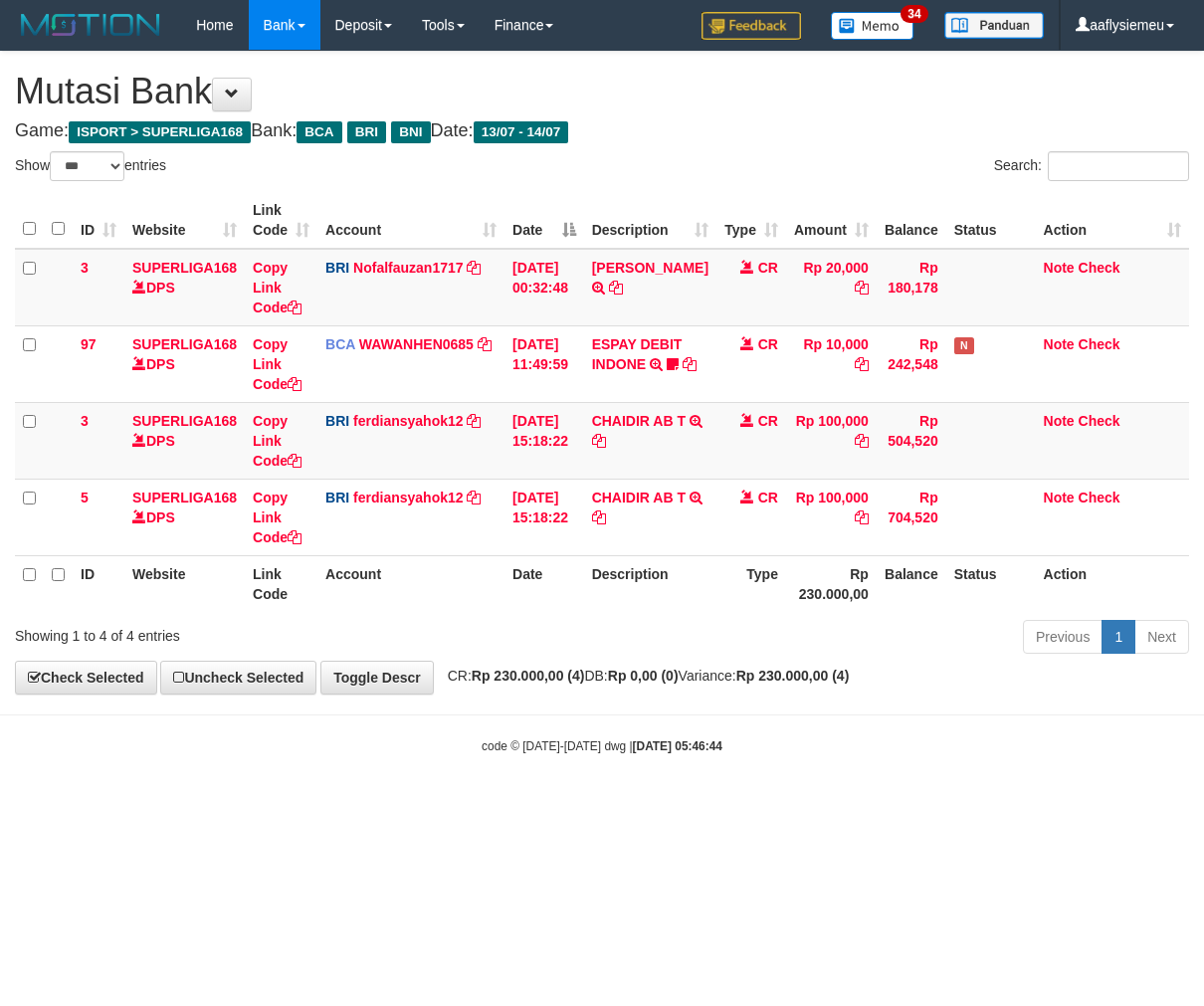 select on "***" 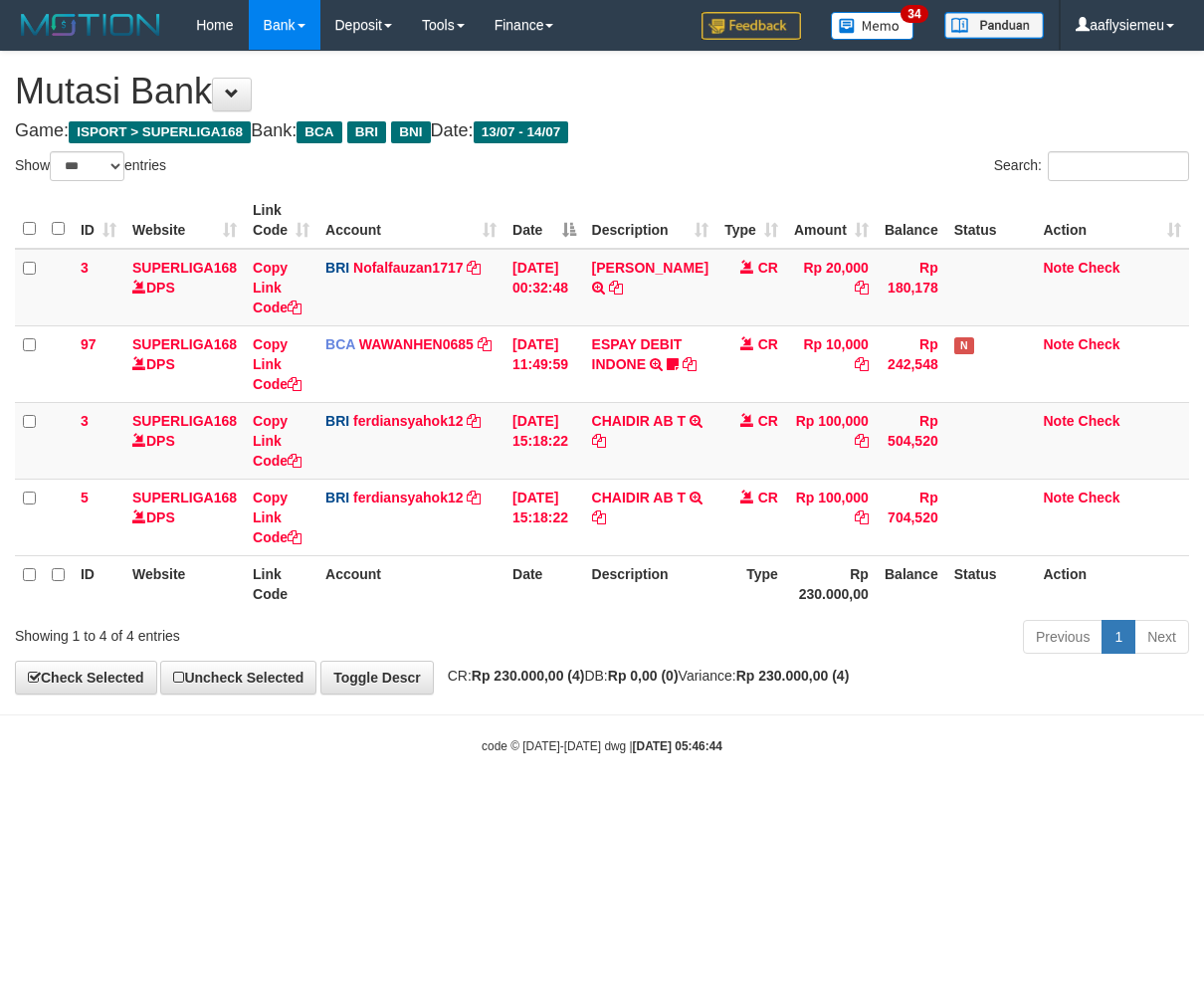 scroll, scrollTop: 0, scrollLeft: 0, axis: both 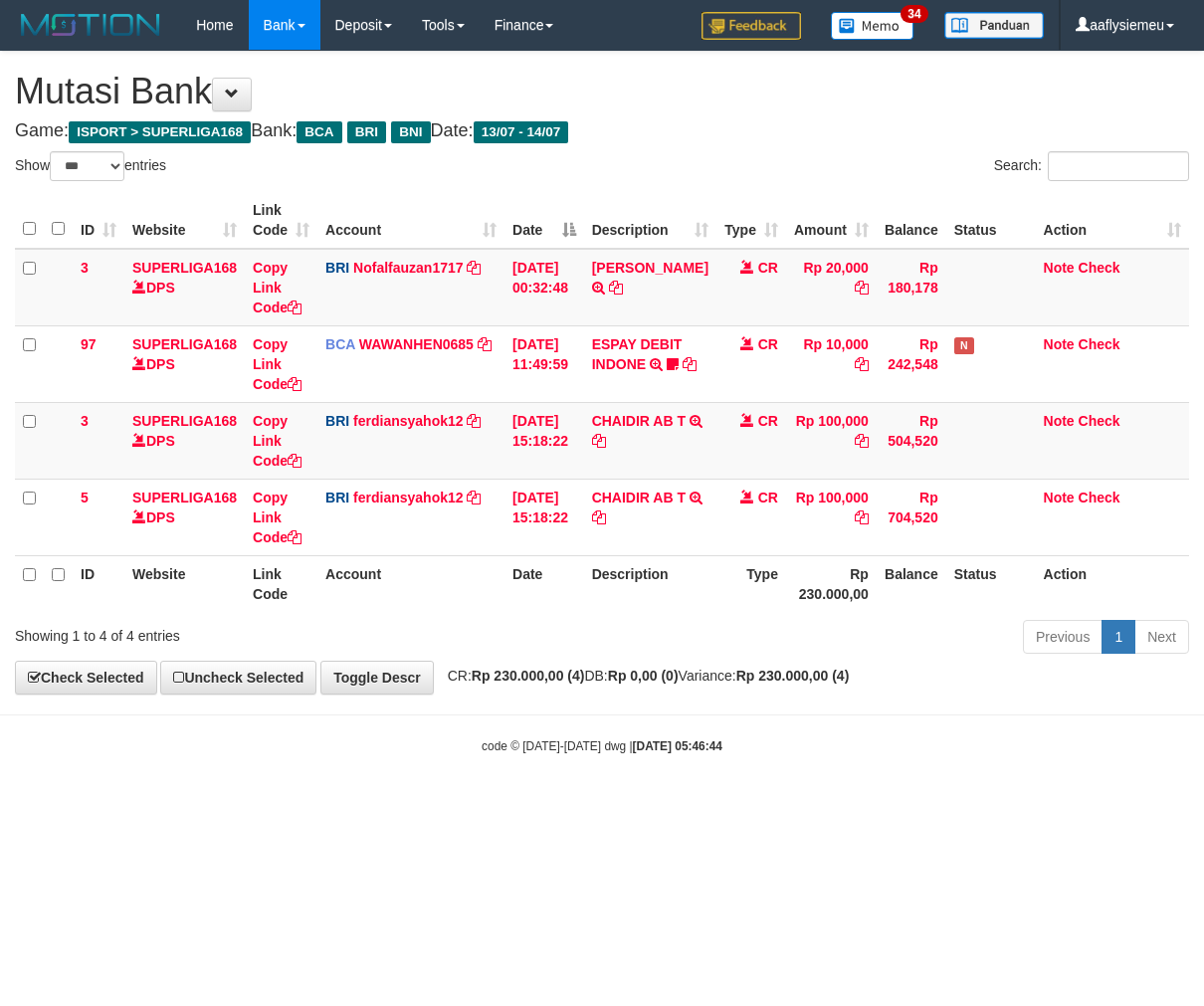 select on "***" 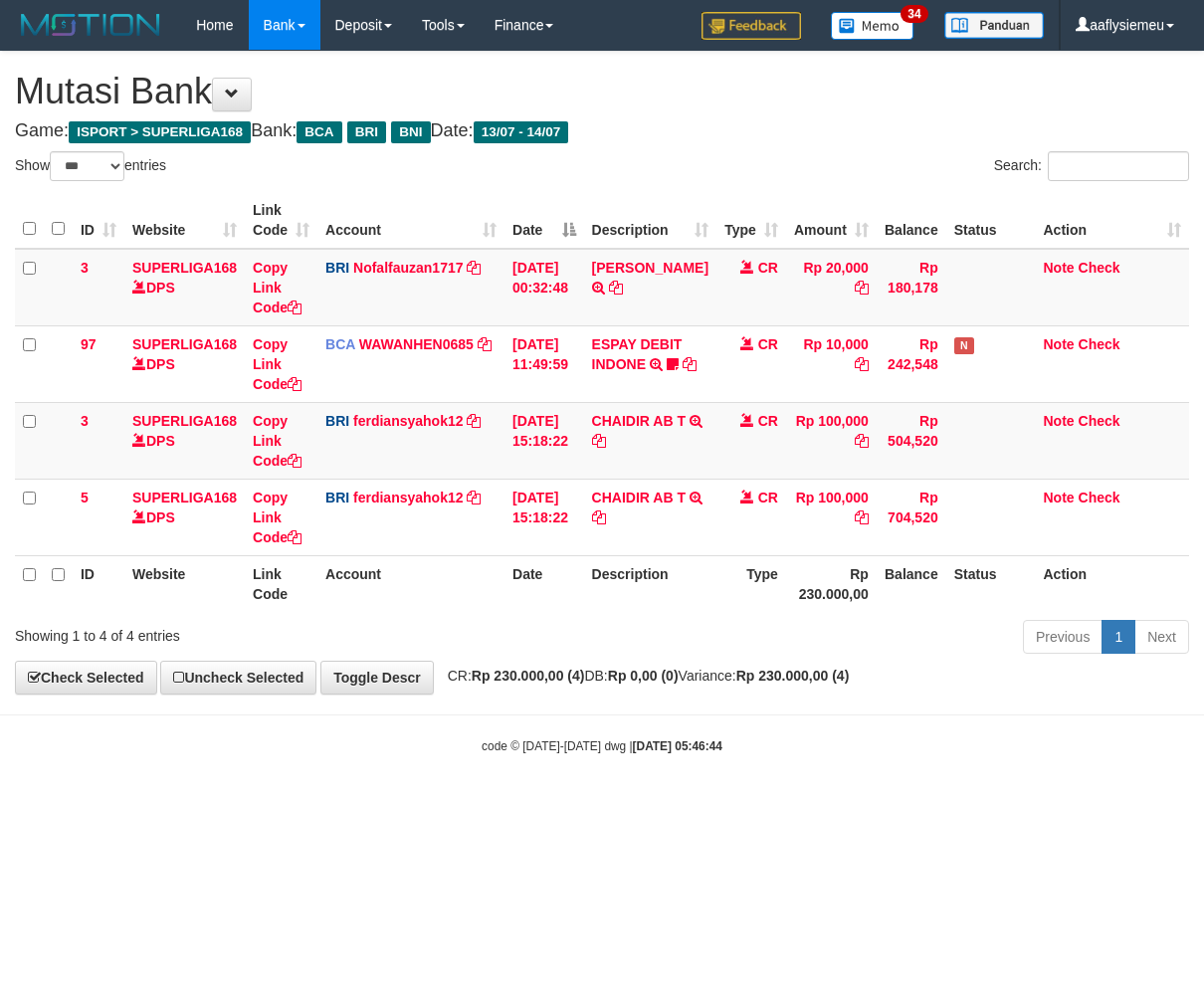 scroll, scrollTop: 0, scrollLeft: 0, axis: both 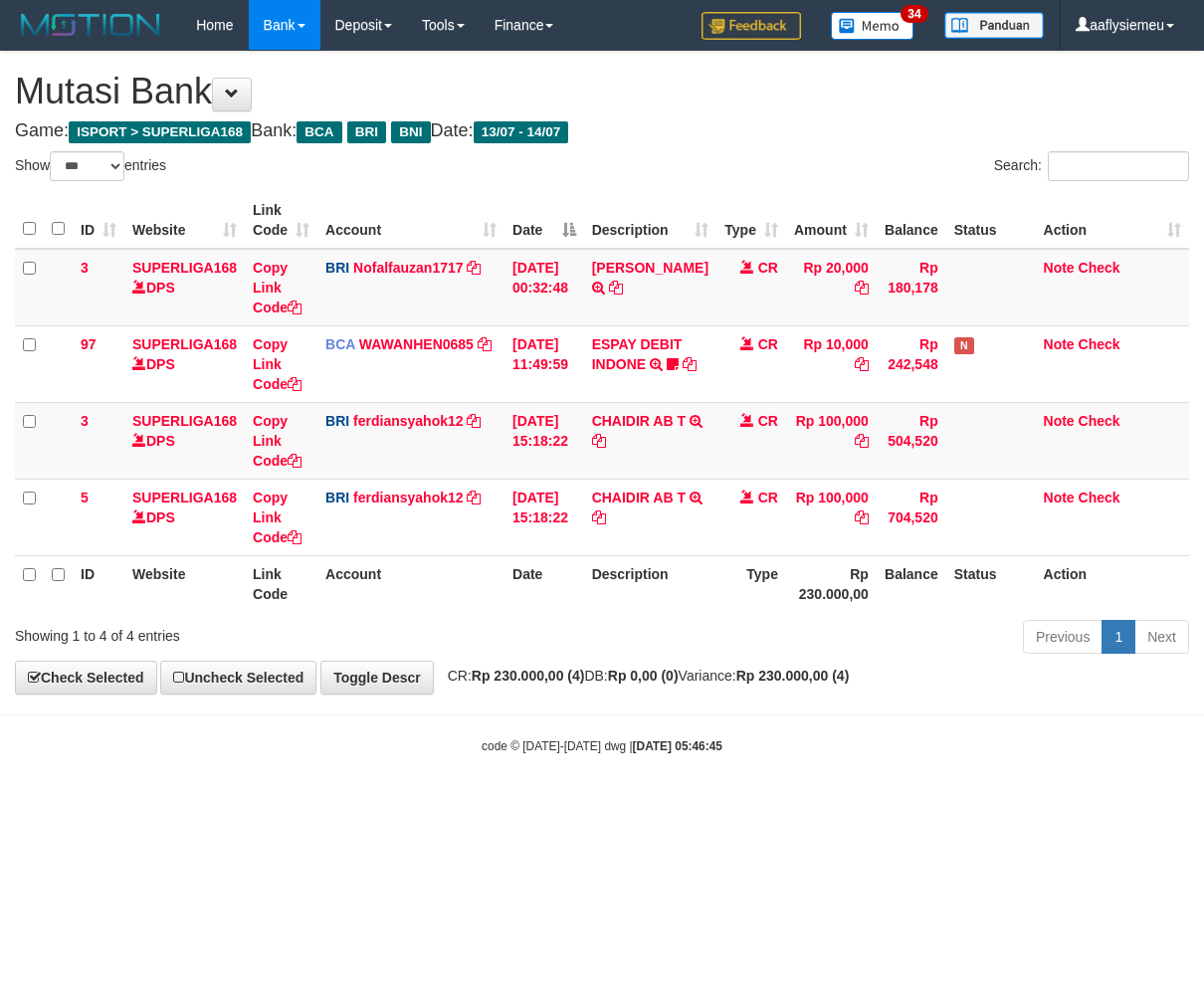 select on "***" 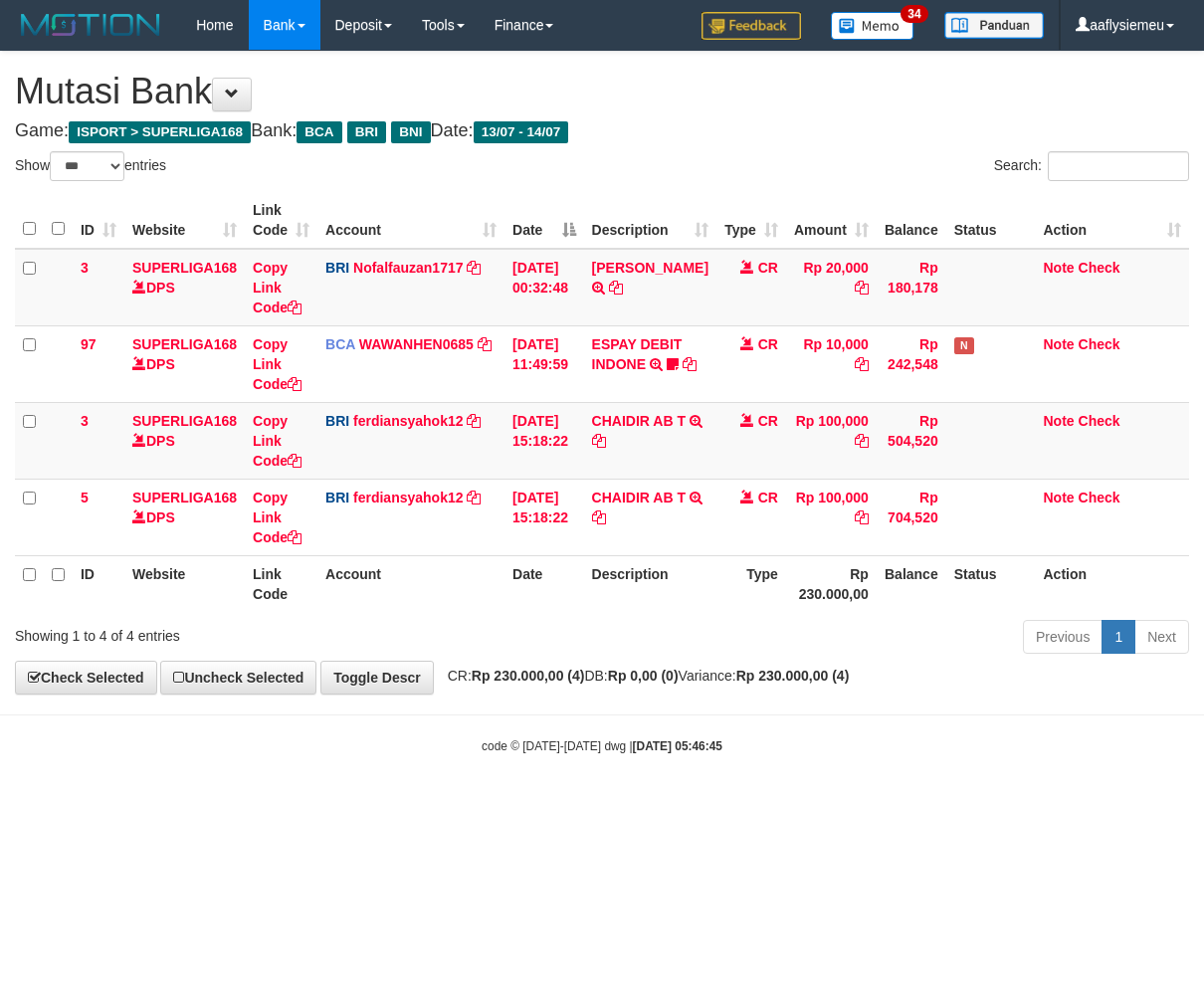 scroll, scrollTop: 0, scrollLeft: 0, axis: both 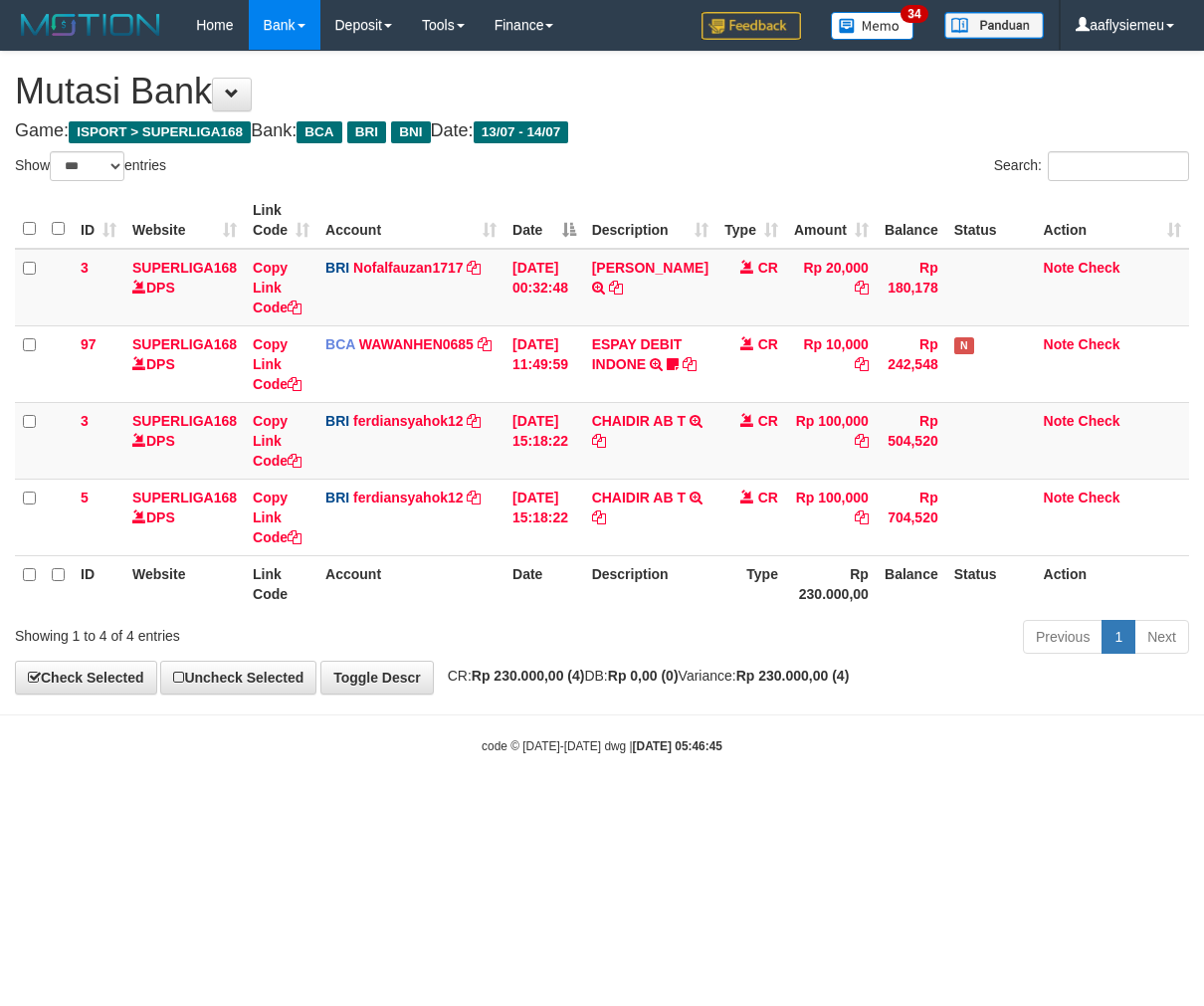 select on "***" 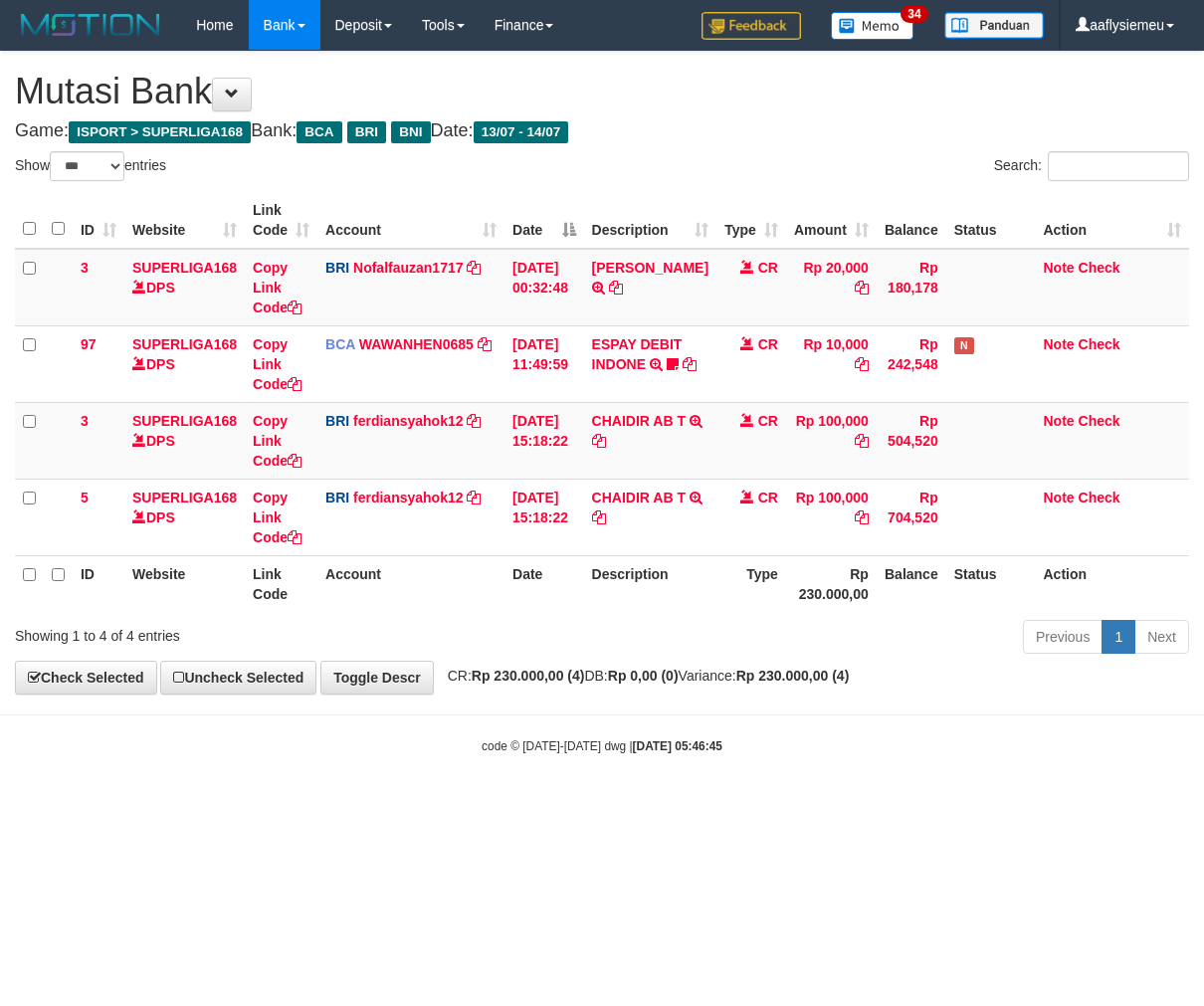 scroll, scrollTop: 0, scrollLeft: 0, axis: both 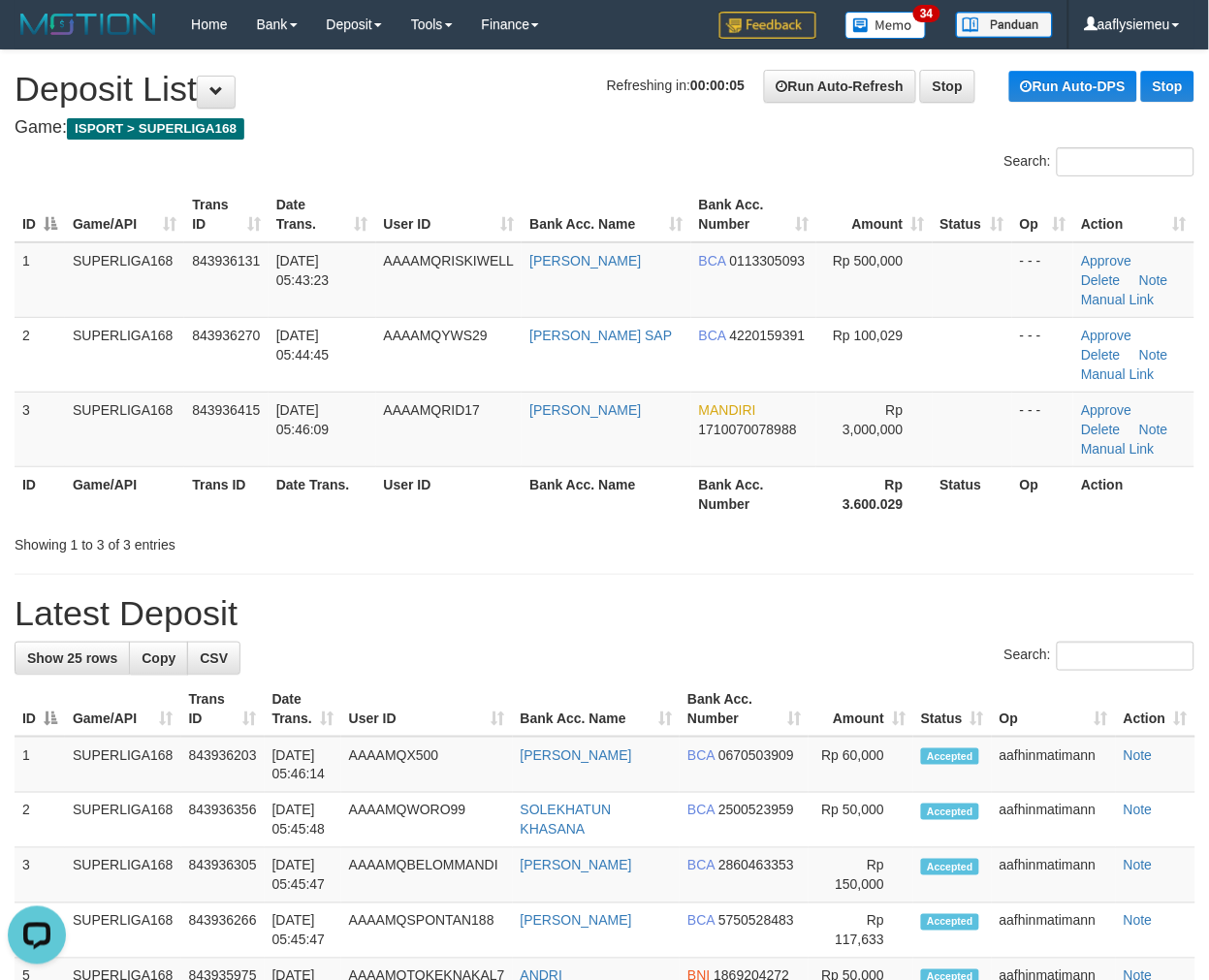 drag, startPoint x: 172, startPoint y: 477, endPoint x: 2, endPoint y: 515, distance: 174.19529 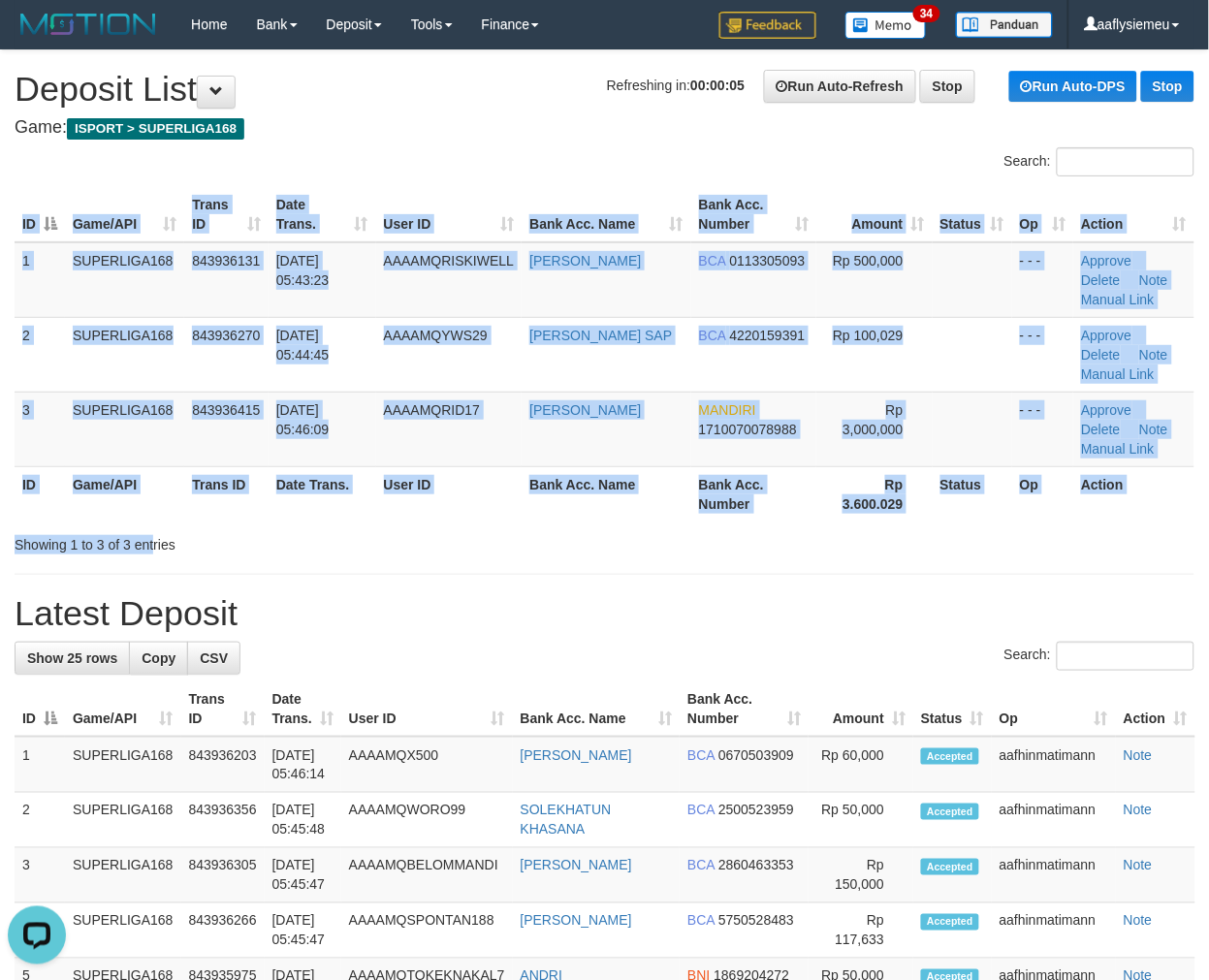 drag, startPoint x: 155, startPoint y: 536, endPoint x: 11, endPoint y: 567, distance: 147.299 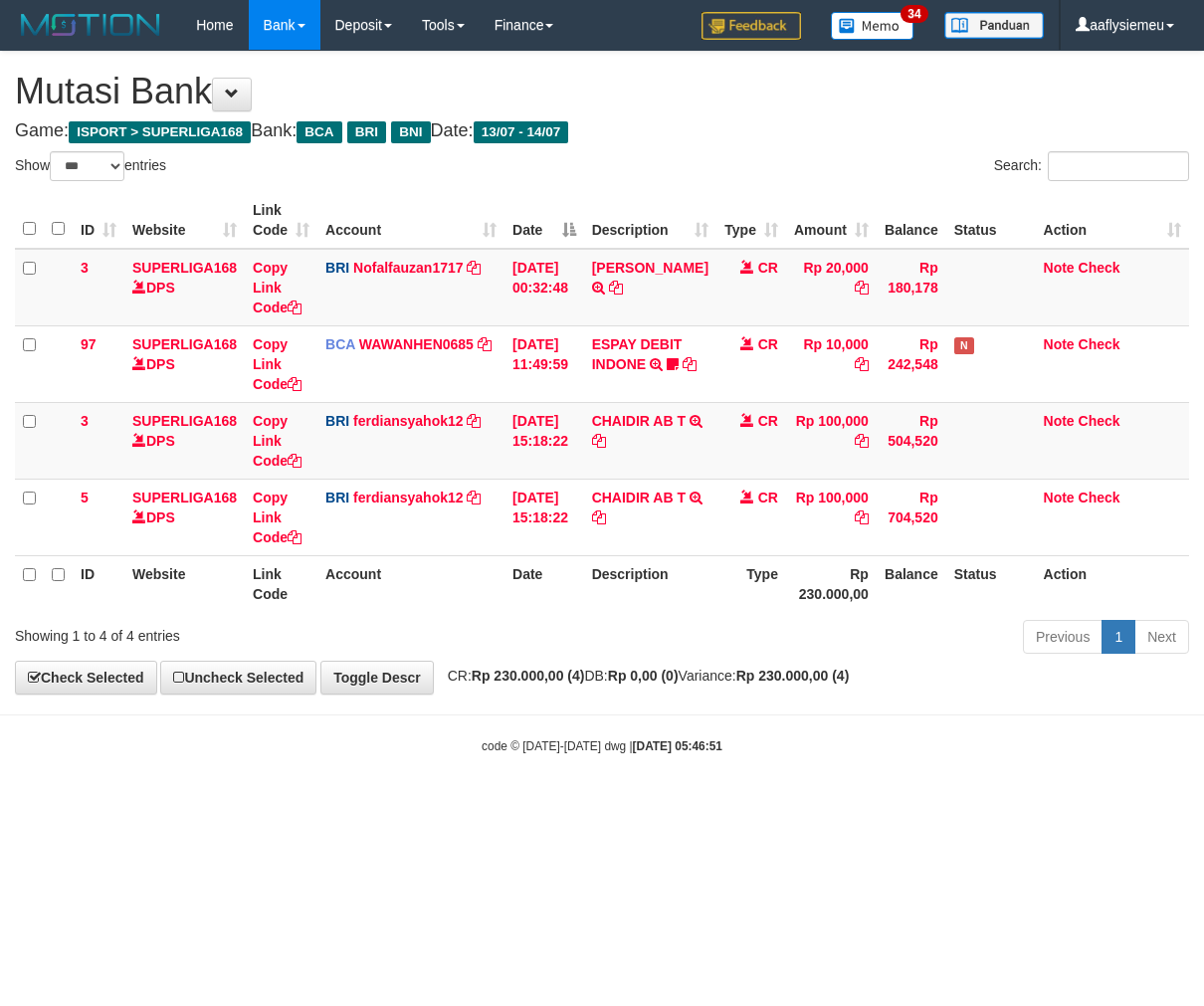 select on "***" 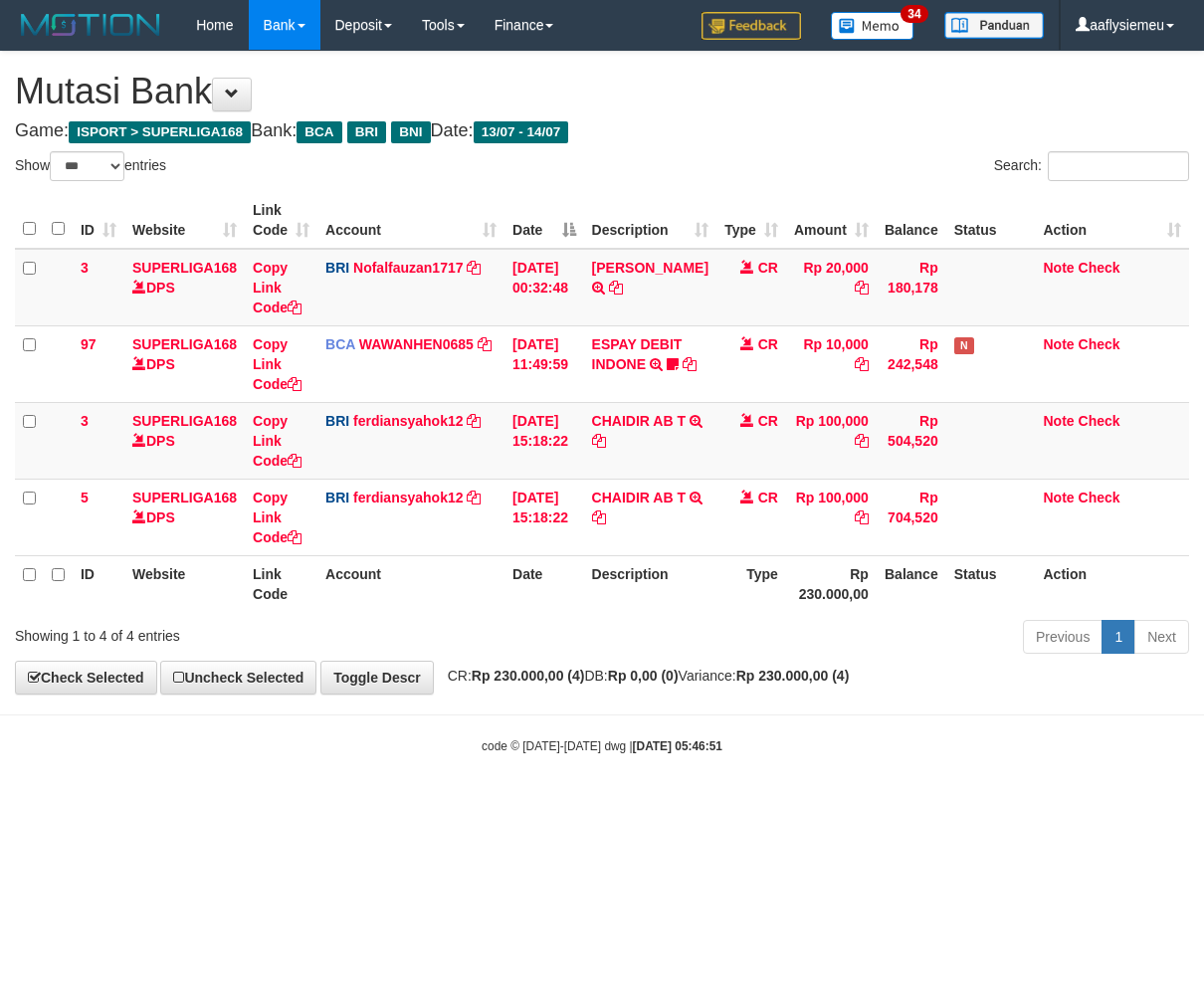 scroll, scrollTop: 0, scrollLeft: 0, axis: both 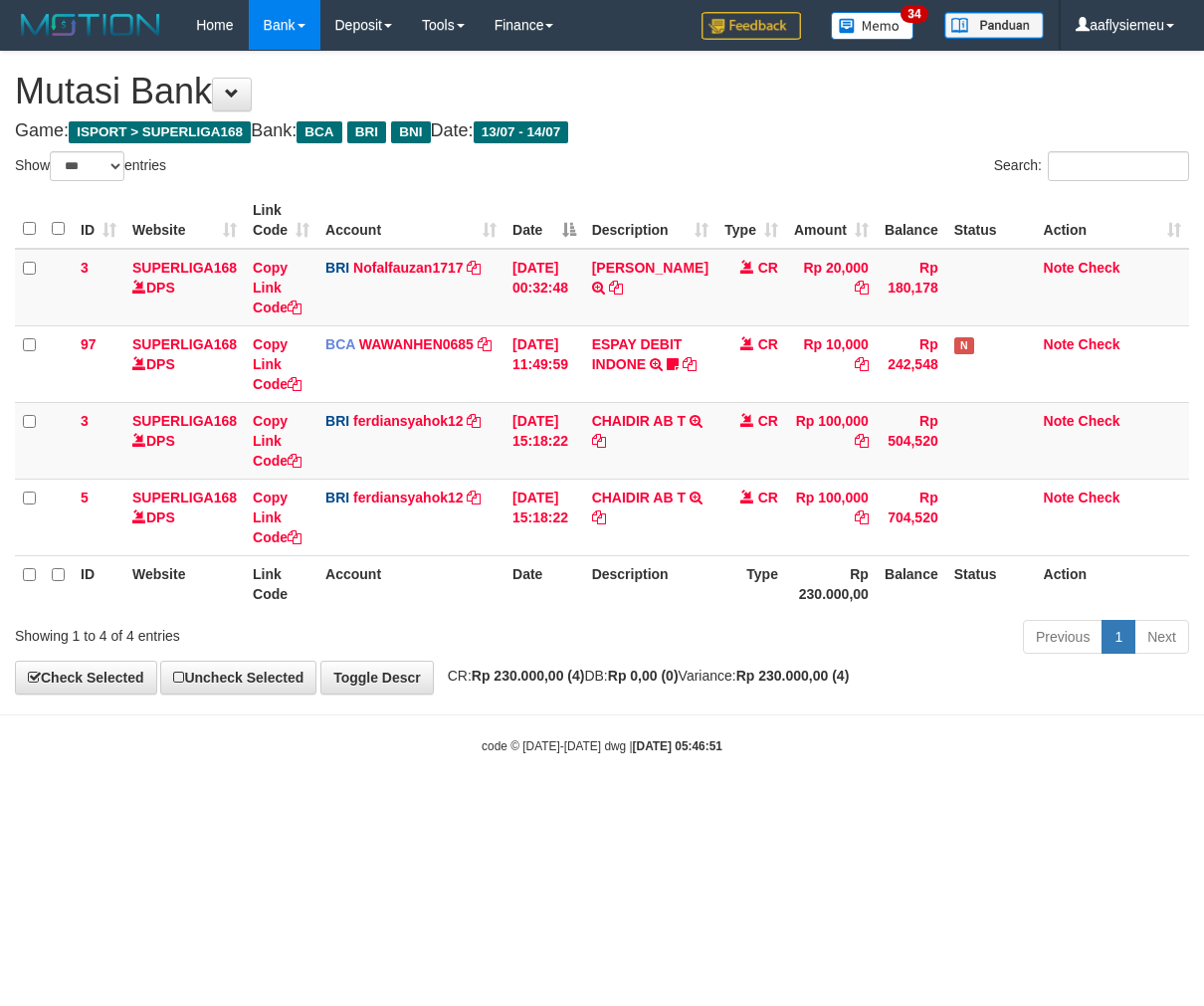 select on "***" 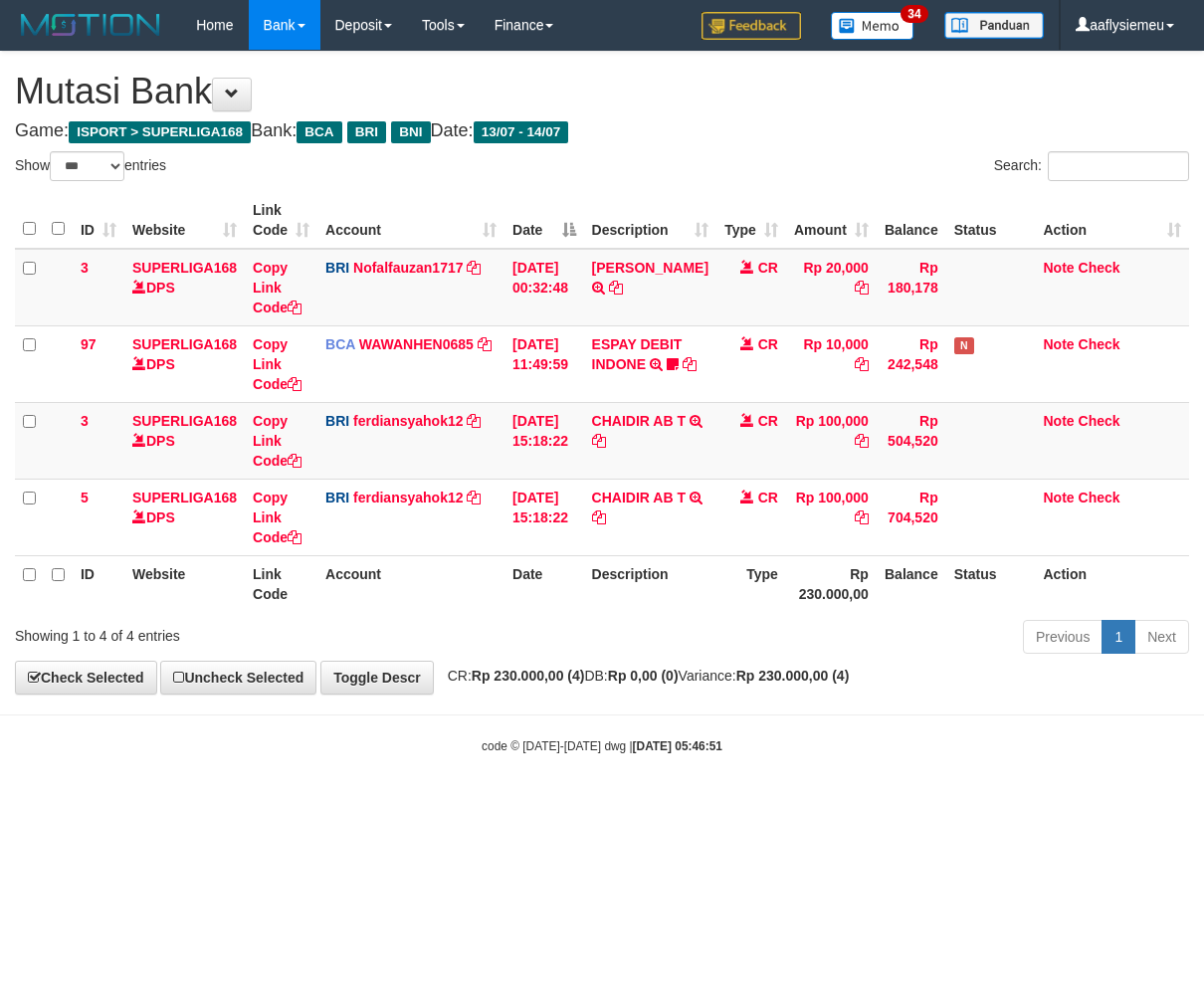 scroll, scrollTop: 0, scrollLeft: 0, axis: both 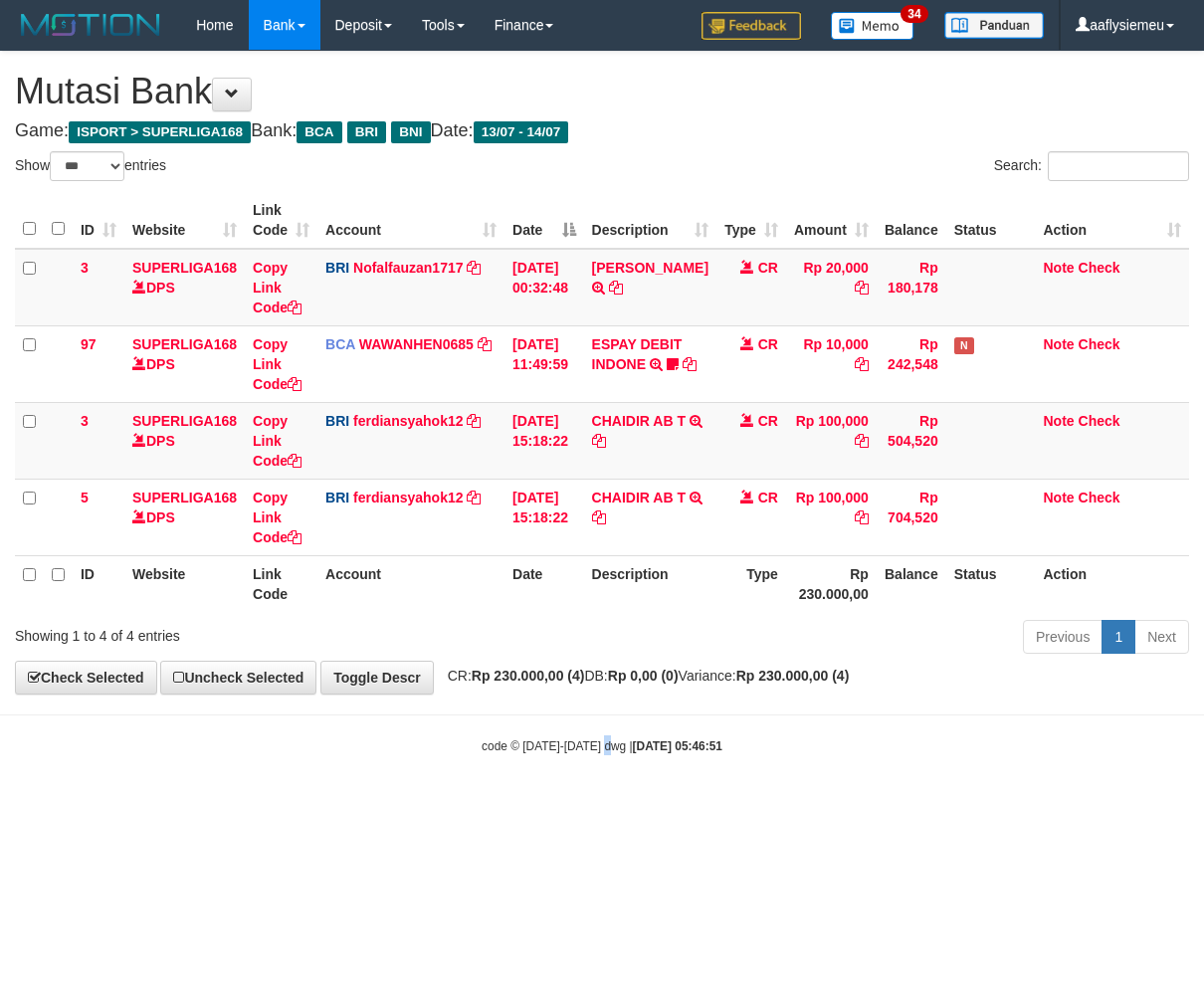 click on "Toggle navigation
Home
Bank
Account List
Load
By Website
Group
[ISPORT]													SUPERLIGA168
By Load Group (DPS)
34" at bounding box center [602, 402] 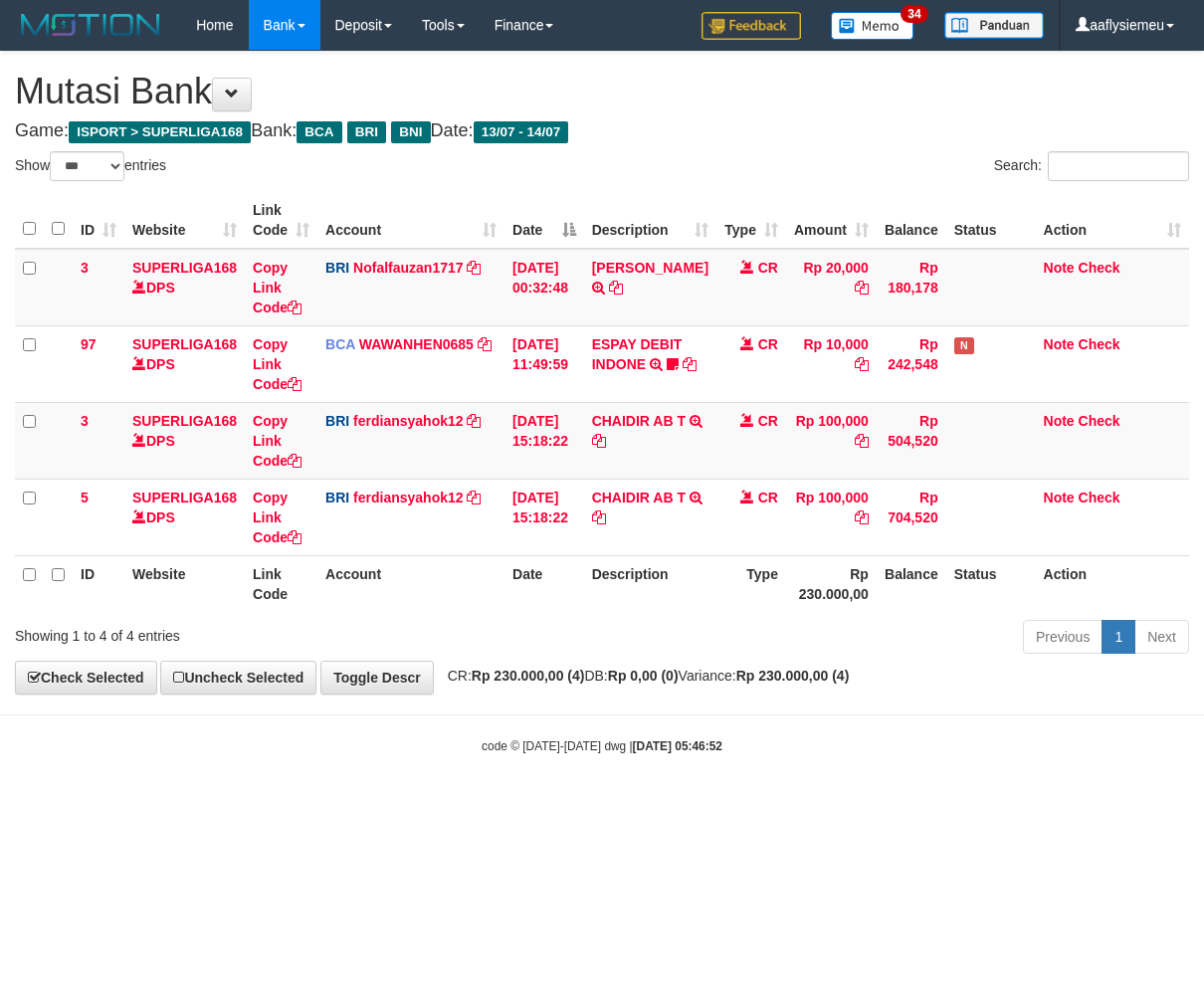 select on "***" 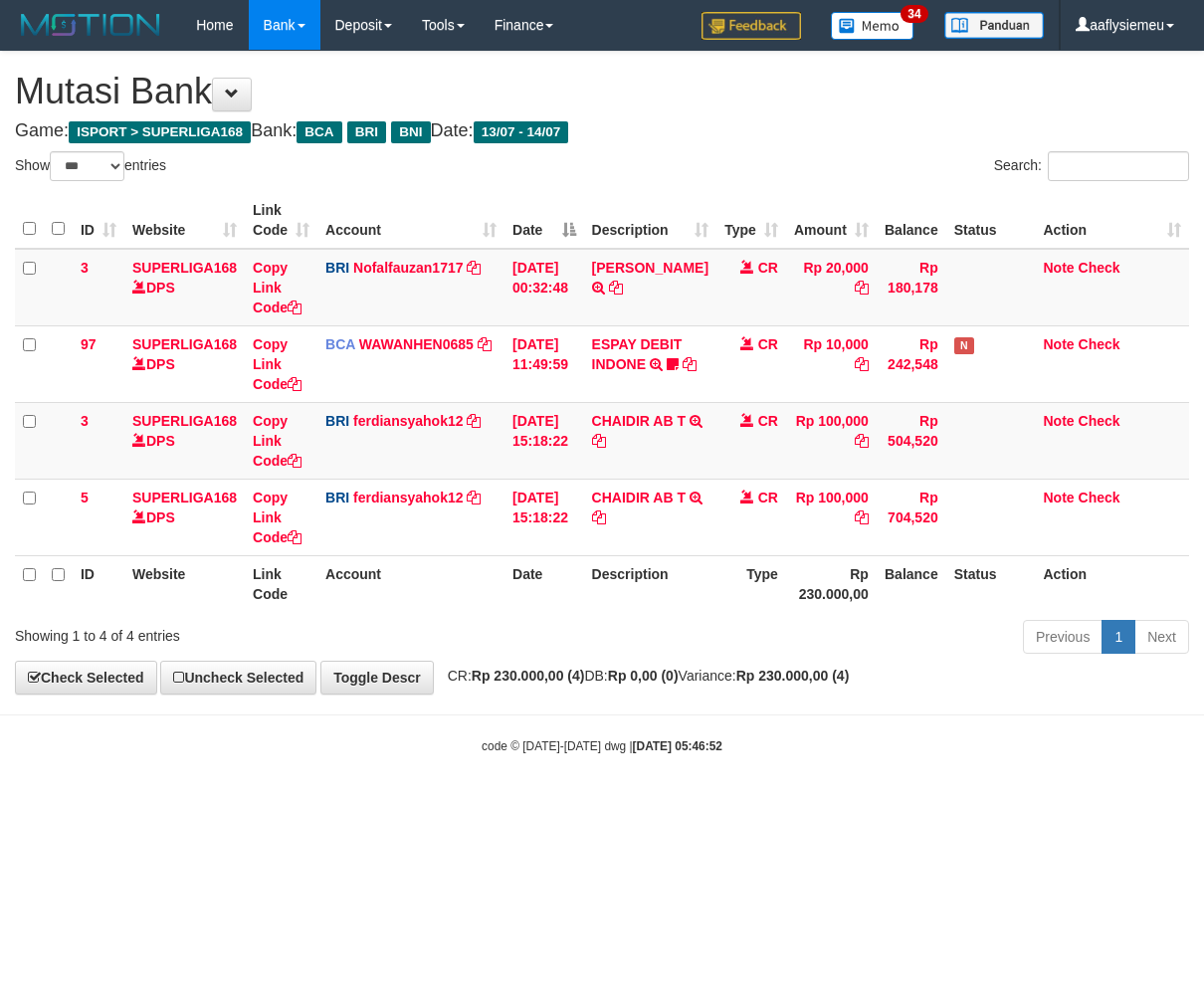 scroll, scrollTop: 0, scrollLeft: 0, axis: both 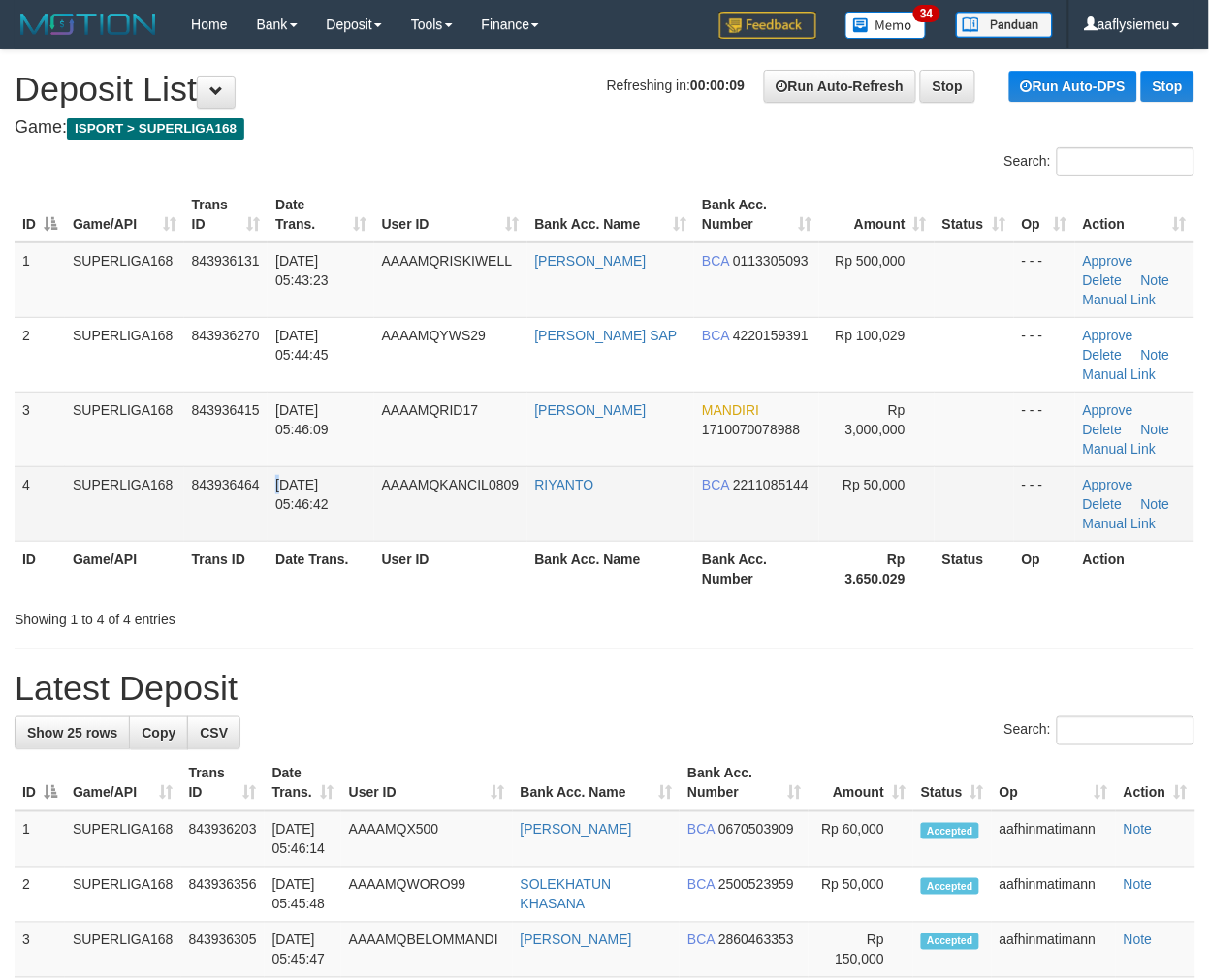 drag, startPoint x: 286, startPoint y: 466, endPoint x: 243, endPoint y: 491, distance: 49.73932 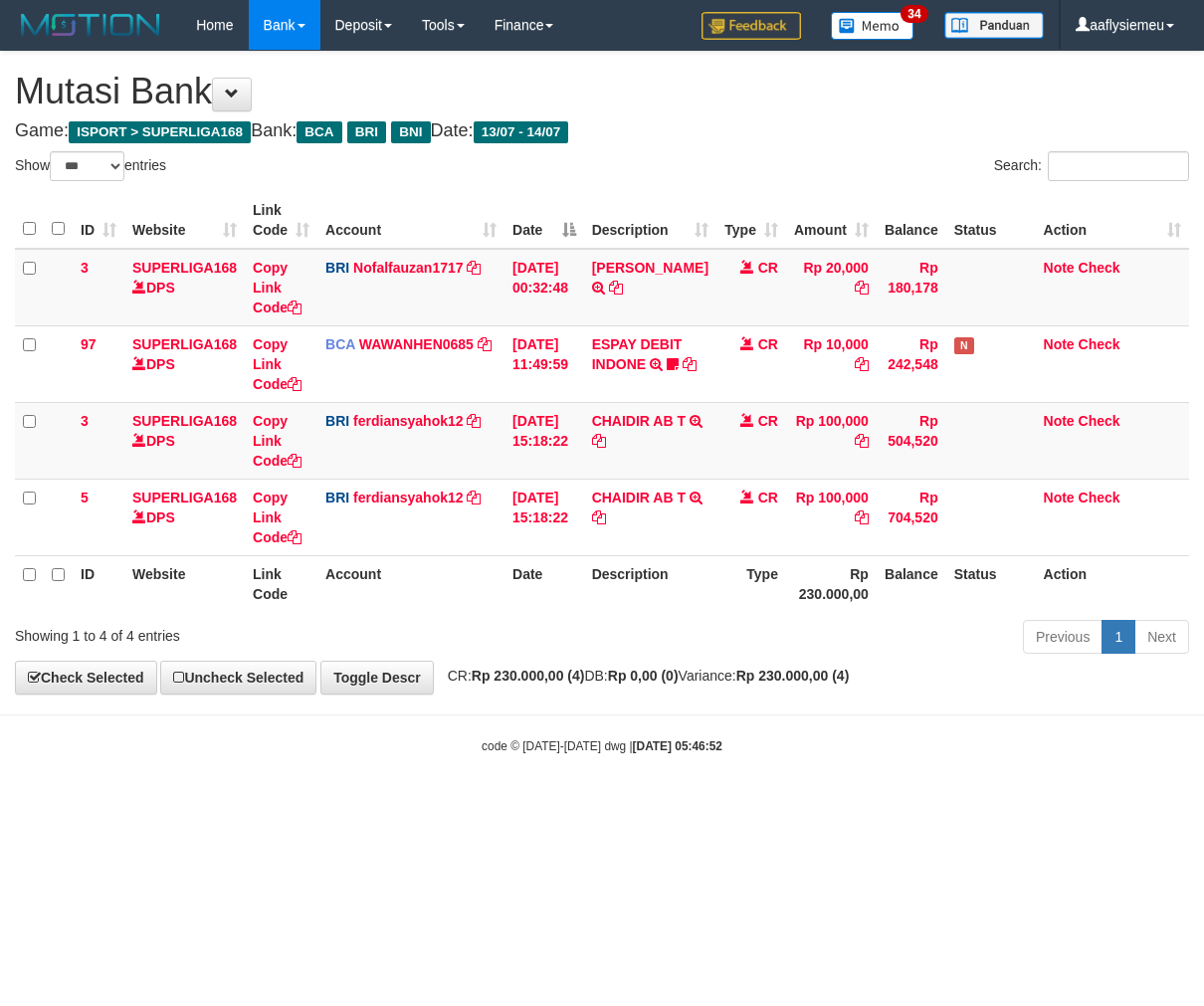 select on "***" 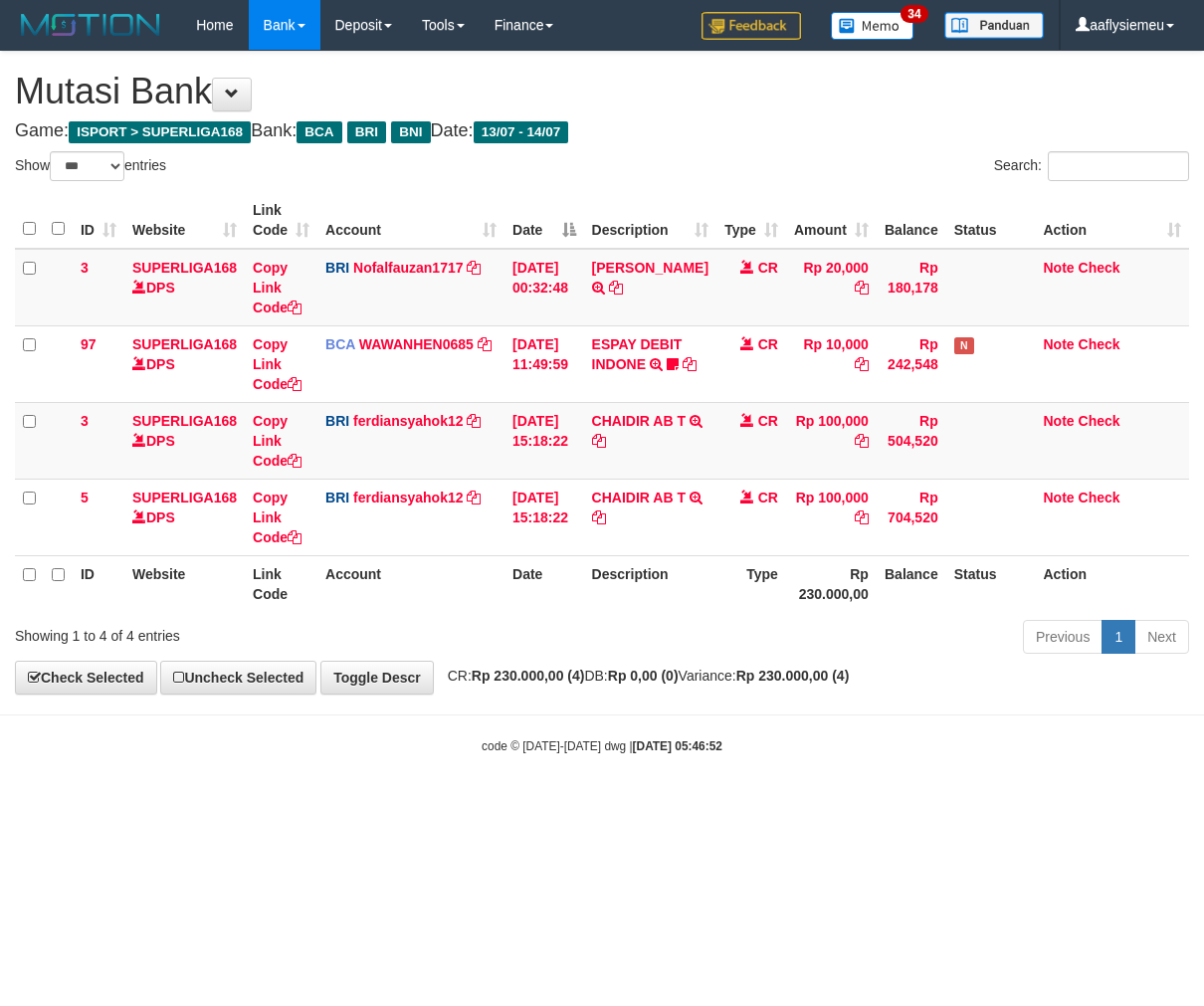 scroll, scrollTop: 0, scrollLeft: 0, axis: both 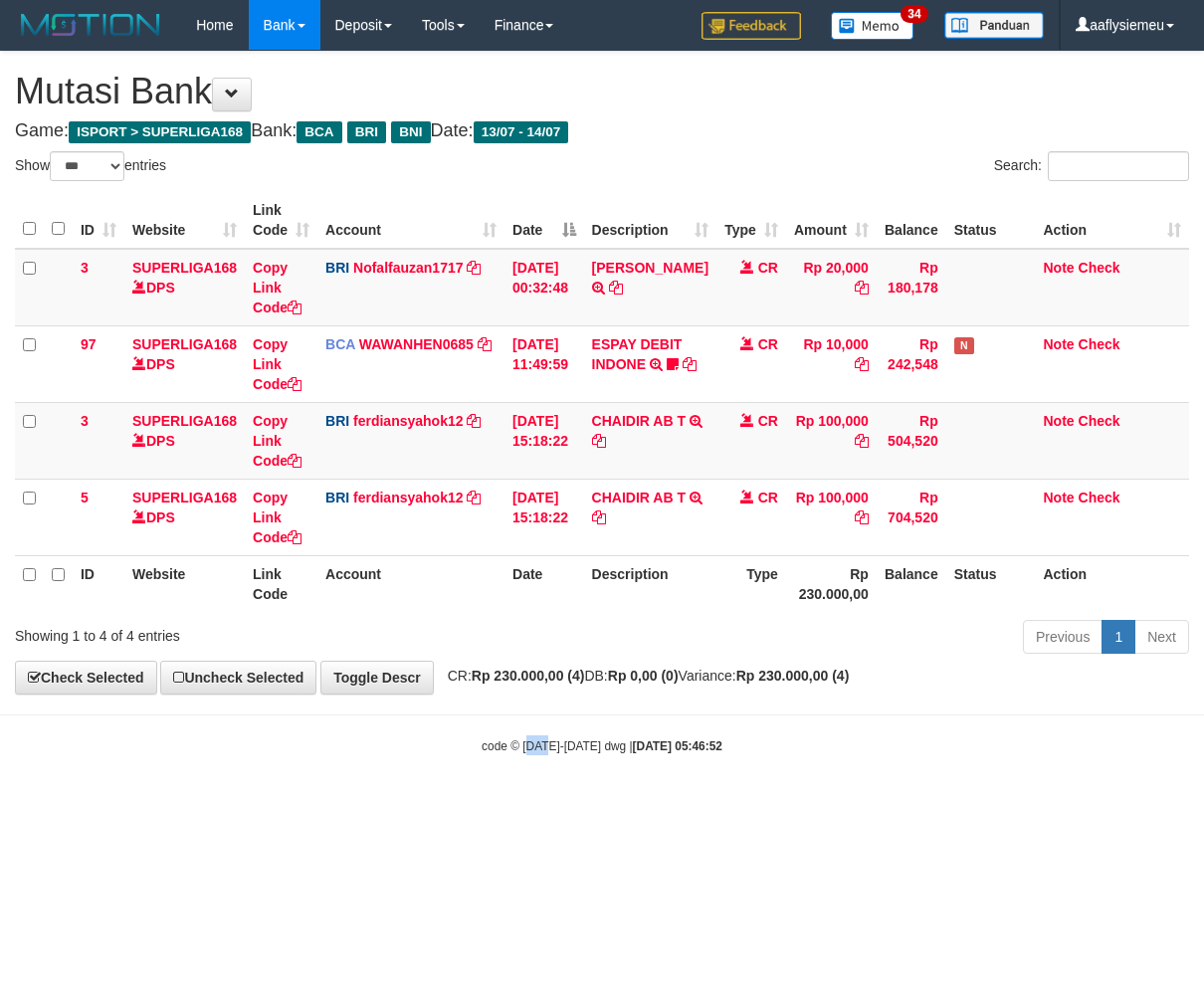 click on "Toggle navigation
Home
Bank
Account List
Load
By Website
Group
[ISPORT]													SUPERLIGA168
By Load Group (DPS)" at bounding box center [602, 402] 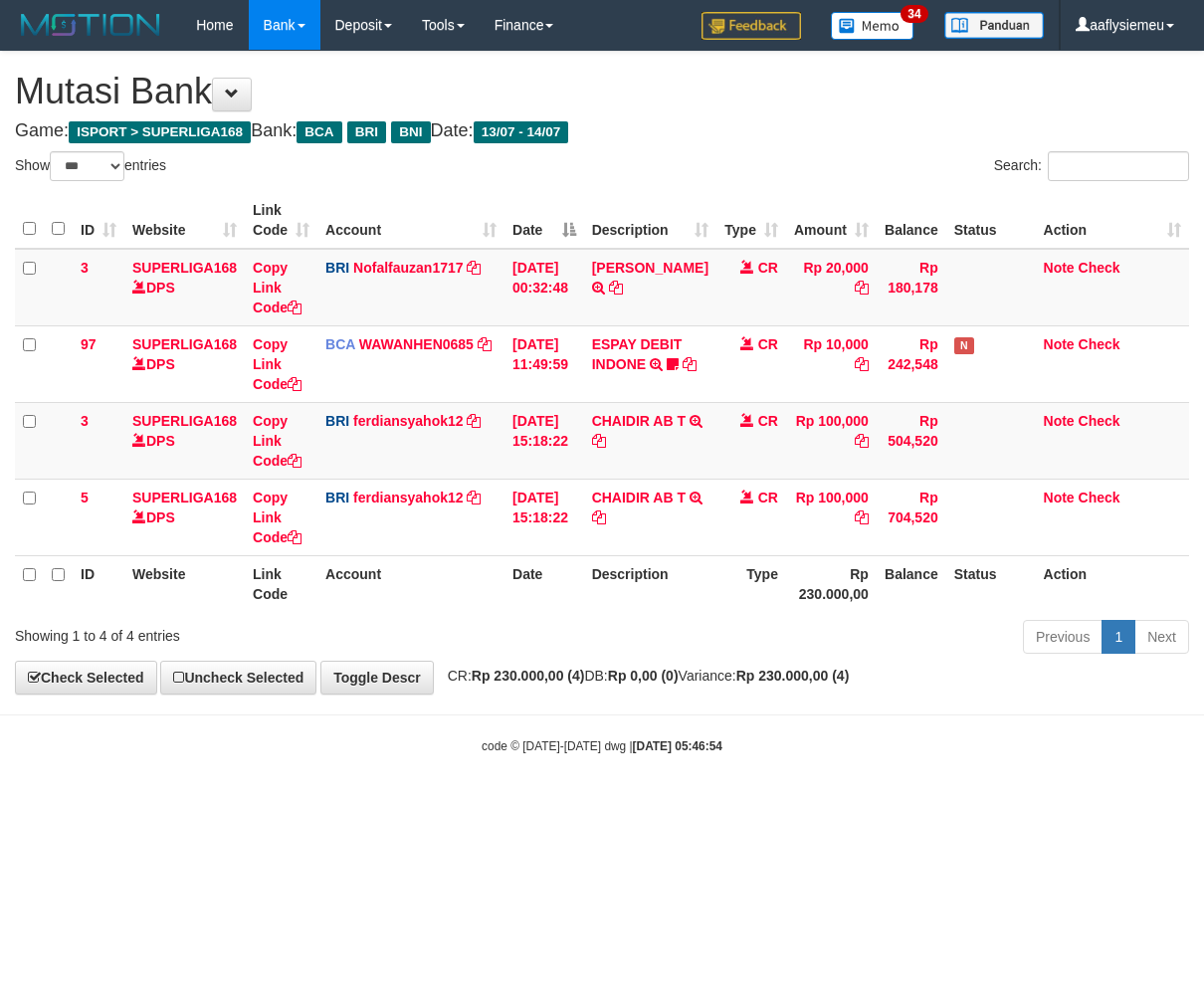 select on "***" 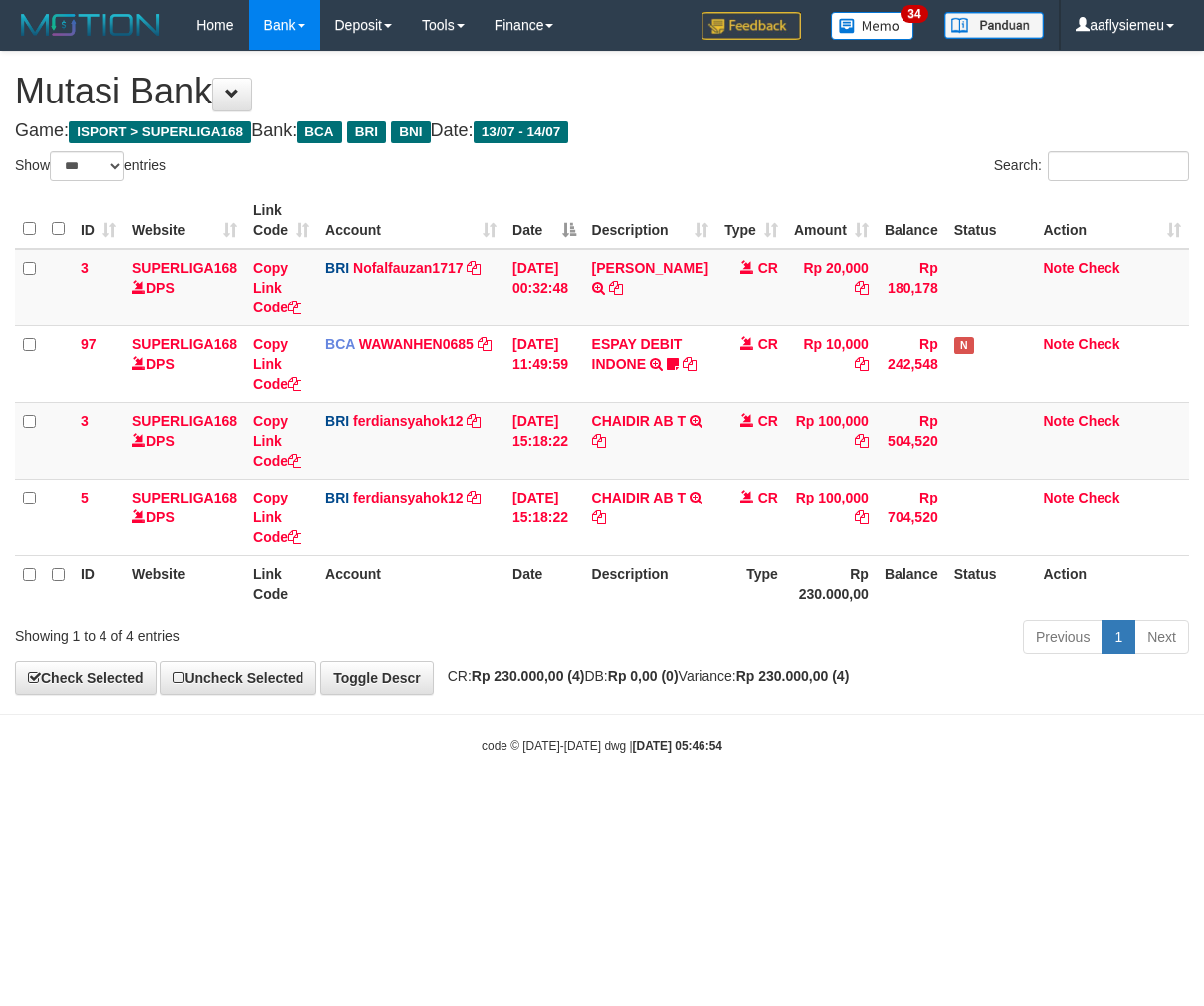 scroll, scrollTop: 0, scrollLeft: 0, axis: both 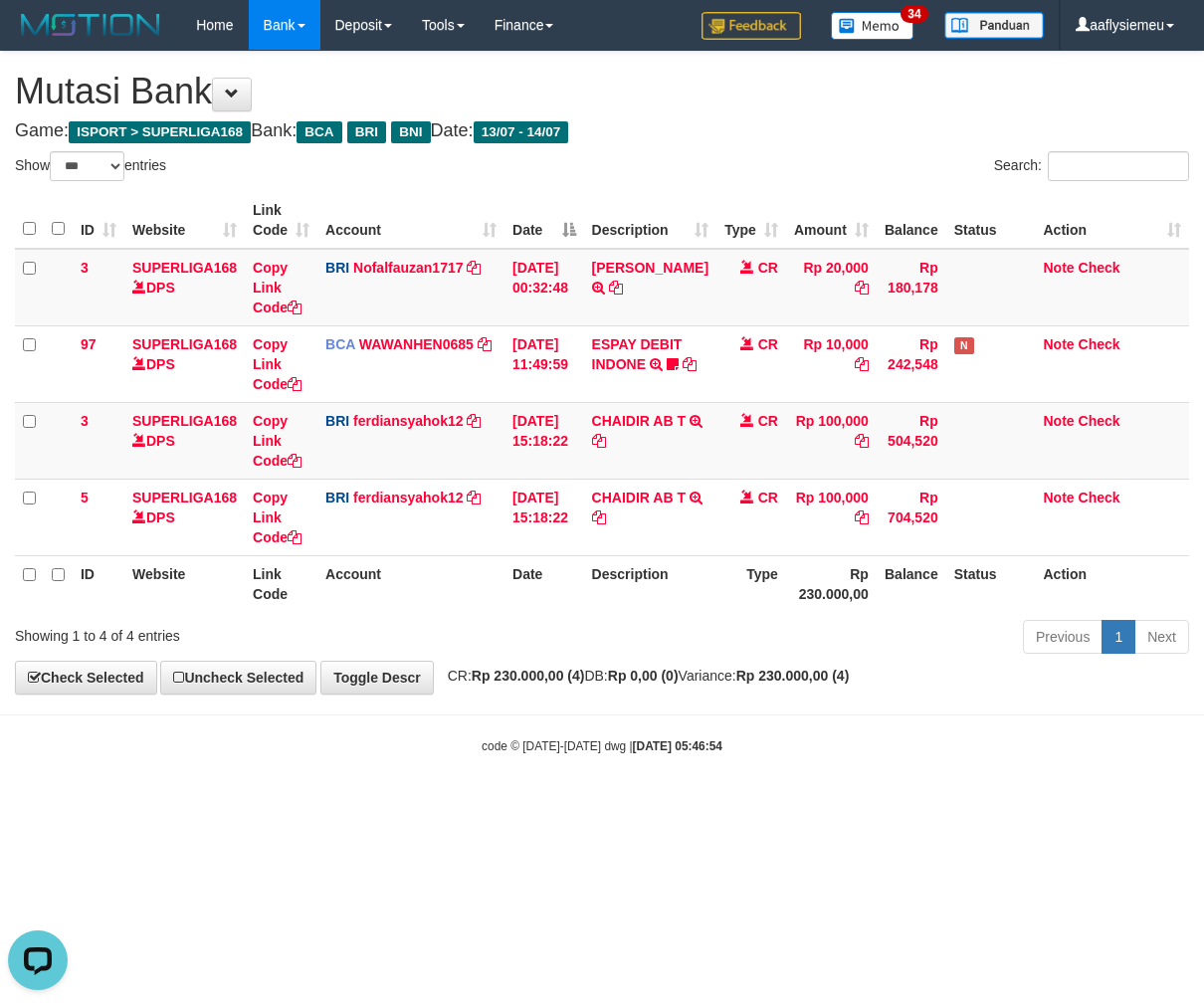click on "Mutasi Bank" at bounding box center (602, 92) 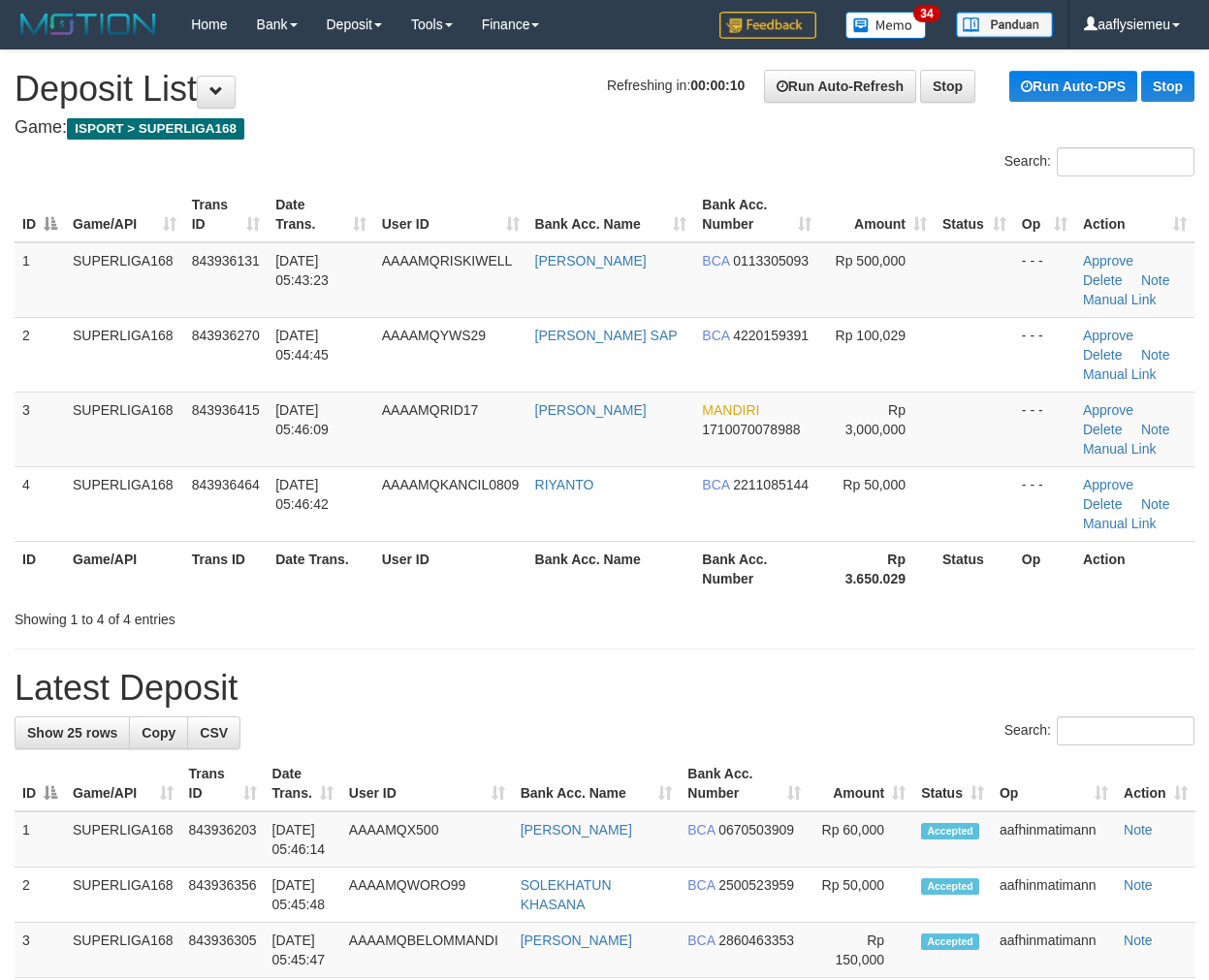 scroll, scrollTop: 0, scrollLeft: 0, axis: both 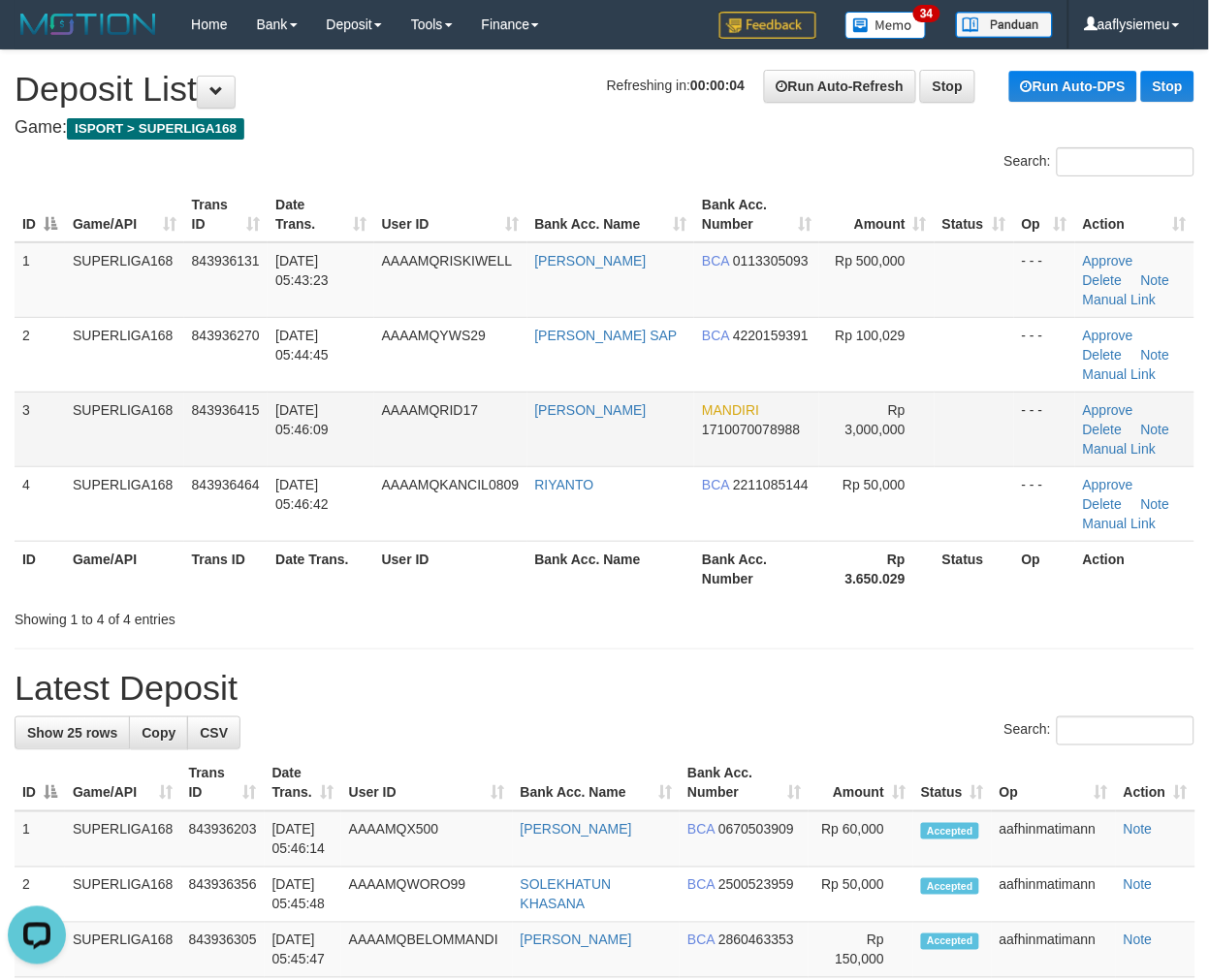 drag, startPoint x: 166, startPoint y: 452, endPoint x: 3, endPoint y: 510, distance: 173.01156 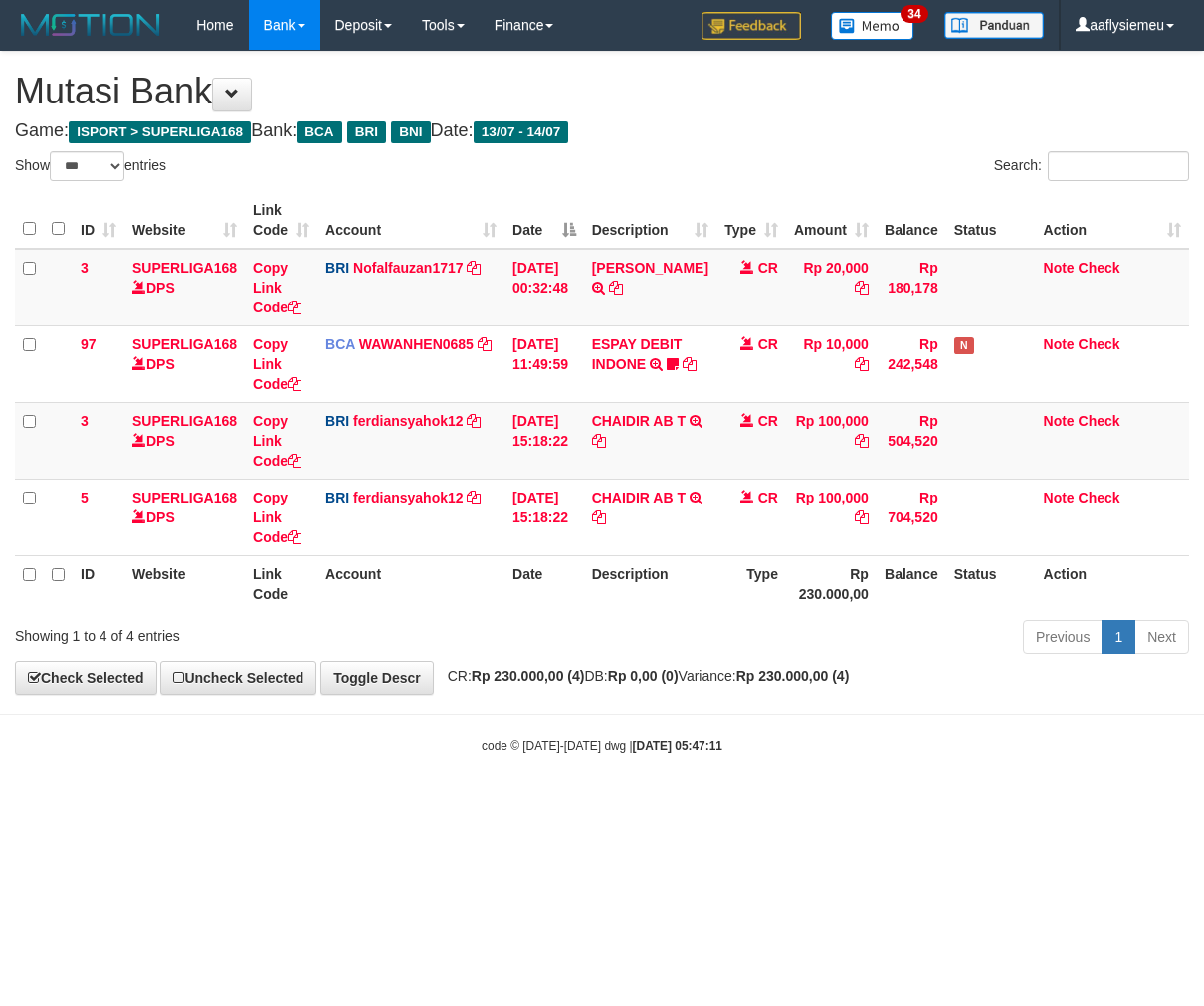 select on "***" 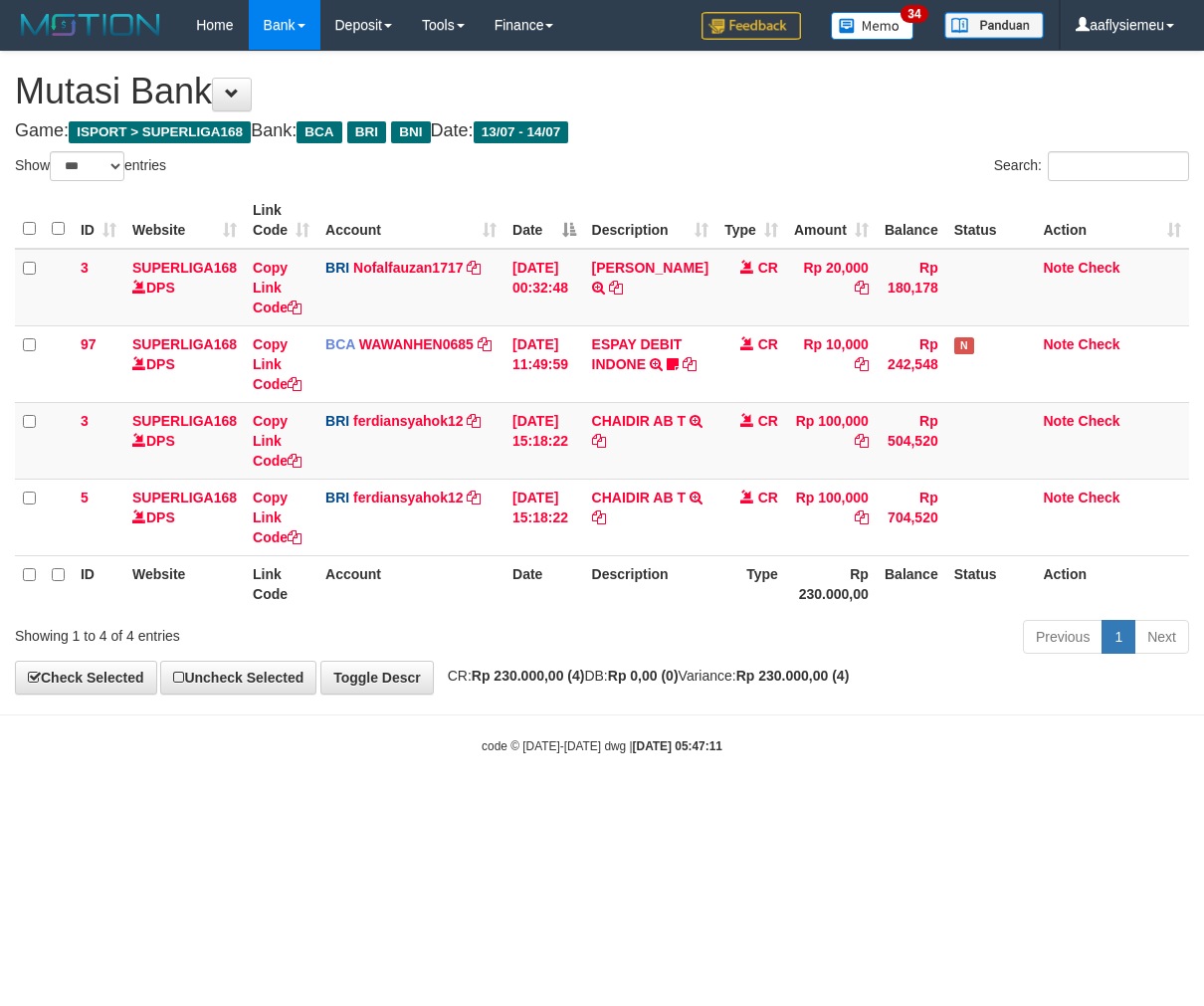scroll, scrollTop: 0, scrollLeft: 0, axis: both 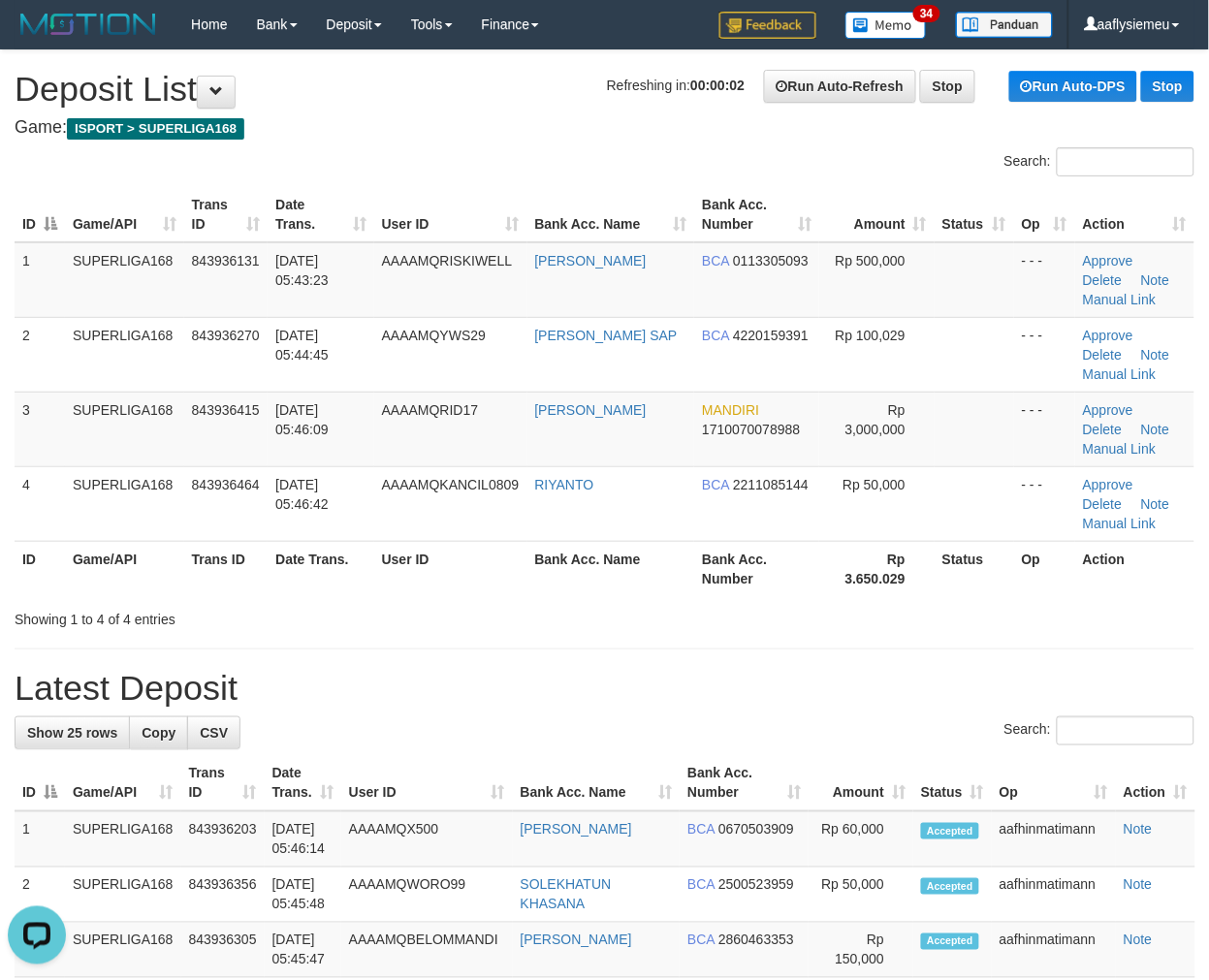 drag, startPoint x: 298, startPoint y: 462, endPoint x: 7, endPoint y: 517, distance: 296.15199 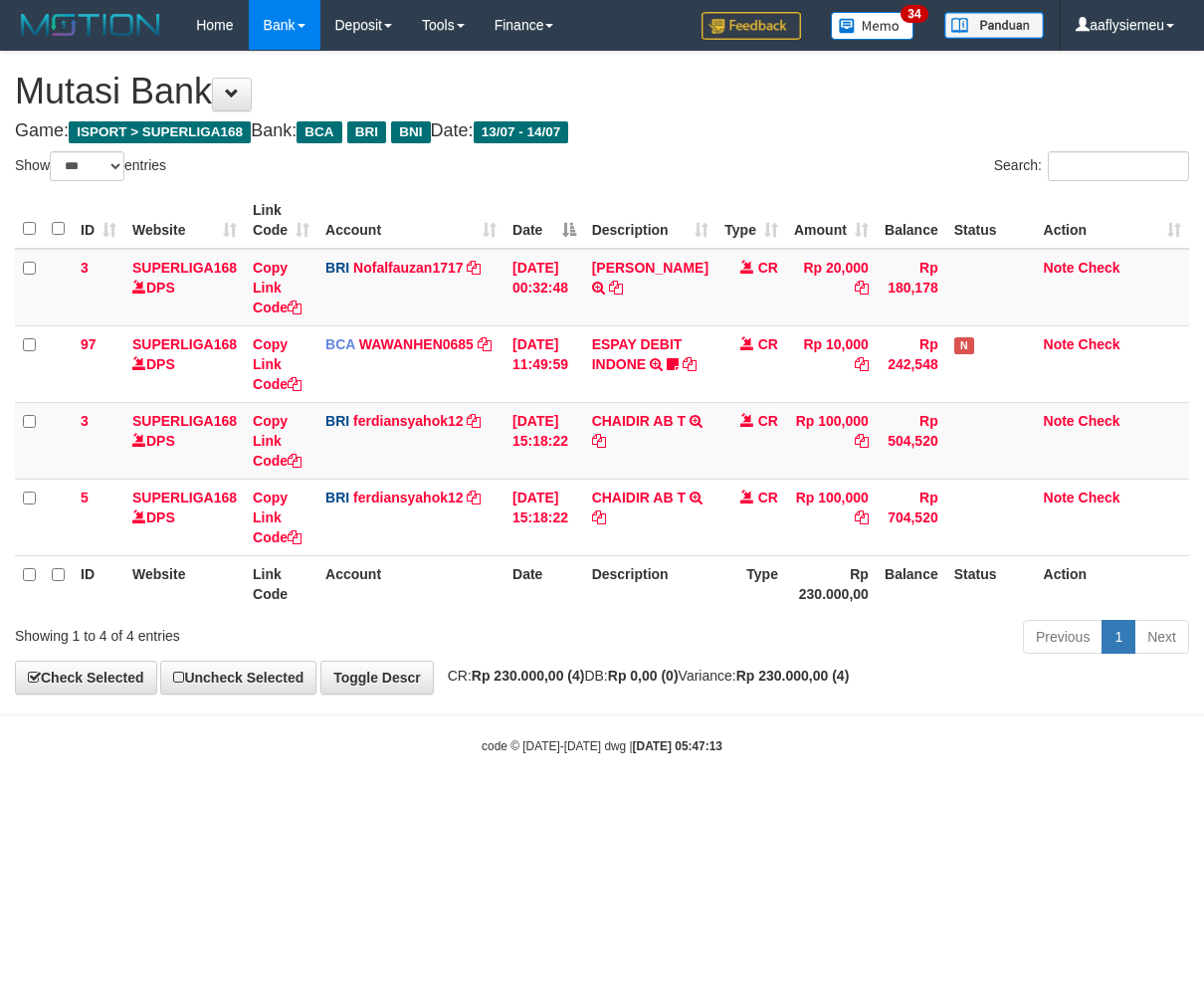 select on "***" 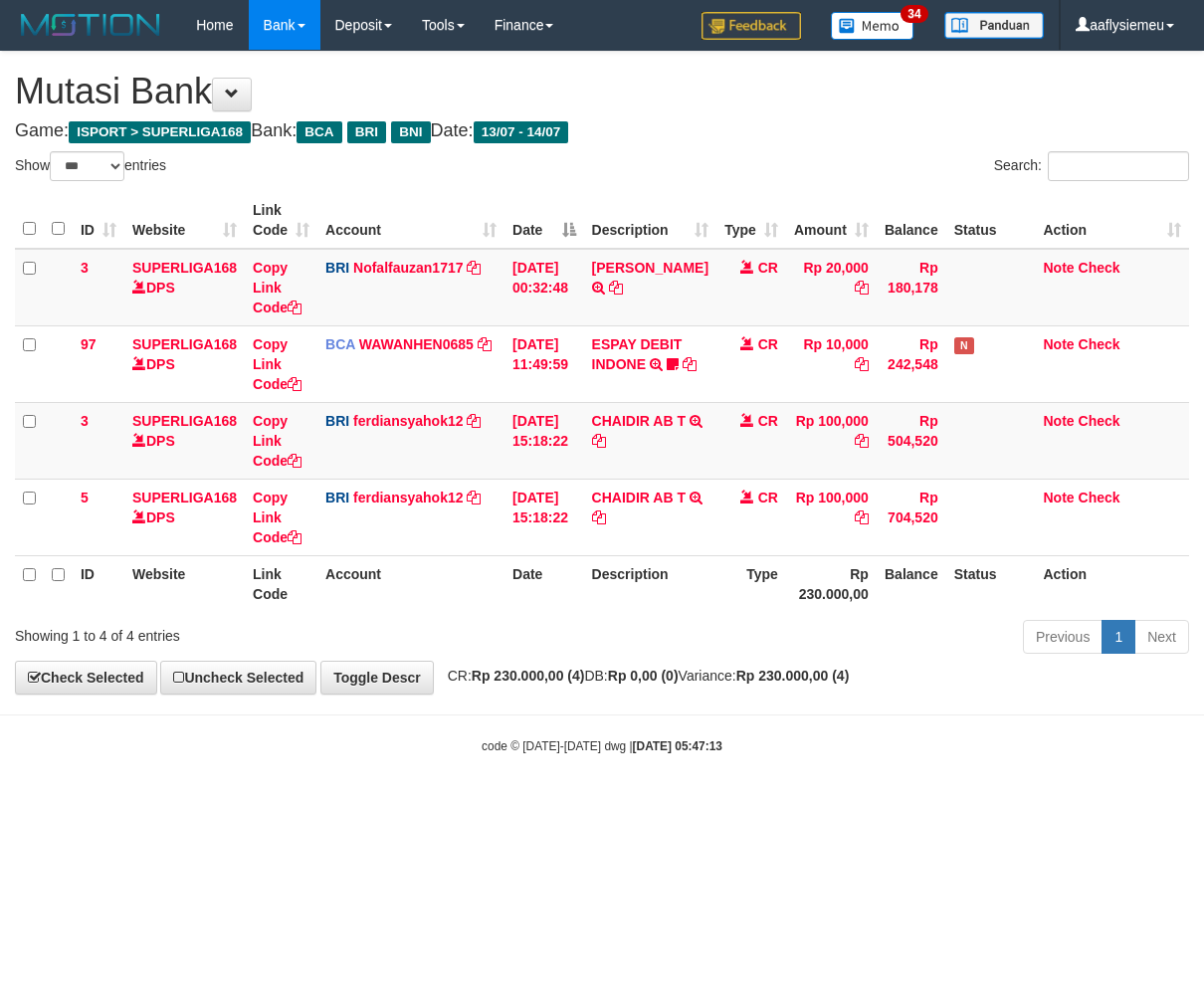 scroll, scrollTop: 0, scrollLeft: 0, axis: both 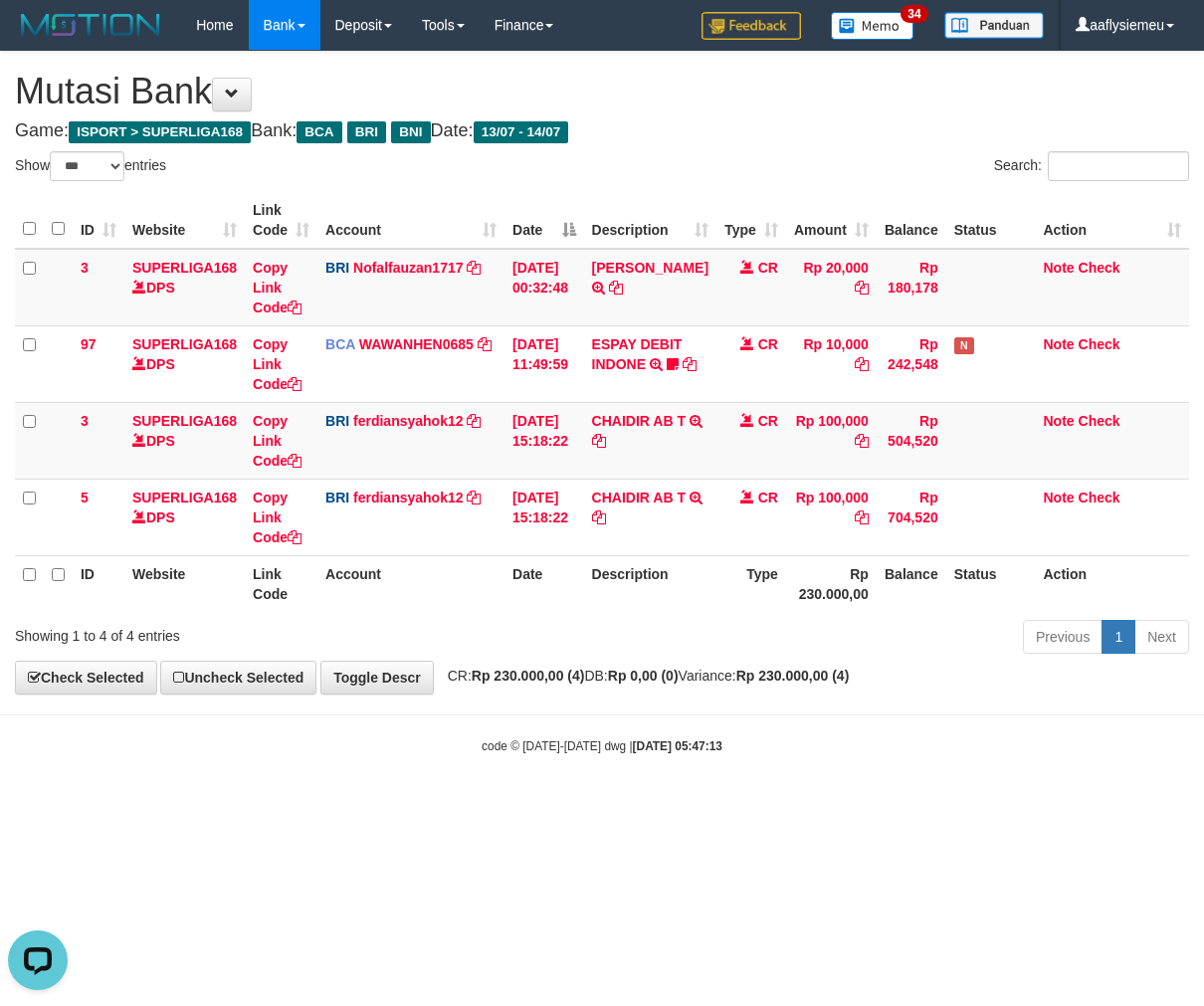 click on "Toggle navigation
Home
Bank
Account List
Load
By Website
Group
[ISPORT]													SUPERLIGA168
By Load Group (DPS)
34" at bounding box center (602, 402) 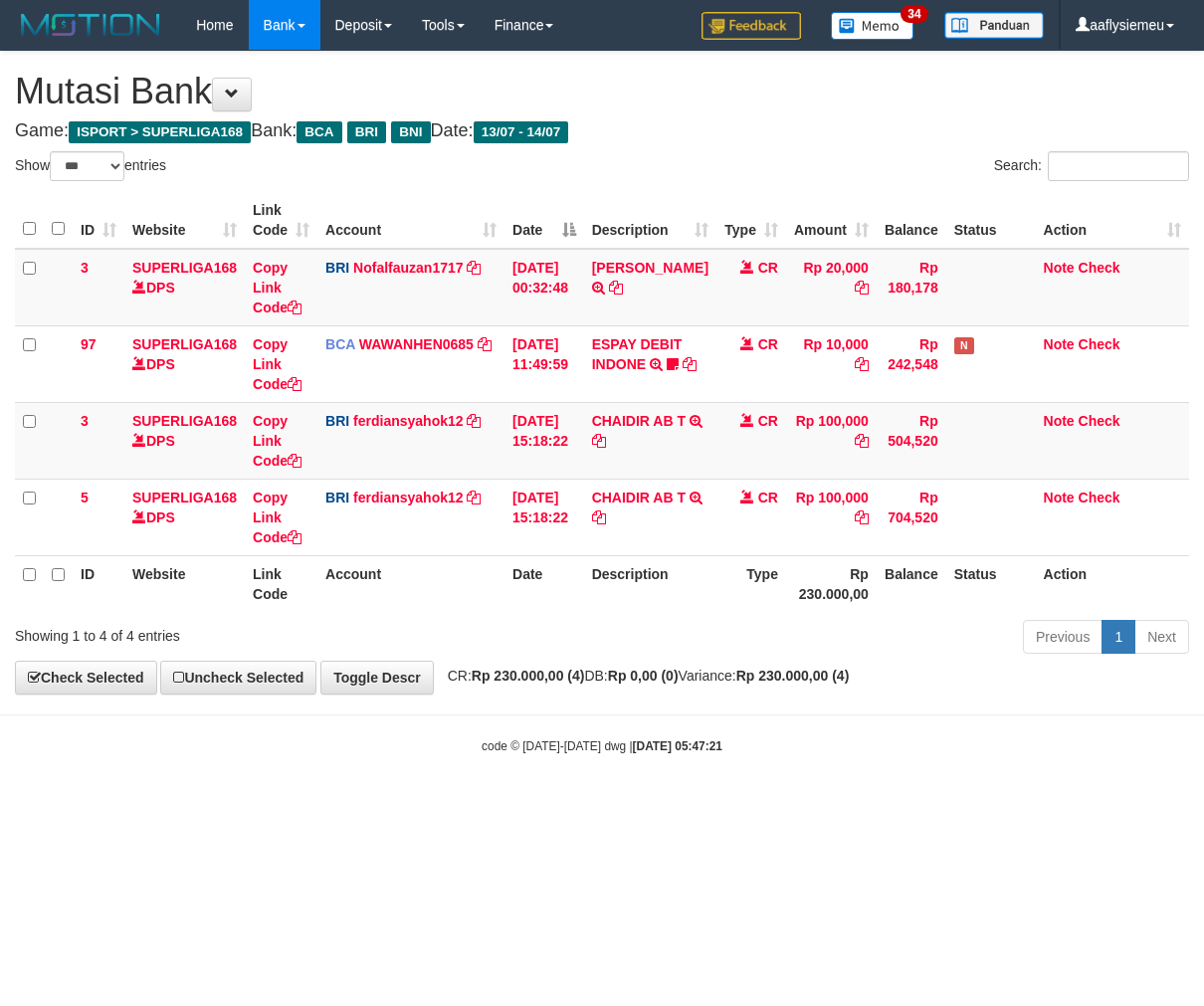 select on "***" 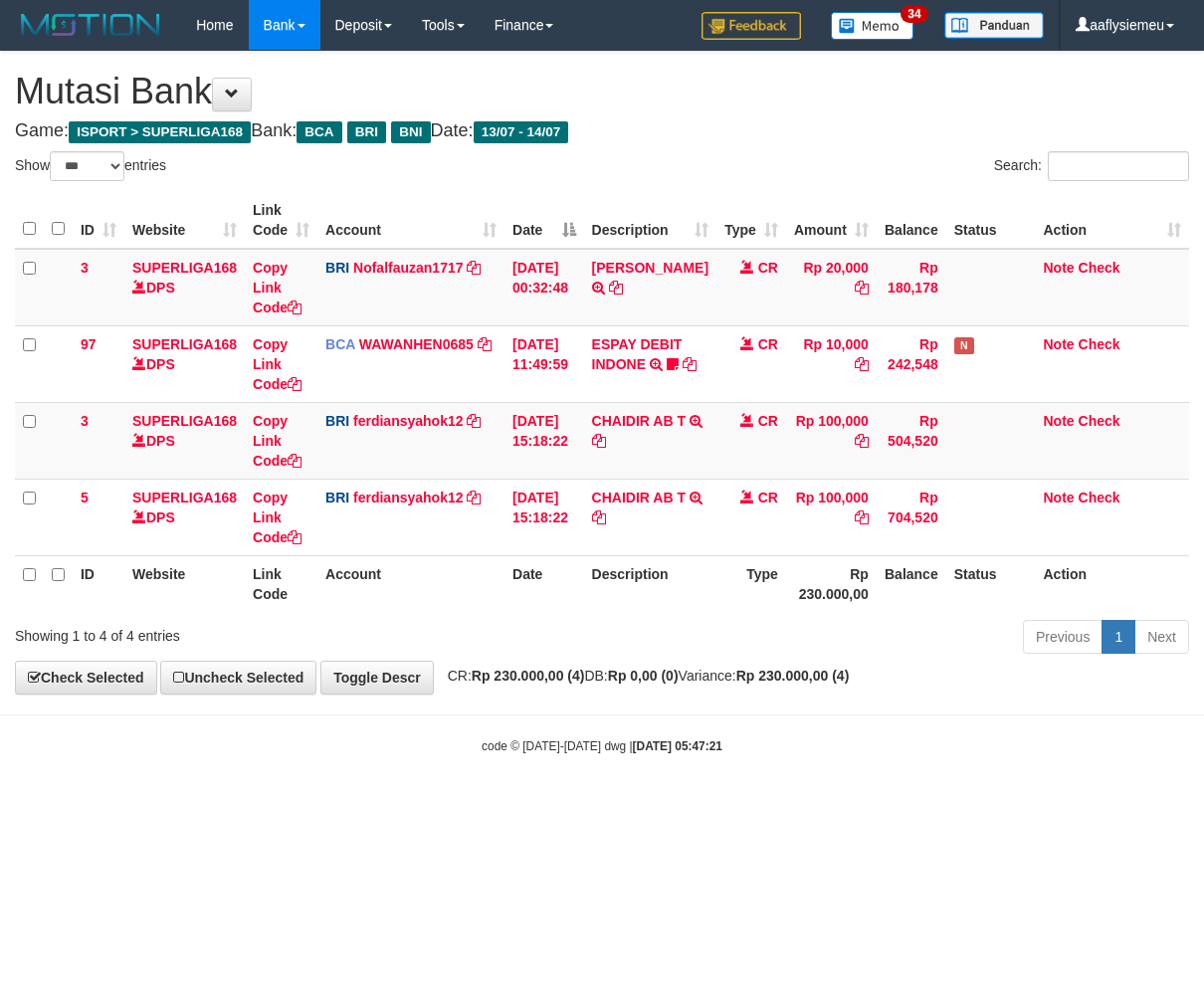 scroll, scrollTop: 0, scrollLeft: 0, axis: both 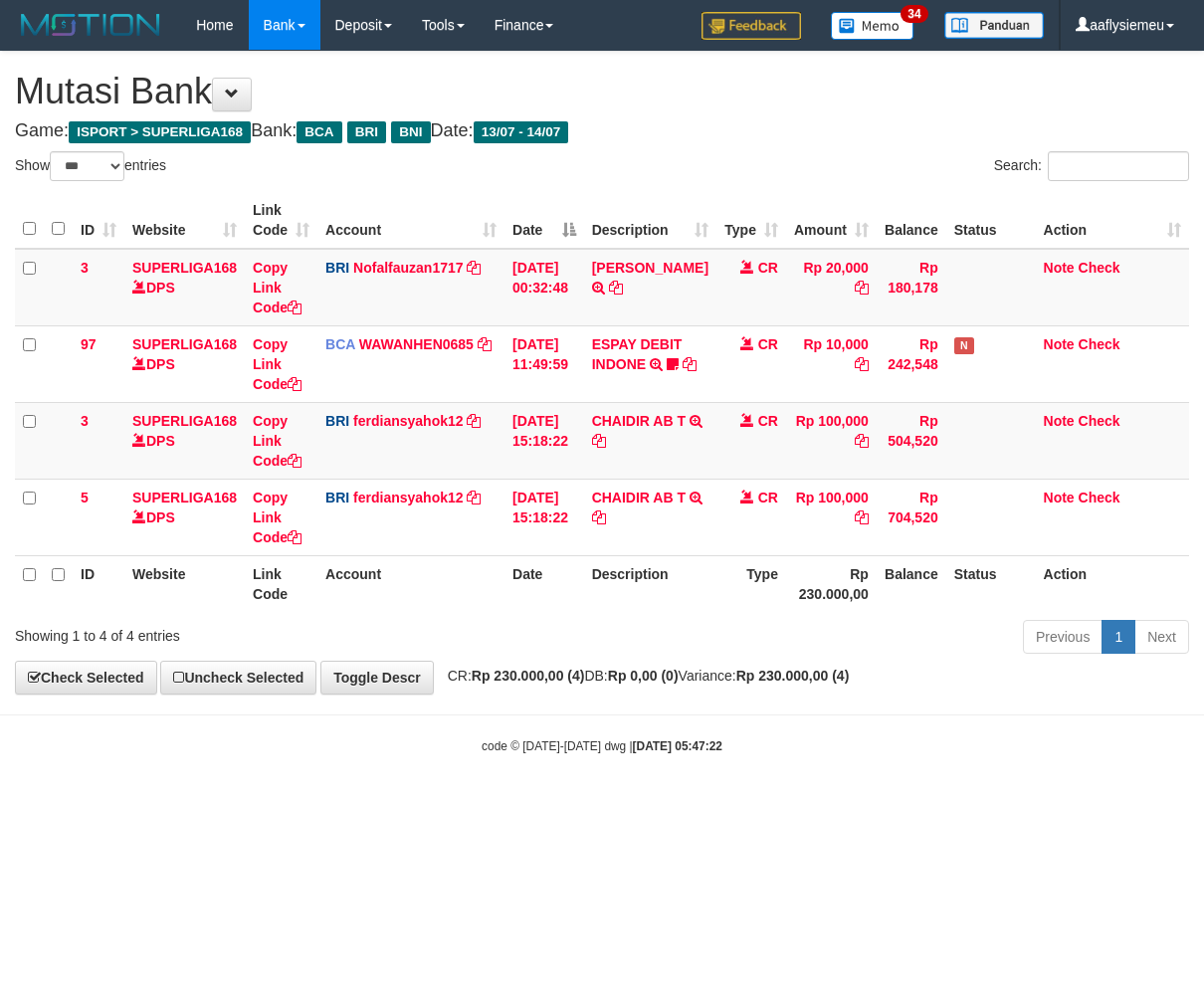 select on "***" 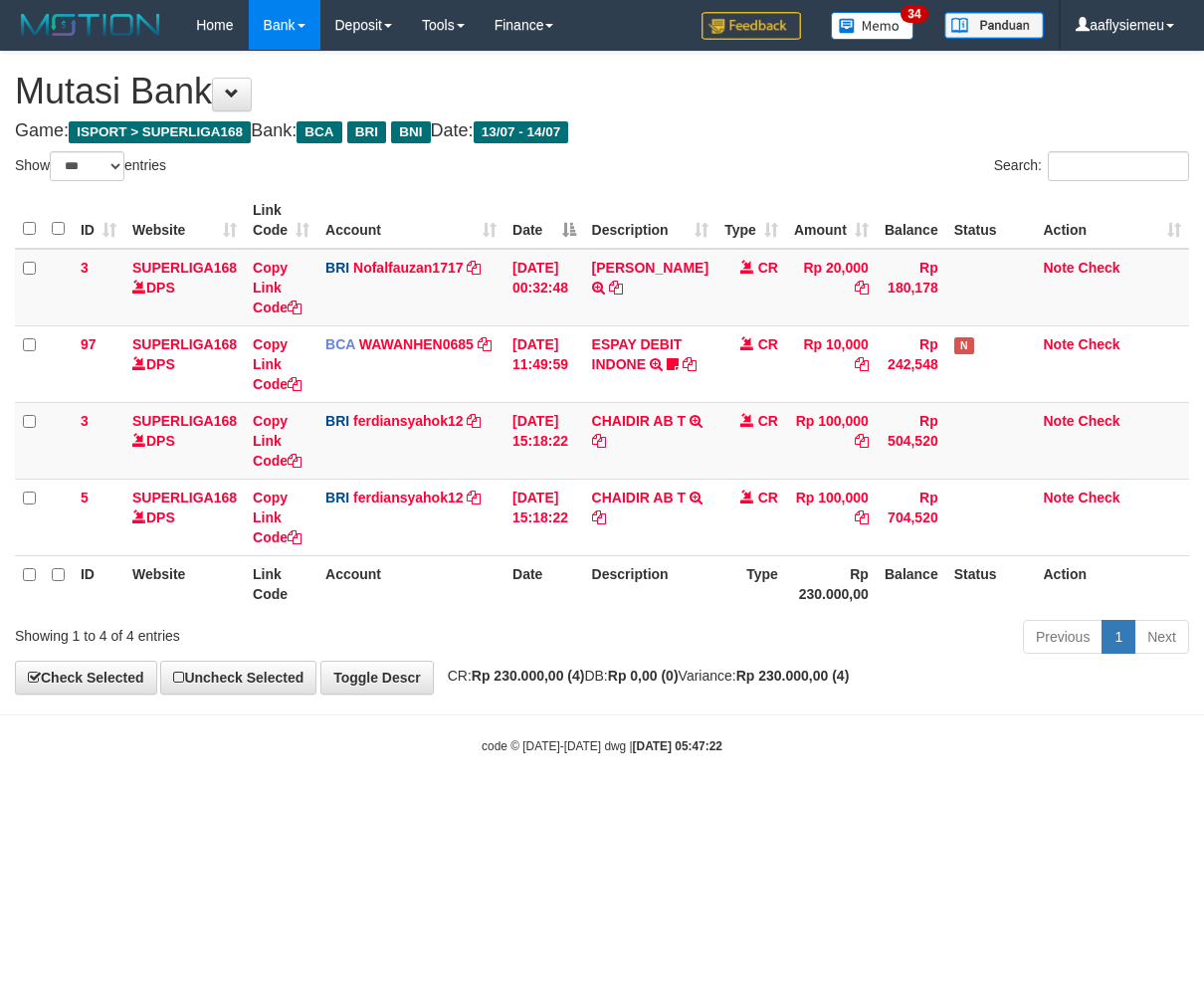 scroll, scrollTop: 0, scrollLeft: 0, axis: both 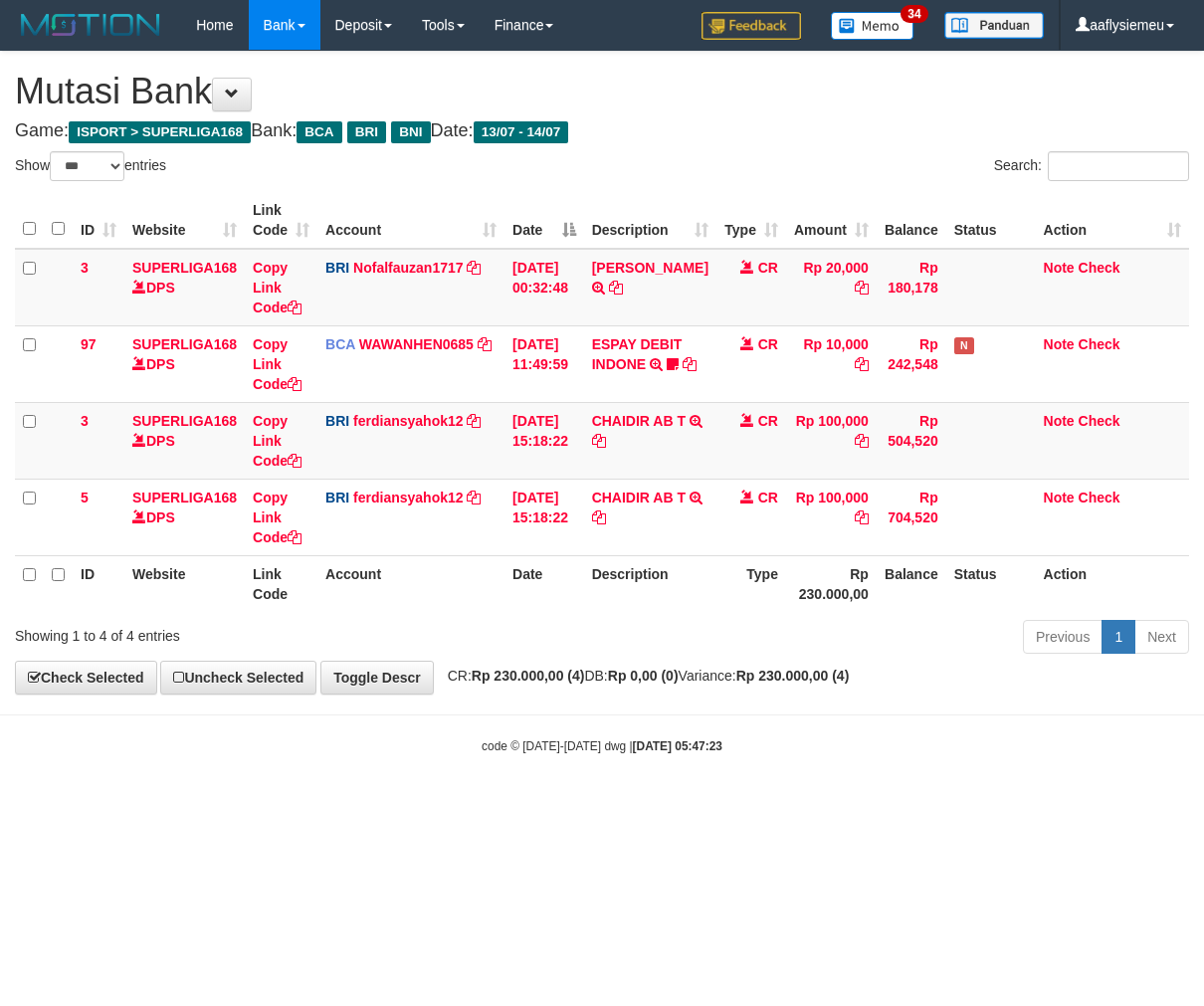 select on "***" 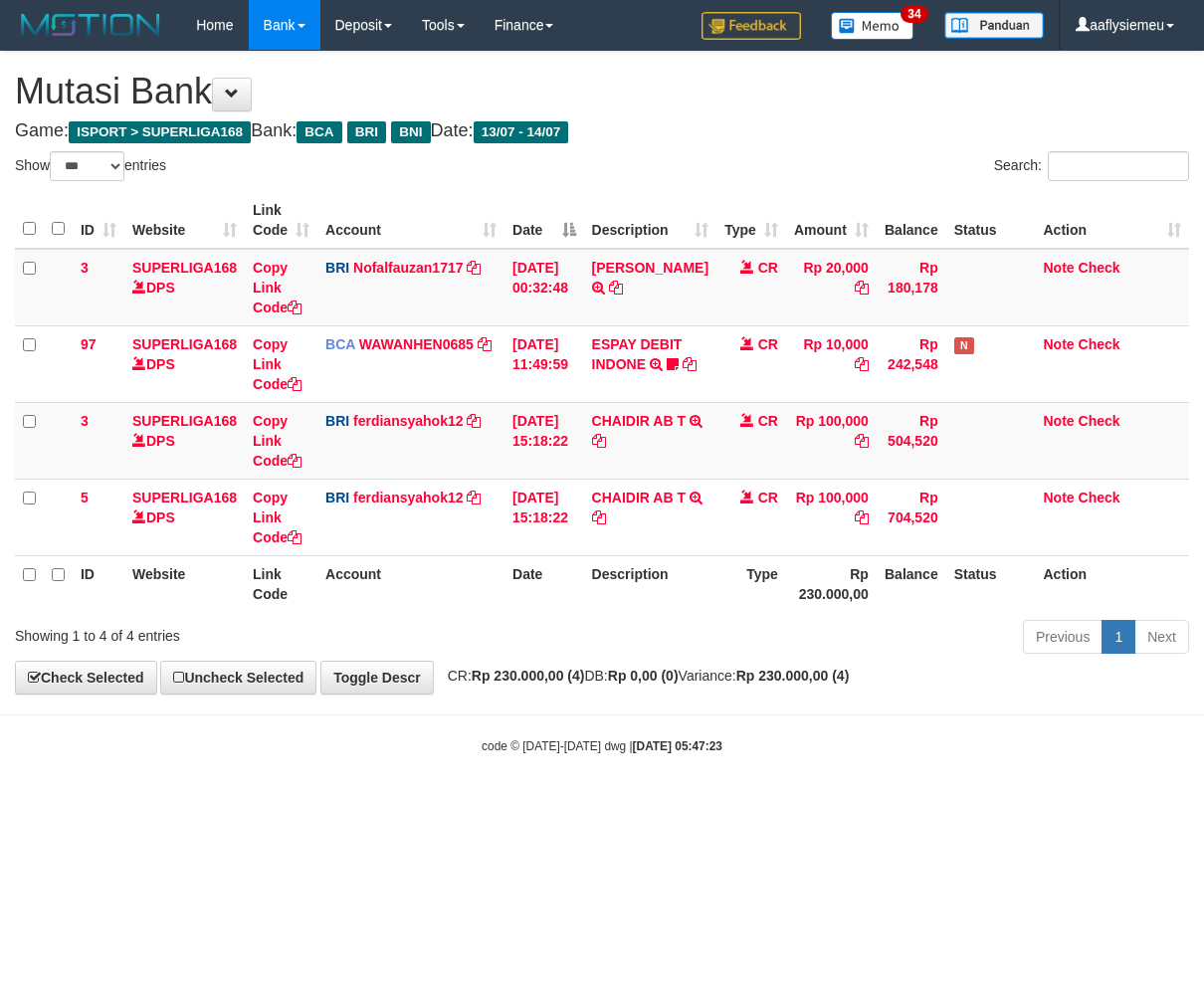 scroll, scrollTop: 0, scrollLeft: 0, axis: both 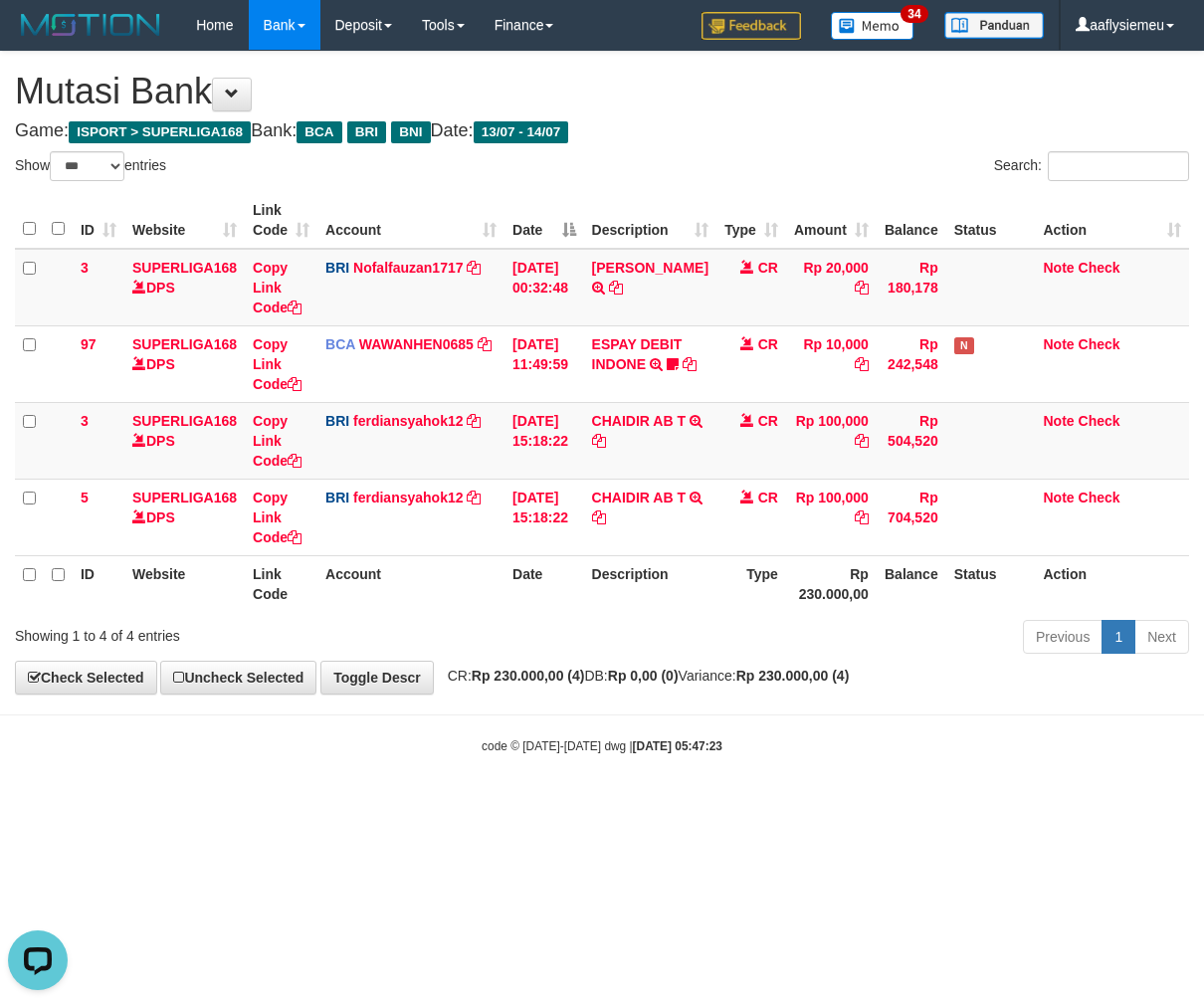 drag, startPoint x: 649, startPoint y: 152, endPoint x: 650, endPoint y: 164, distance: 12.0415946 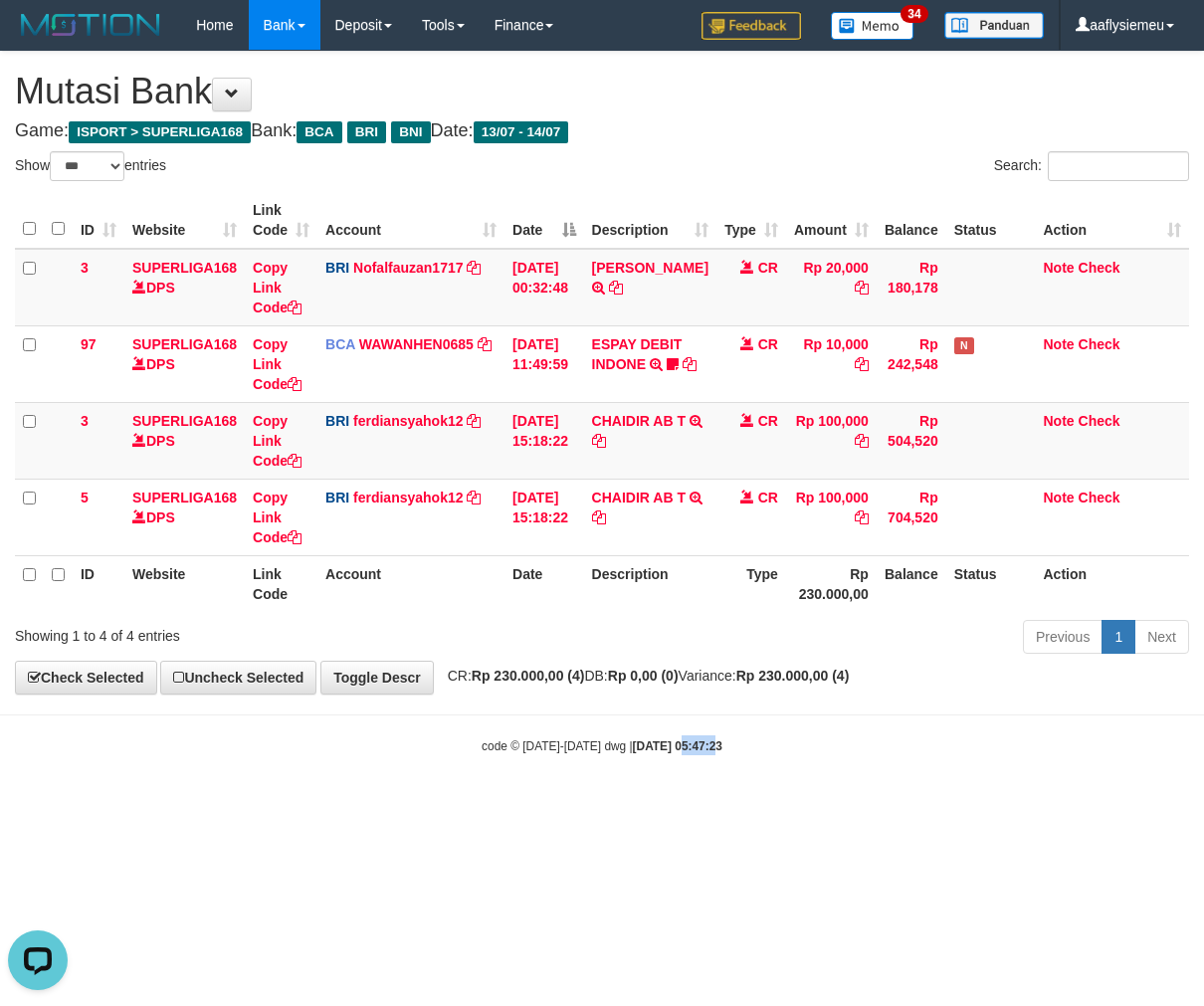 drag, startPoint x: 668, startPoint y: 756, endPoint x: 1106, endPoint y: 670, distance: 446.36308 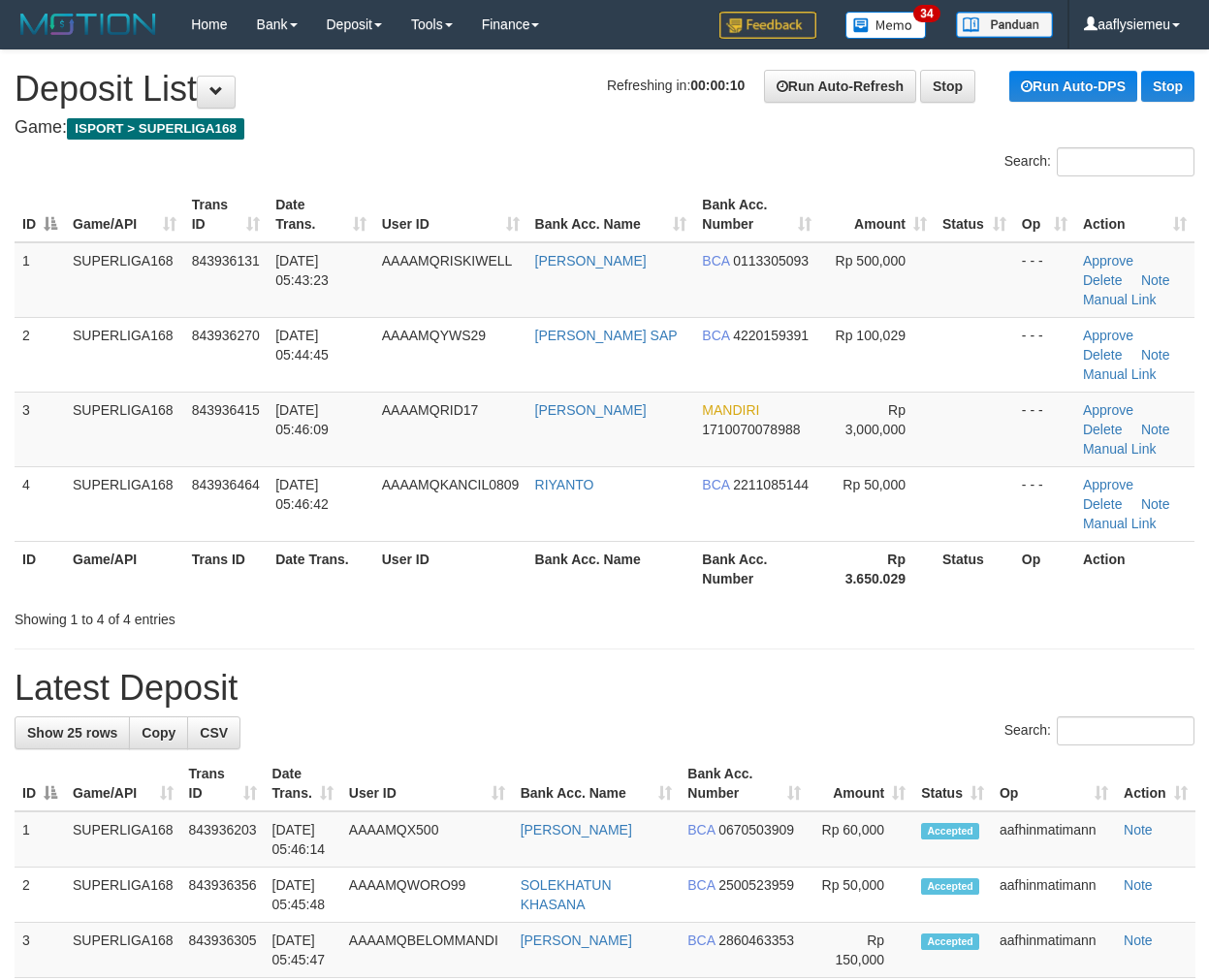 scroll, scrollTop: 0, scrollLeft: 0, axis: both 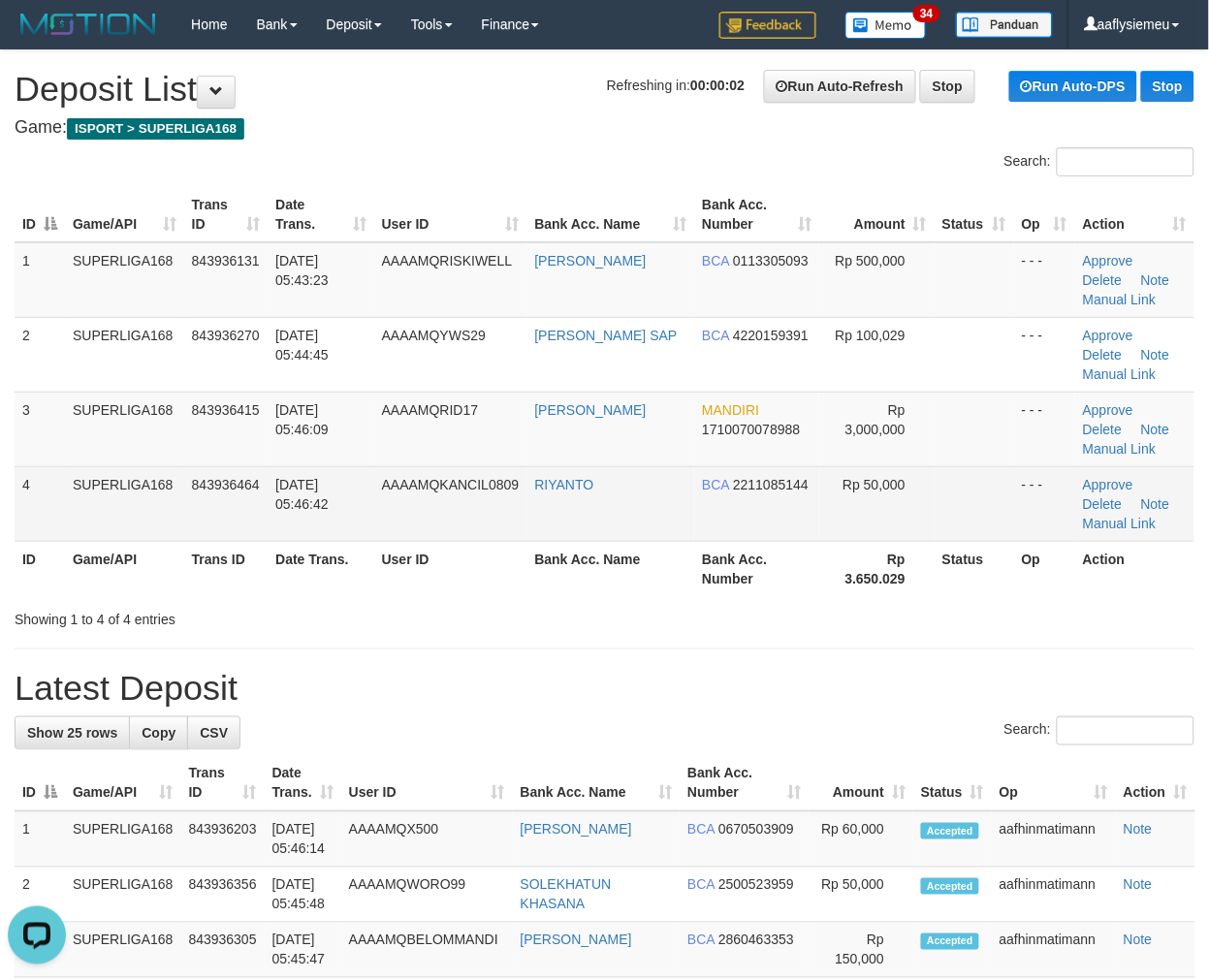 click on "1
SUPERLIGA168
843936131
[DATE] 05:43:23
AAAAMQRISKIWELL
[PERSON_NAME]
BCA
0113305093
Rp 500,000
- - -
Approve
[GEOGRAPHIC_DATA]
Note
Manual Link
2
SUPERLIGA168
843936270
[DATE] 05:44:45
AAAAMQYWS29
YUNI WULANDARI SAP
BCA
4220159391
Rp 100,029
- - -
Approve" at bounding box center (604, 392) 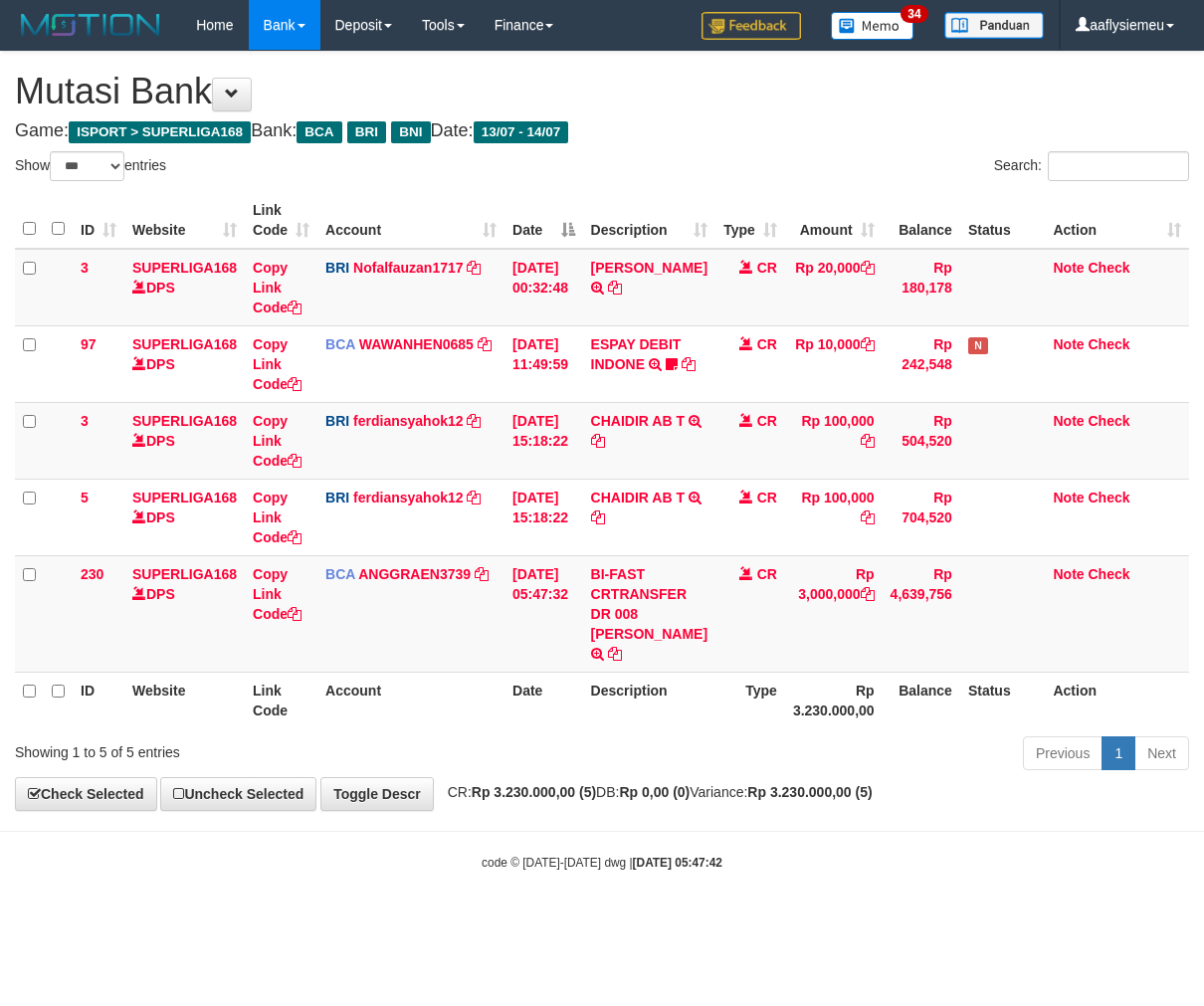 select on "***" 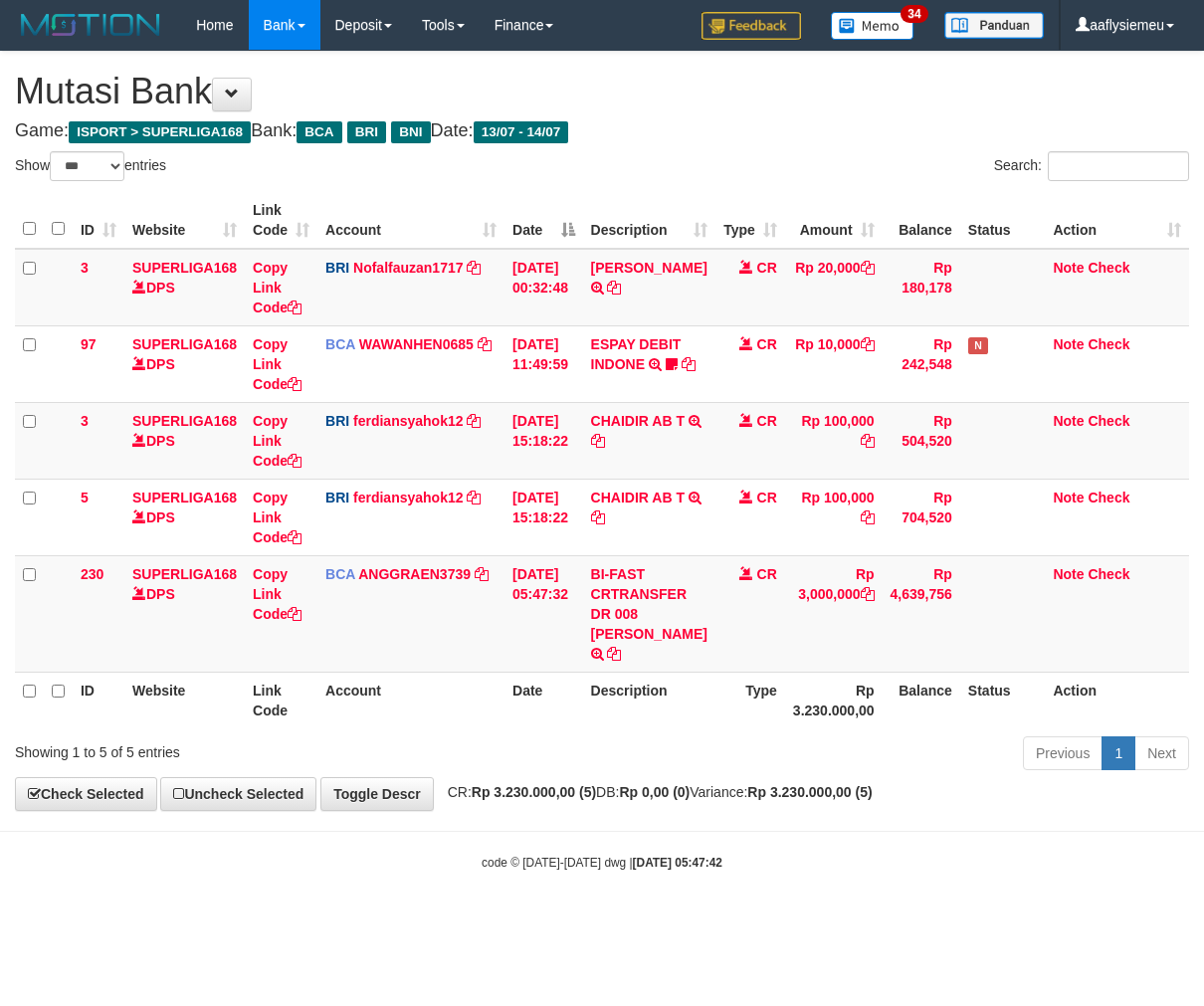 scroll, scrollTop: 0, scrollLeft: 0, axis: both 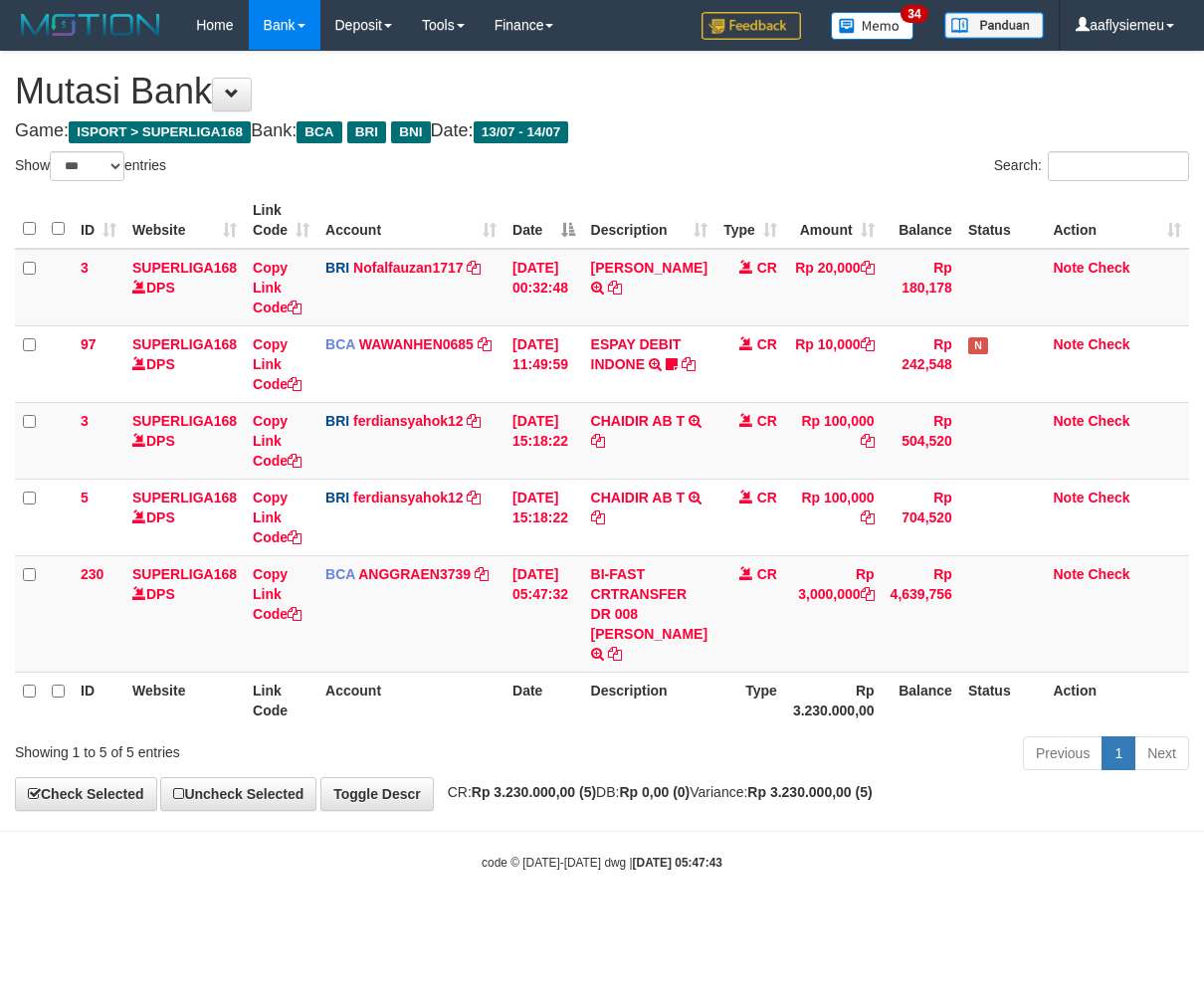 select on "***" 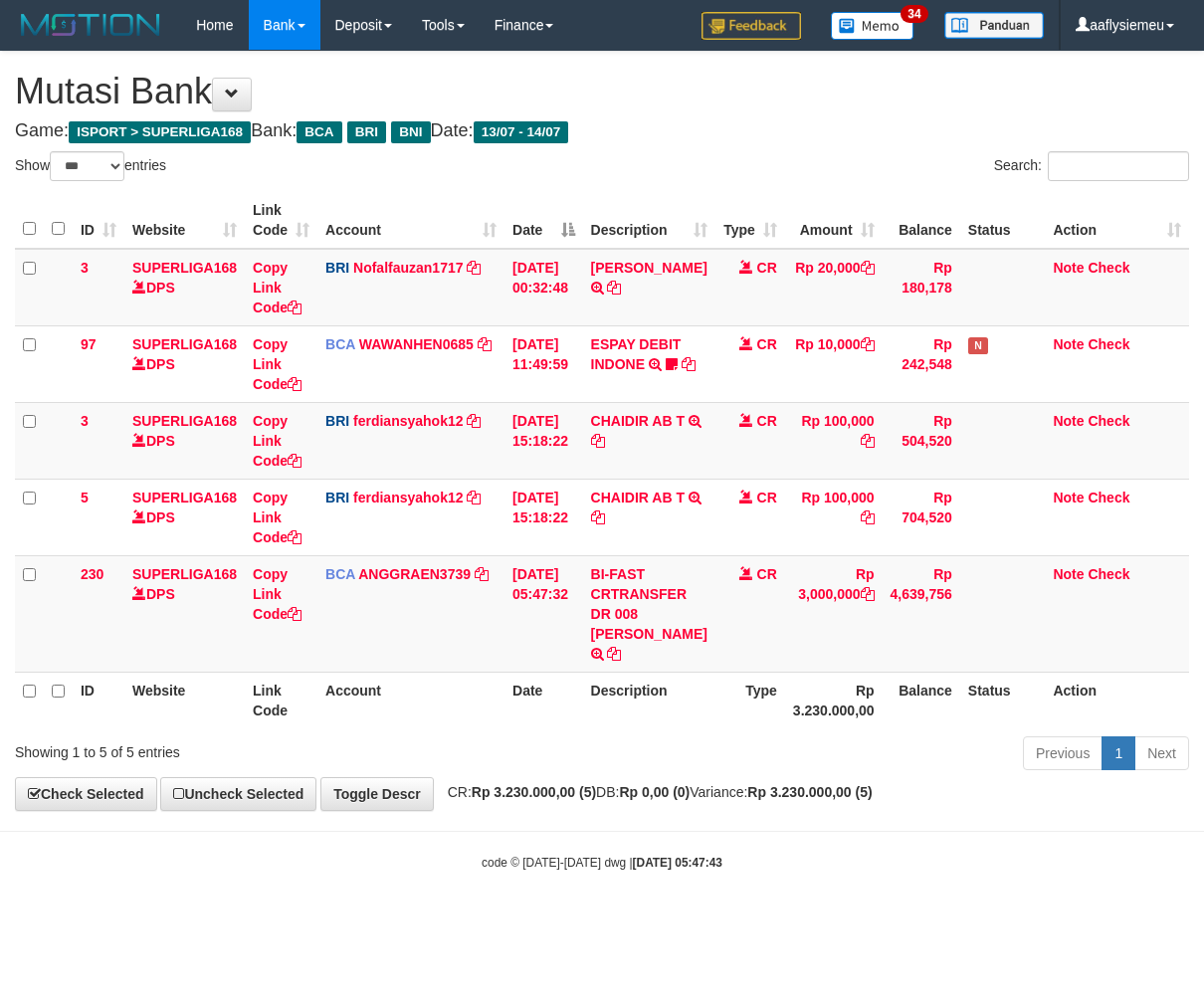 scroll, scrollTop: 0, scrollLeft: 0, axis: both 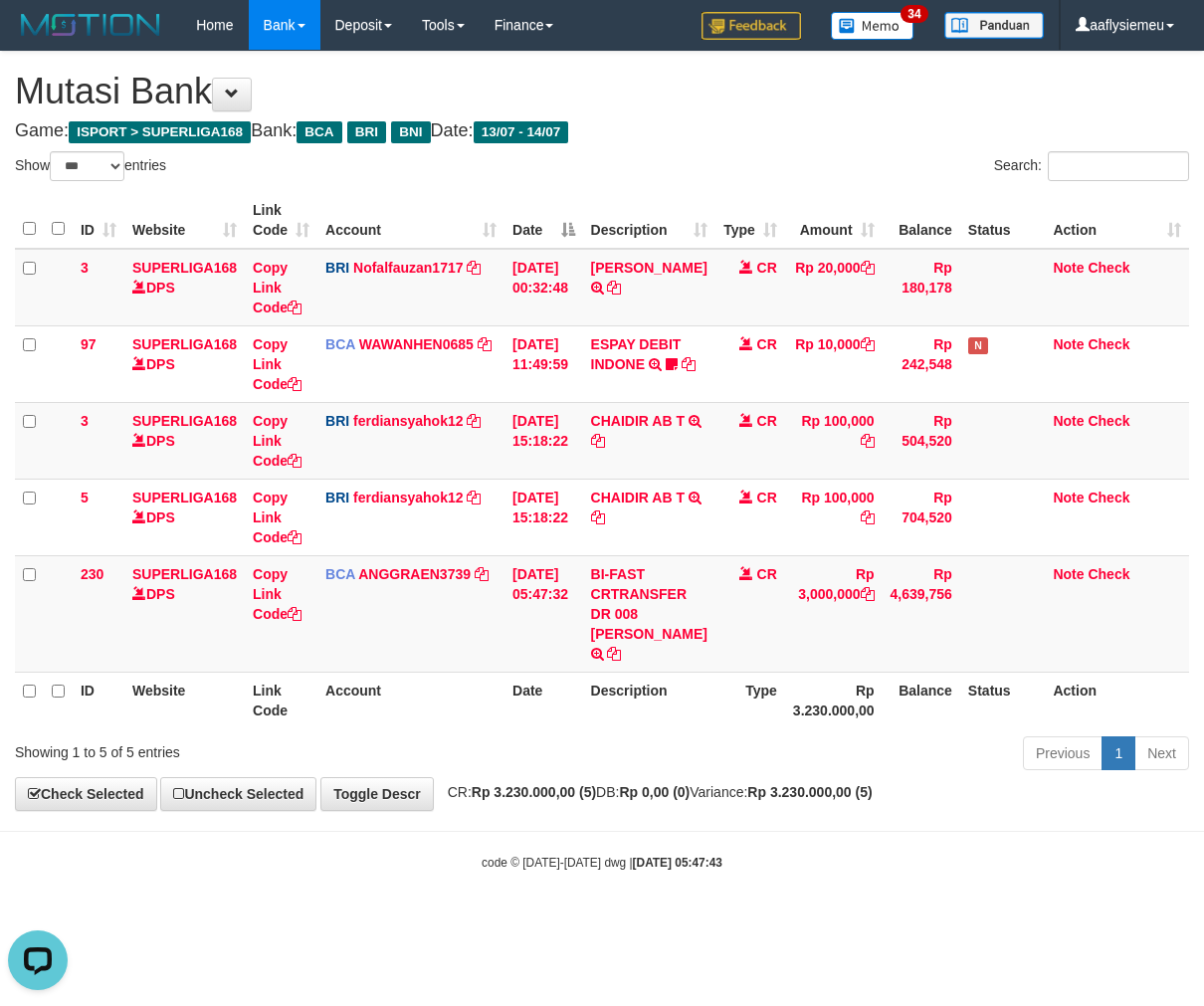 click on "Showing 1 to 5 of 5 entries Previous 1 Next" at bounding box center [602, 755] 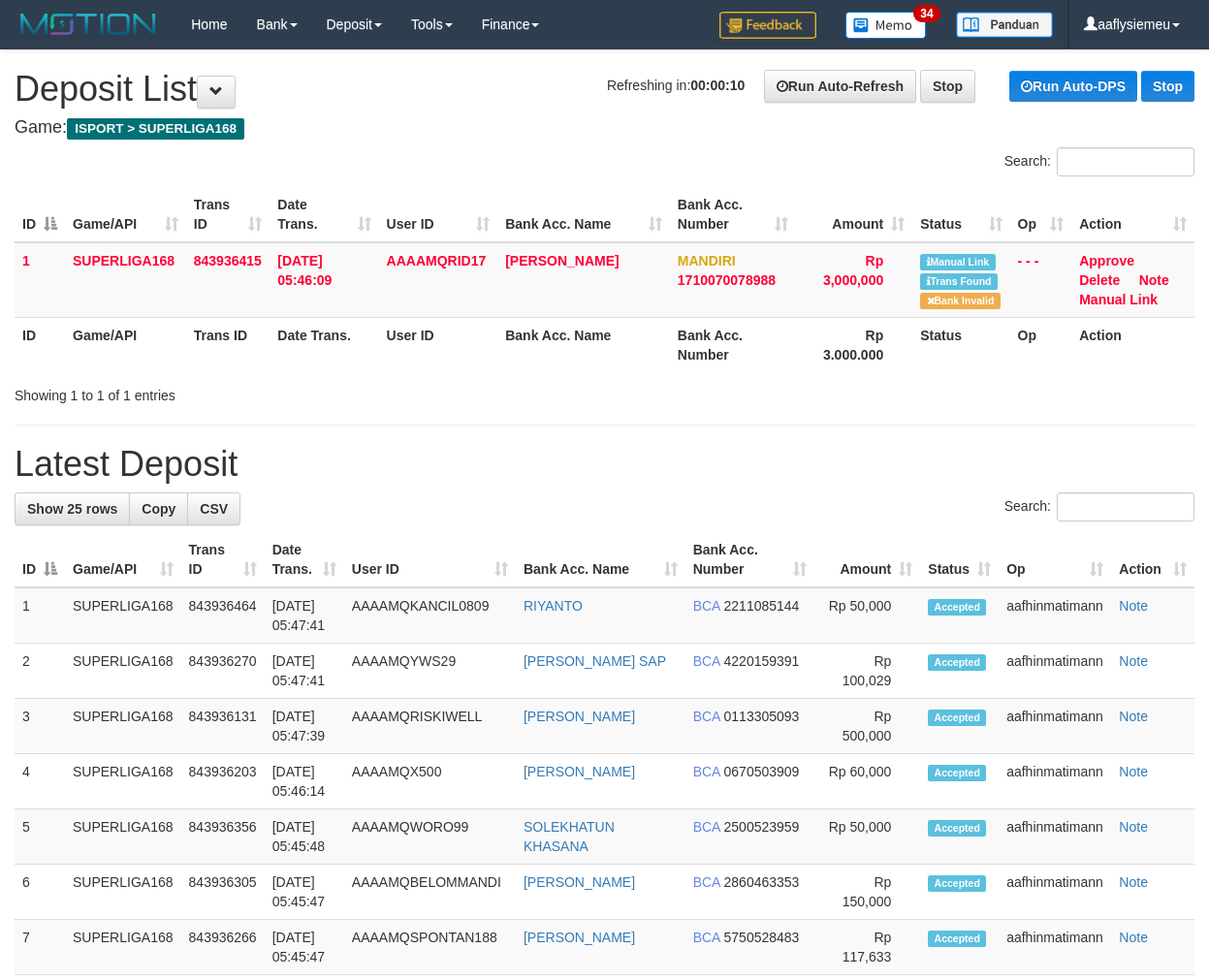 scroll, scrollTop: 0, scrollLeft: 0, axis: both 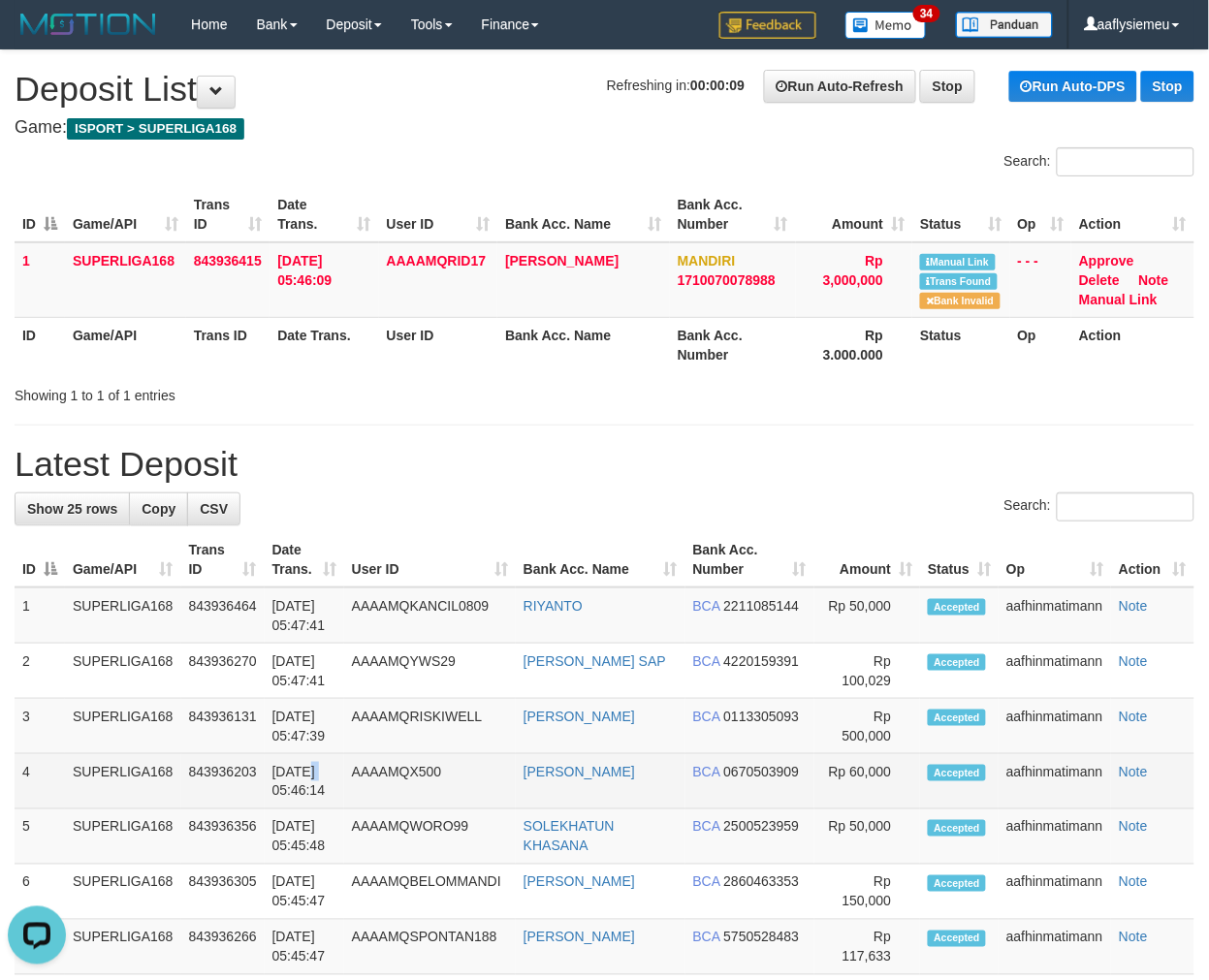 click on "14/07/2025 05:46:14" at bounding box center (304, 781) 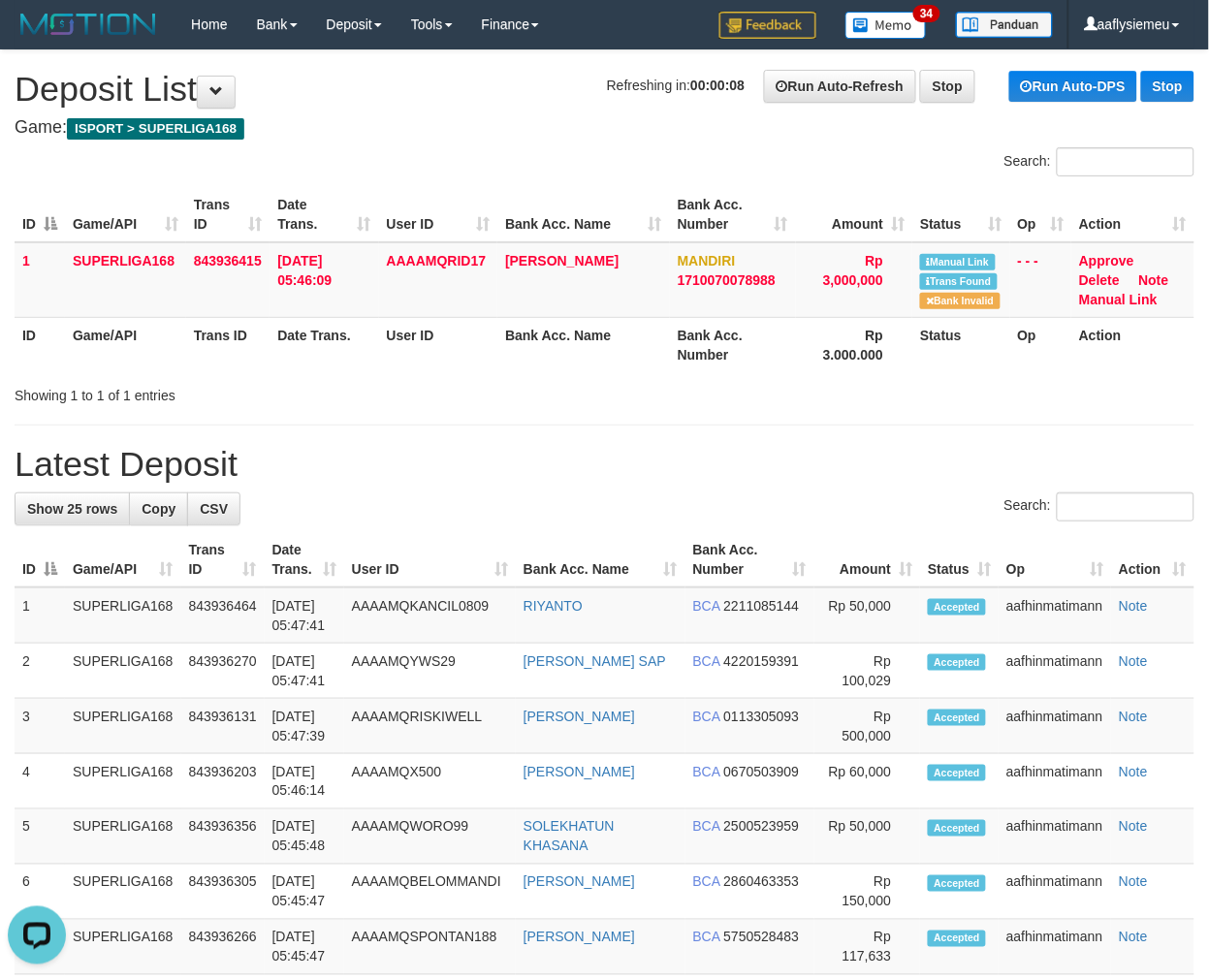 click on "**********" at bounding box center (604, 1084) 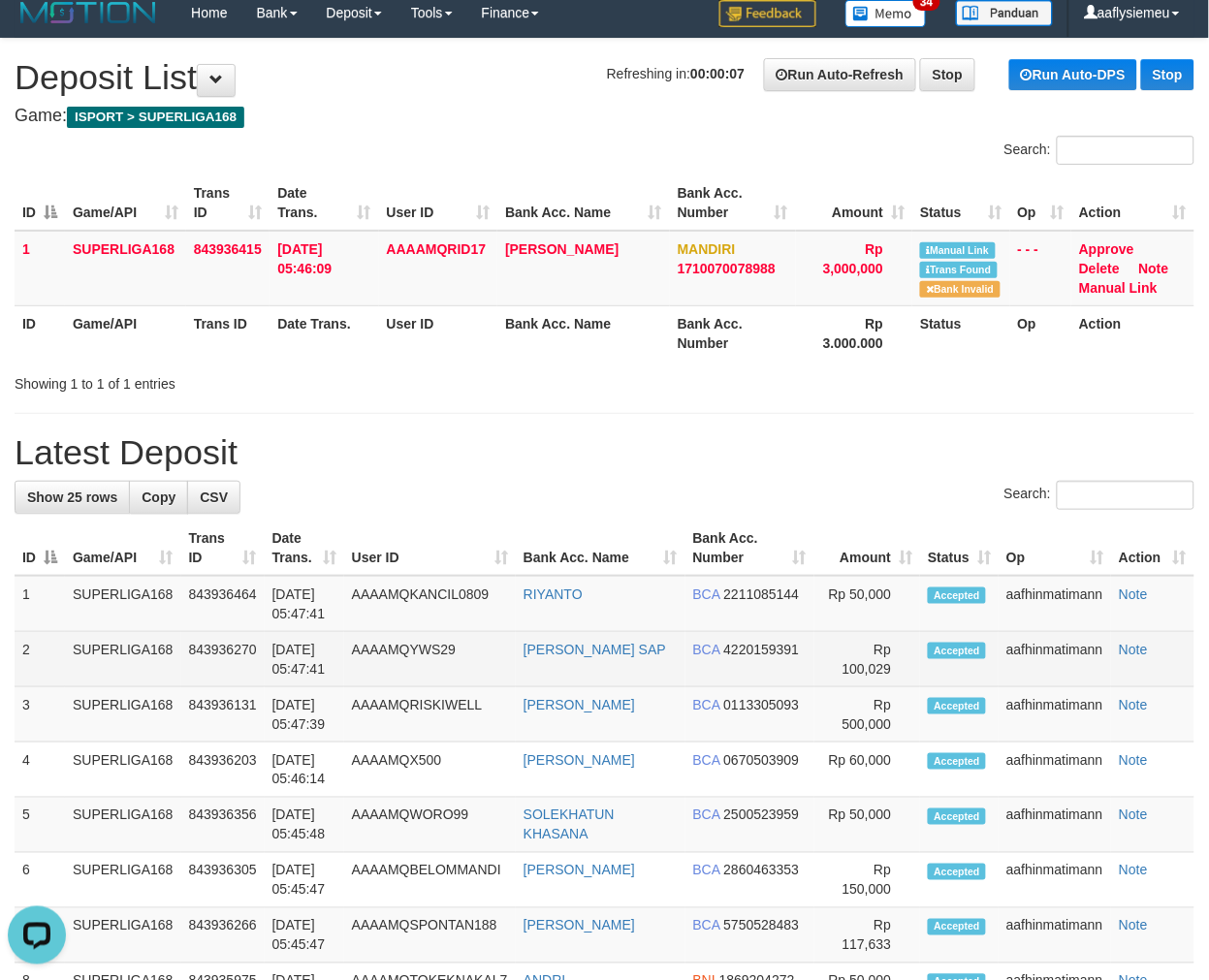 scroll, scrollTop: 21, scrollLeft: 0, axis: vertical 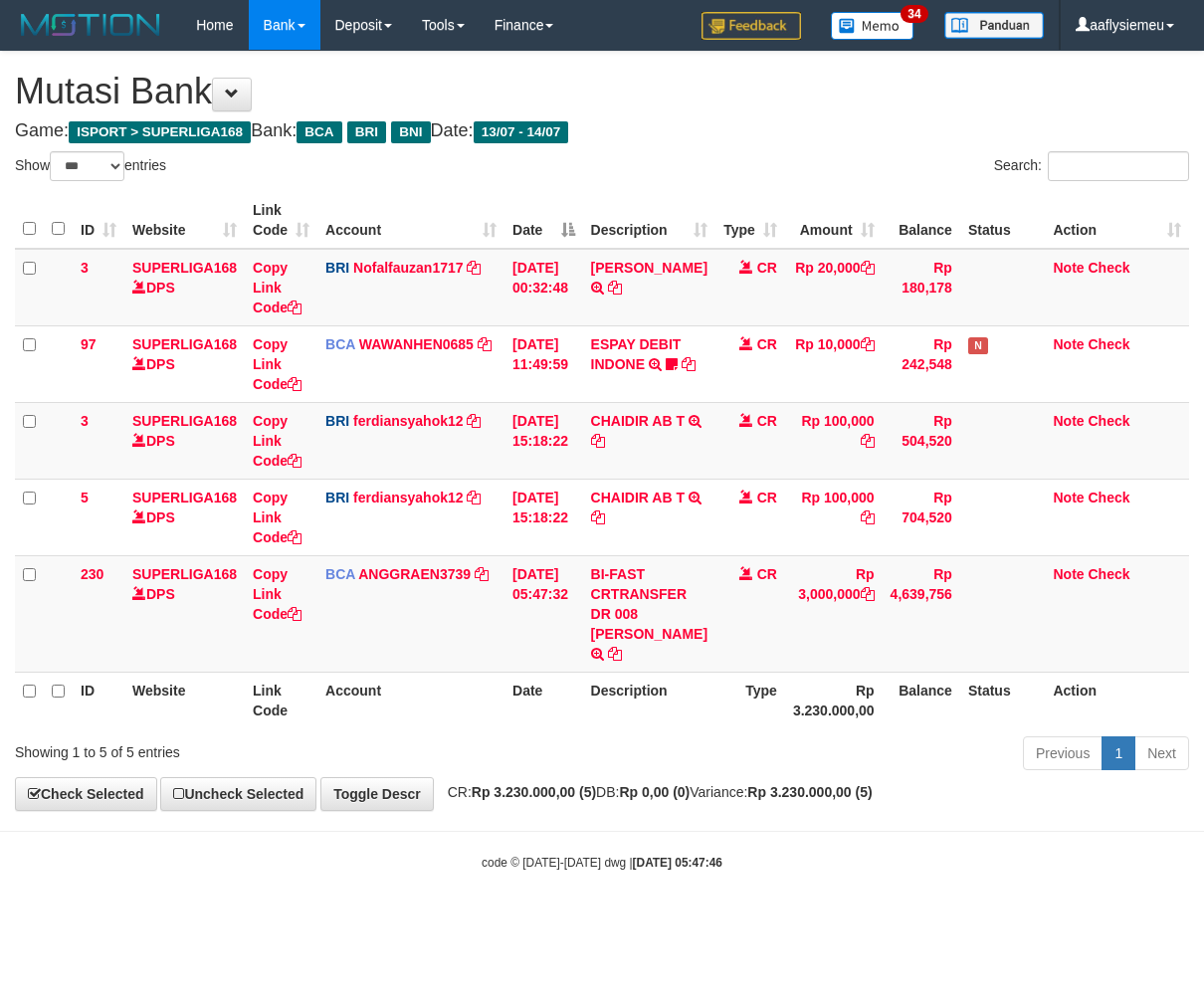 select on "***" 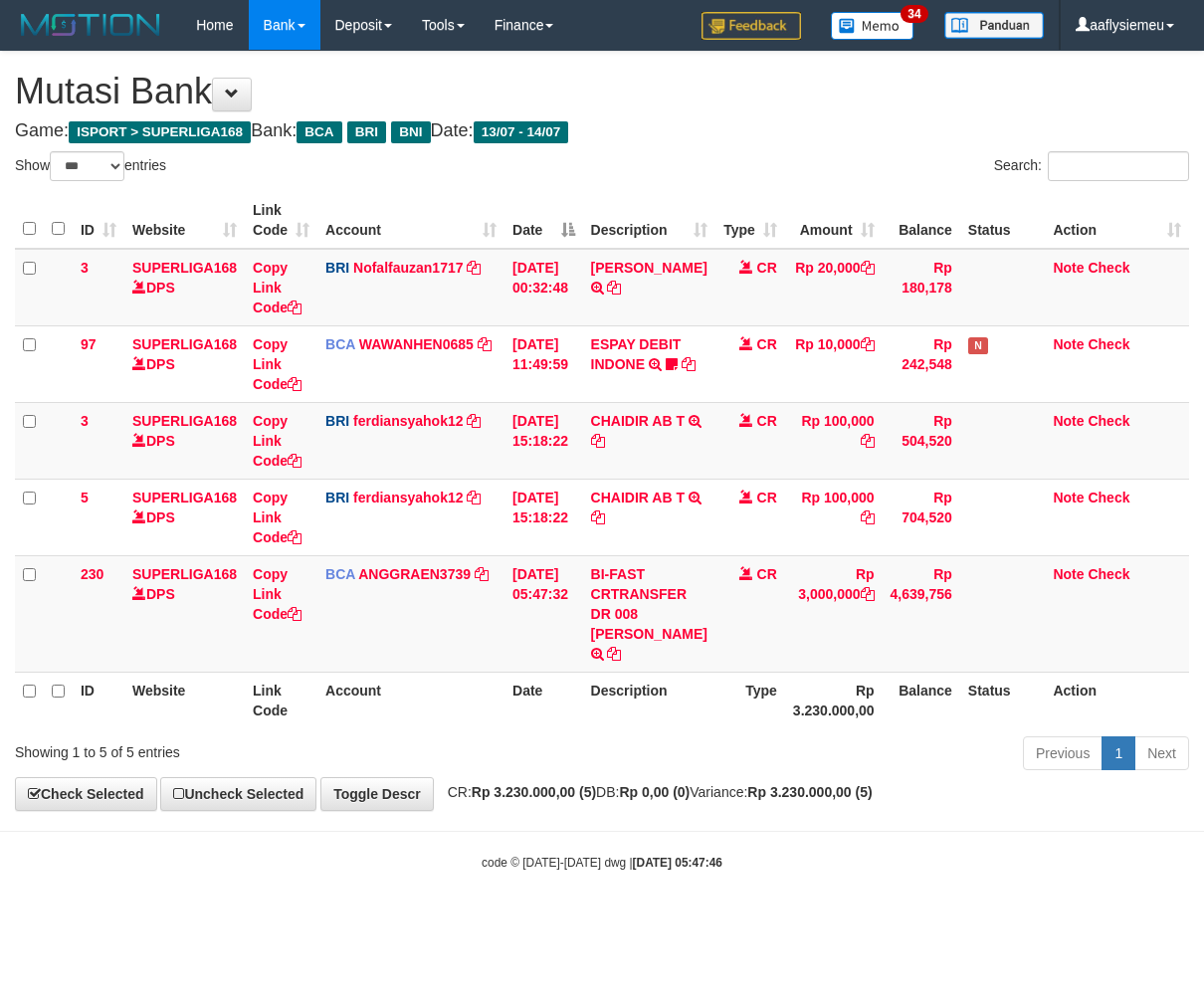 scroll, scrollTop: 0, scrollLeft: 0, axis: both 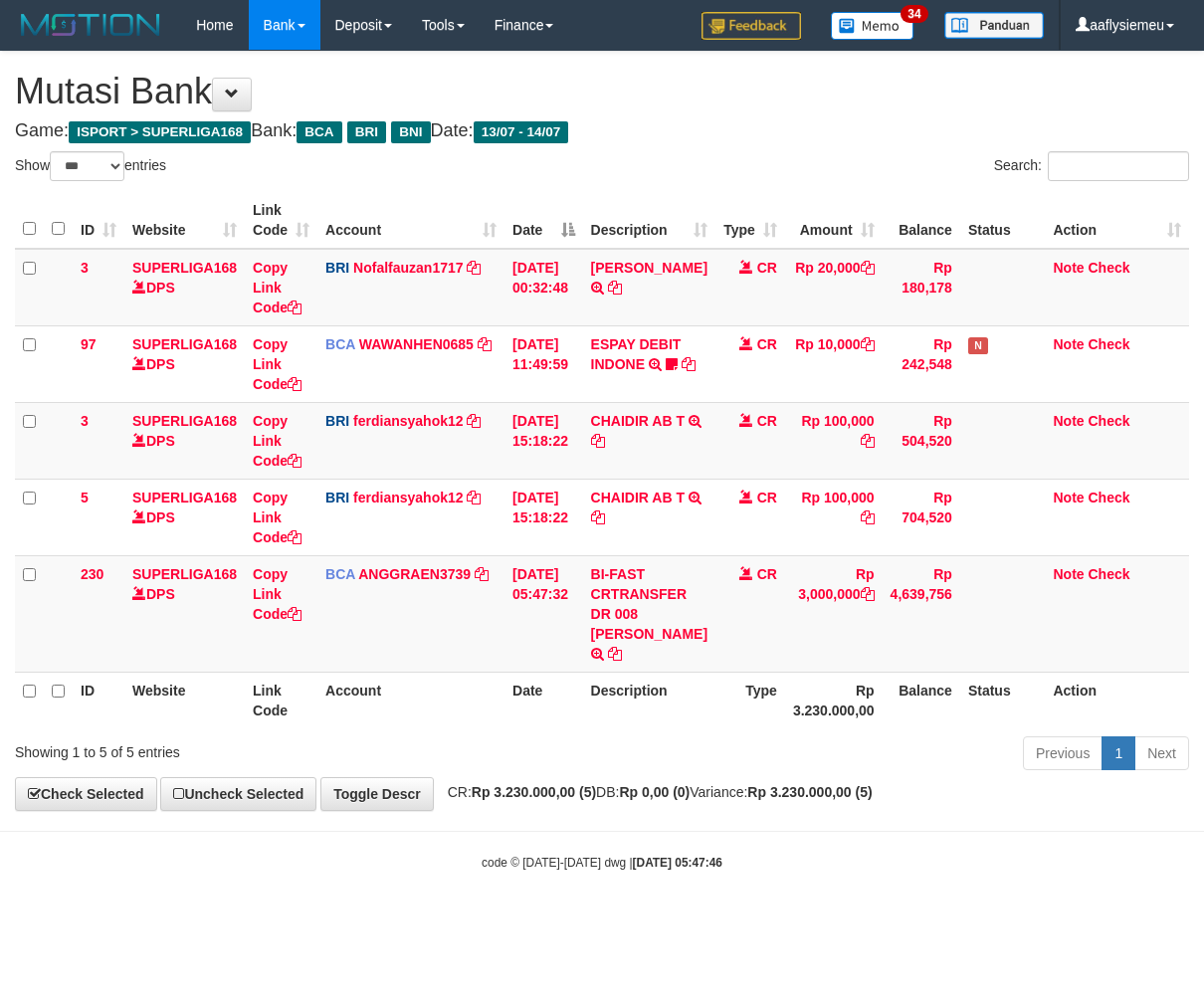 select on "***" 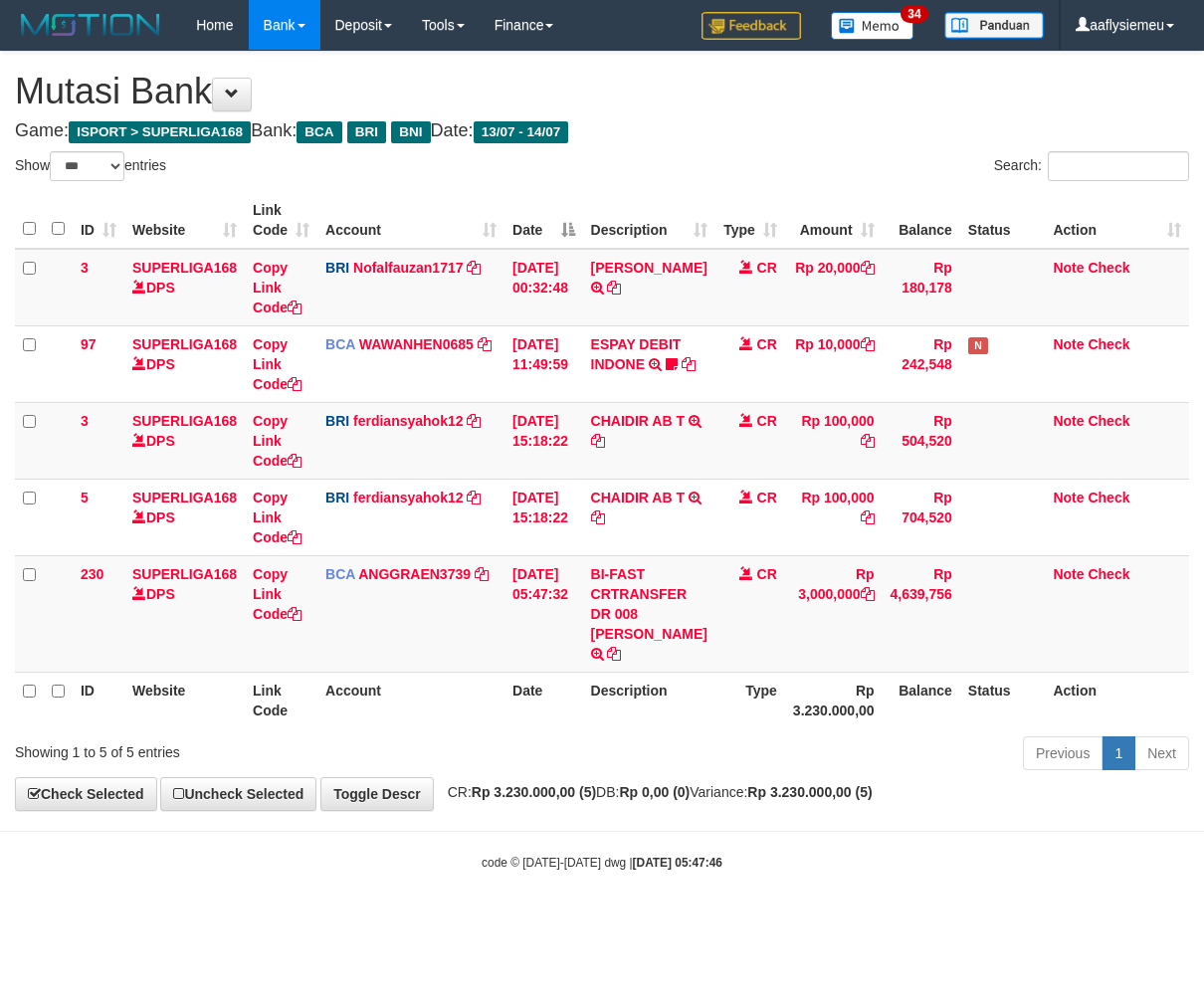 scroll, scrollTop: 0, scrollLeft: 0, axis: both 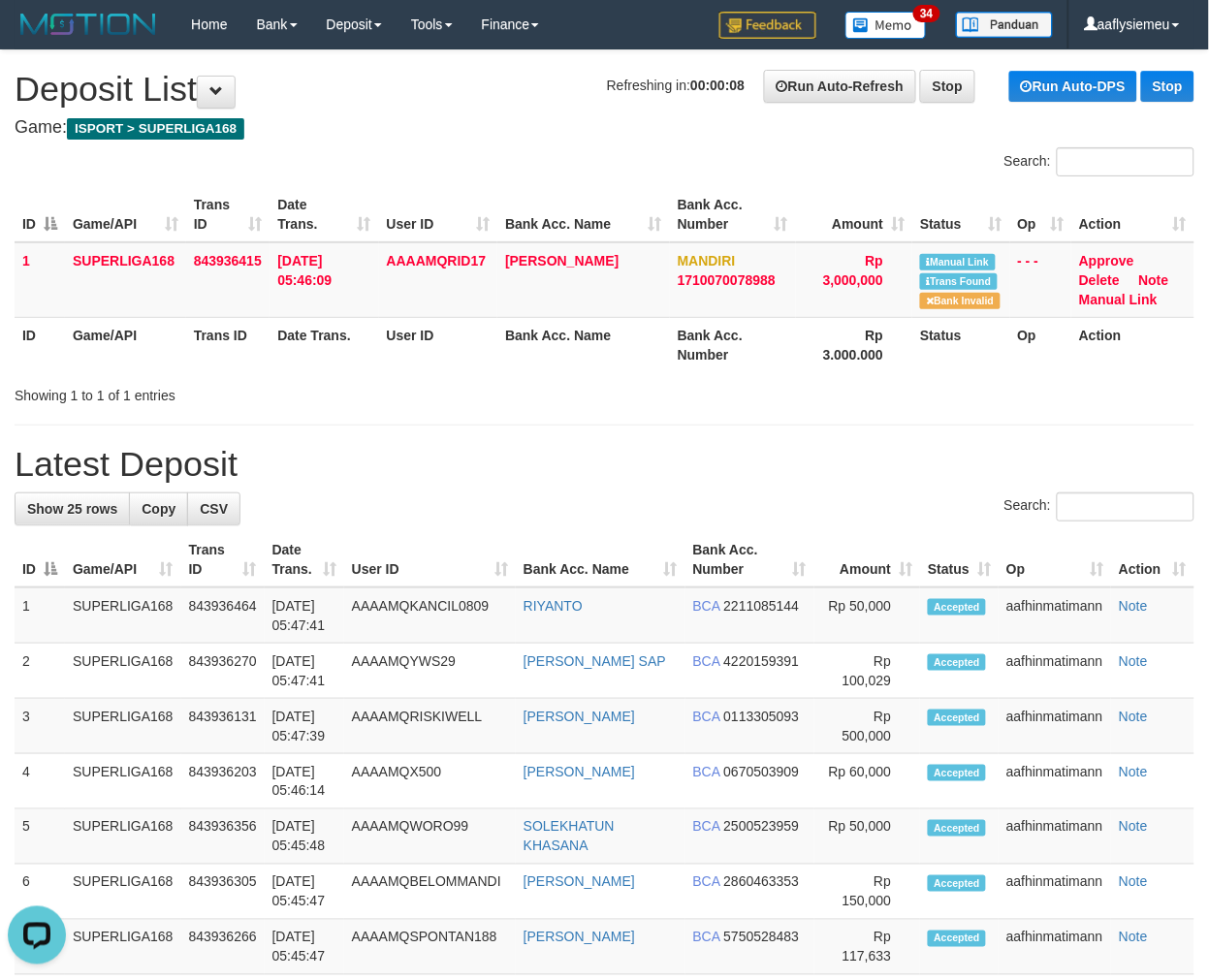 drag, startPoint x: 554, startPoint y: 378, endPoint x: 454, endPoint y: 424, distance: 110.072703 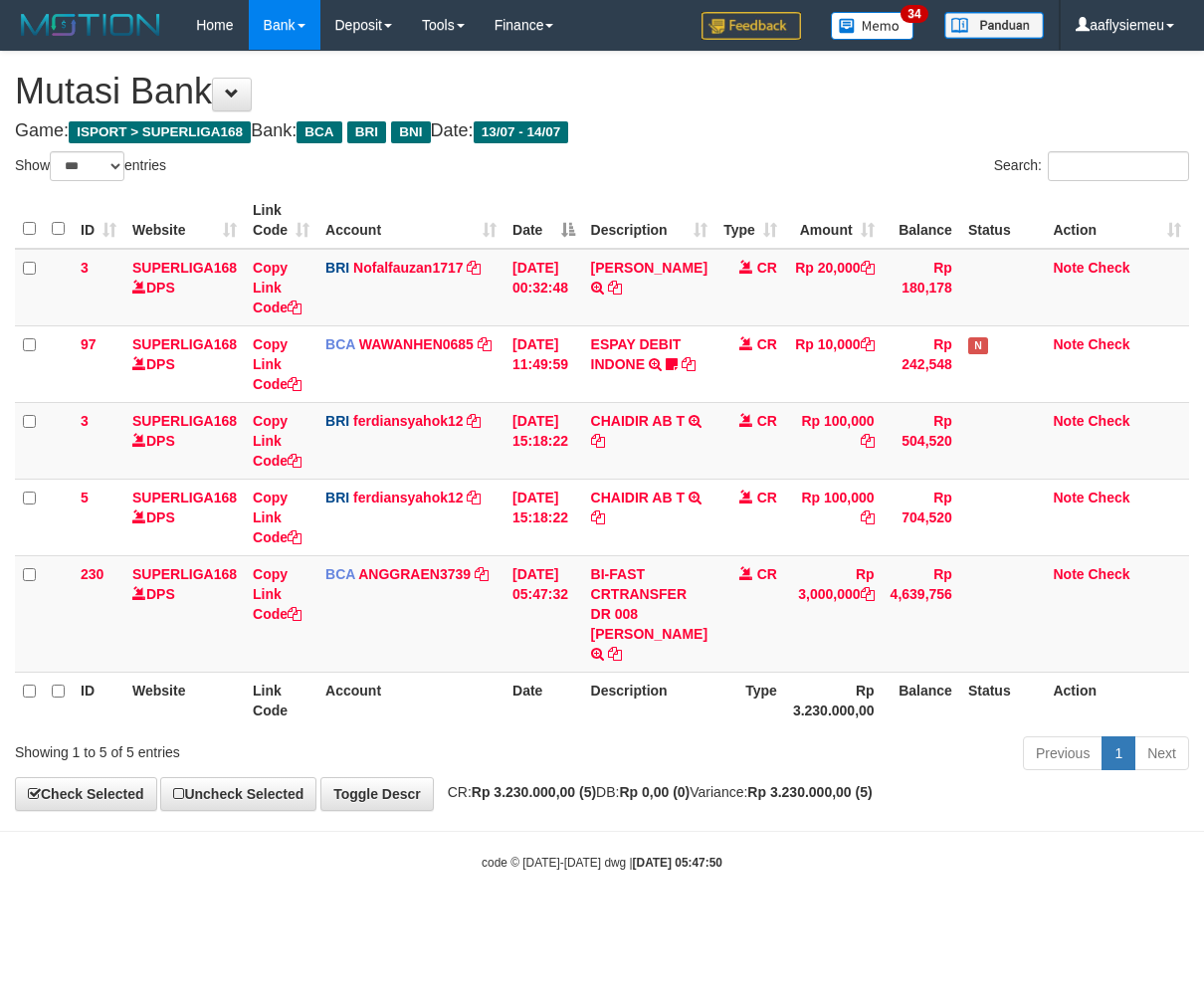 select on "***" 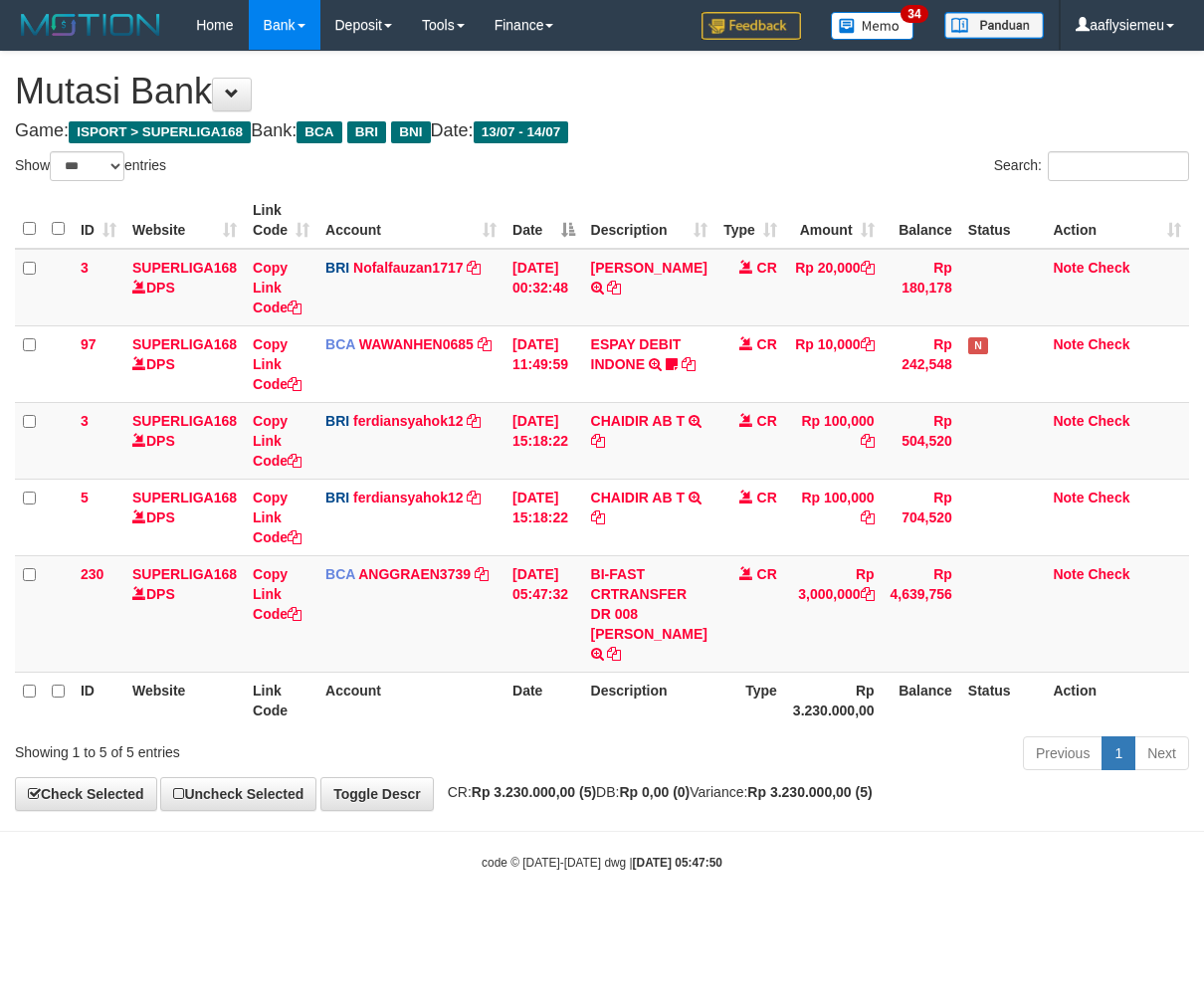 scroll, scrollTop: 0, scrollLeft: 0, axis: both 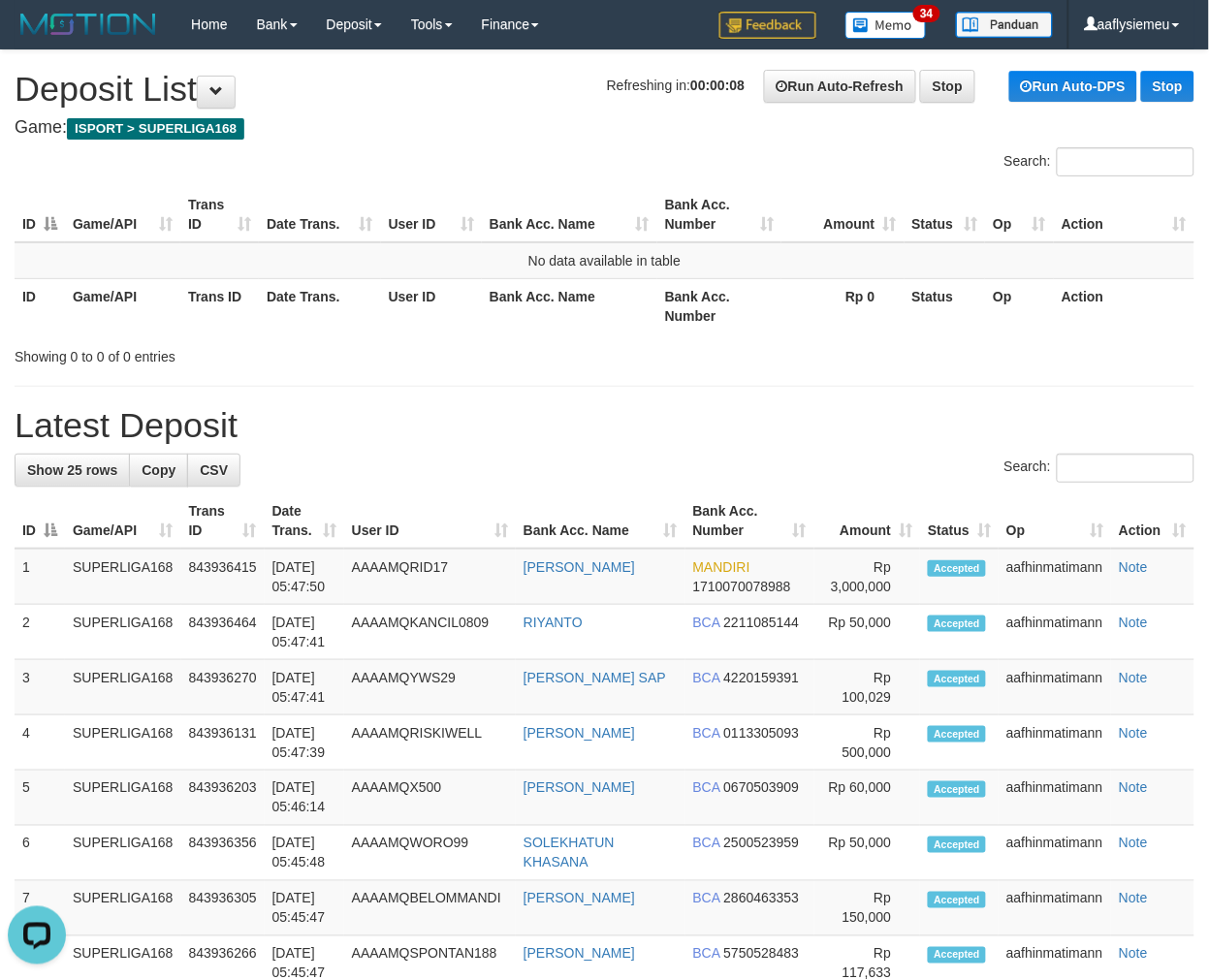 click on "4" at bounding box center (40, 743) 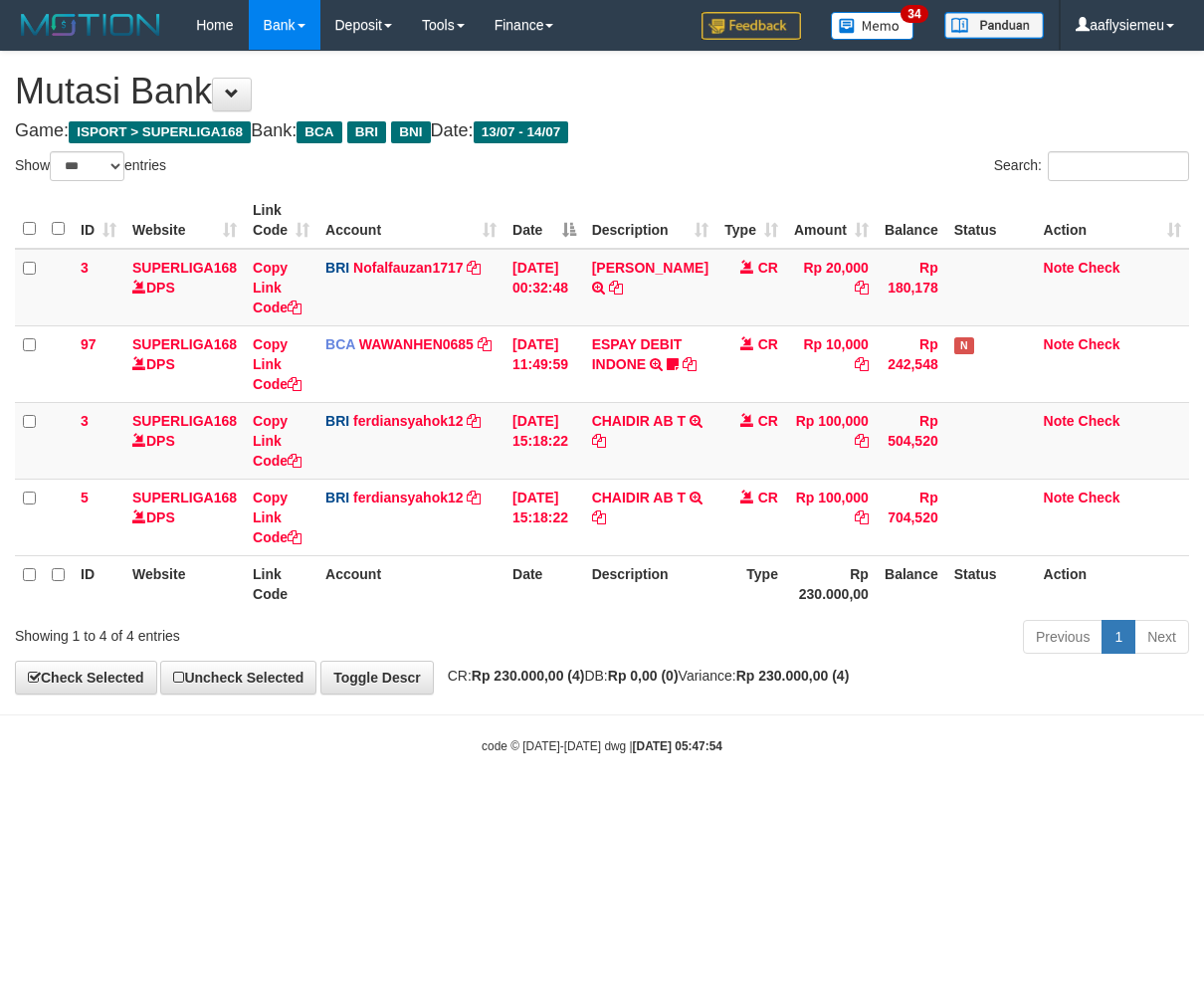 select on "***" 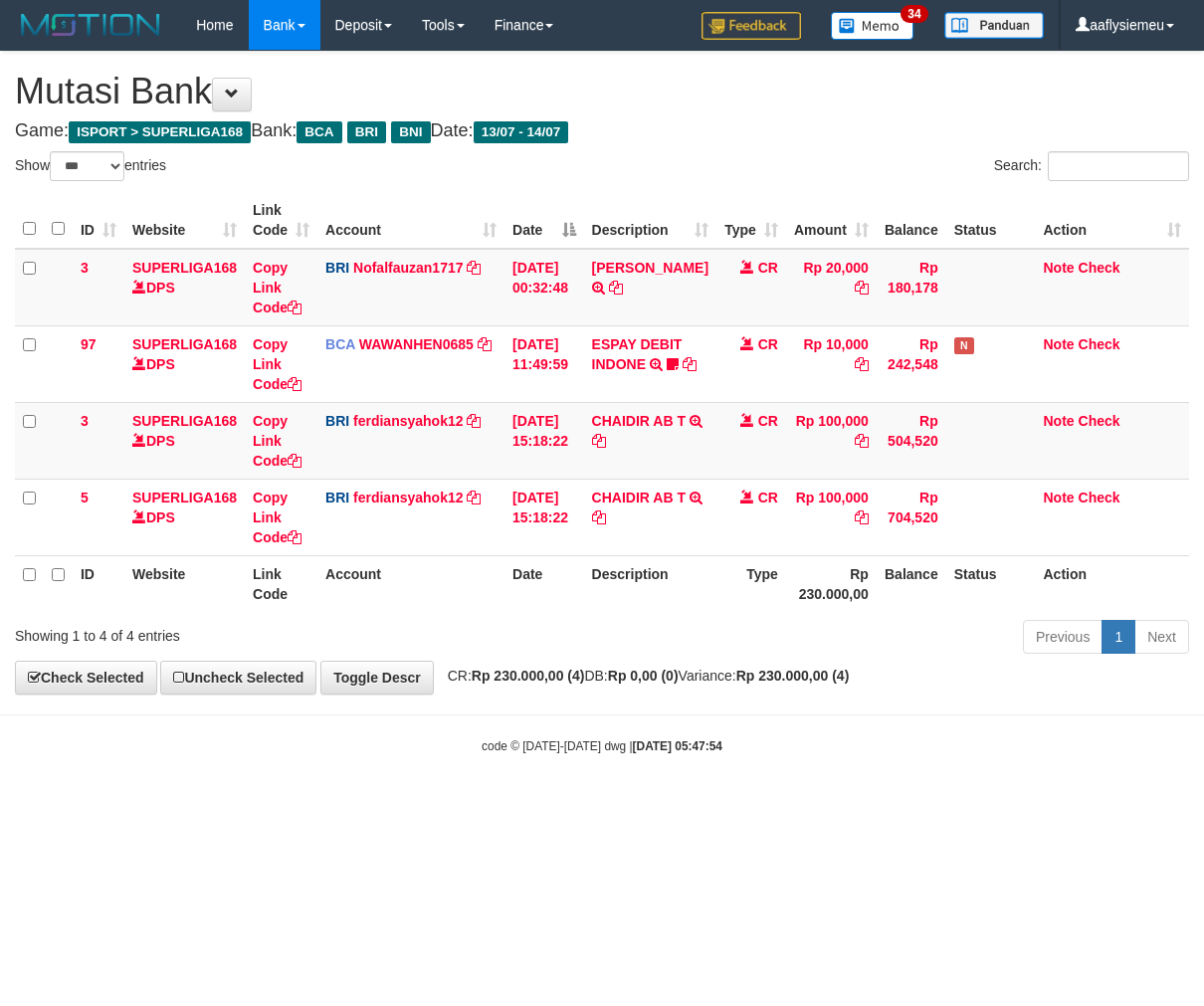 scroll, scrollTop: 0, scrollLeft: 0, axis: both 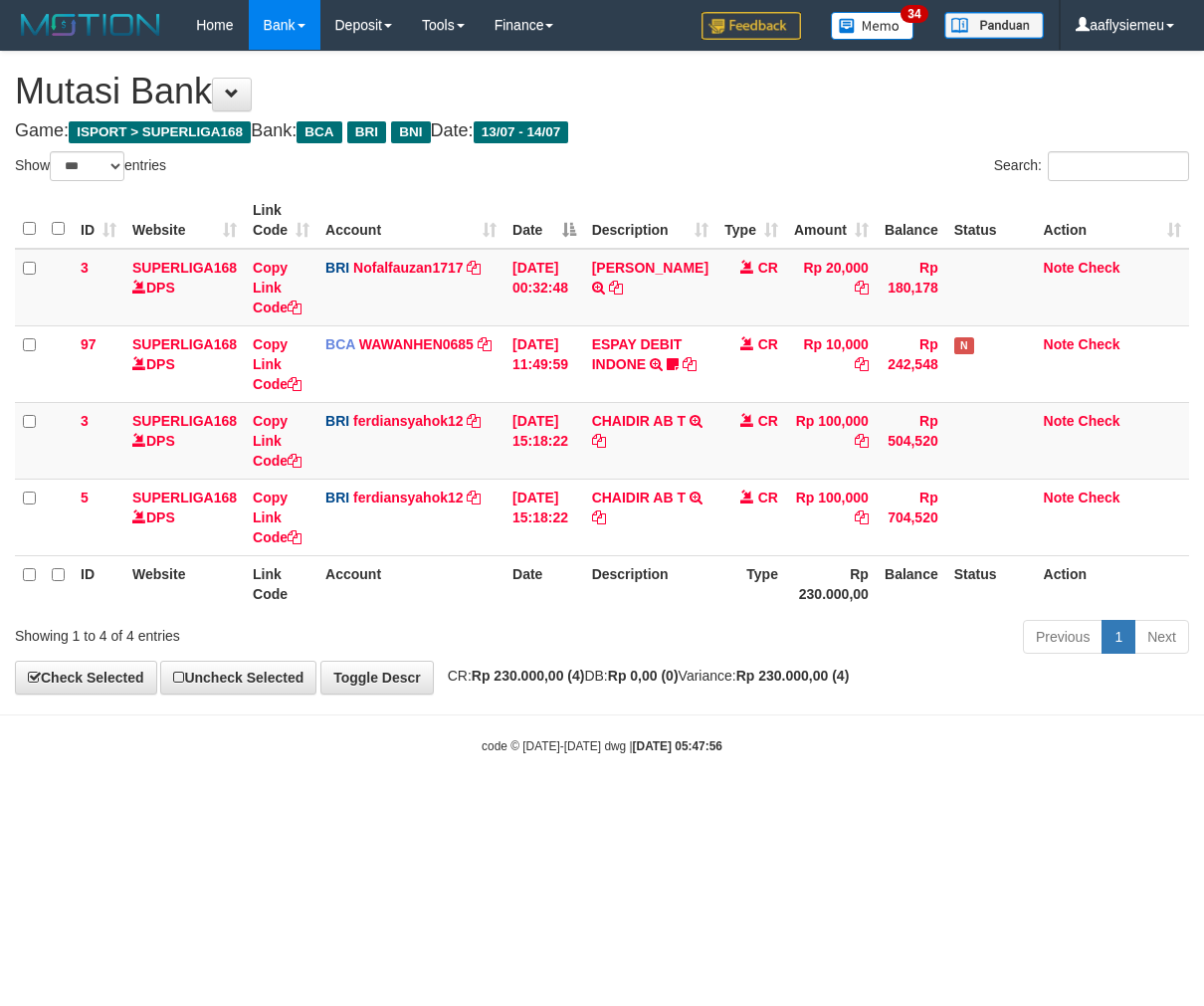 select on "***" 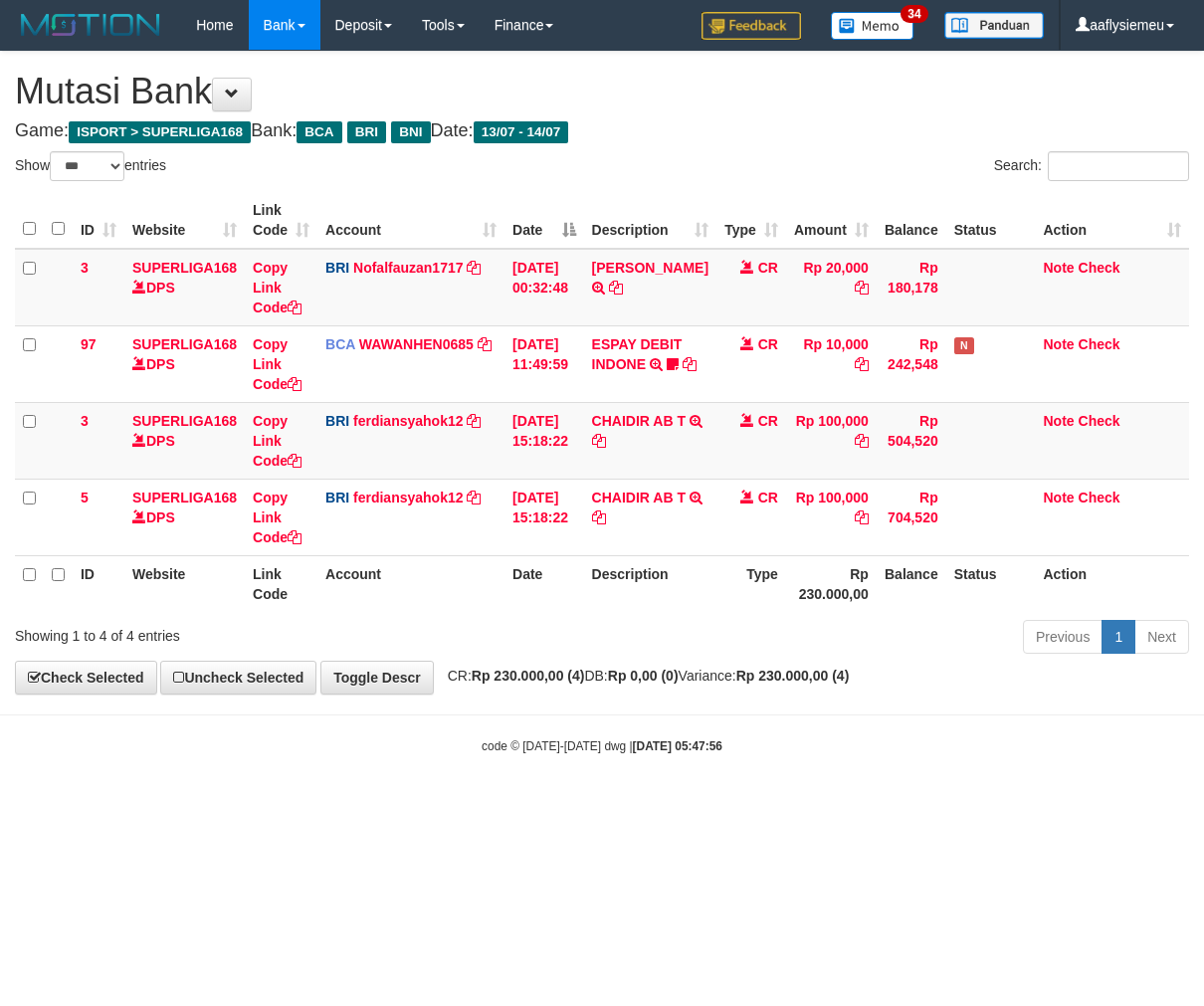 scroll, scrollTop: 0, scrollLeft: 0, axis: both 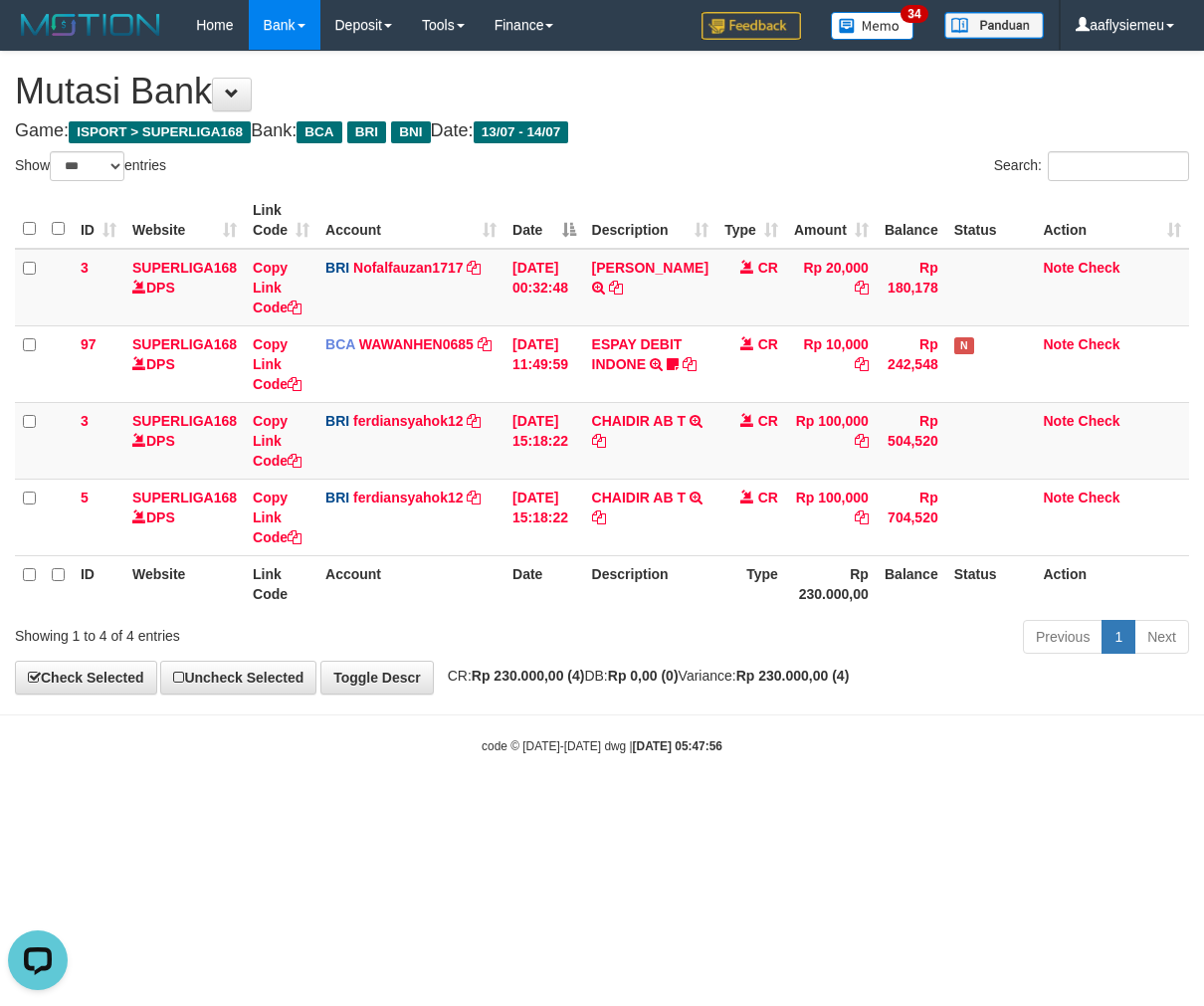 click on "Search:" at bounding box center [903, 168] 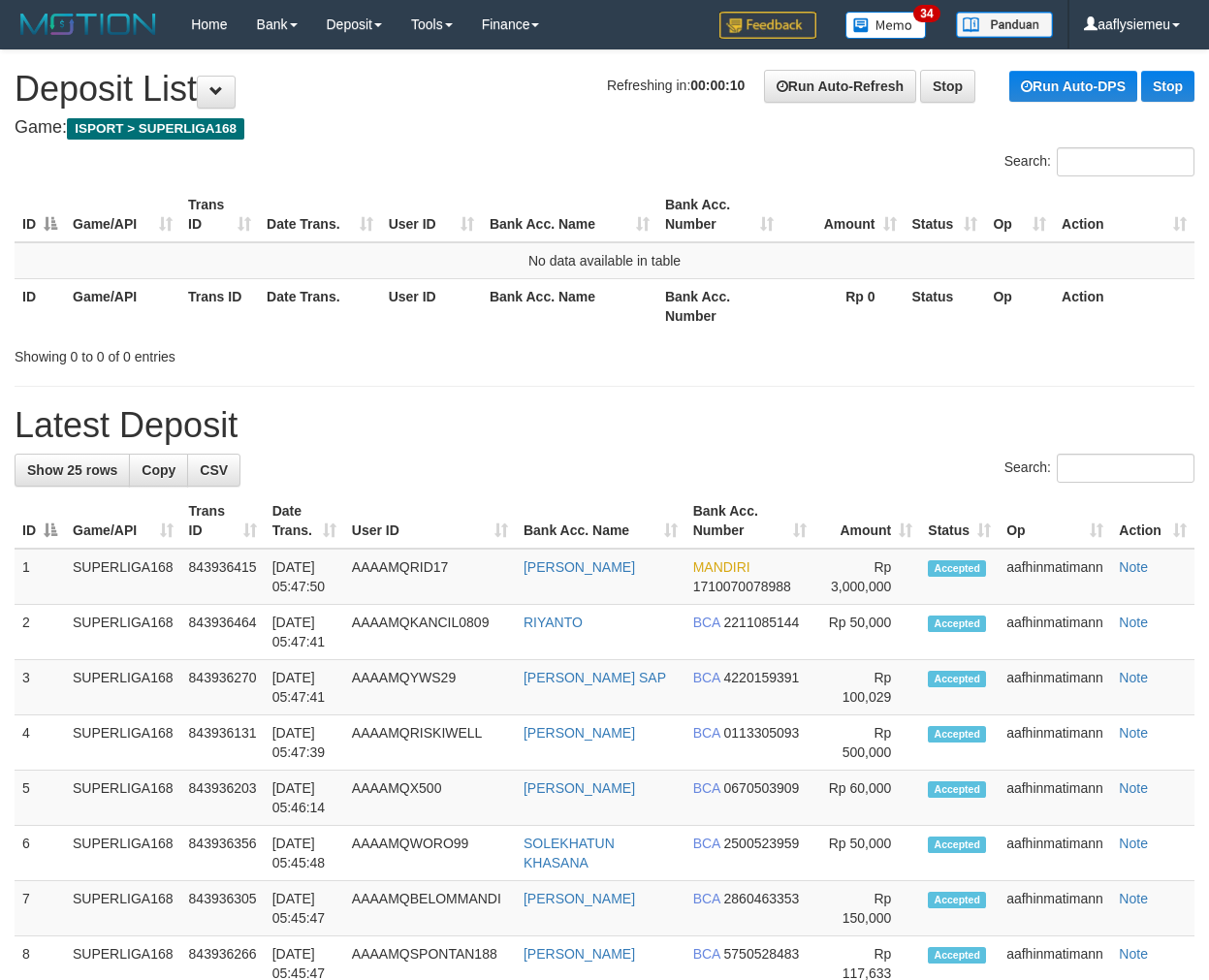 scroll, scrollTop: 0, scrollLeft: 0, axis: both 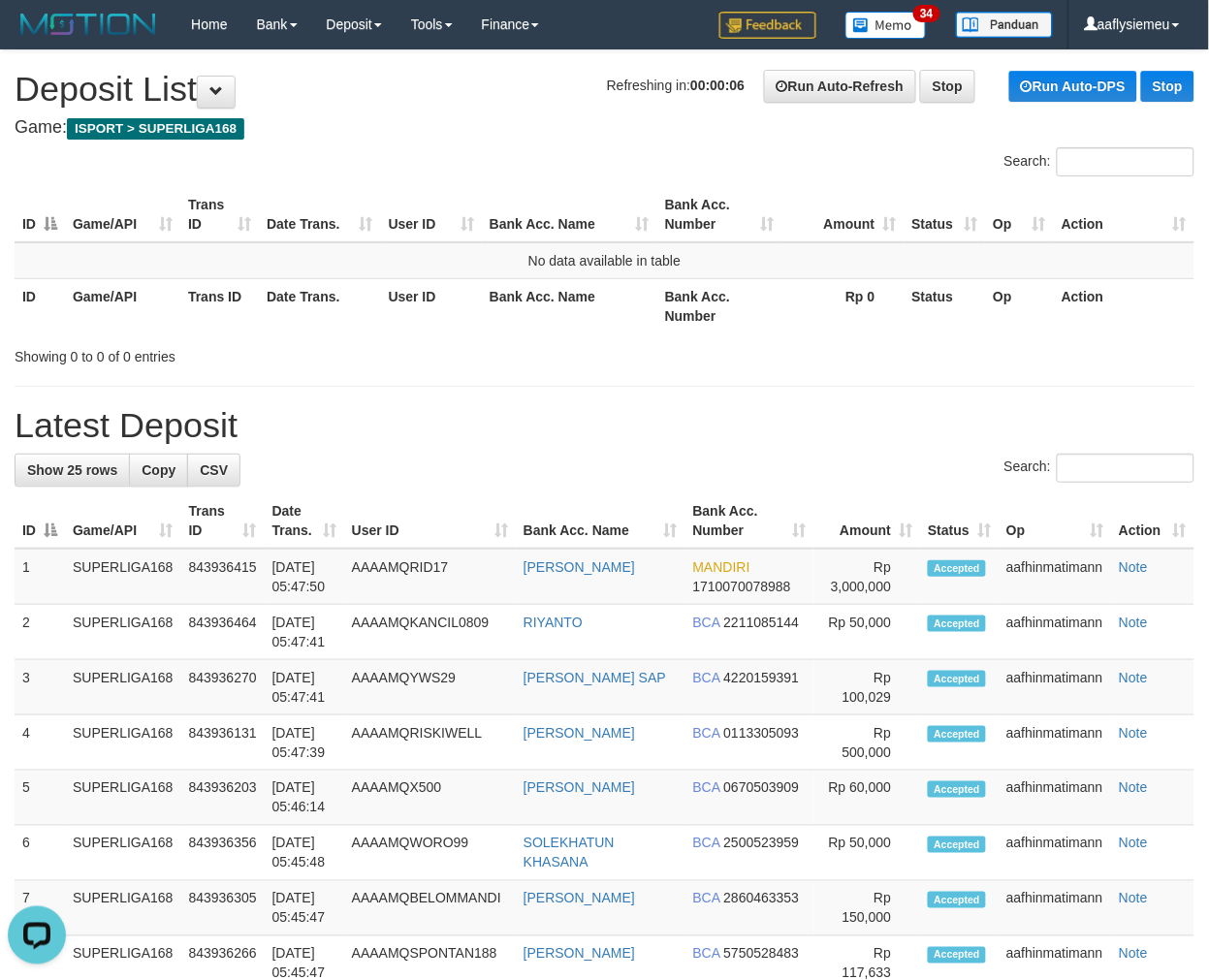 drag, startPoint x: 525, startPoint y: 247, endPoint x: 217, endPoint y: 395, distance: 341.71333 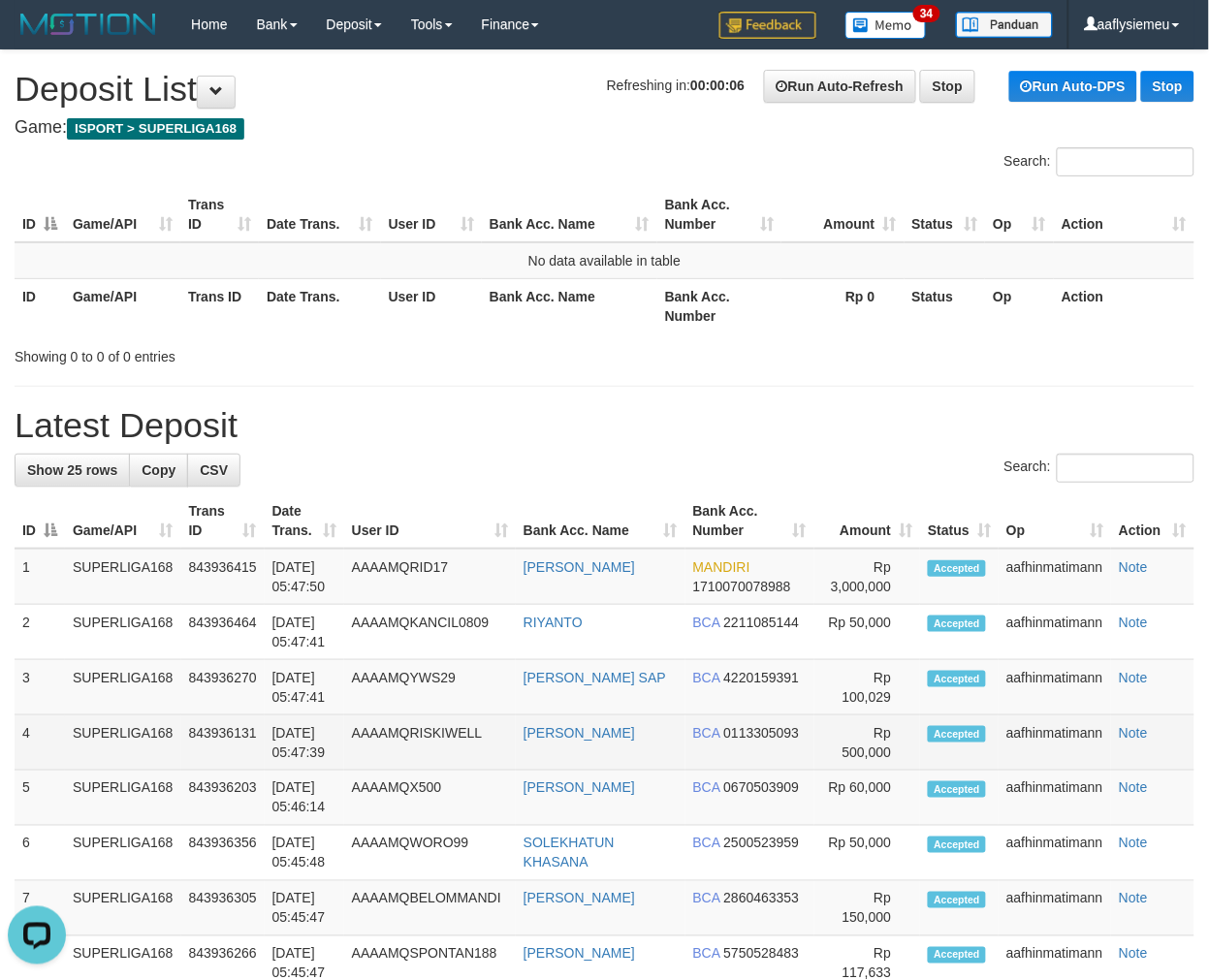 click on "SUPERLIGA168" at bounding box center (123, 743) 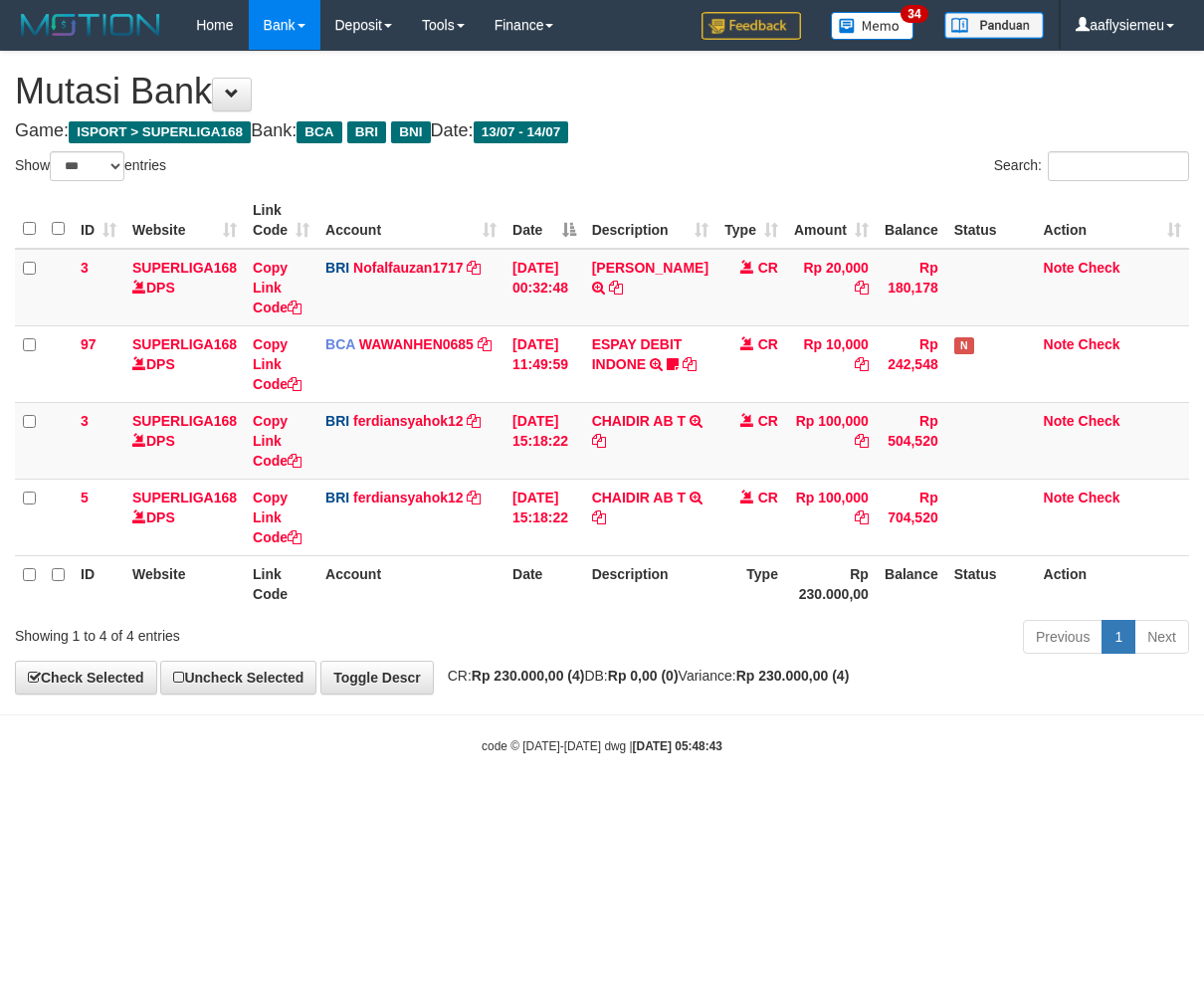 select on "***" 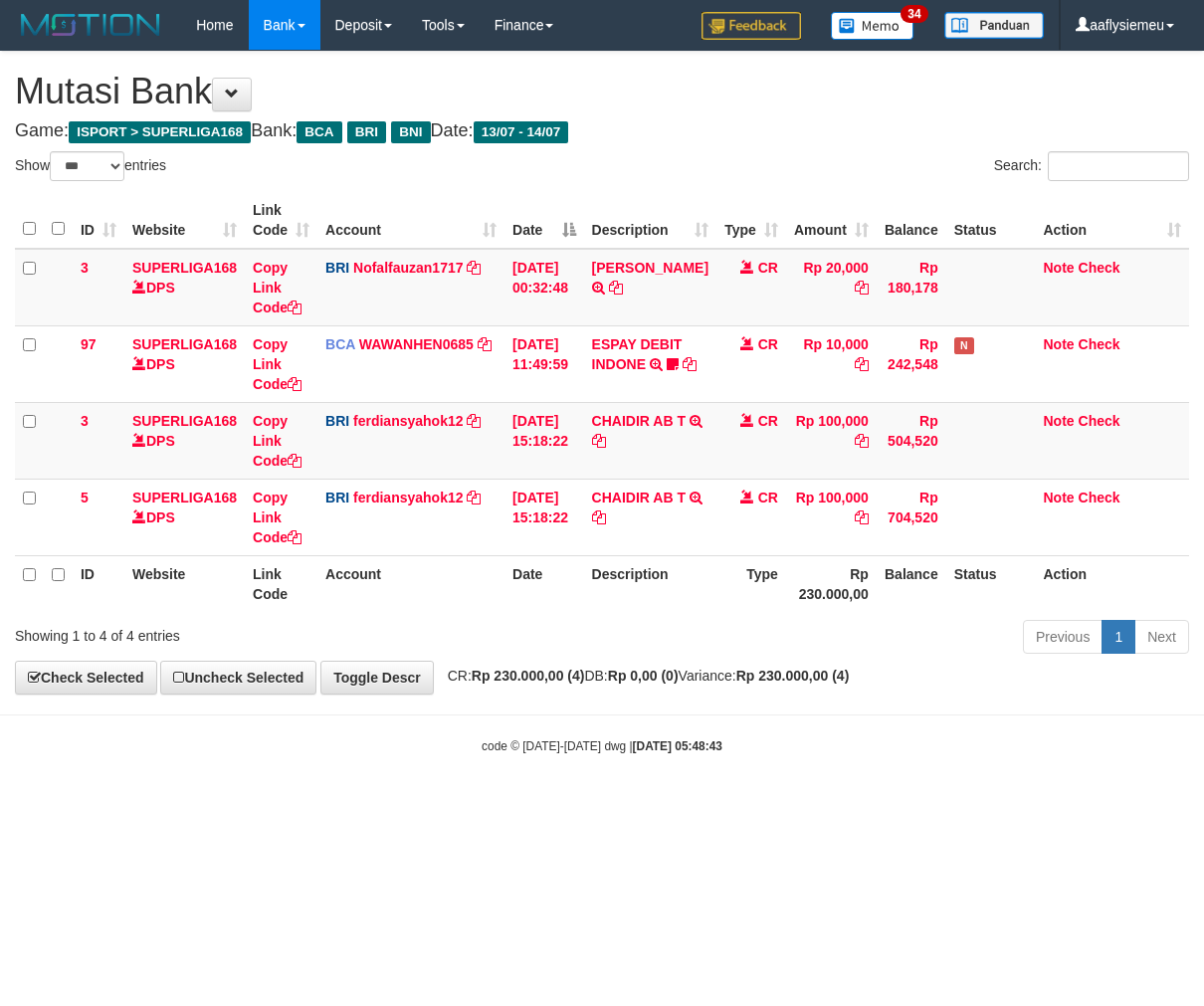 scroll, scrollTop: 0, scrollLeft: 0, axis: both 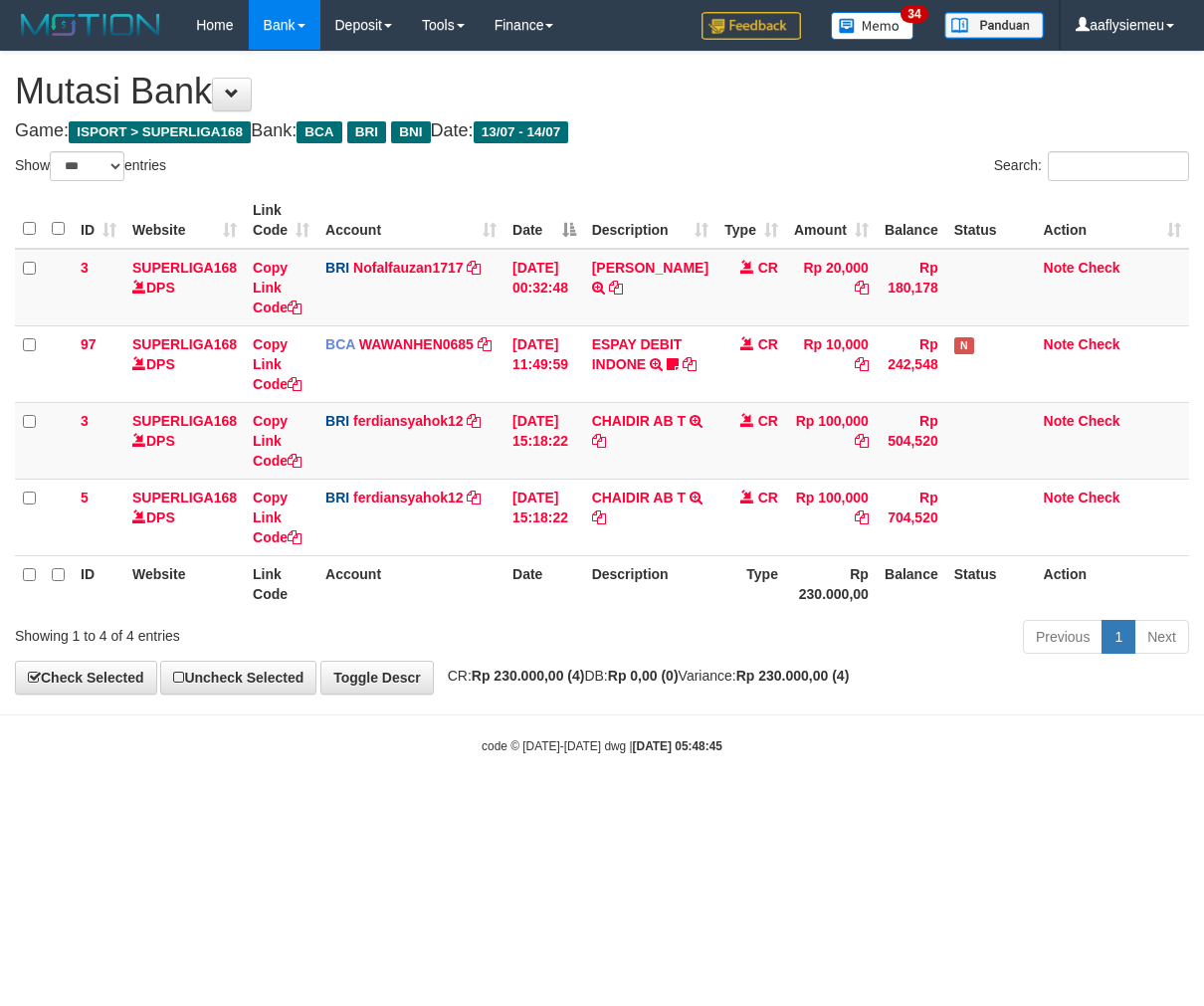 select on "***" 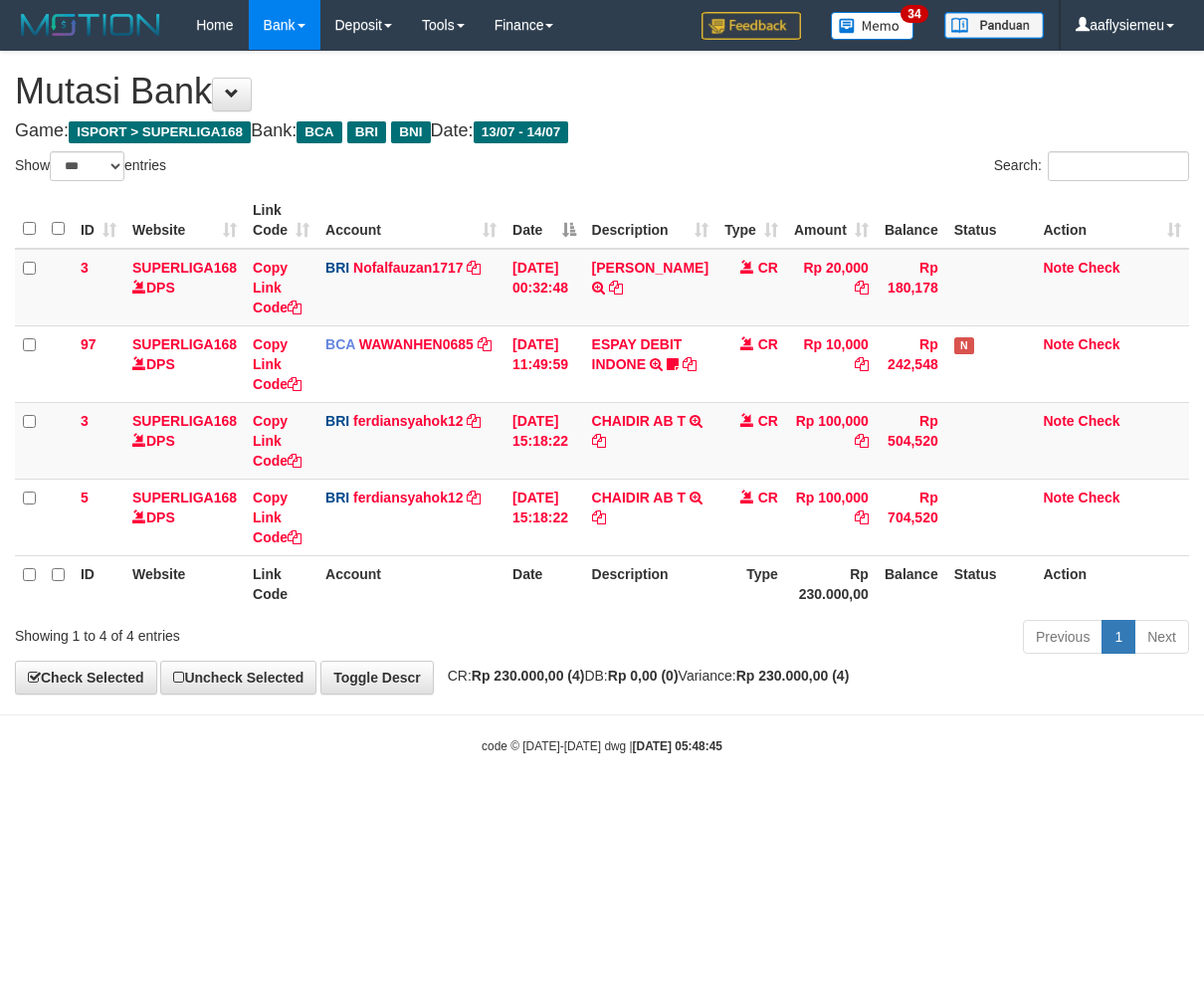scroll, scrollTop: 0, scrollLeft: 0, axis: both 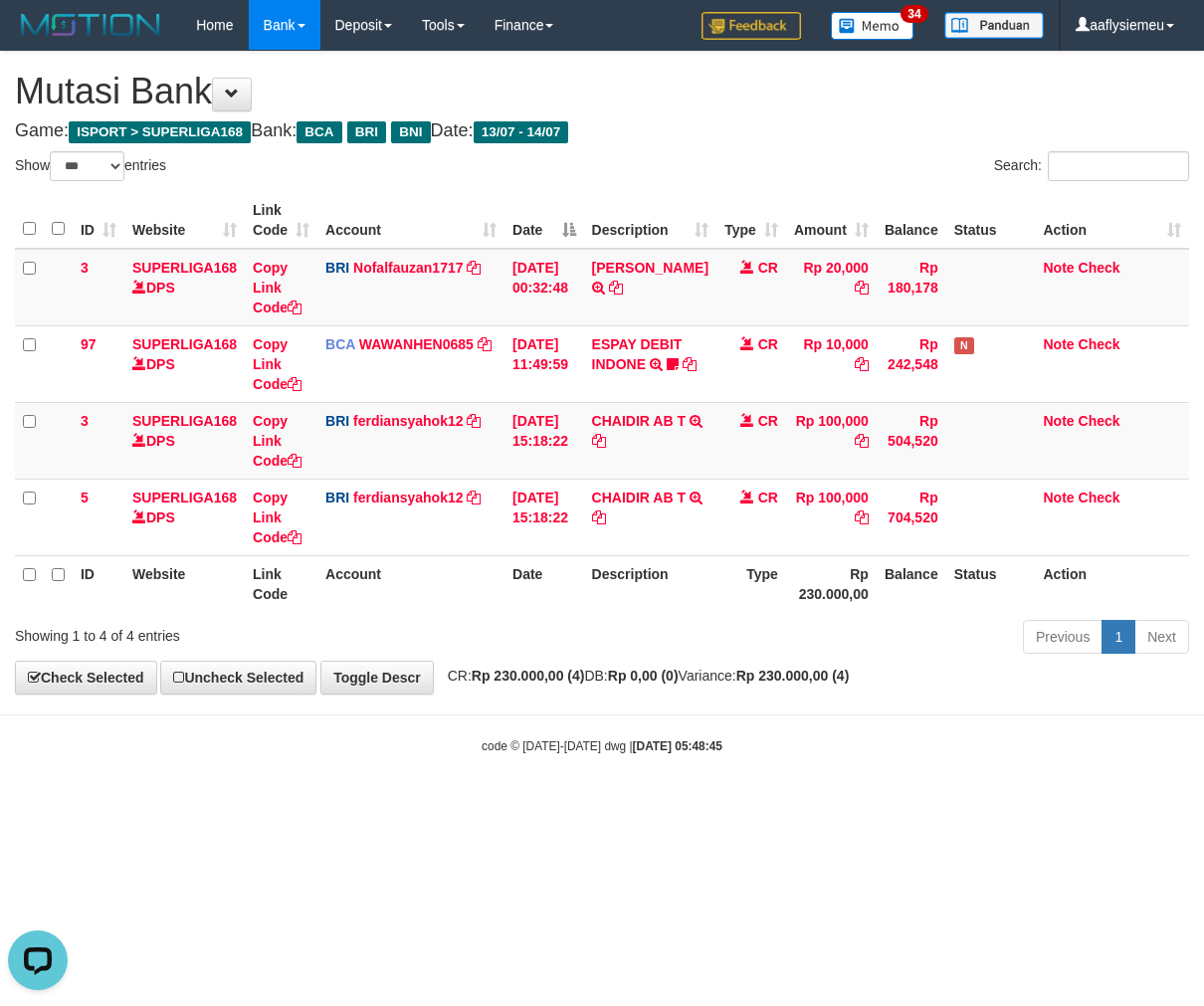 click on "**********" at bounding box center (602, 372) 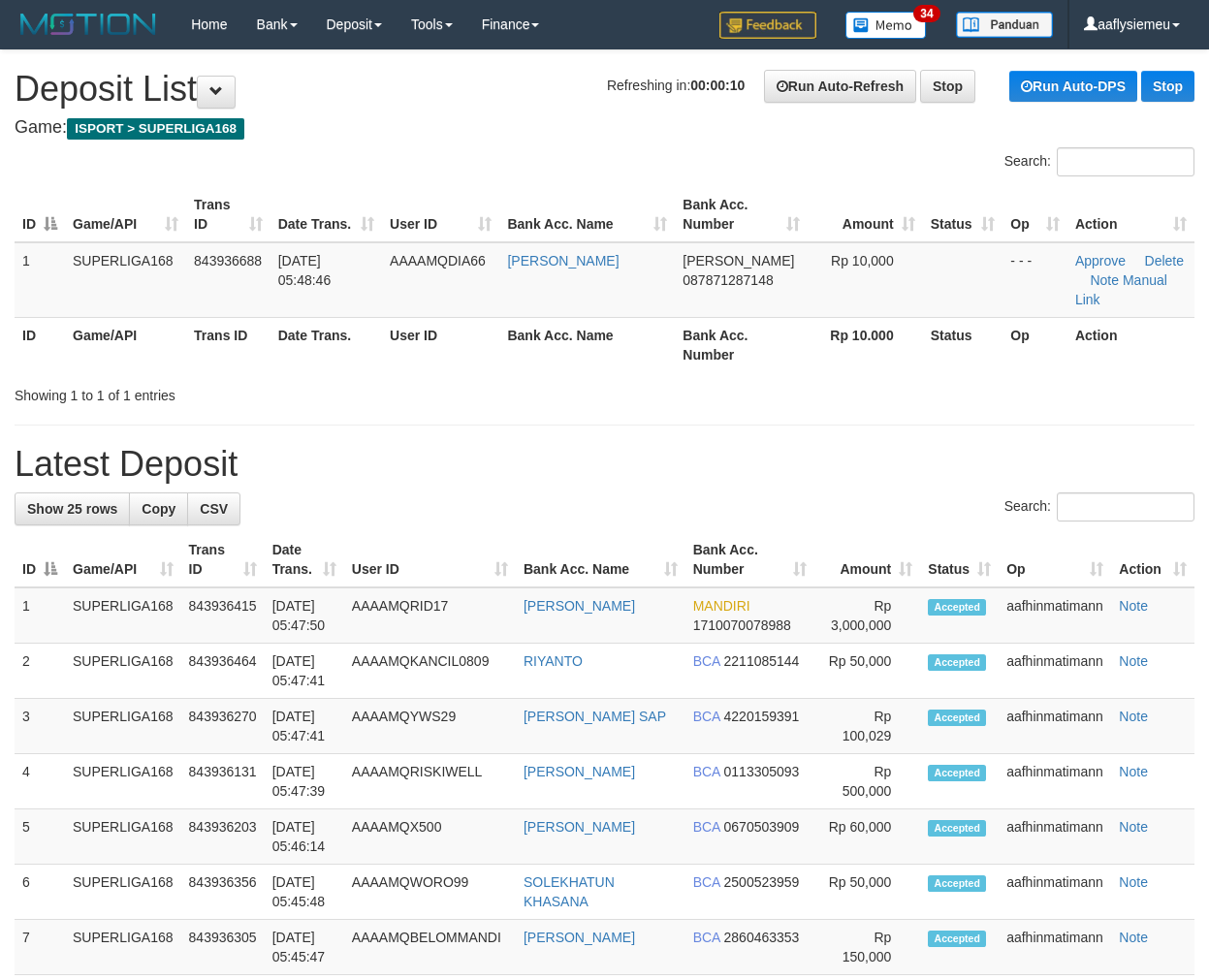 scroll, scrollTop: 0, scrollLeft: 0, axis: both 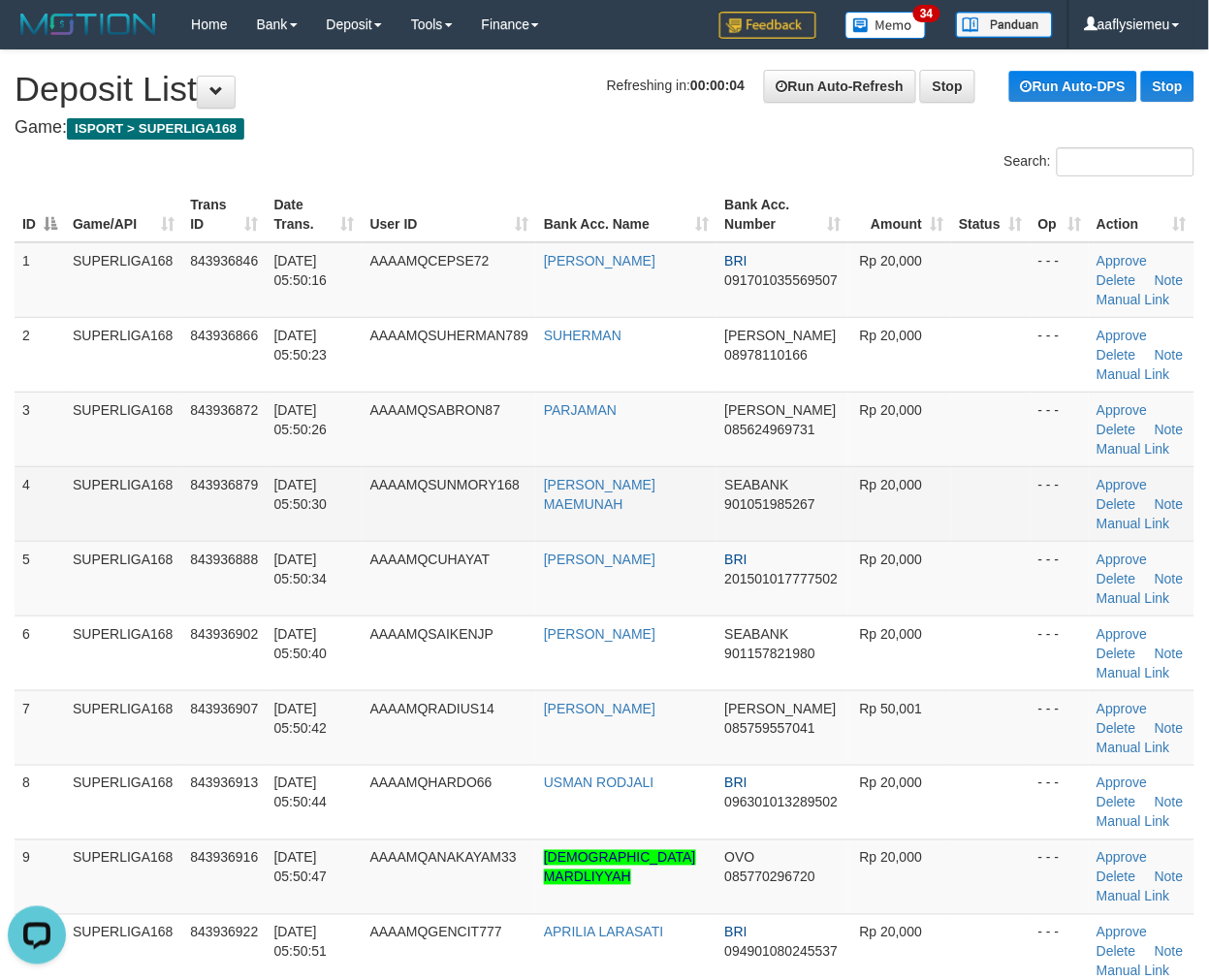 click on "SUPERLIGA168" at bounding box center [123, 503] 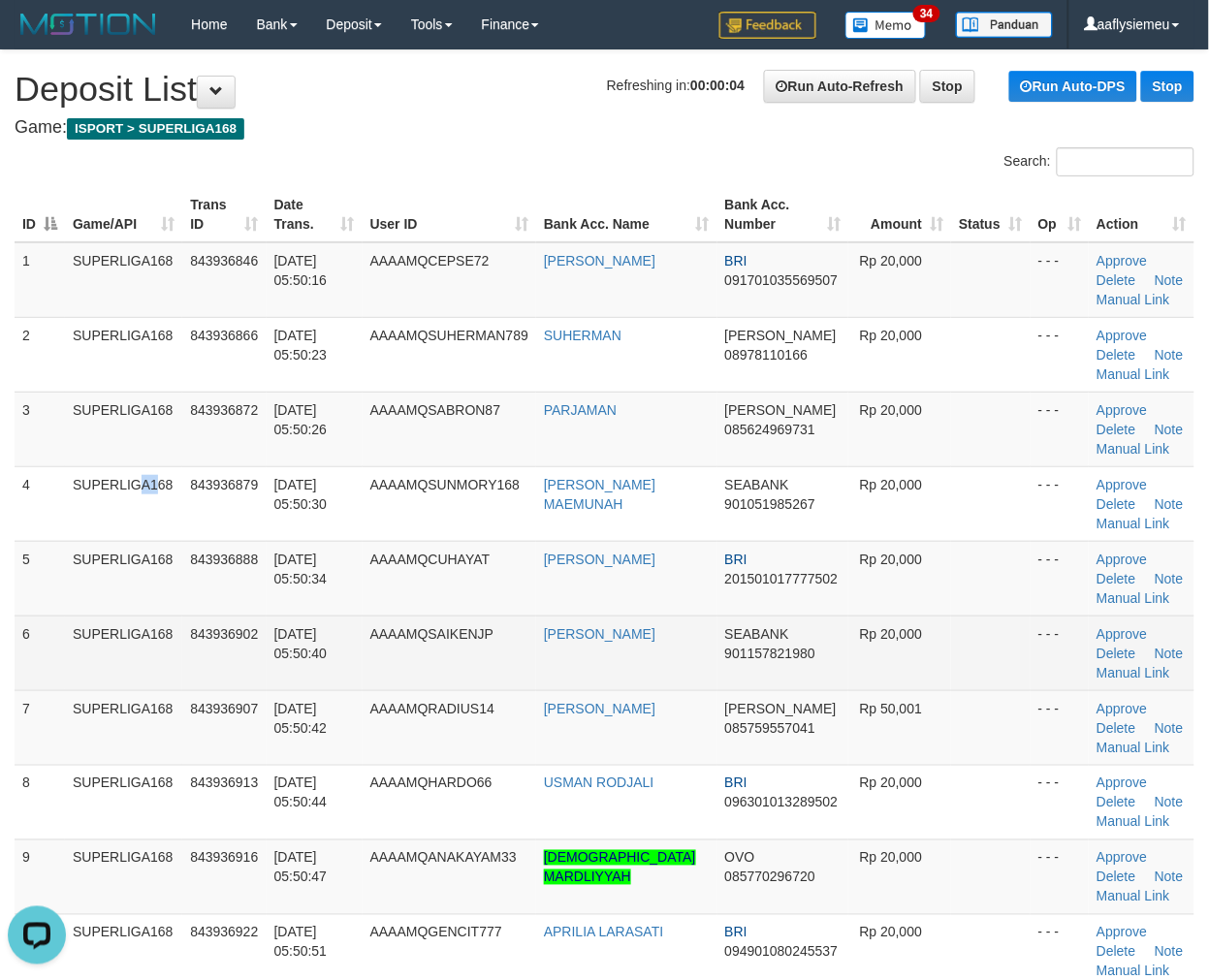 click on "SUPERLIGA168" at bounding box center [123, 578] 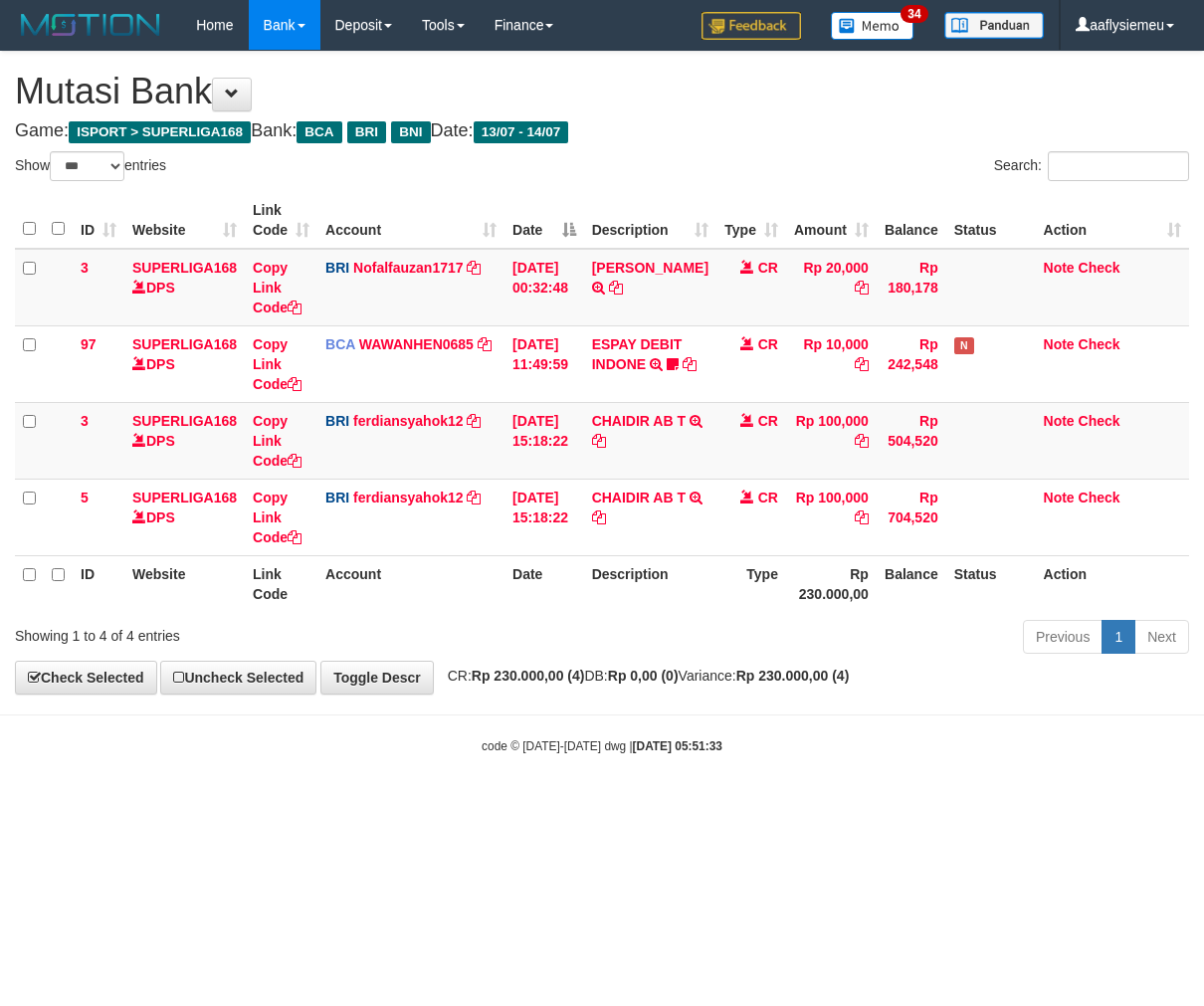 select on "***" 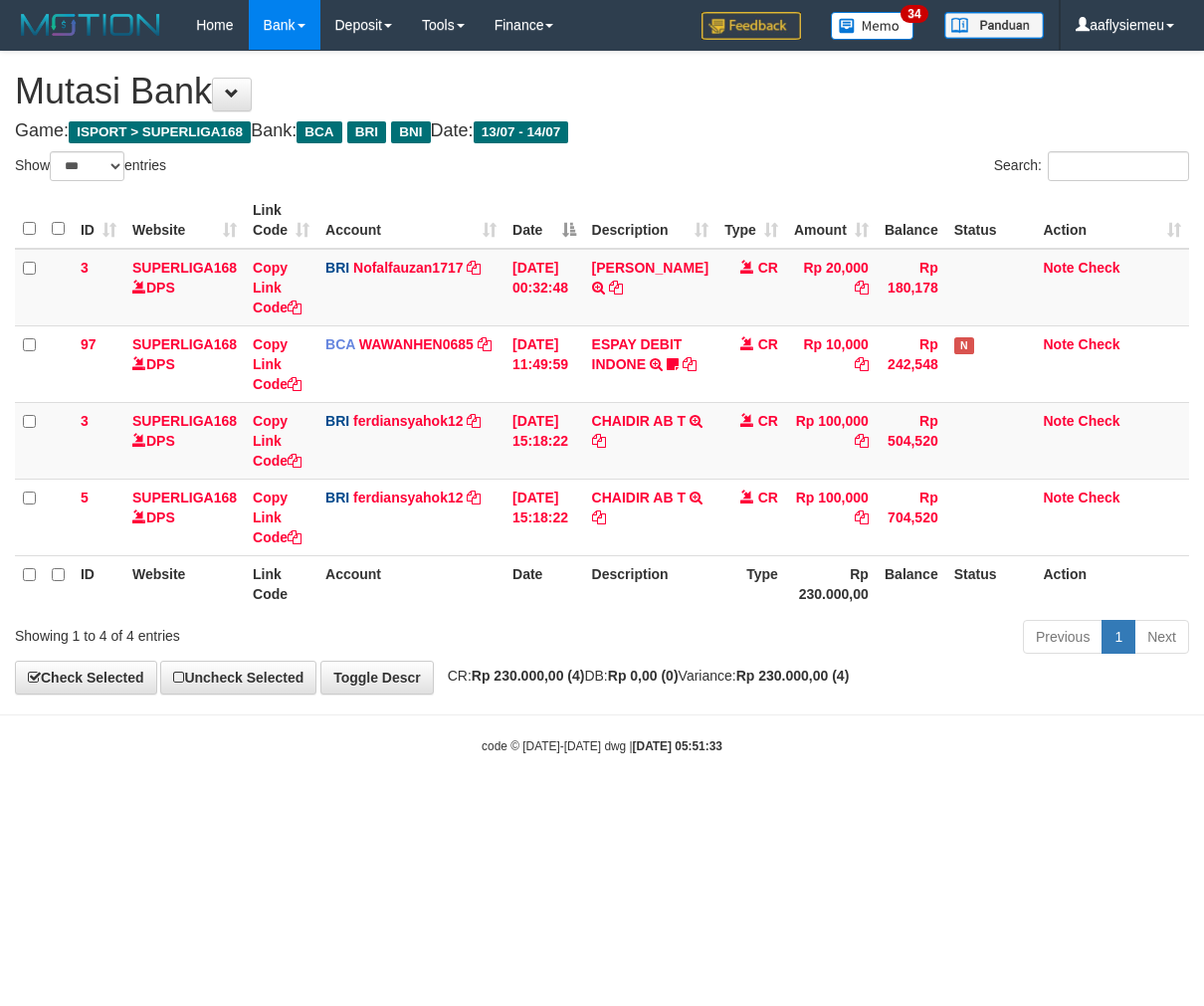 scroll, scrollTop: 0, scrollLeft: 0, axis: both 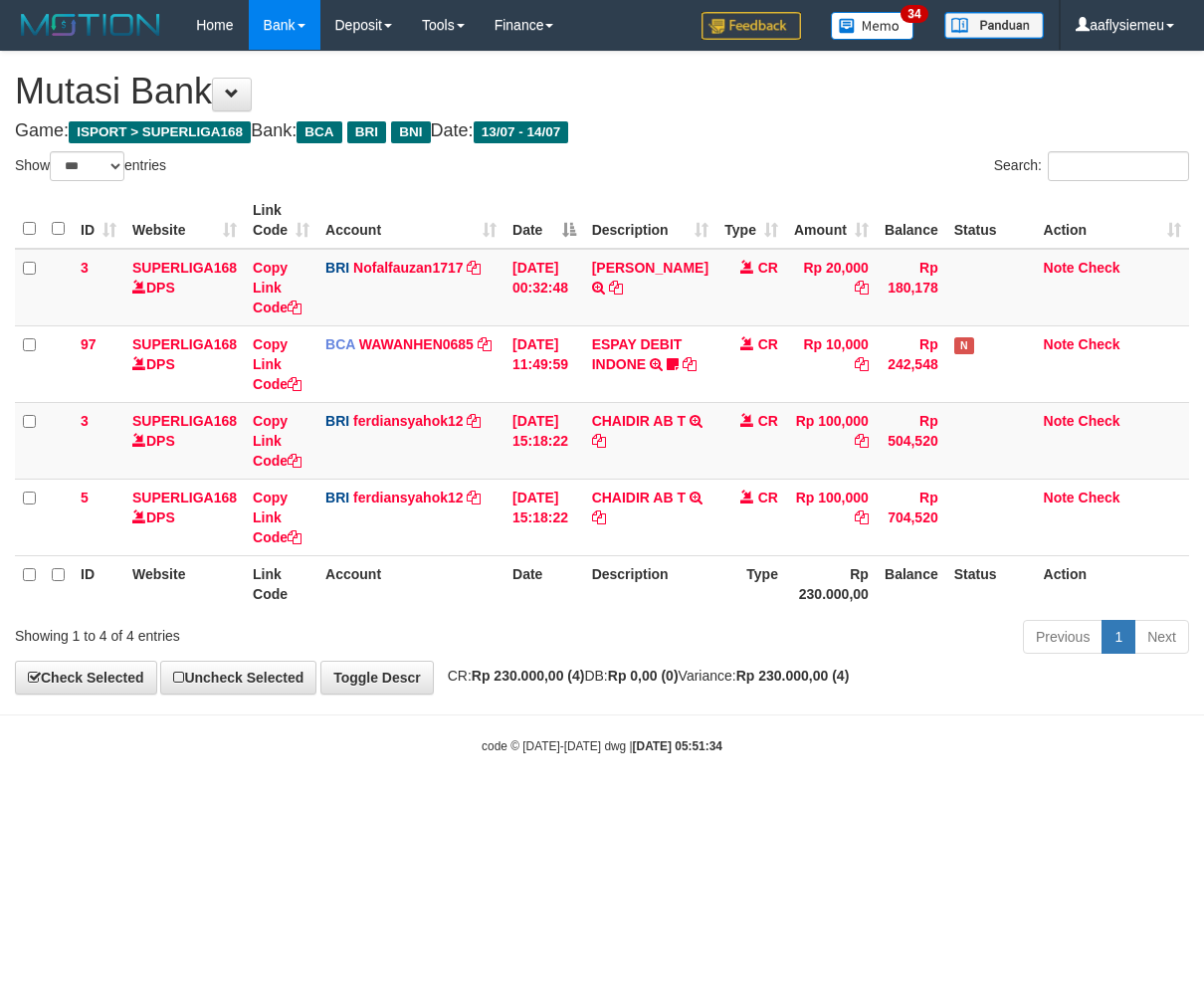 select on "***" 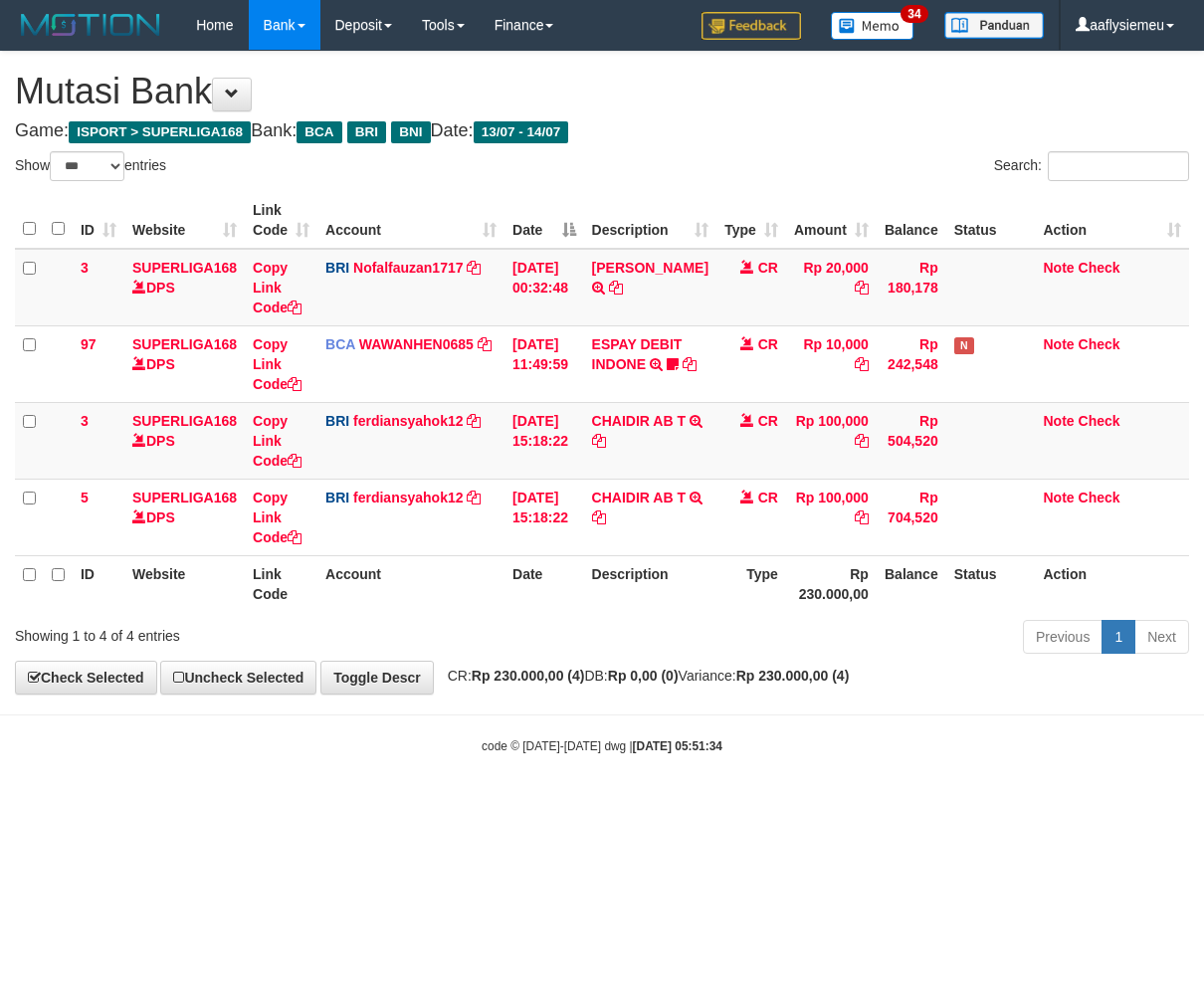scroll, scrollTop: 0, scrollLeft: 0, axis: both 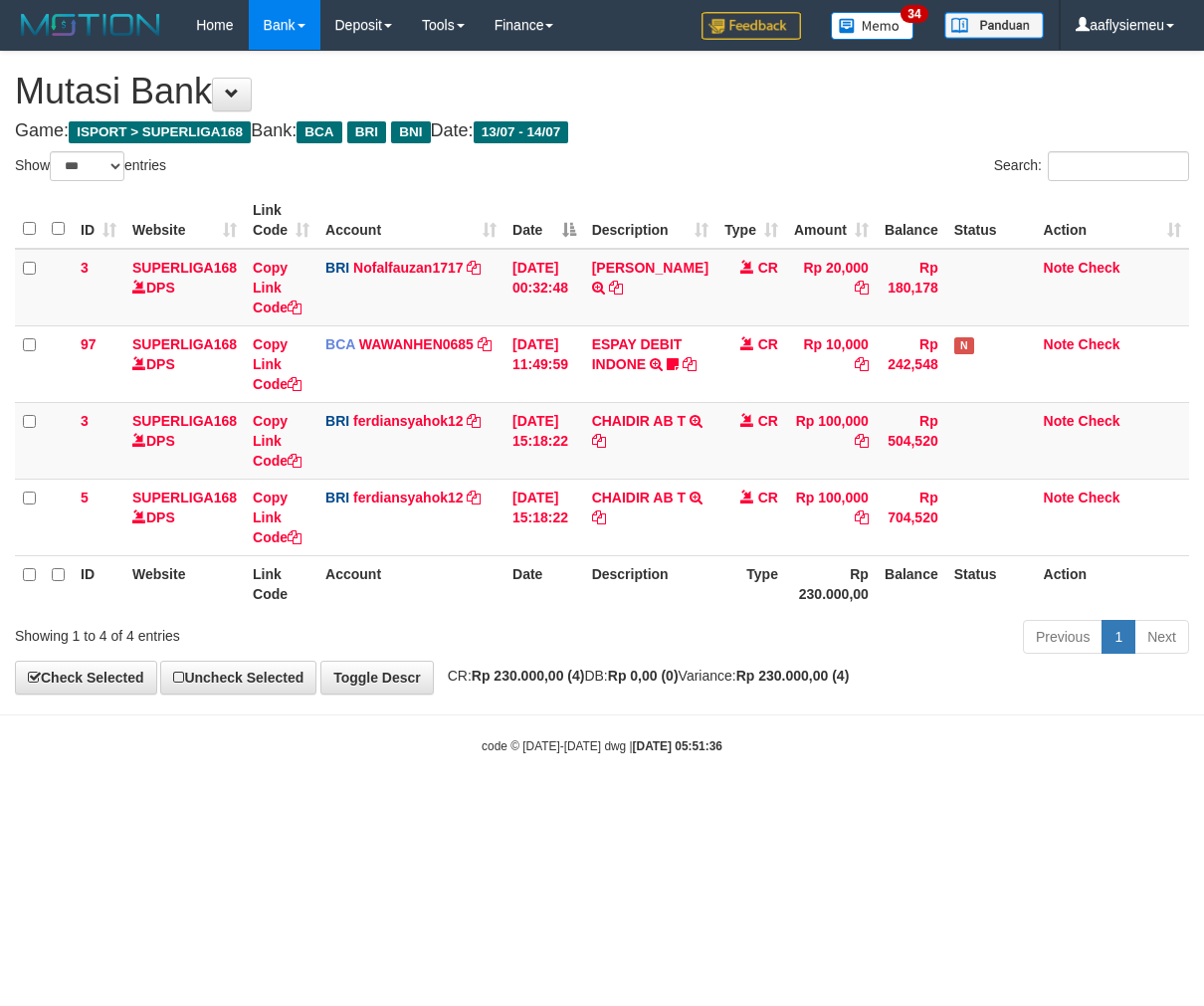 select on "***" 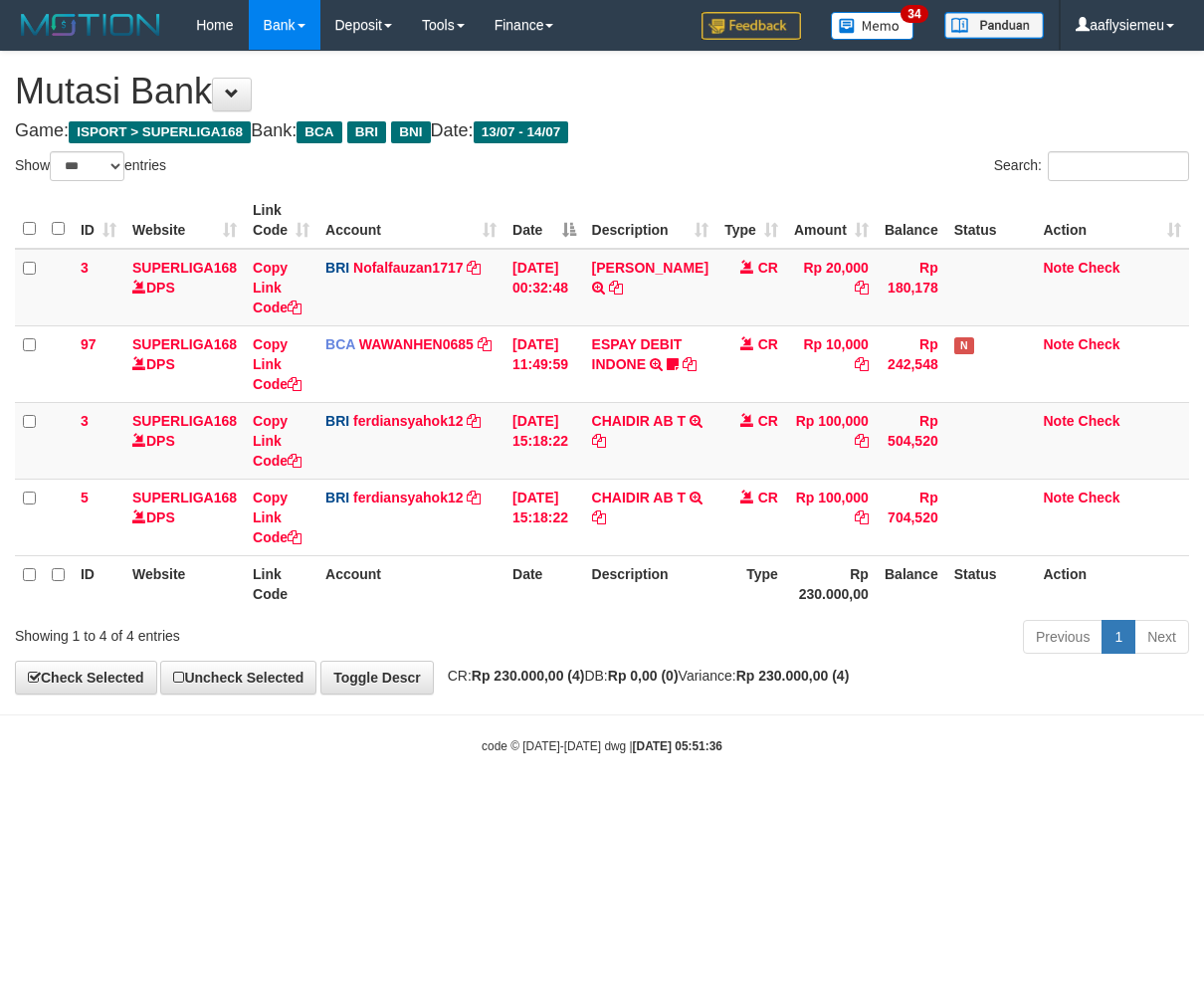 scroll, scrollTop: 0, scrollLeft: 0, axis: both 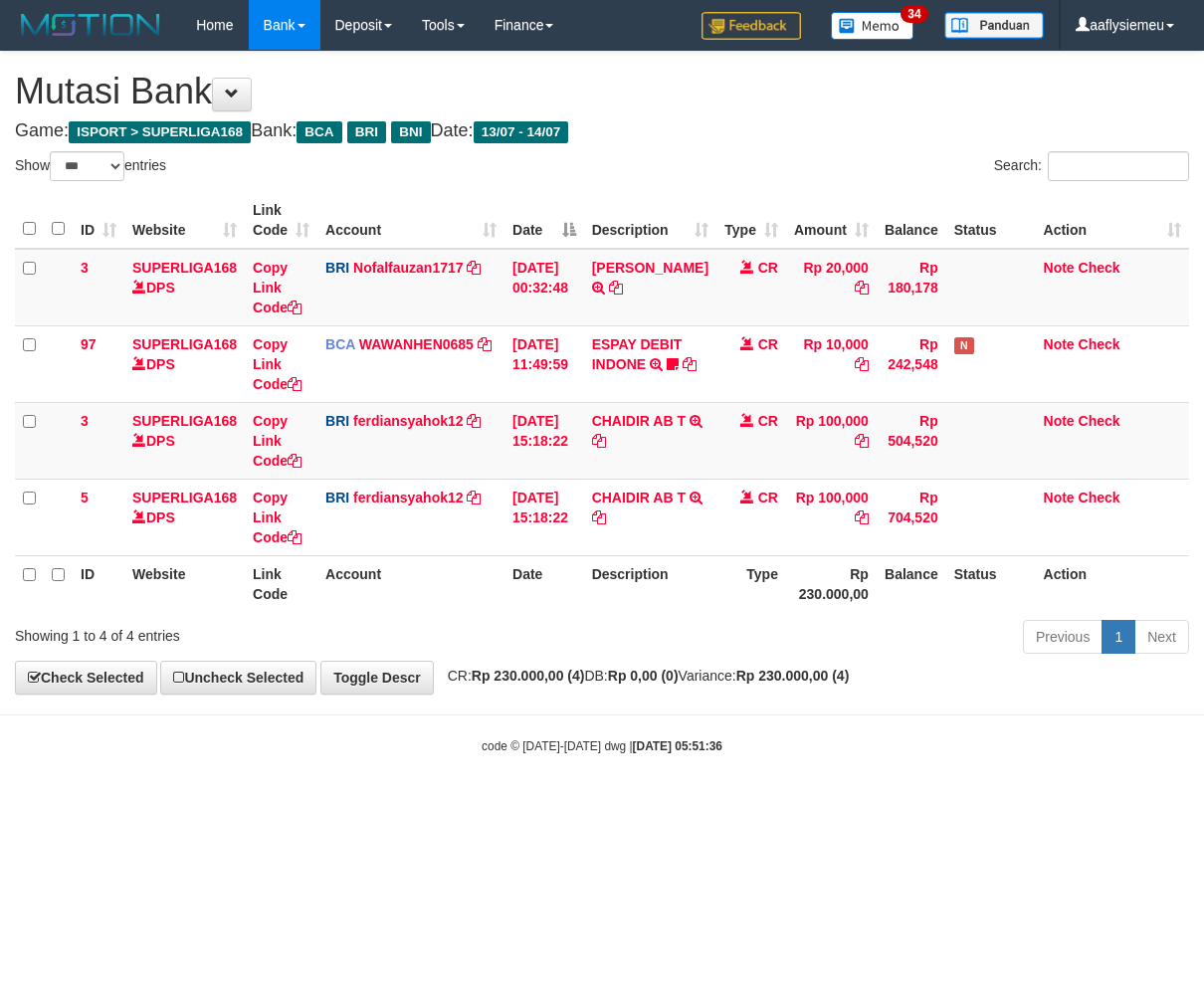 select on "***" 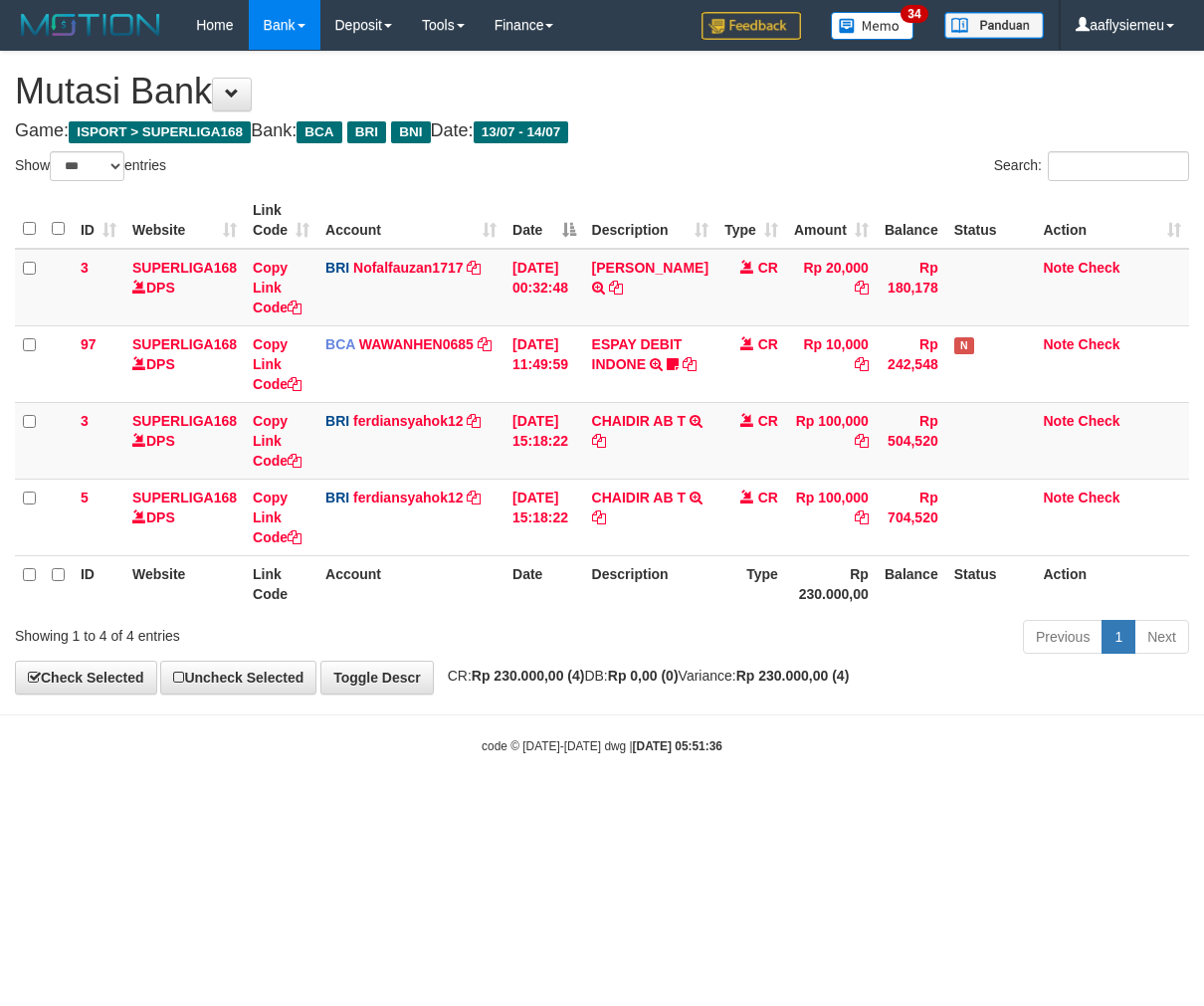 scroll, scrollTop: 0, scrollLeft: 0, axis: both 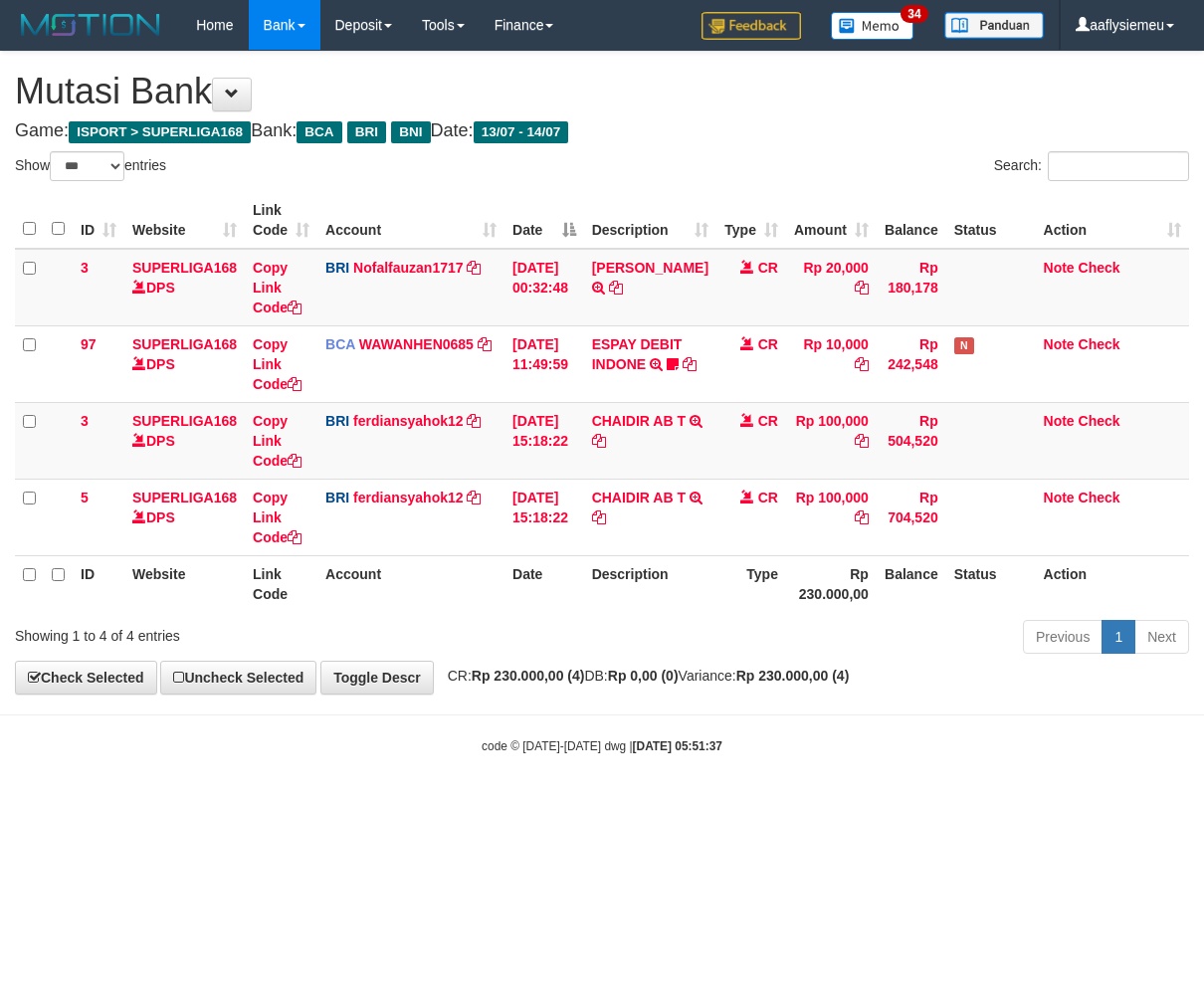 select on "***" 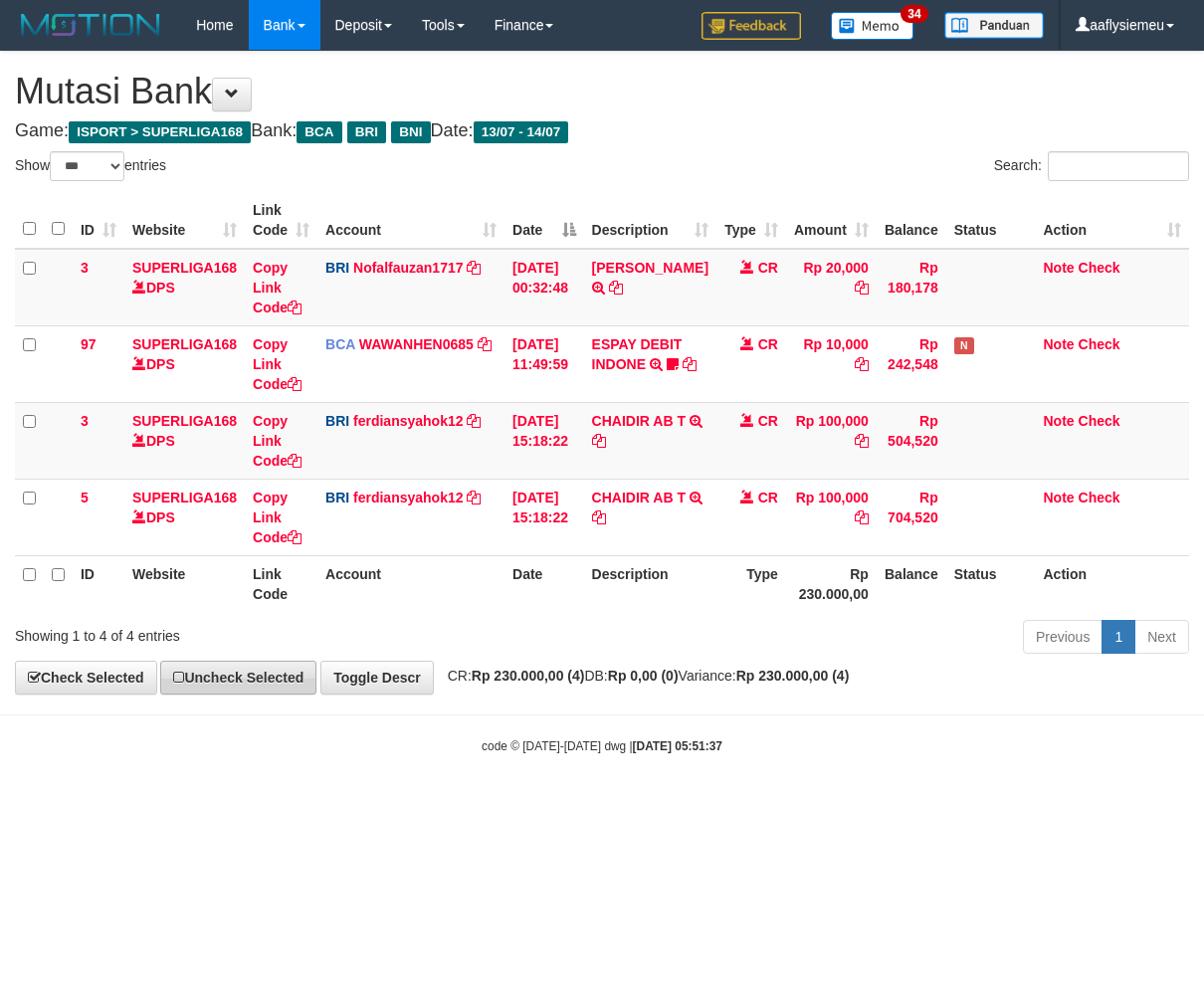 scroll, scrollTop: 0, scrollLeft: 0, axis: both 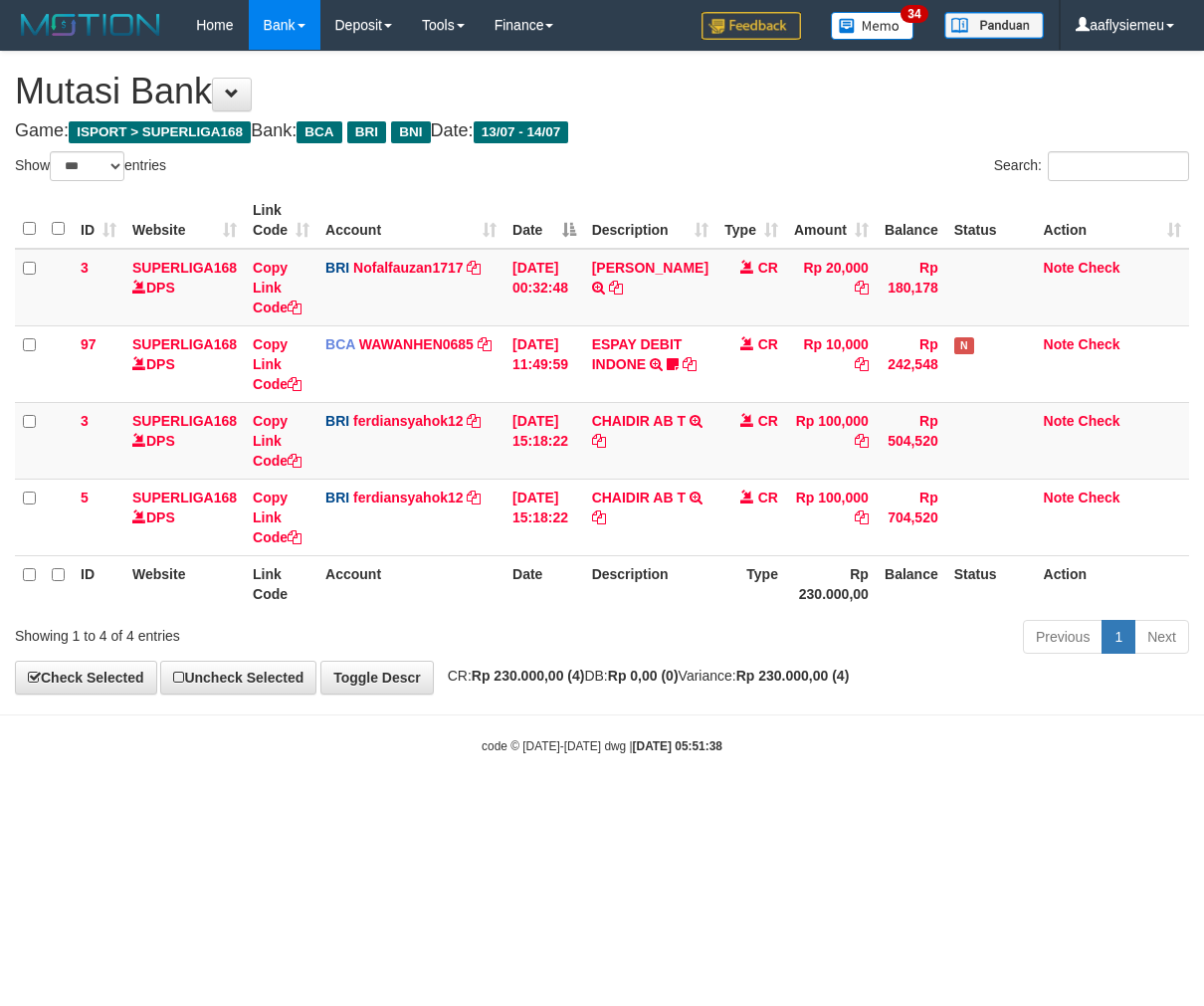 select on "***" 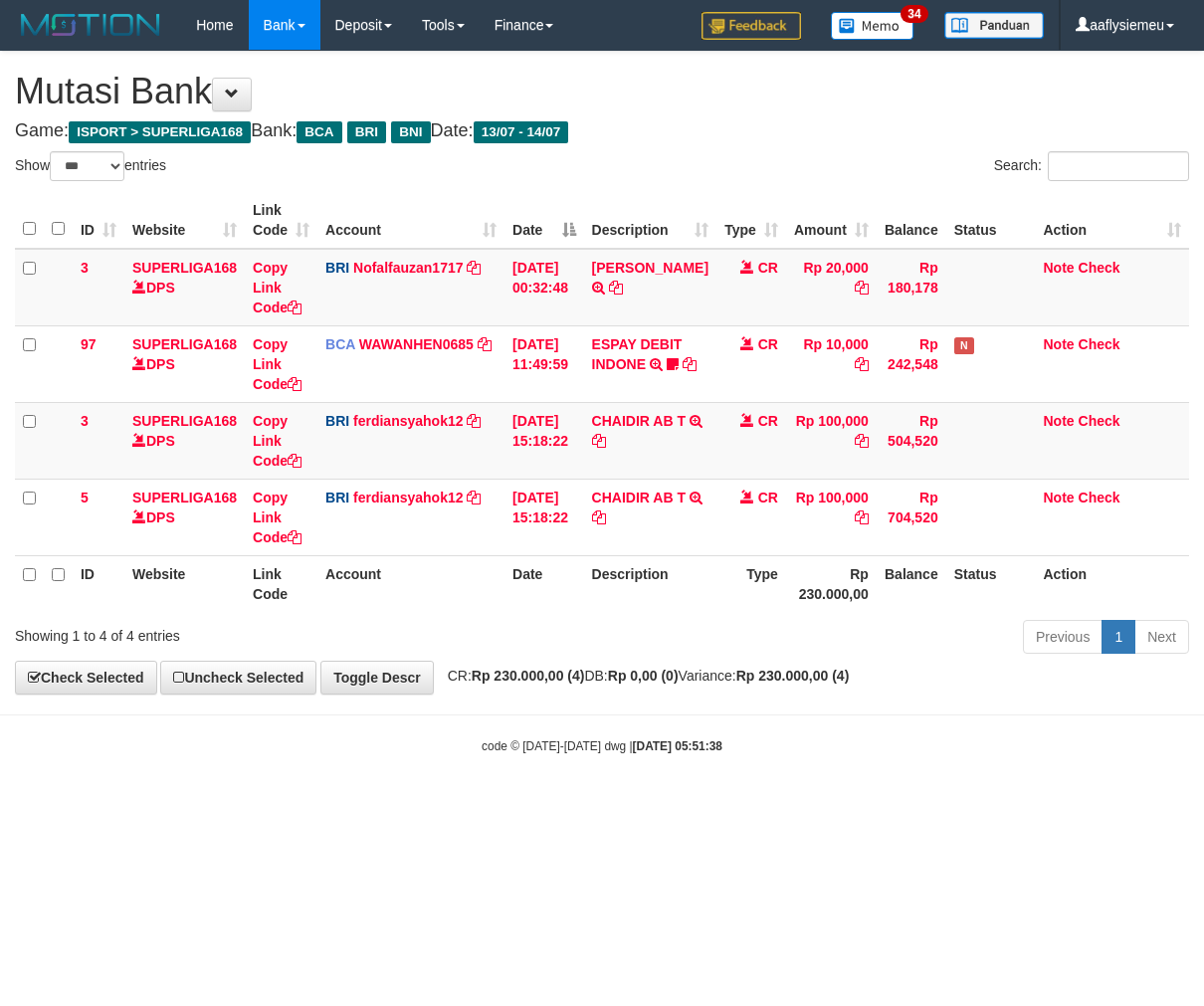 scroll, scrollTop: 0, scrollLeft: 0, axis: both 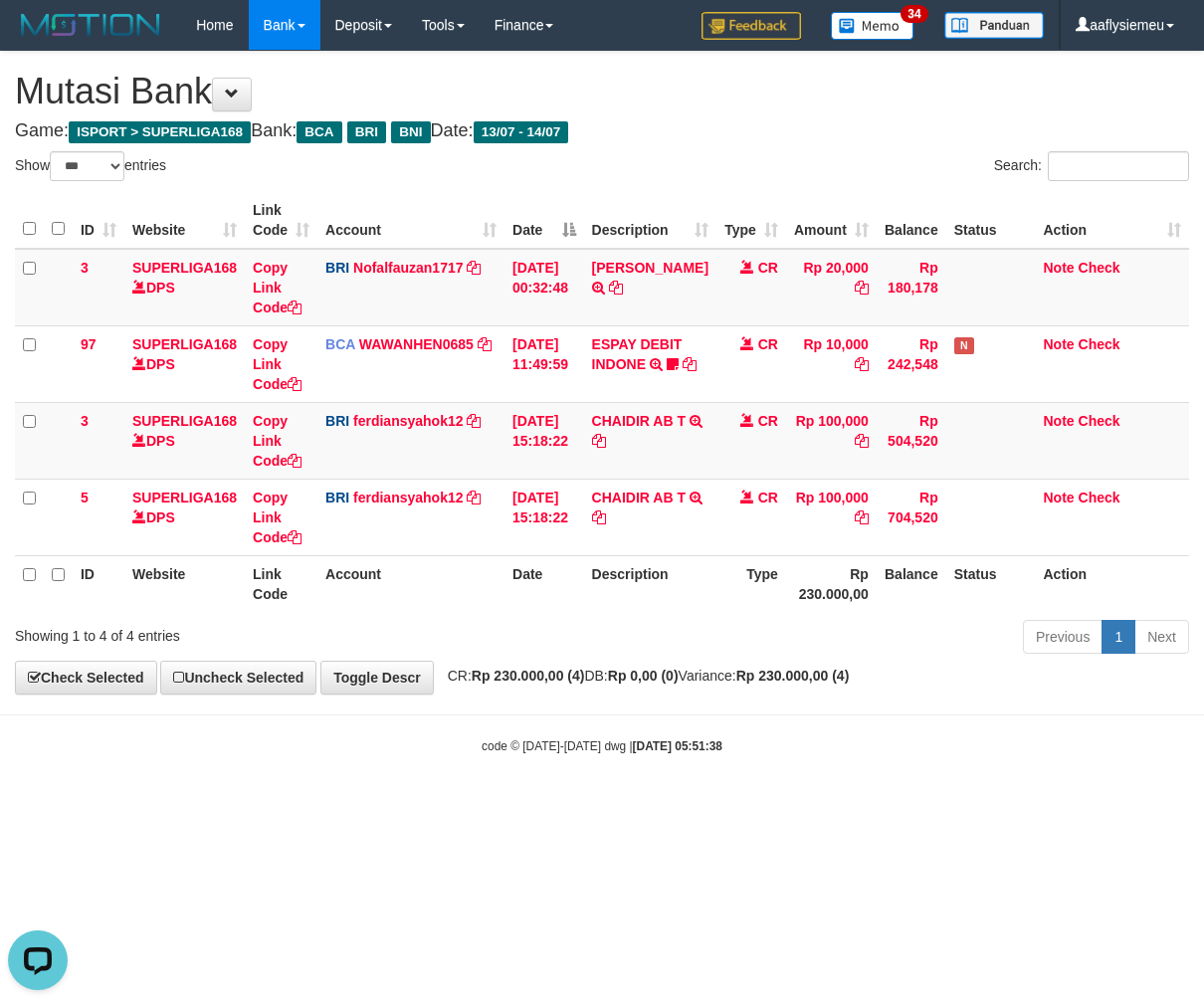 click on "Game:   ISPORT > SUPERLIGA168    		Bank:   BCA   BRI   BNI    		Date:  13/07 - 14/07" at bounding box center [602, 131] 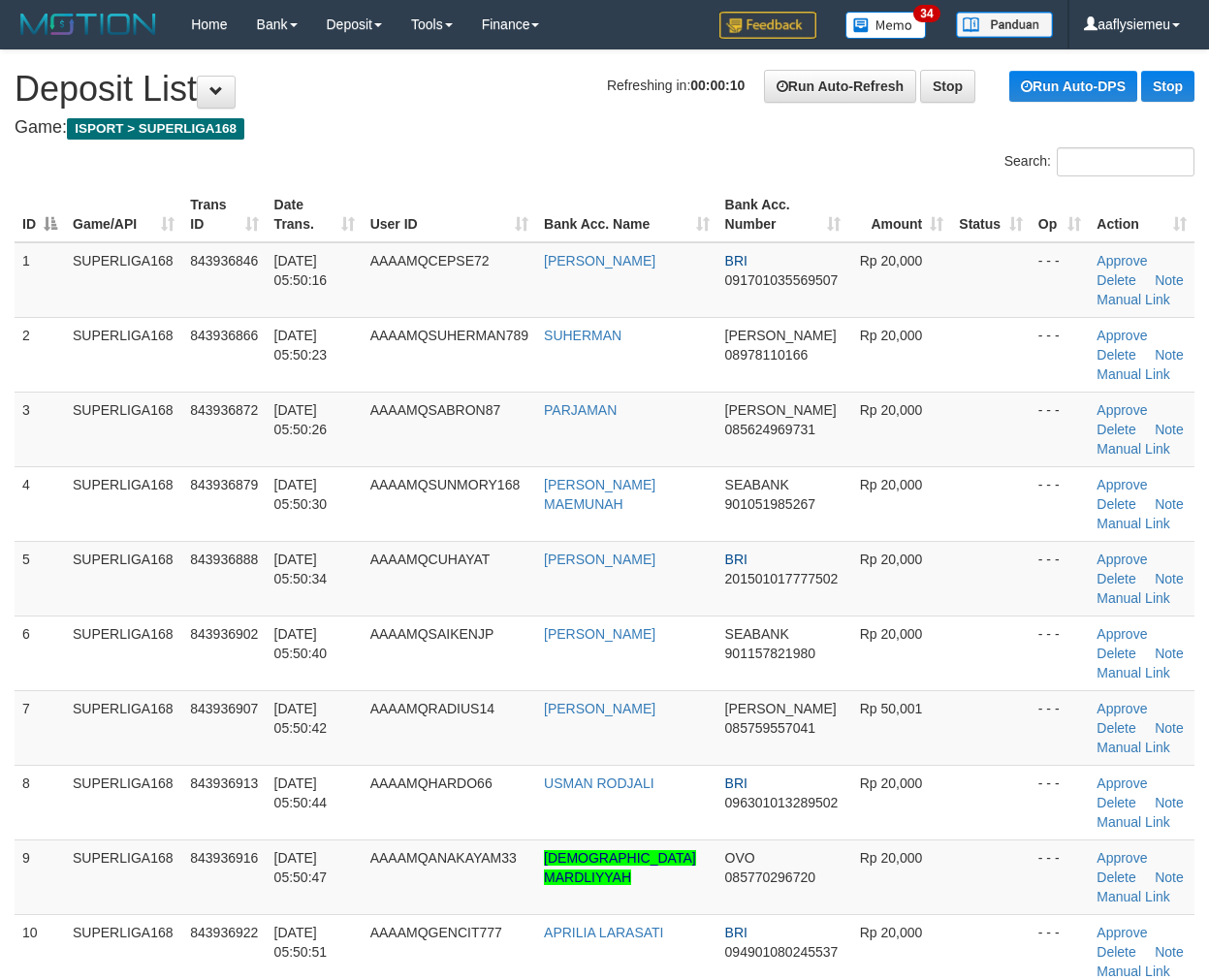scroll, scrollTop: 0, scrollLeft: 0, axis: both 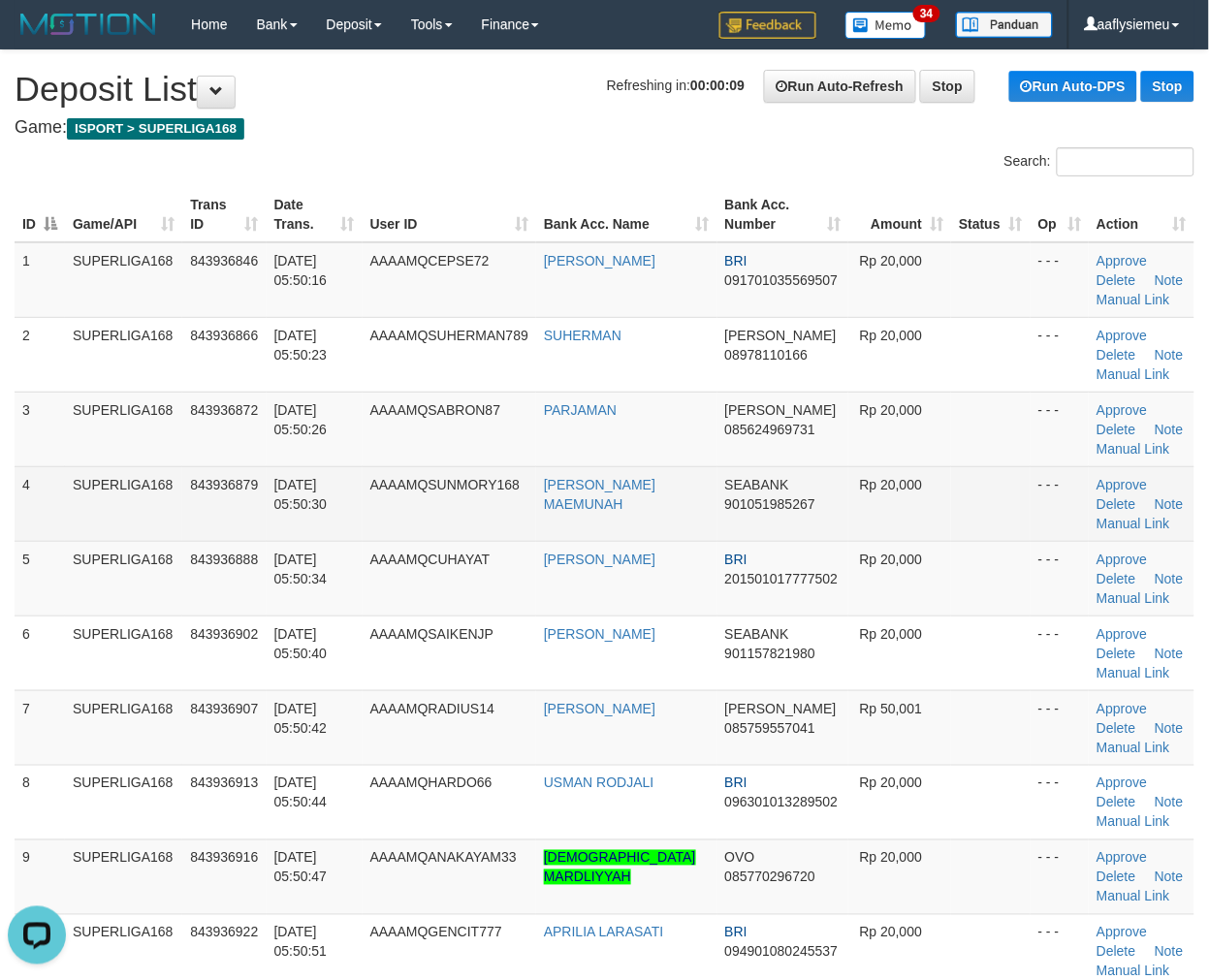 click on "4
SUPERLIGA168
843936879
14/07/2025 05:50:30
AAAAMQSUNMORY168
MUMUN MAEMUNAH
SEABANK
901051985267
Rp 20,000
- - -
Approve
Delete
Note
Manual Link" at bounding box center [604, 503] 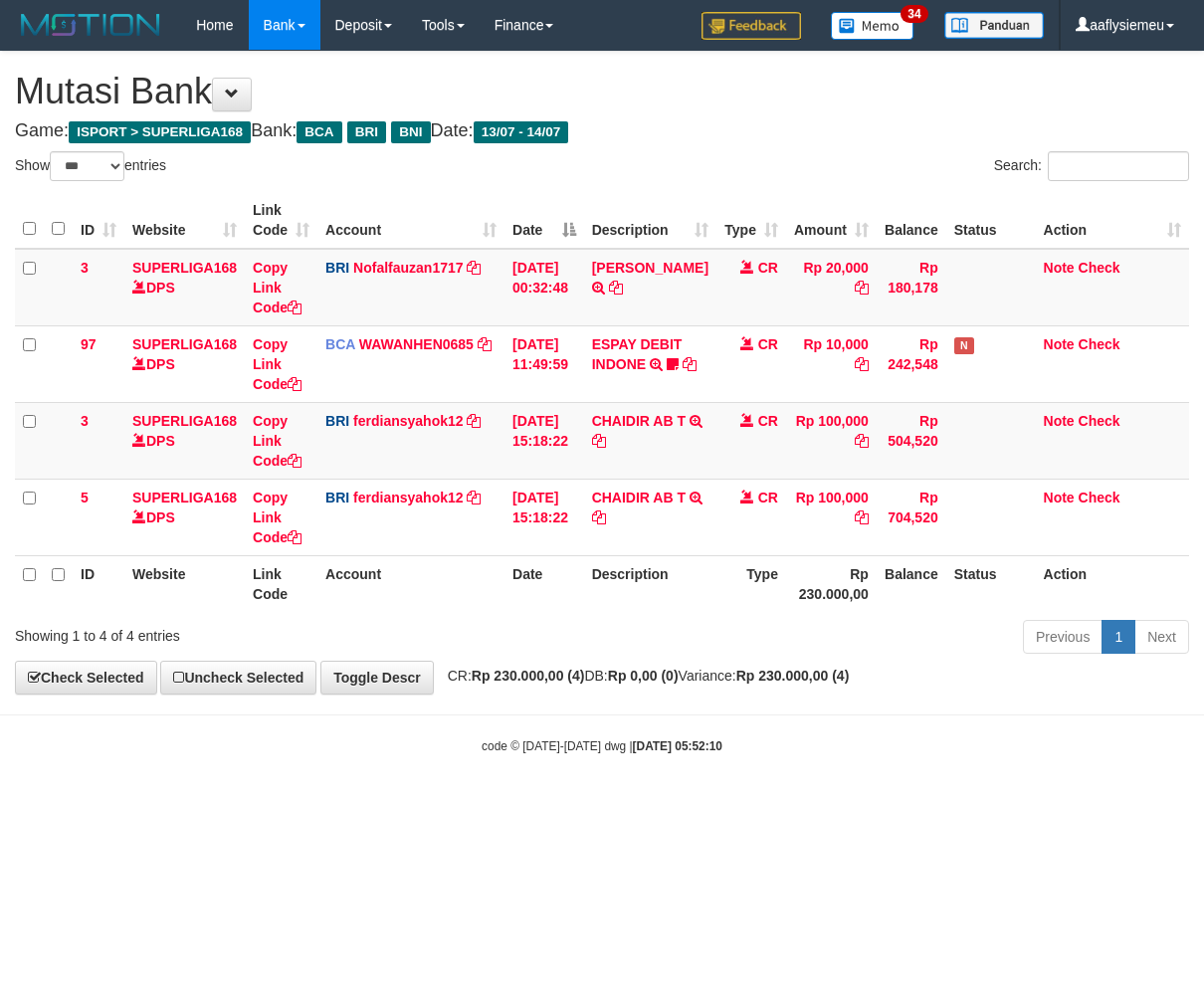 select on "***" 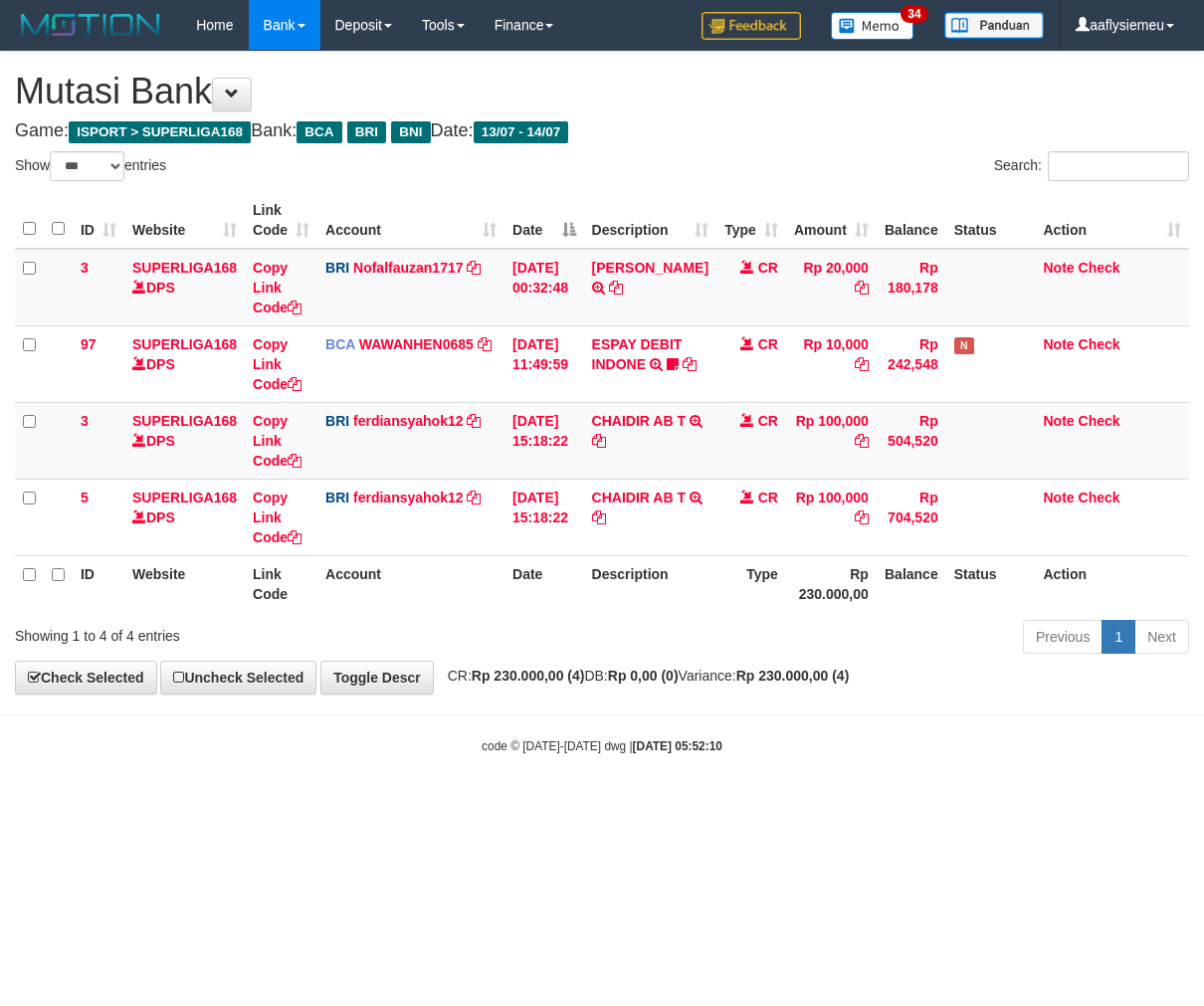 scroll, scrollTop: 0, scrollLeft: 0, axis: both 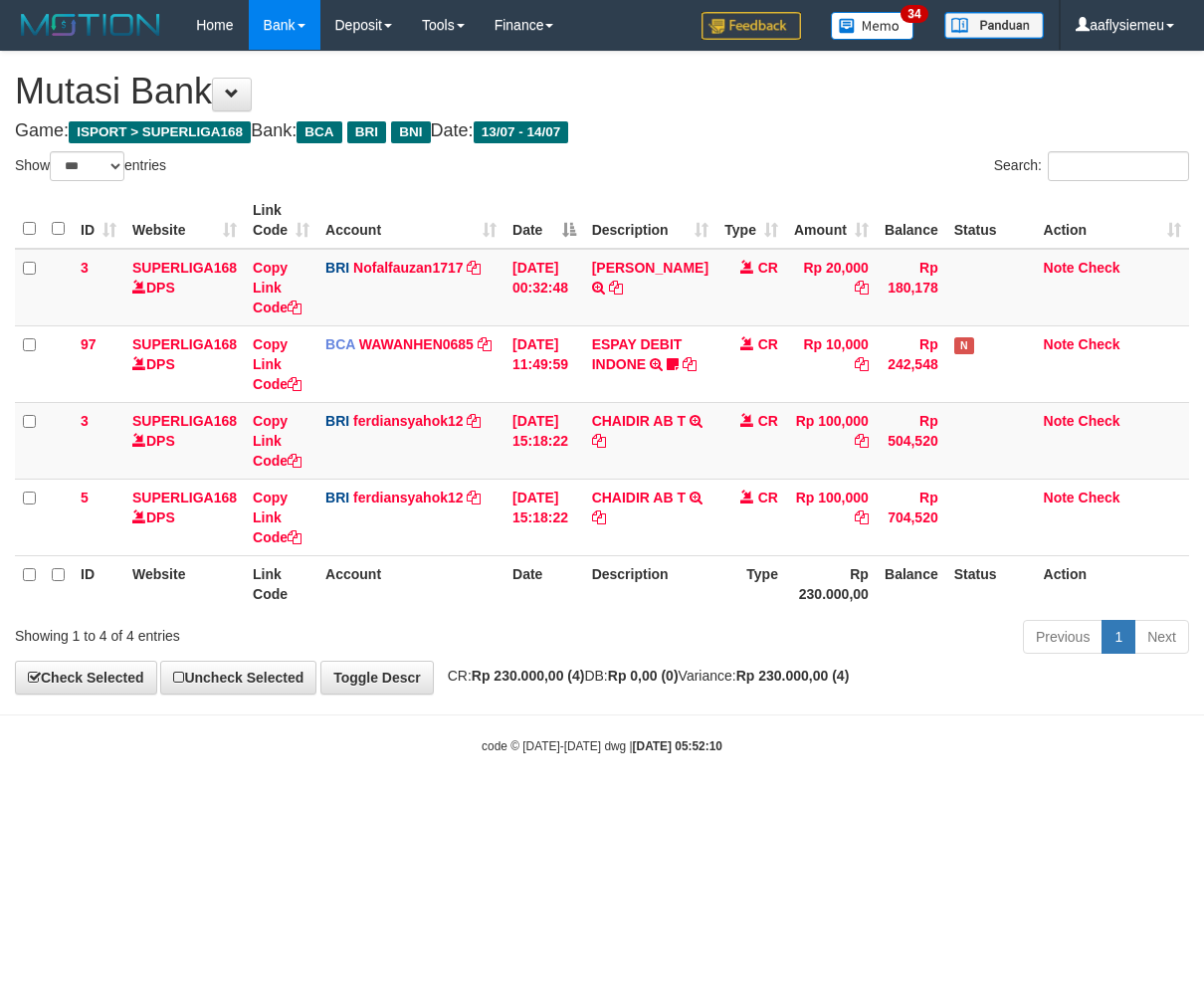 select on "***" 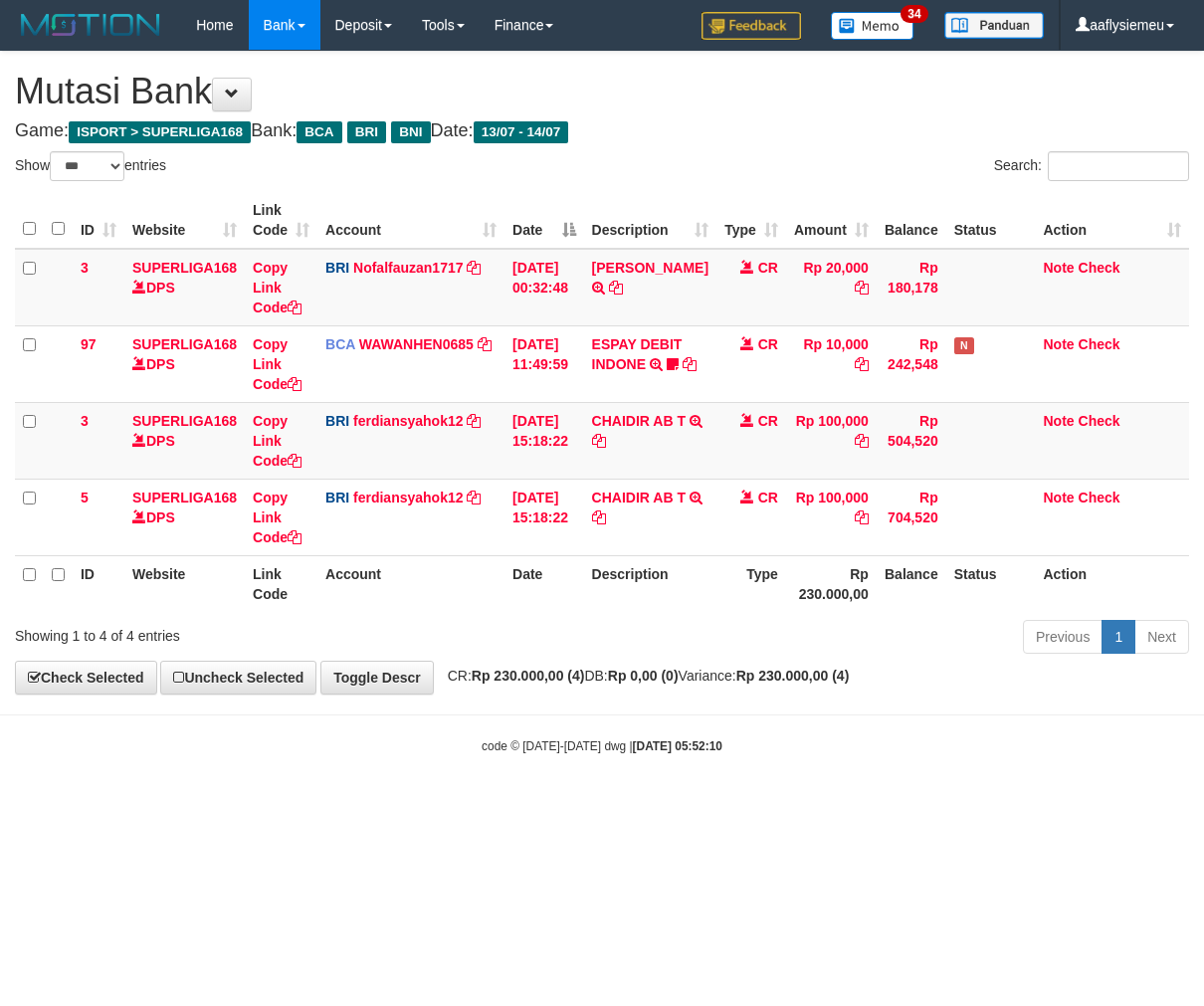 scroll, scrollTop: 0, scrollLeft: 0, axis: both 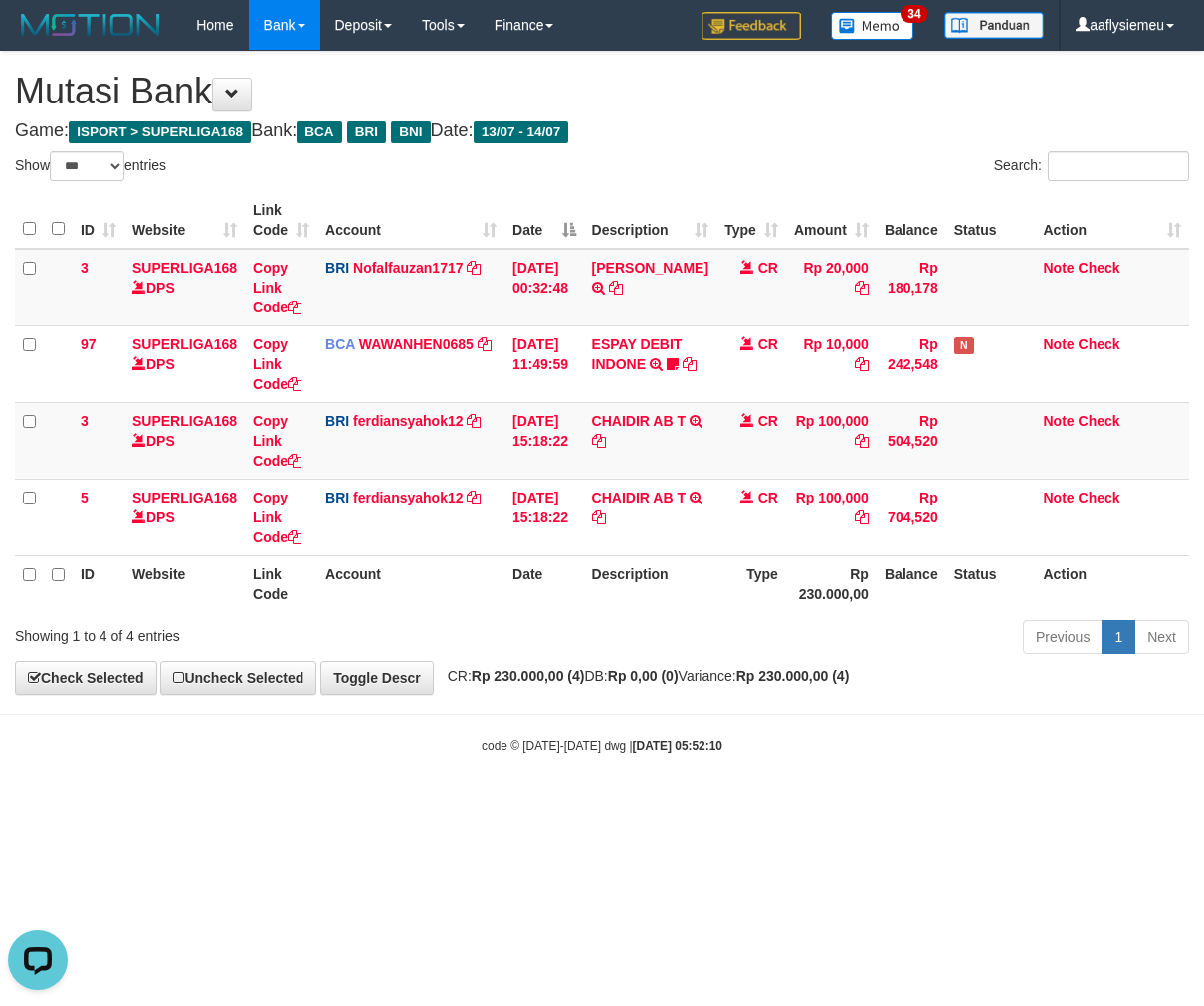 click on "Previous 1 Next" at bounding box center (853, 639) 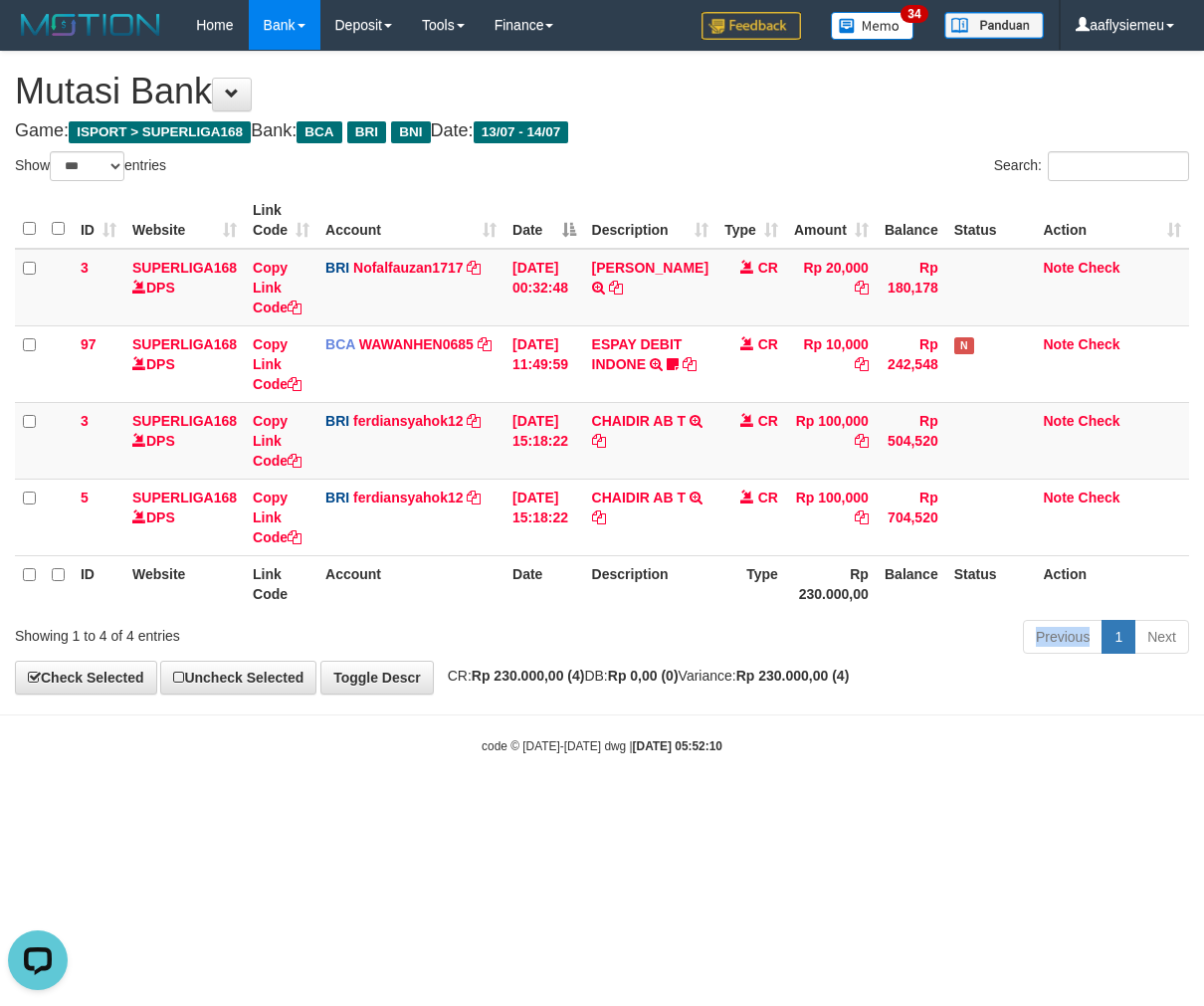 drag, startPoint x: 625, startPoint y: 639, endPoint x: 836, endPoint y: 632, distance: 211.11608 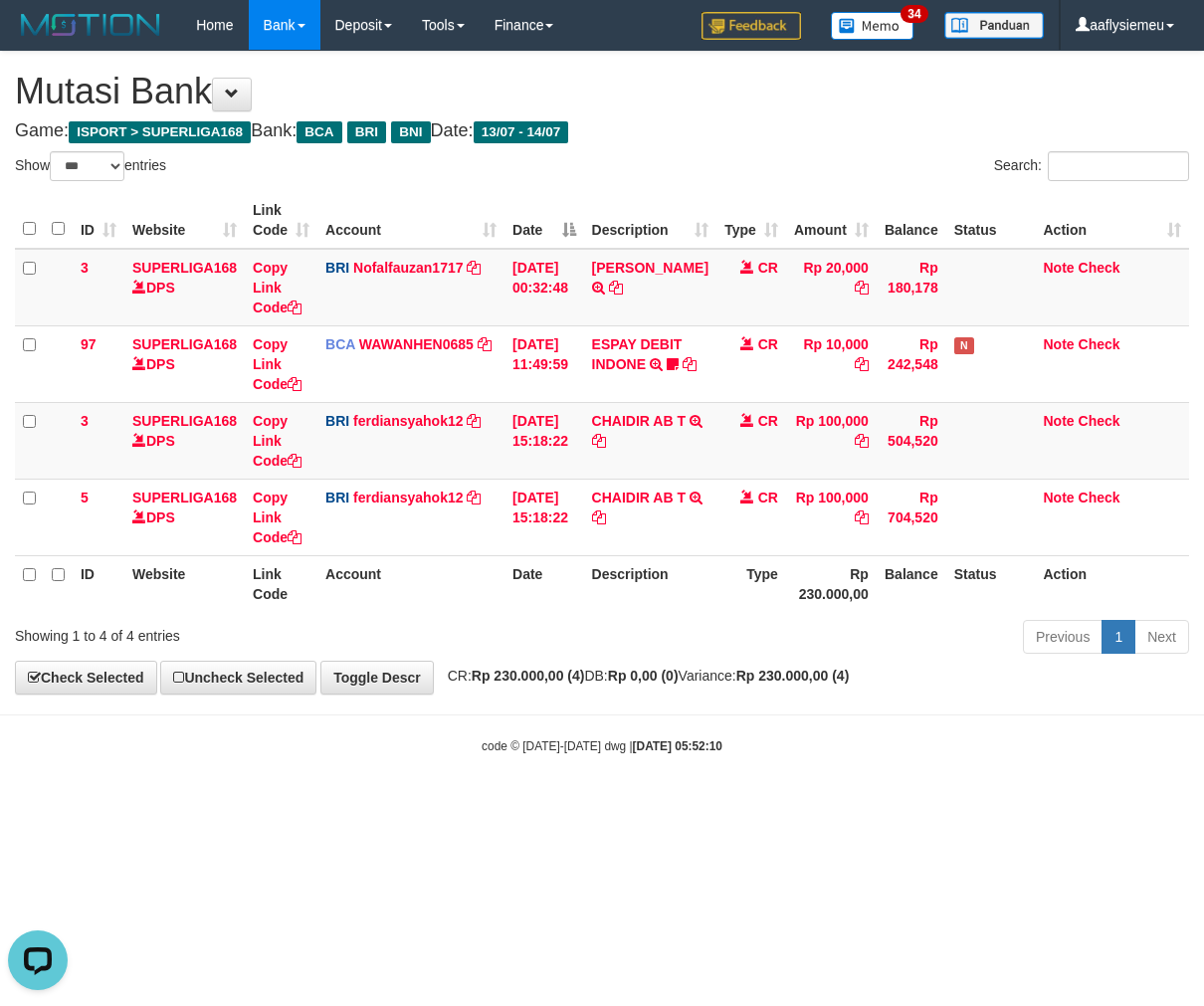 drag, startPoint x: 736, startPoint y: 621, endPoint x: 738, endPoint y: 610, distance: 11.18034 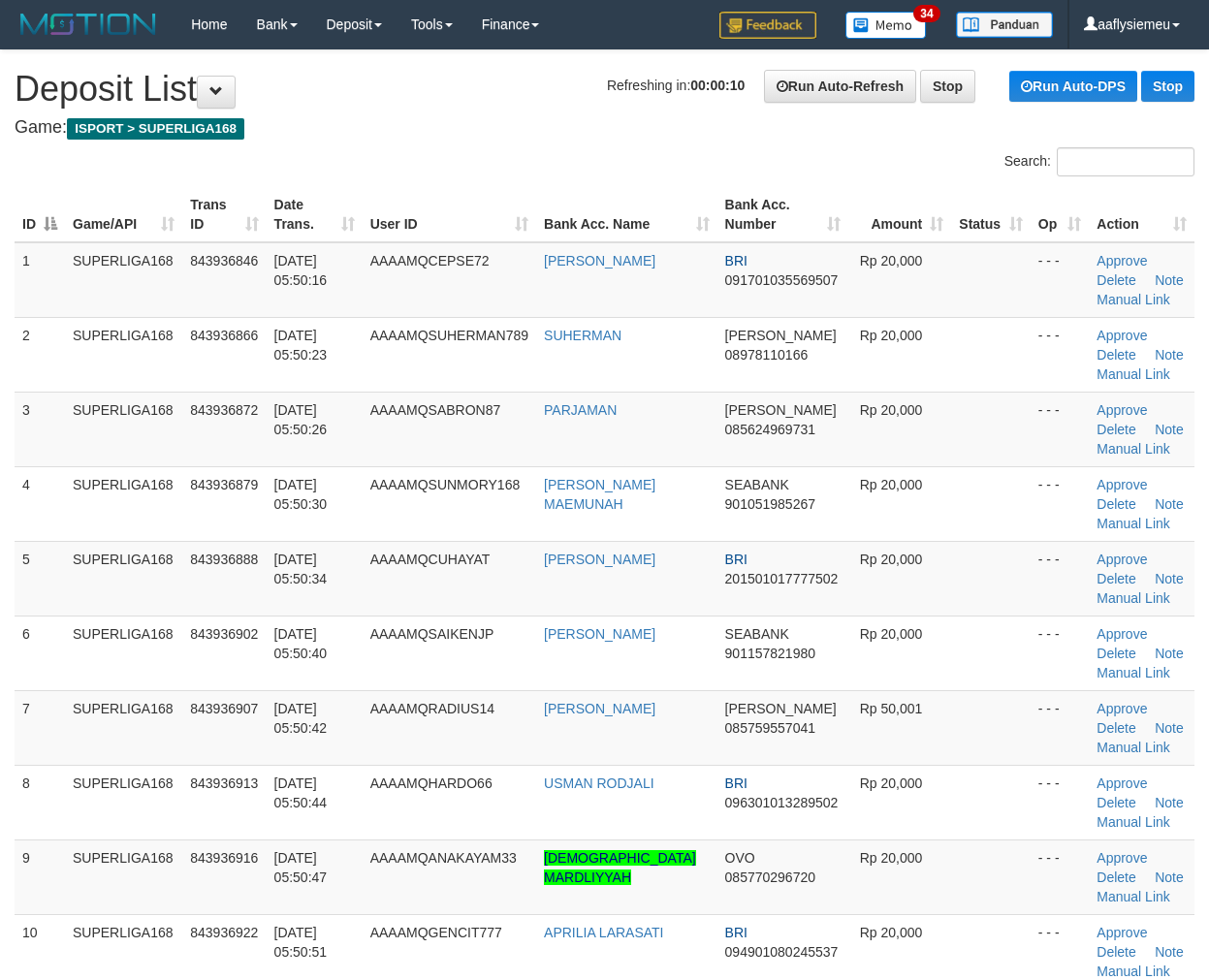 scroll, scrollTop: 0, scrollLeft: 0, axis: both 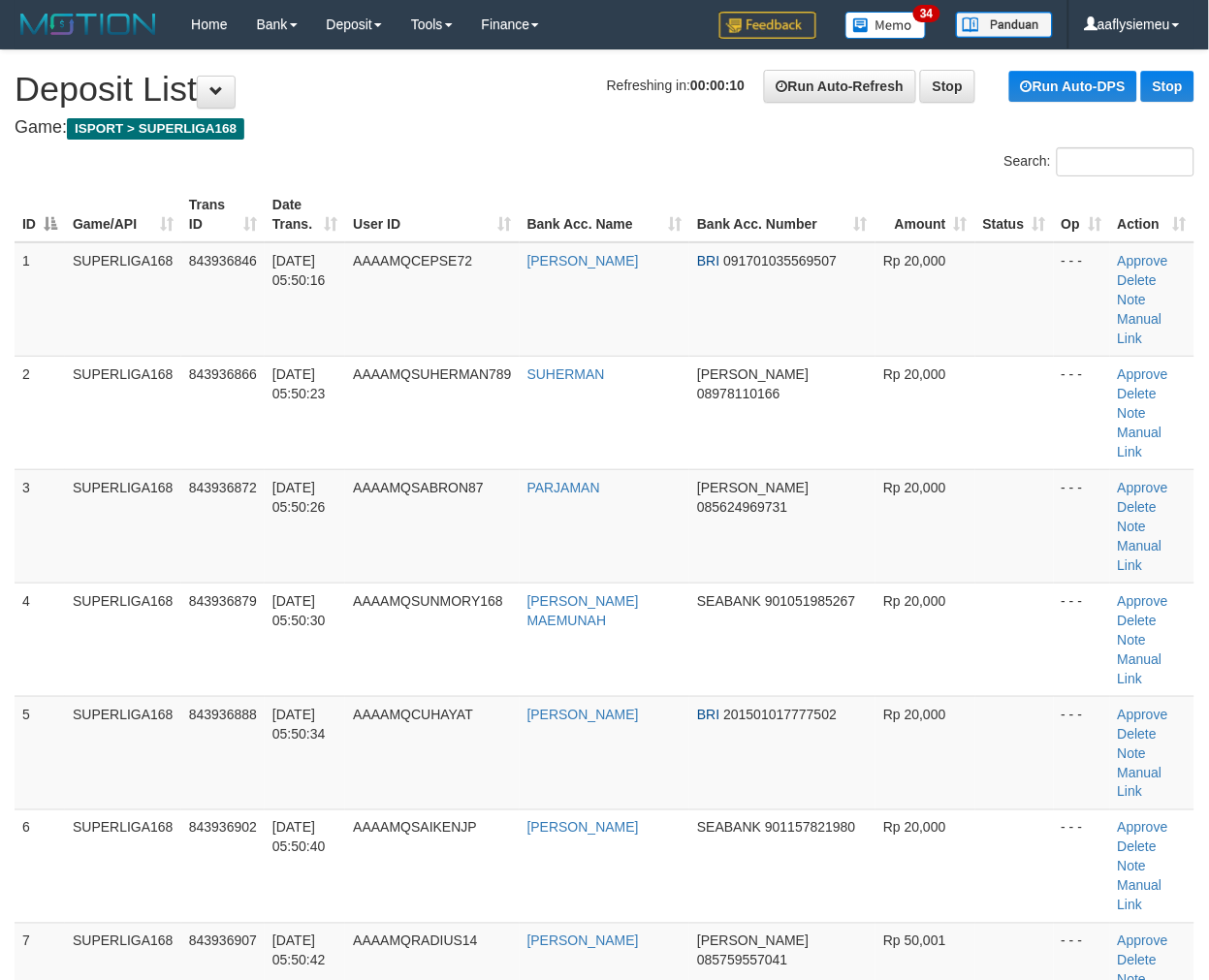 drag, startPoint x: 82, startPoint y: 454, endPoint x: 2, endPoint y: 494, distance: 89.4427 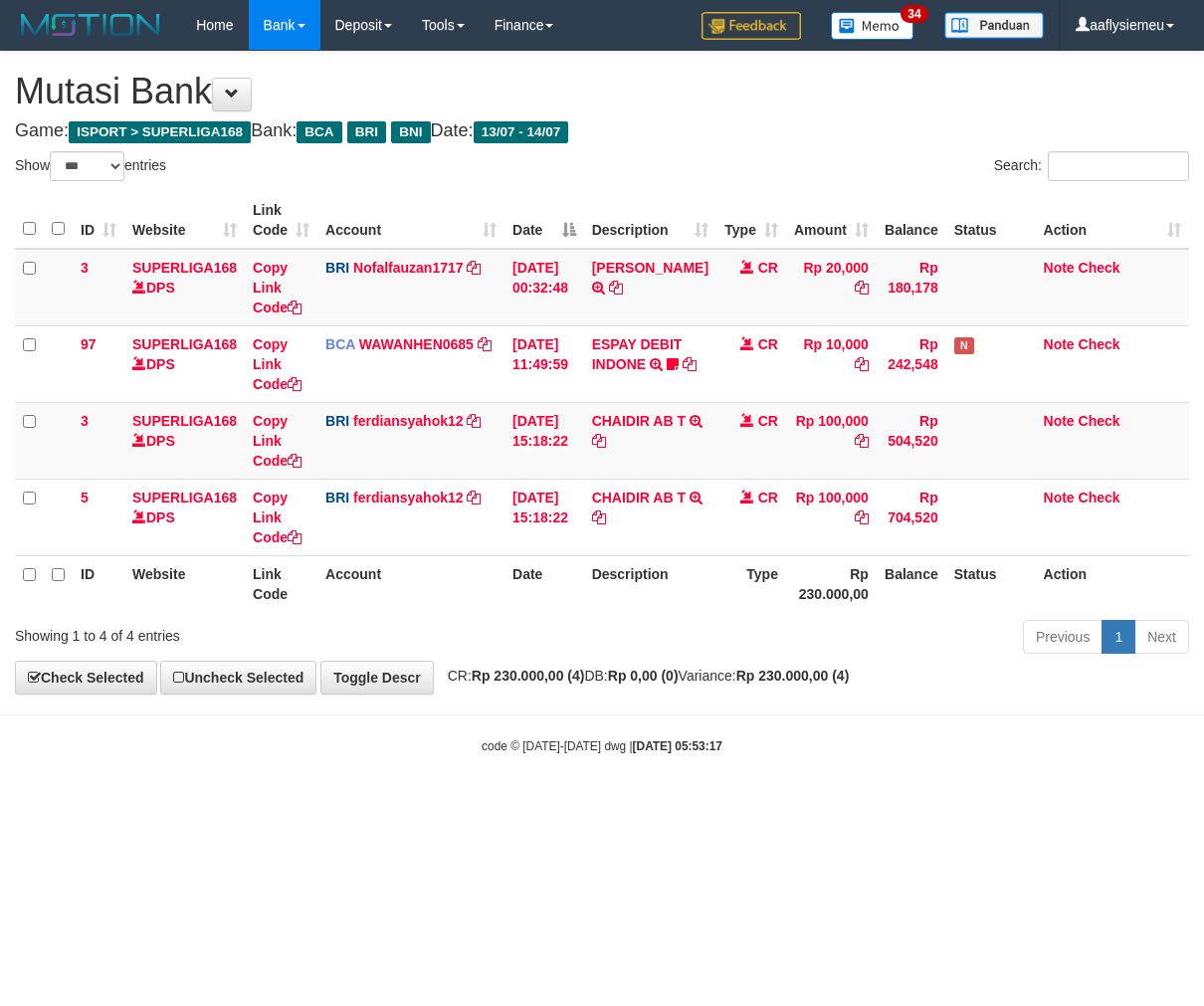 select on "***" 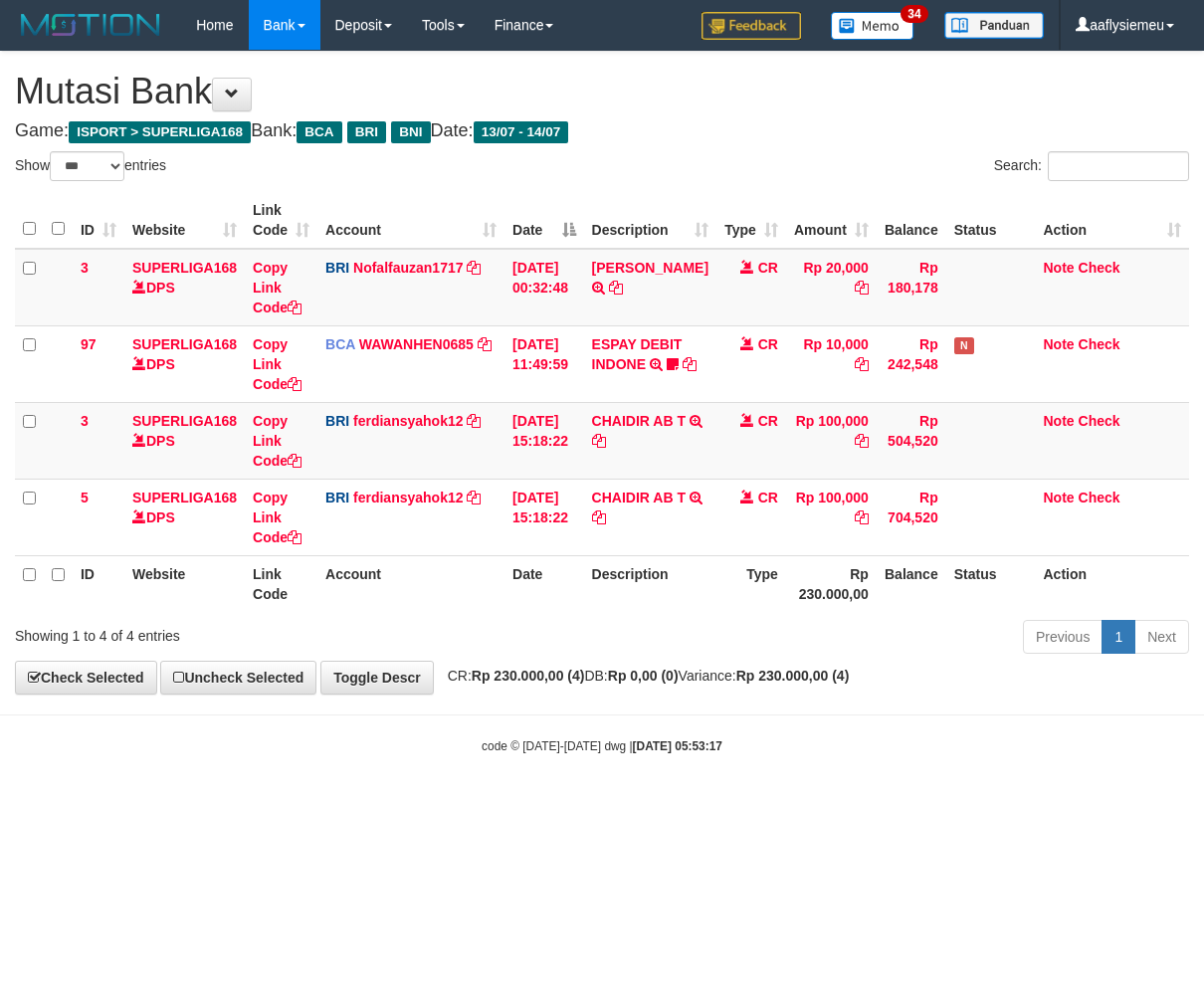 scroll, scrollTop: 0, scrollLeft: 0, axis: both 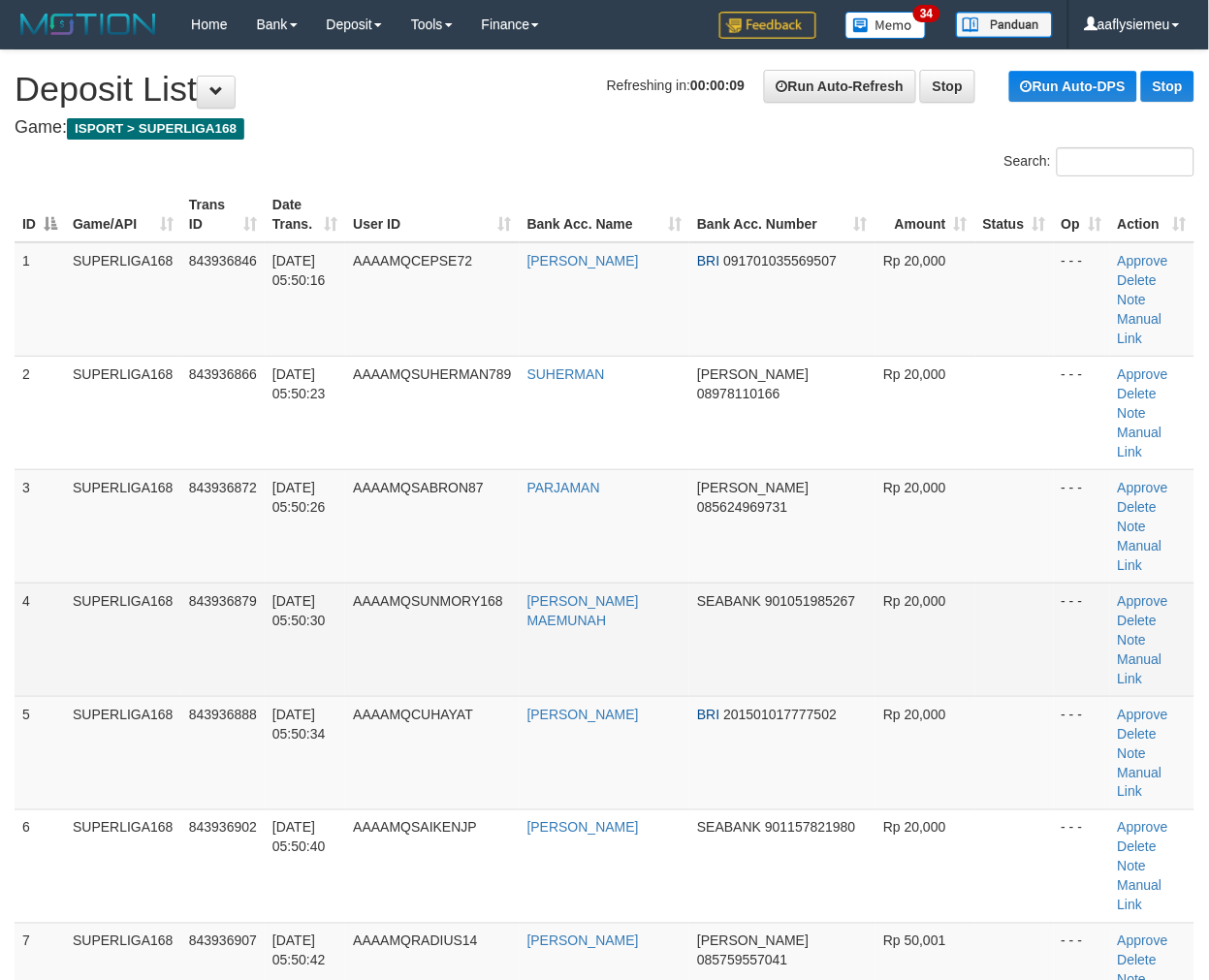 click on "843936879" at bounding box center (223, 639) 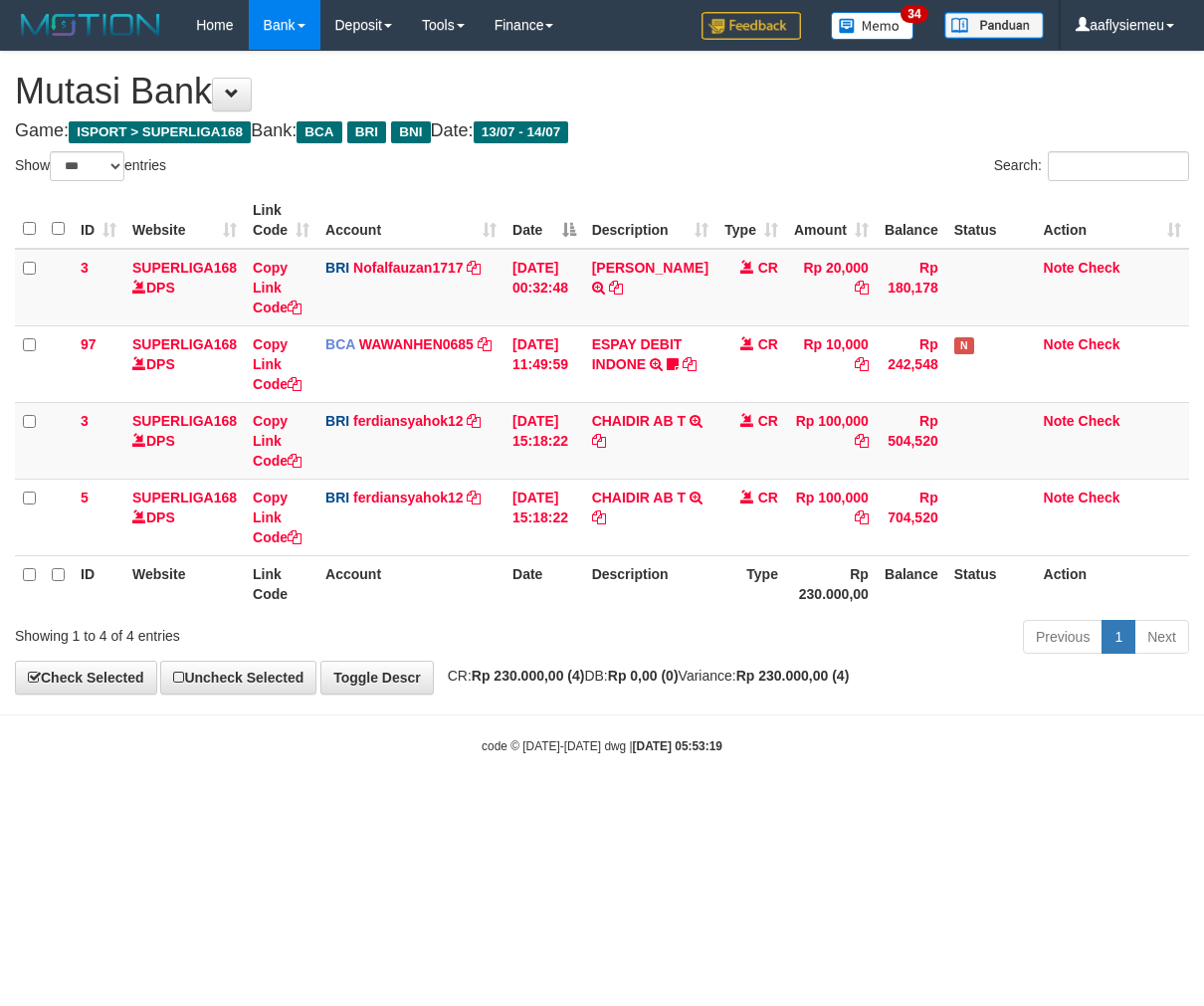select on "***" 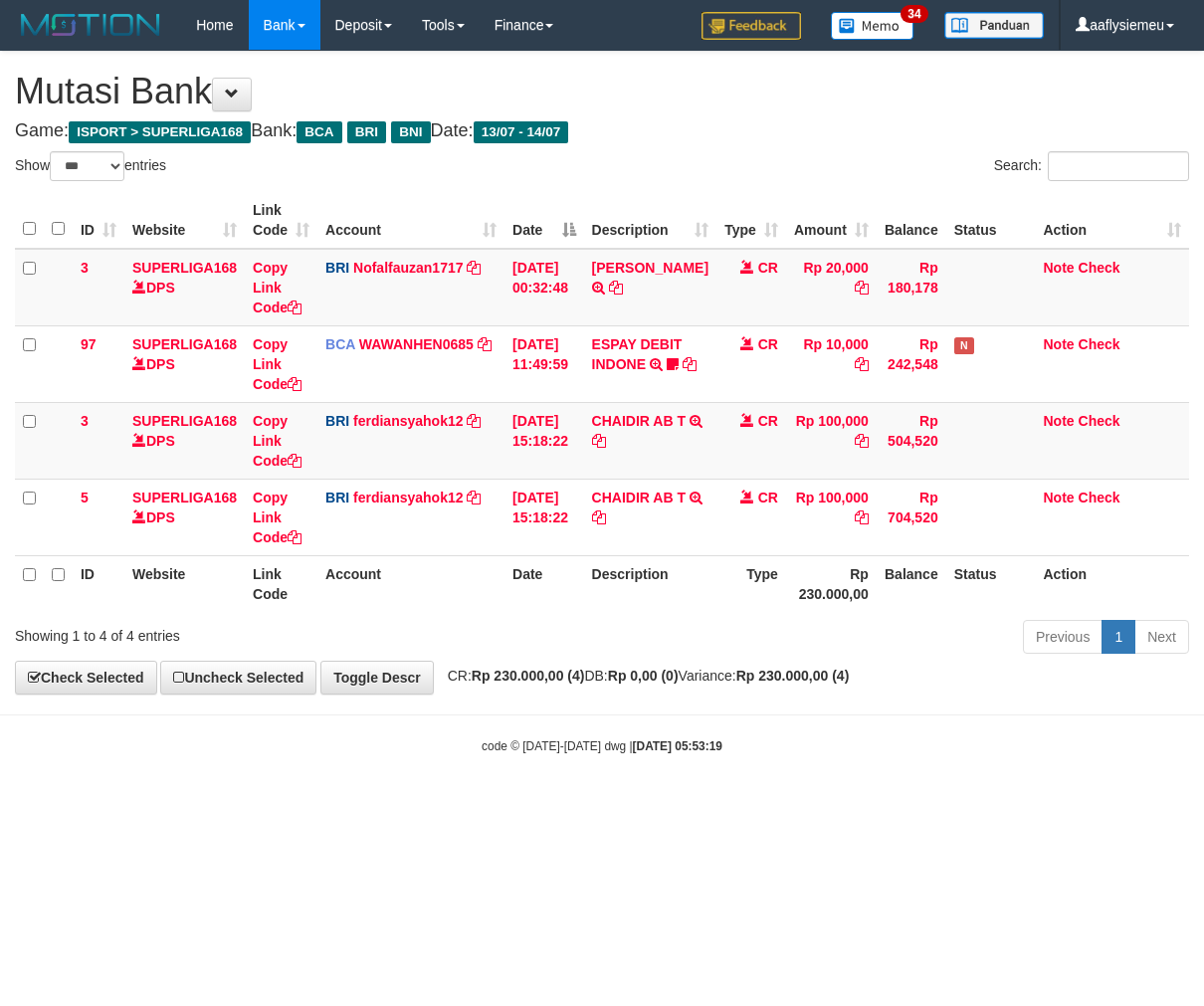 scroll, scrollTop: 0, scrollLeft: 0, axis: both 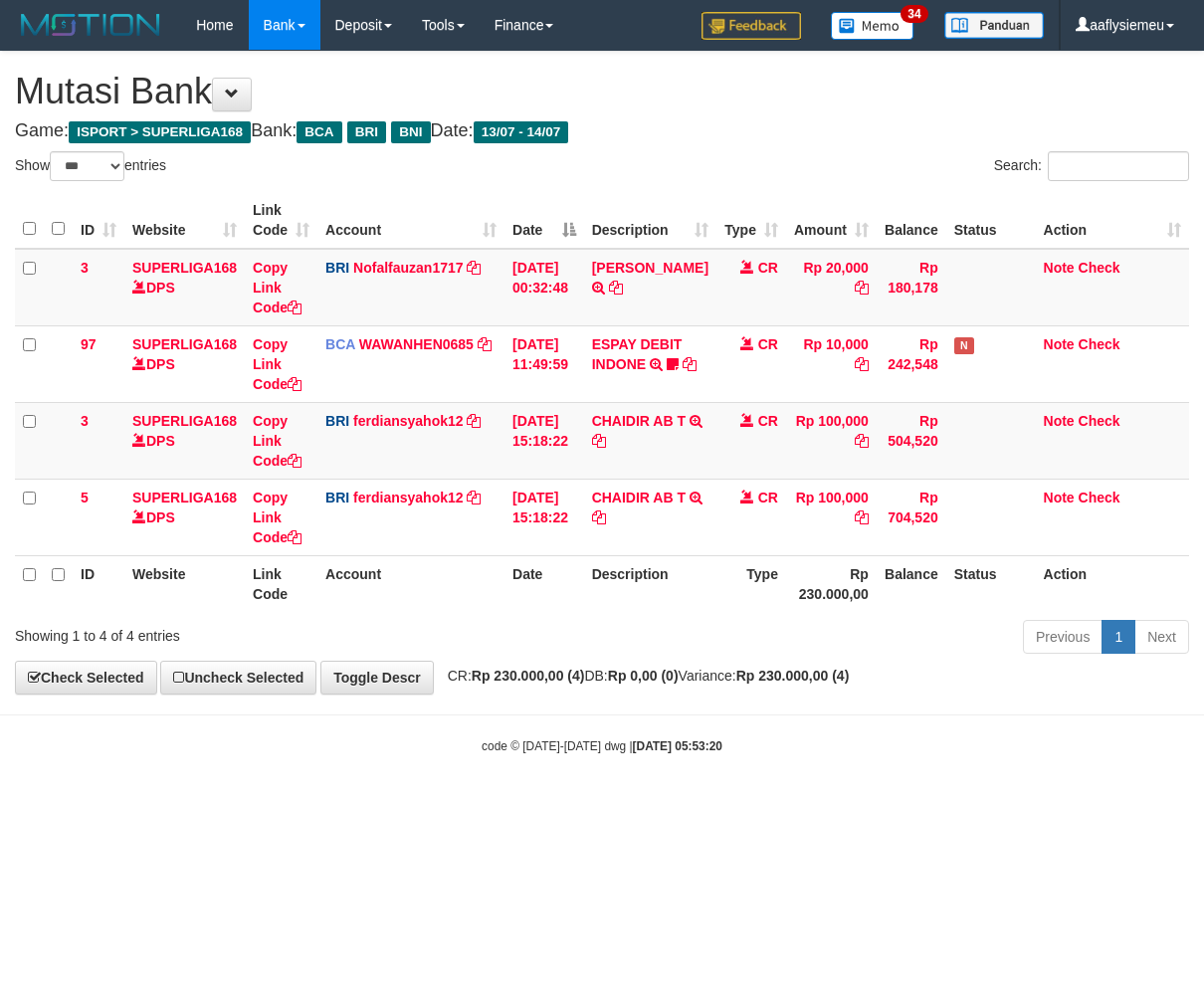 select on "***" 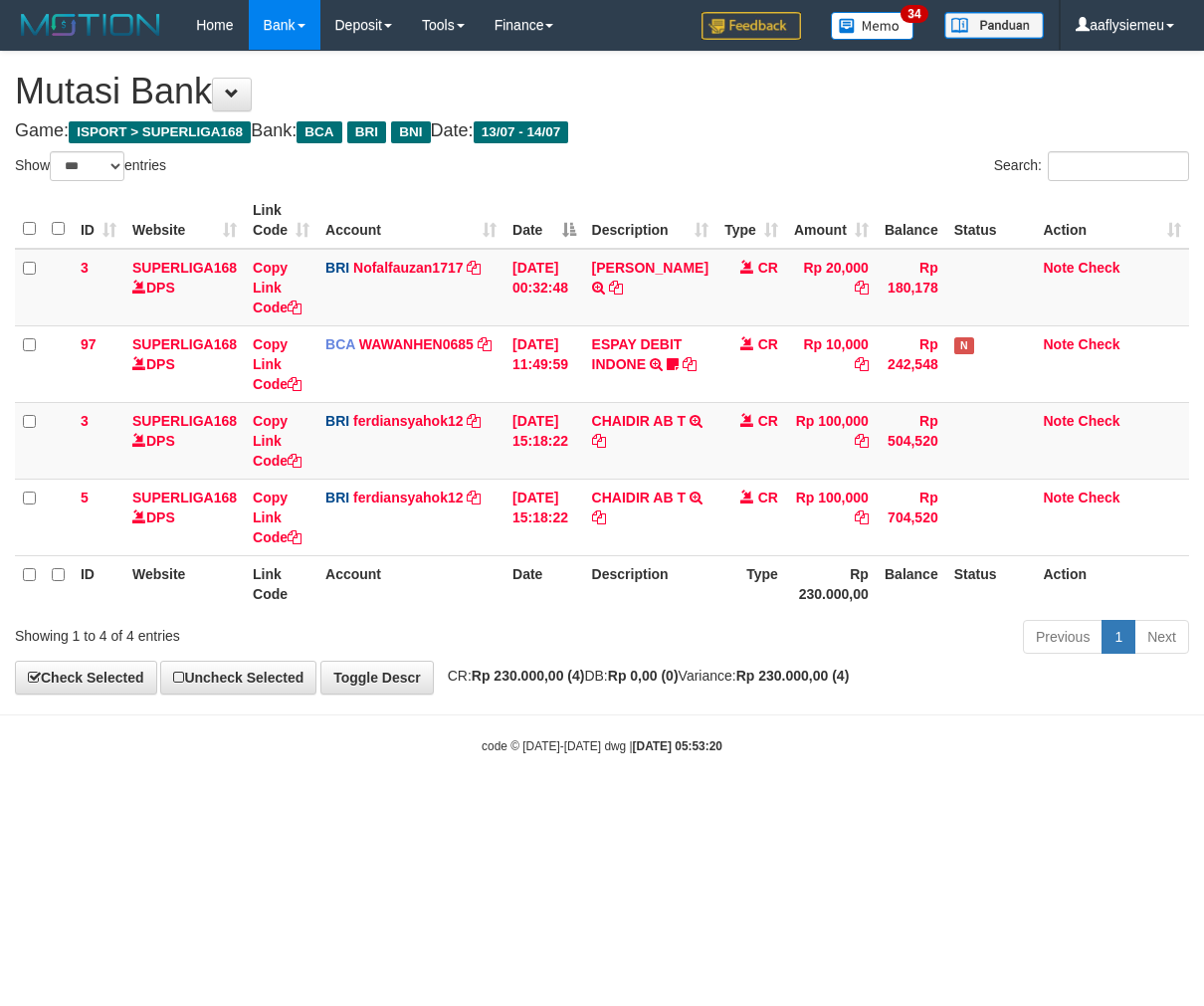 scroll, scrollTop: 0, scrollLeft: 0, axis: both 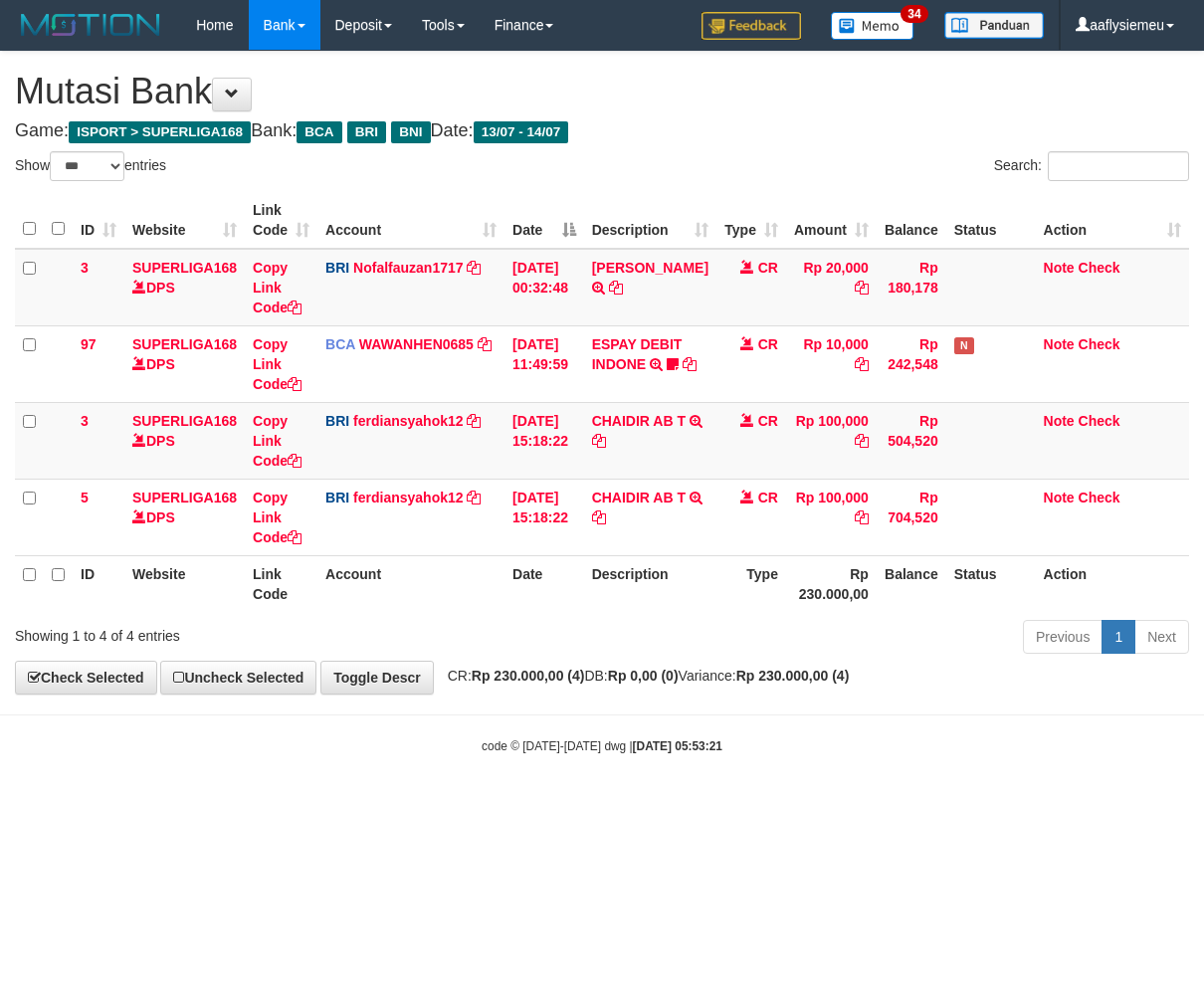 select on "***" 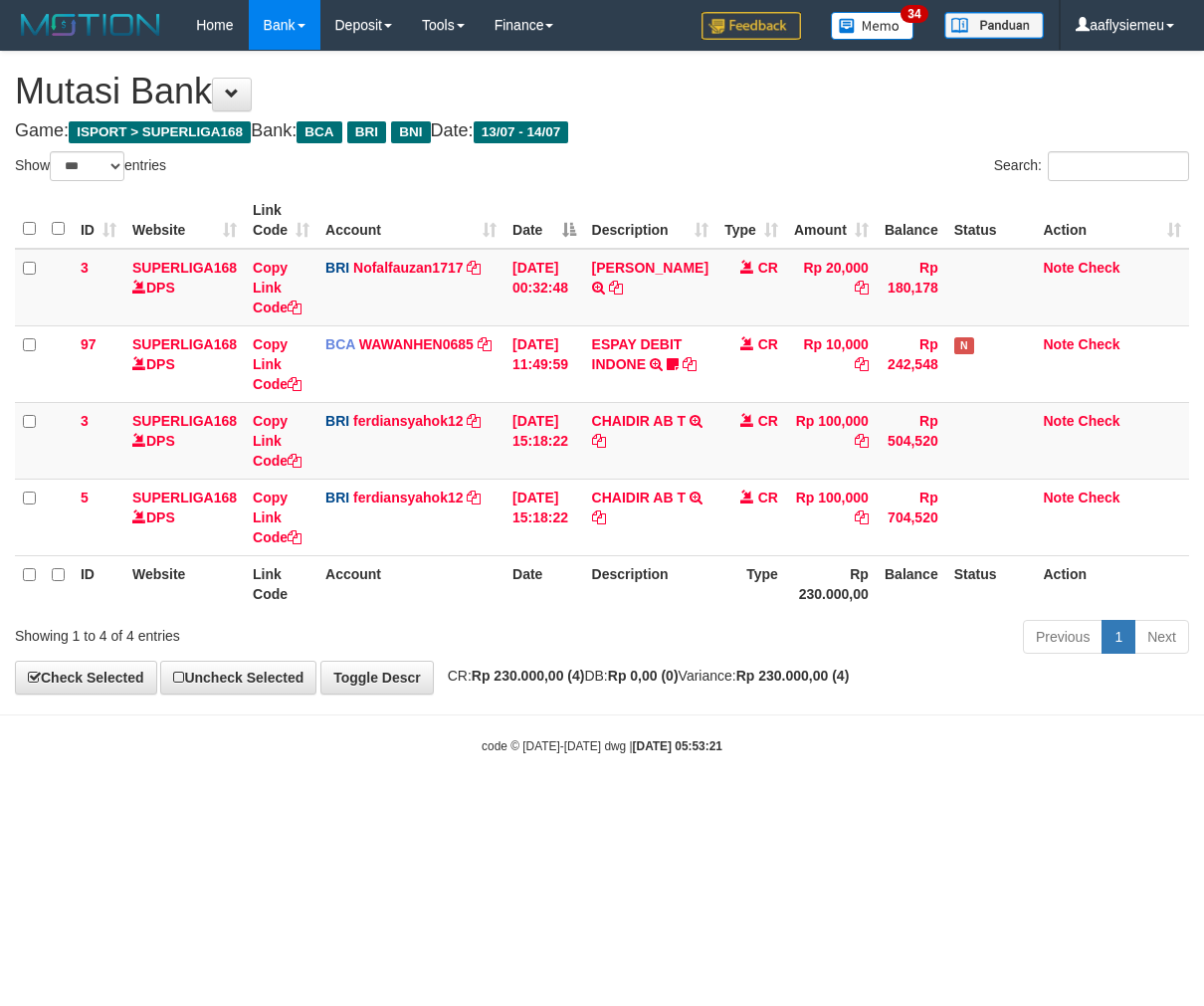 scroll, scrollTop: 0, scrollLeft: 0, axis: both 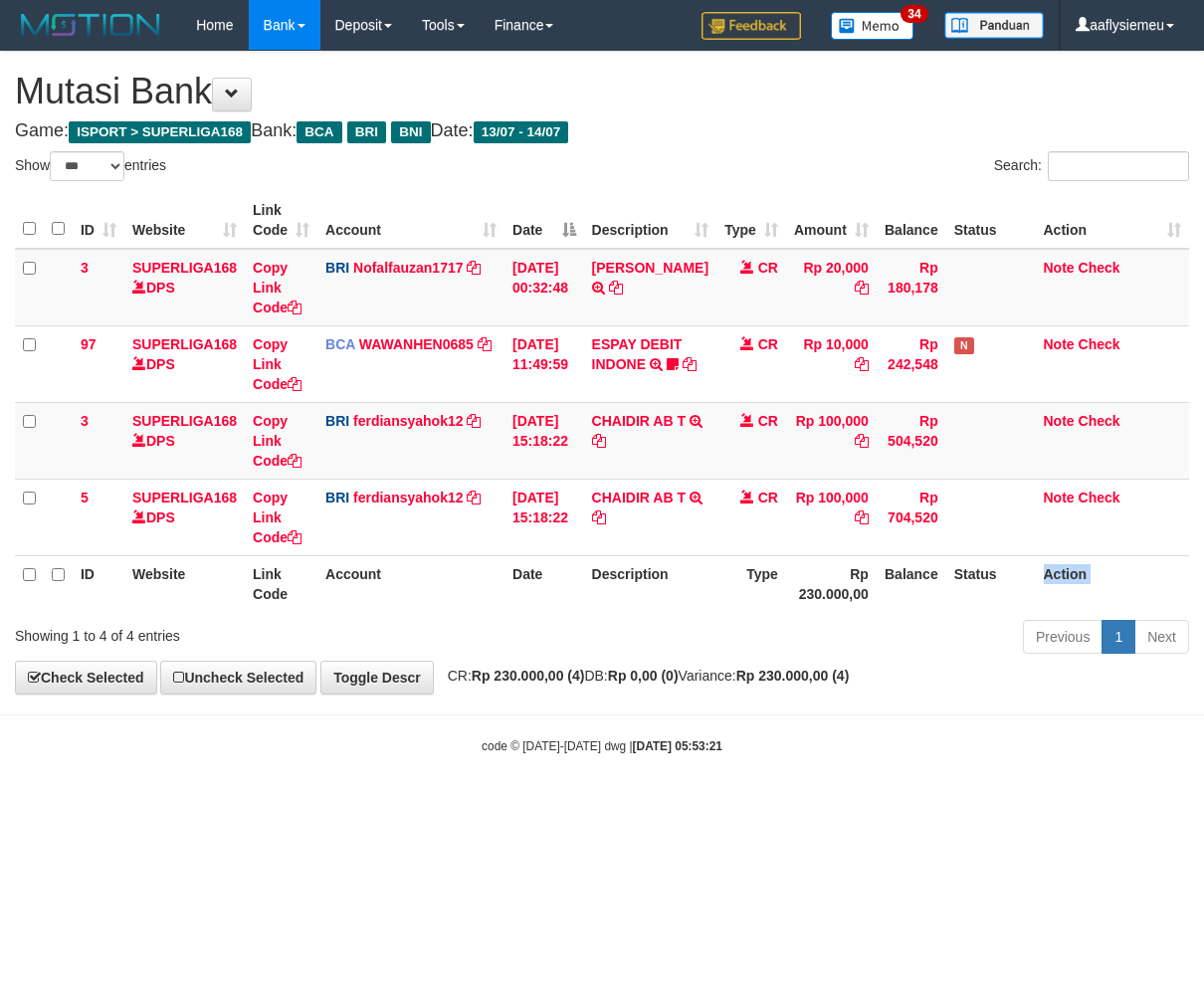 click on "Action" at bounding box center [1112, 583] 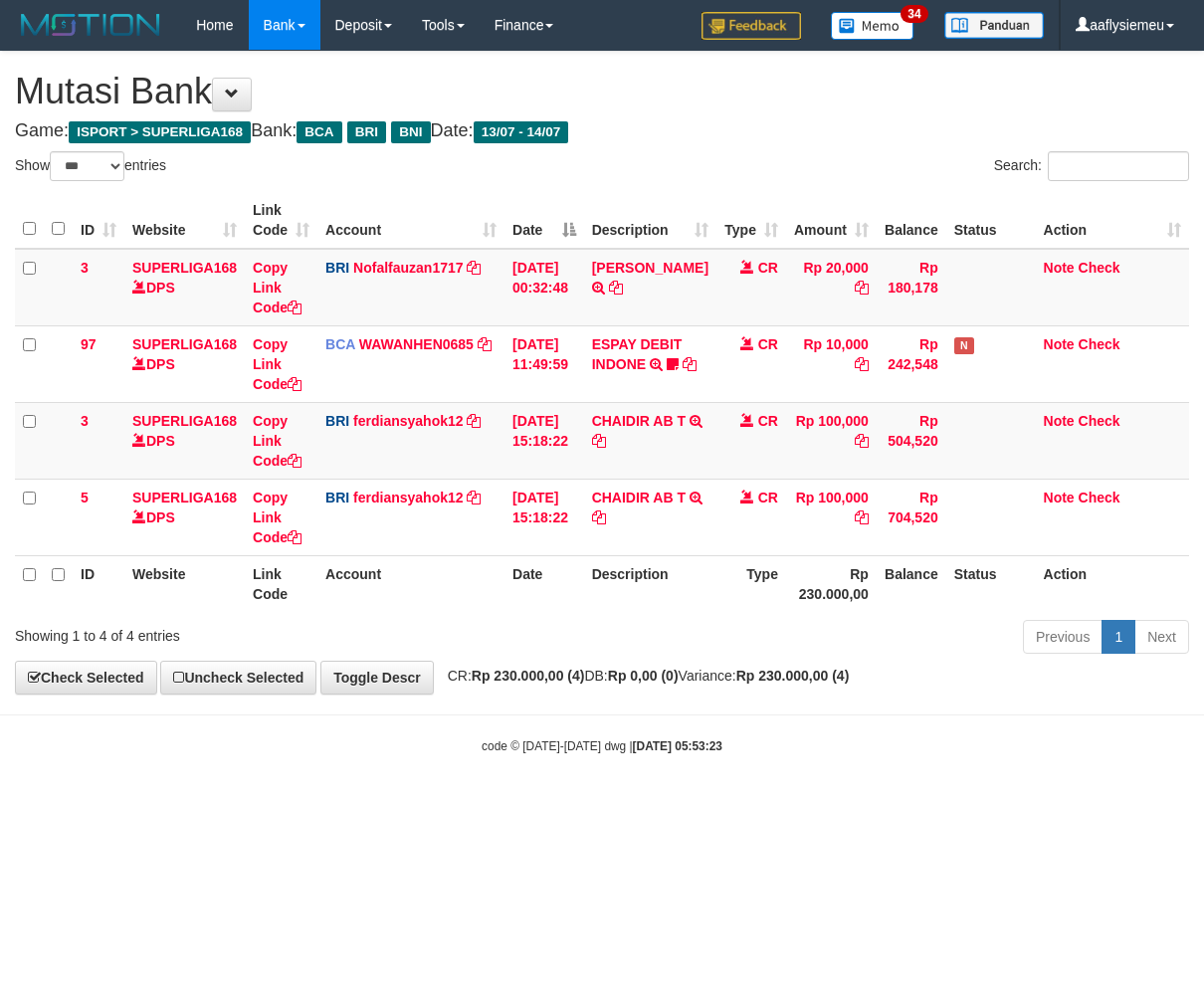 select on "***" 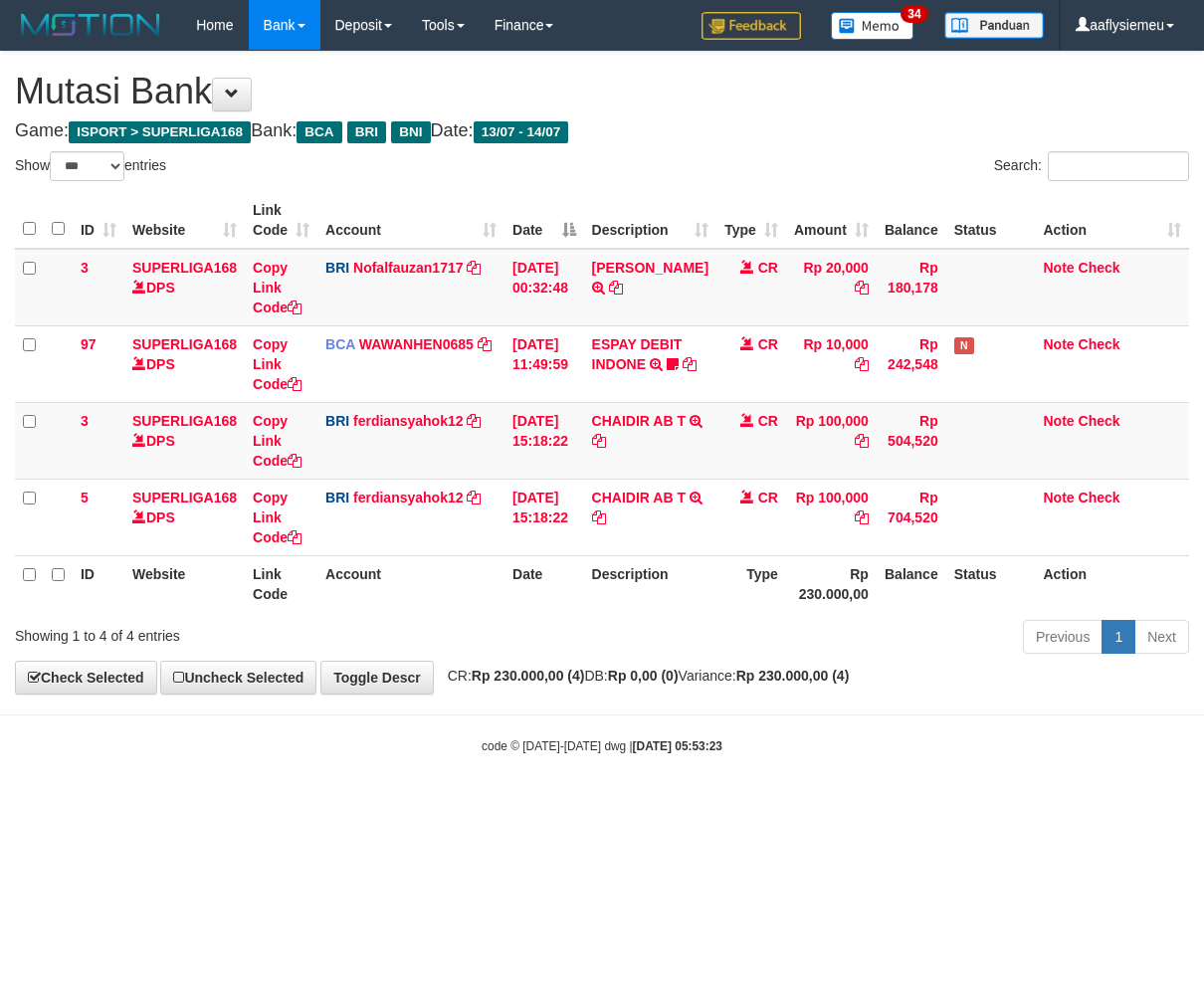 scroll, scrollTop: 0, scrollLeft: 0, axis: both 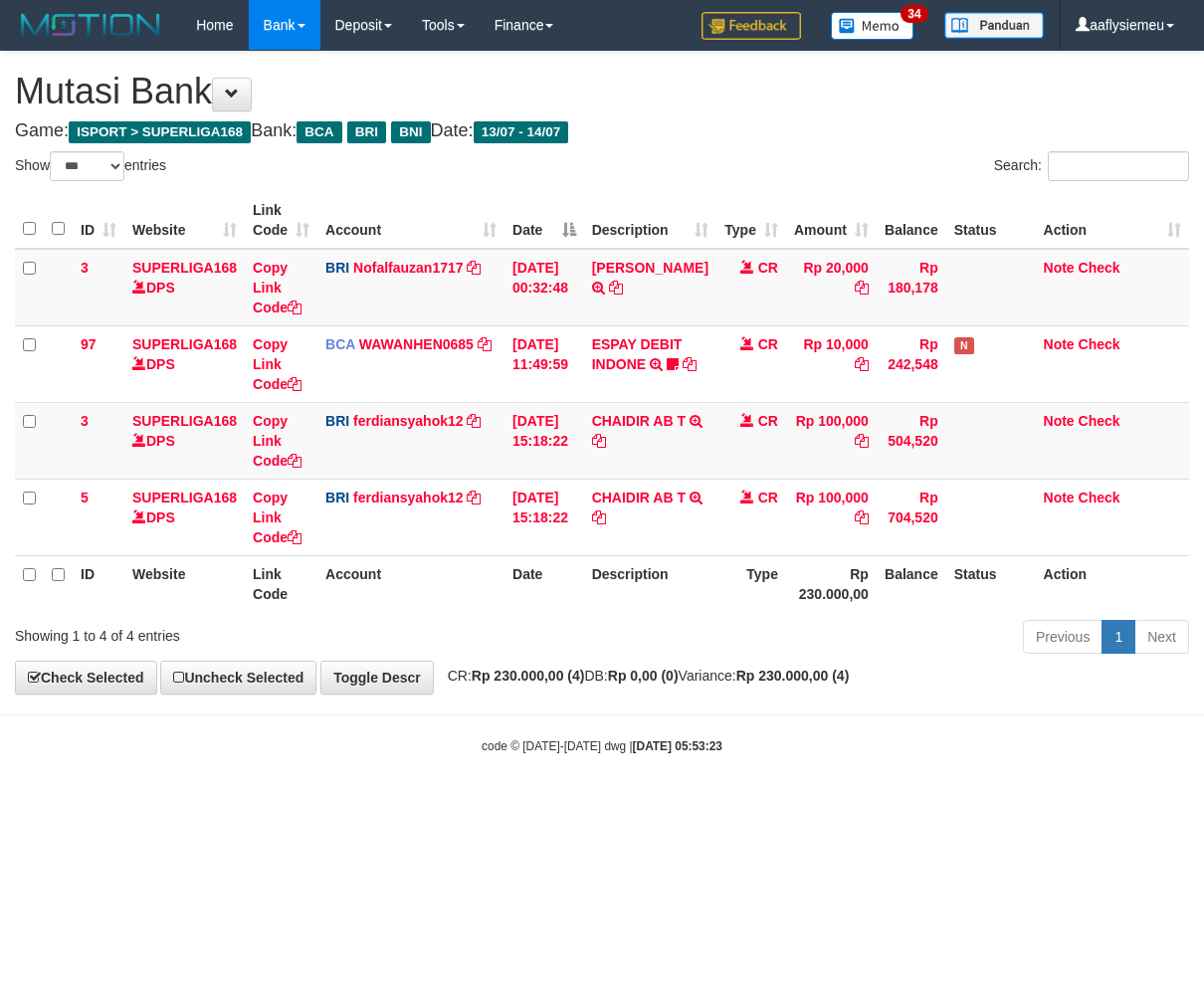 select on "***" 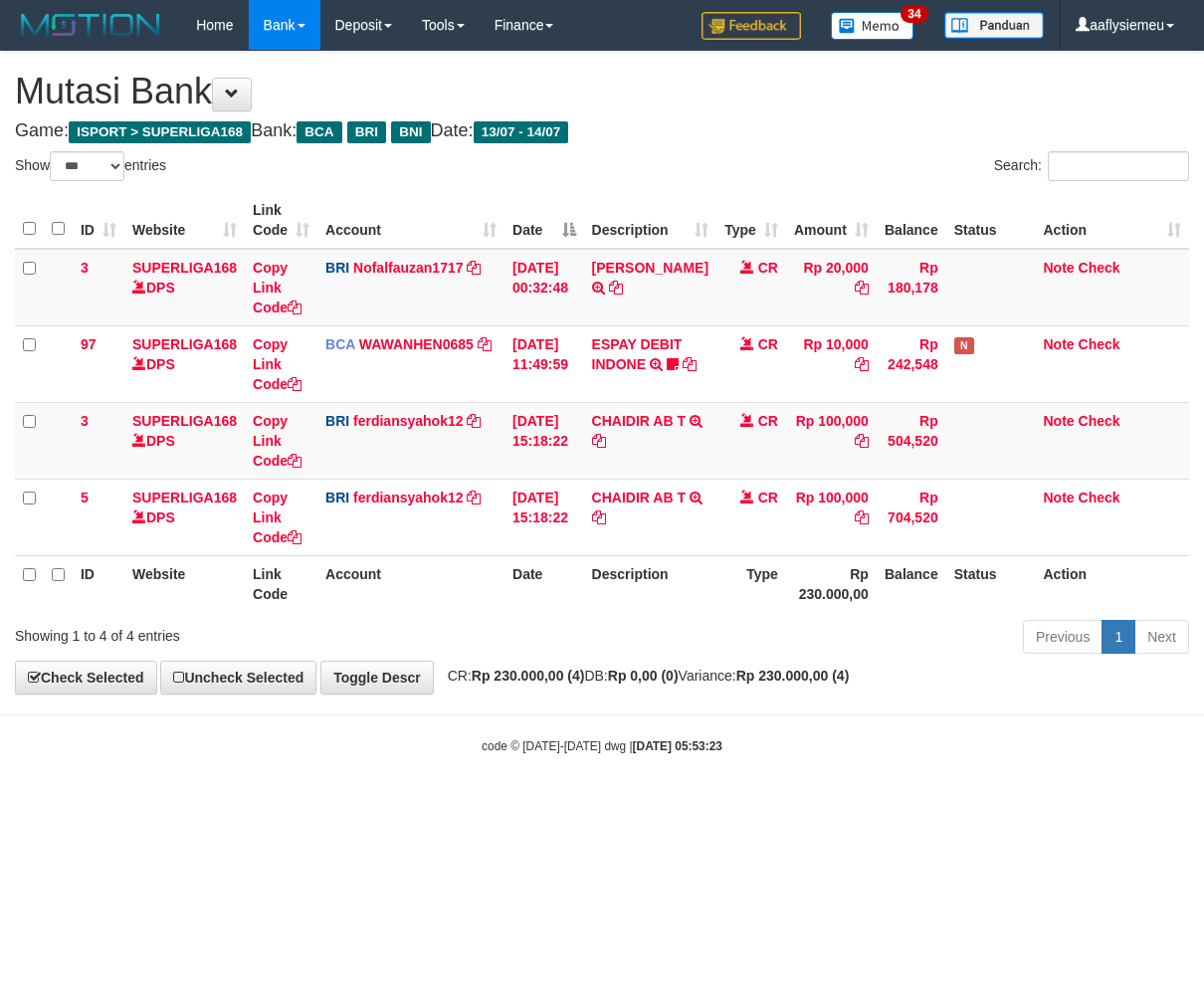 scroll, scrollTop: 0, scrollLeft: 0, axis: both 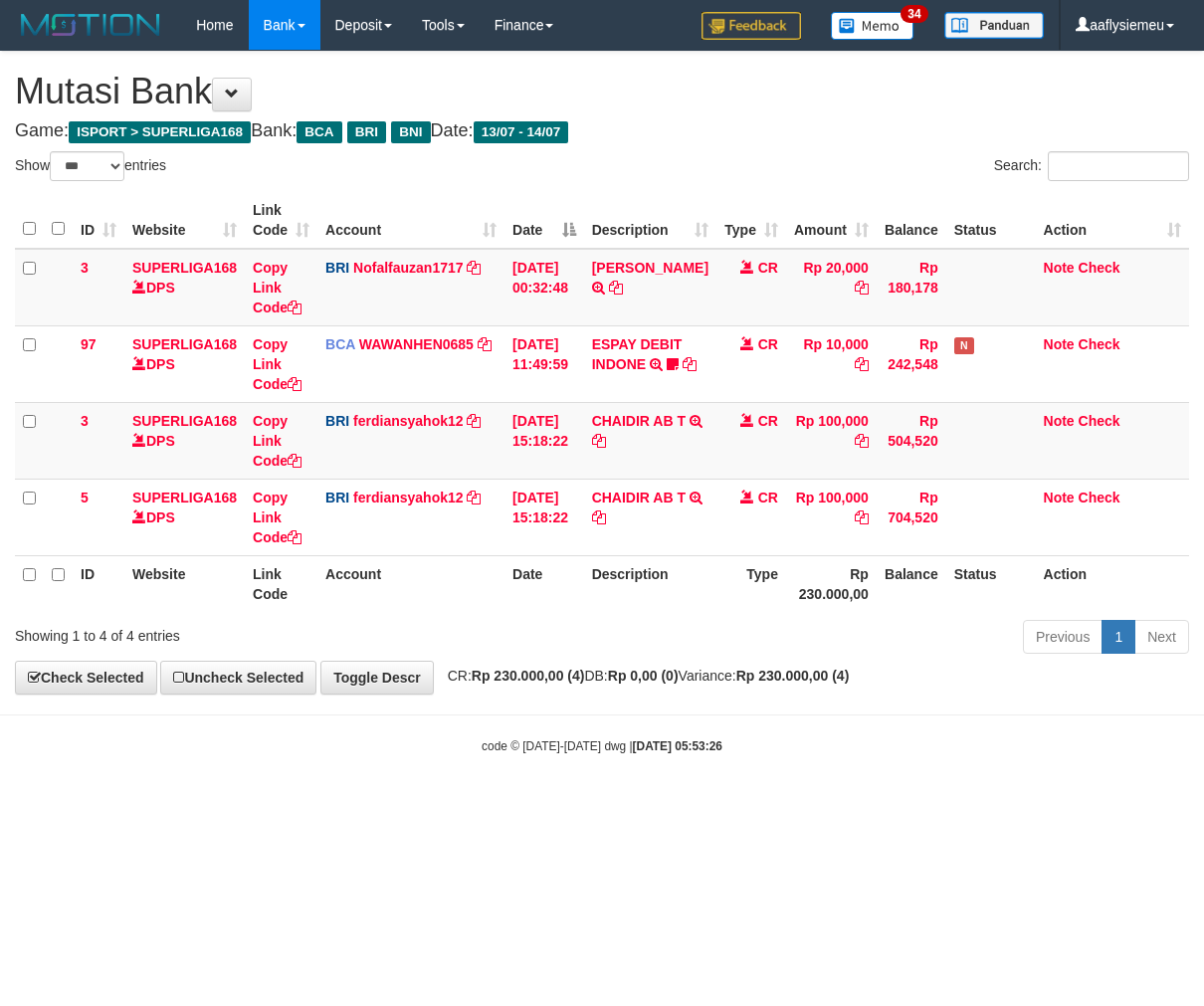 select on "***" 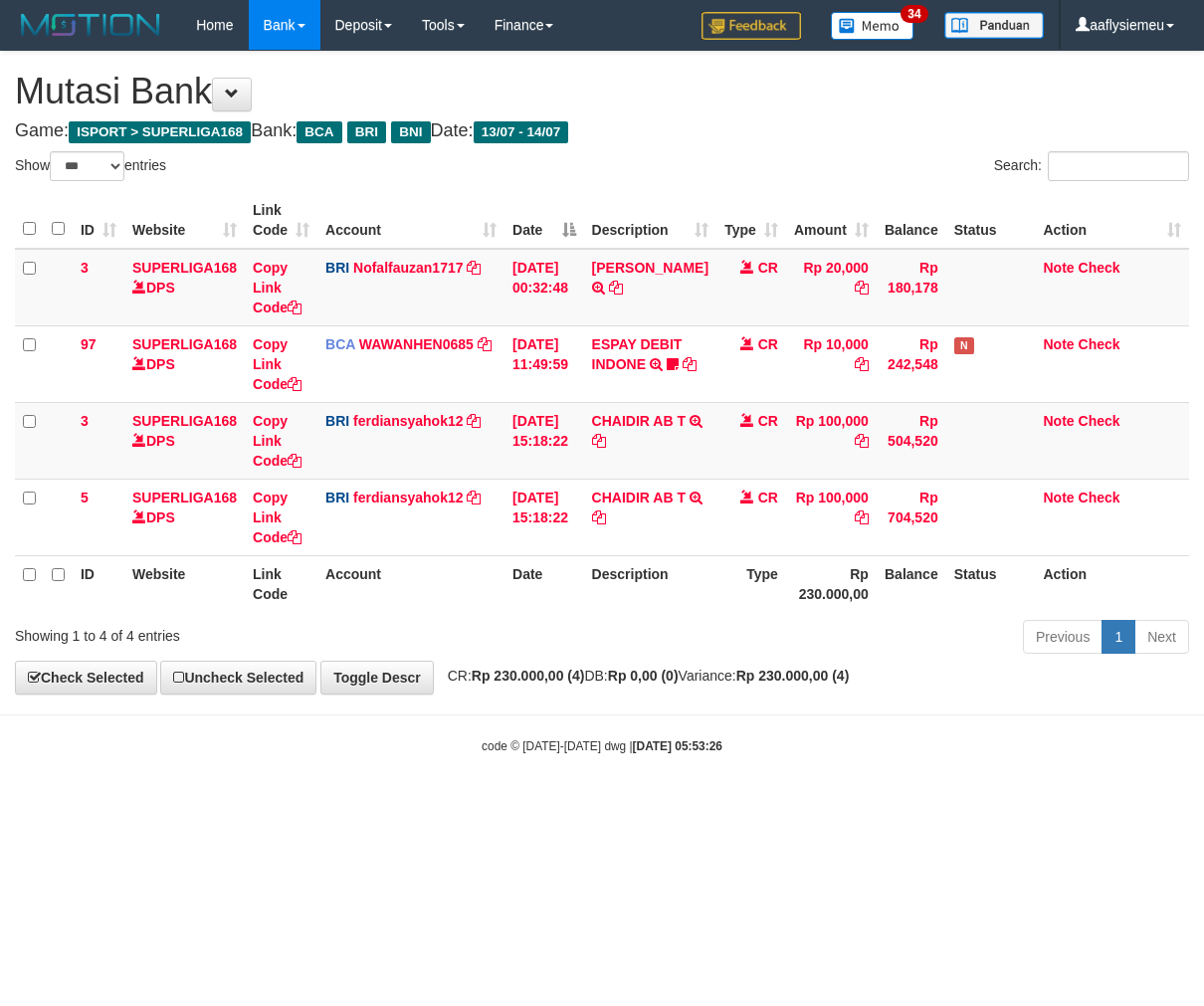 scroll, scrollTop: 0, scrollLeft: 0, axis: both 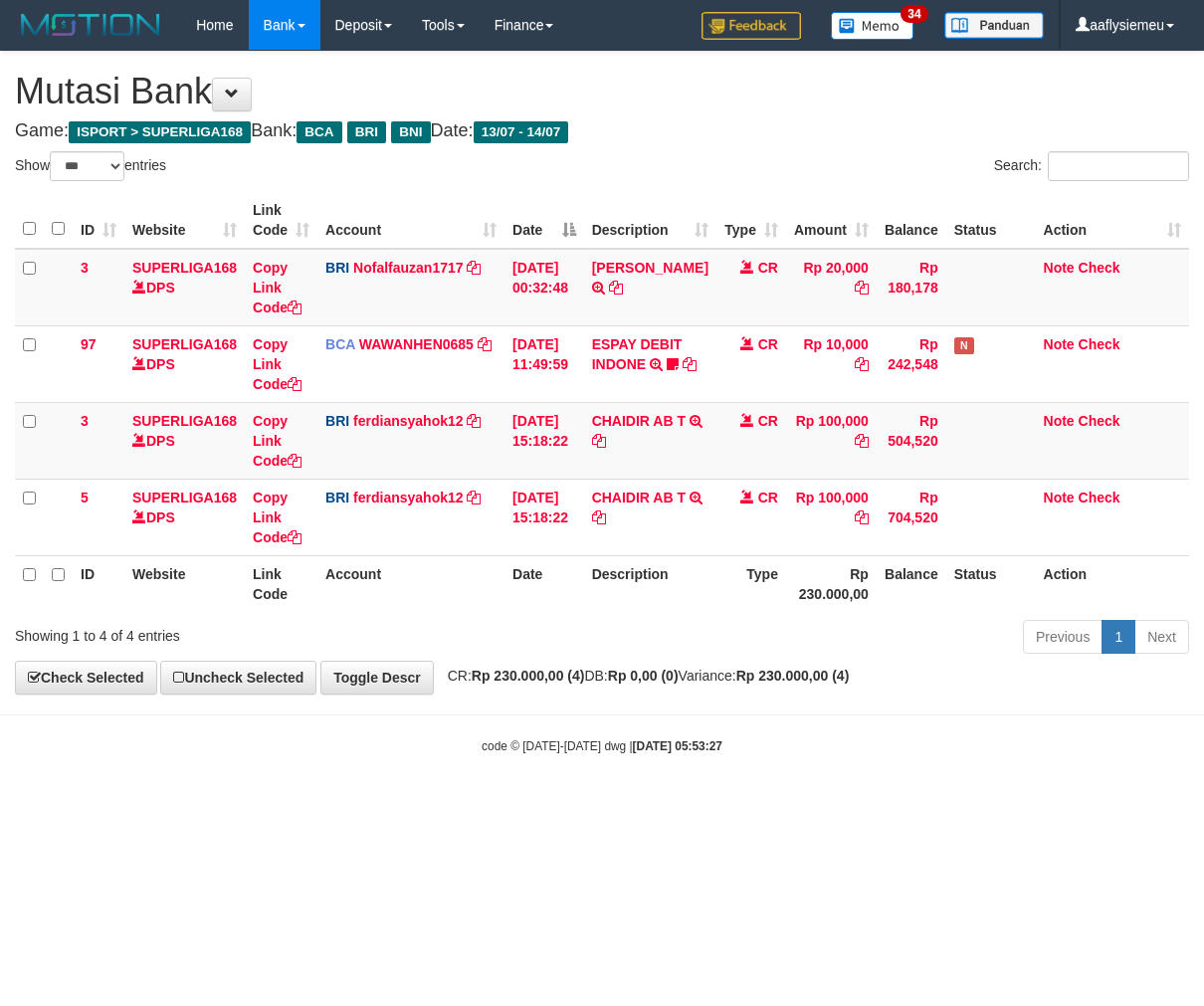 select on "***" 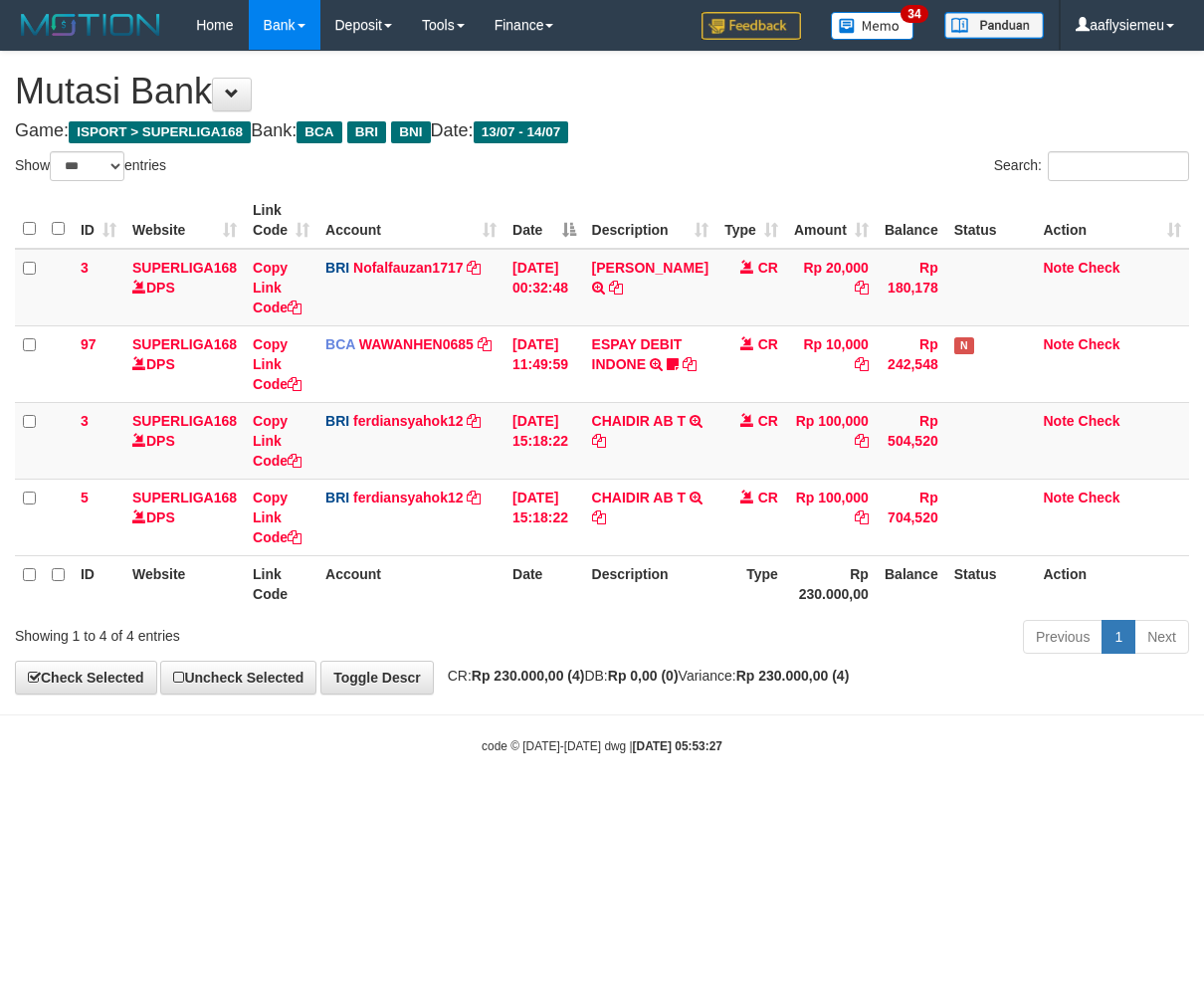 scroll, scrollTop: 0, scrollLeft: 0, axis: both 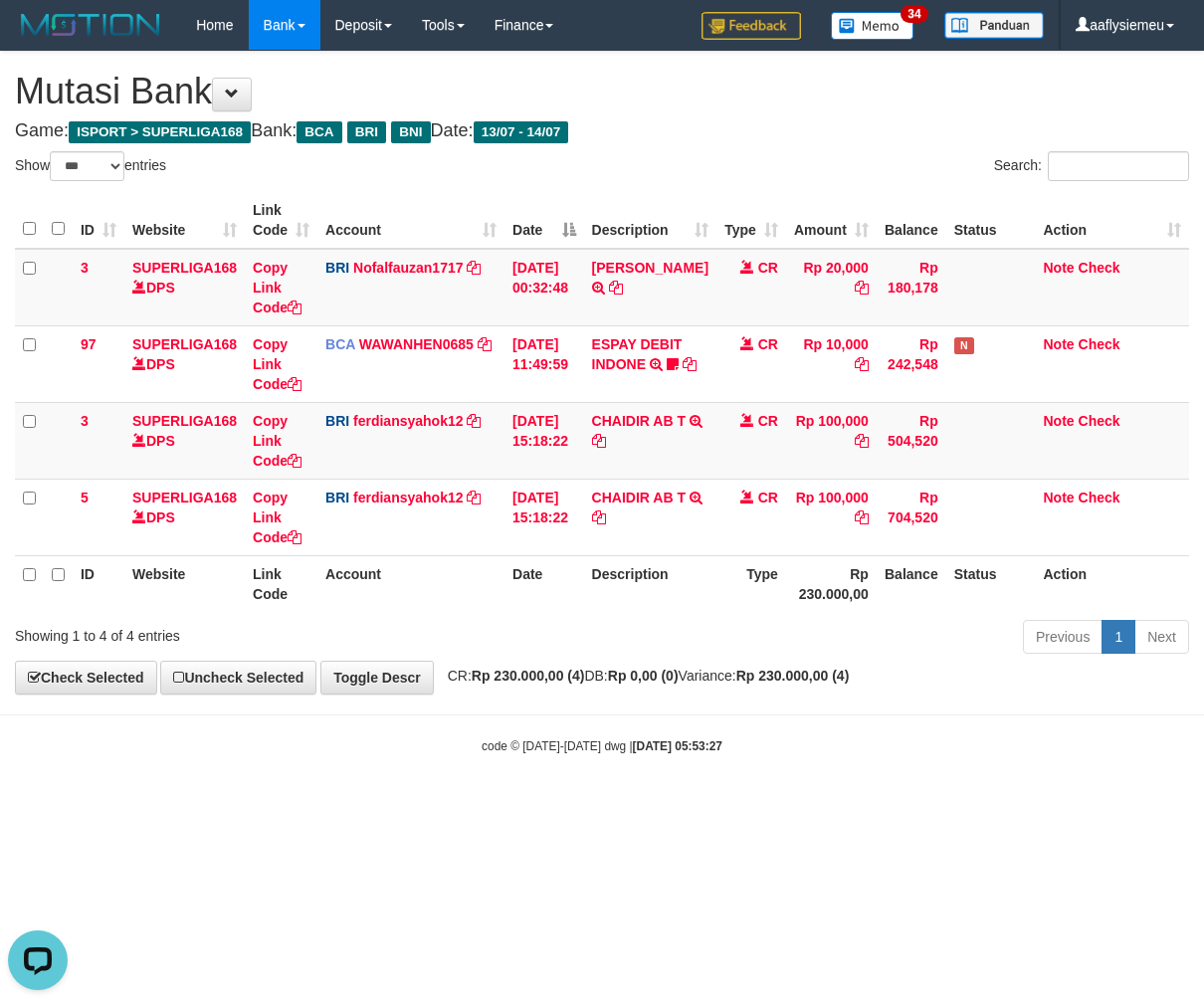 drag, startPoint x: 691, startPoint y: 141, endPoint x: 688, endPoint y: 161, distance: 20.22375 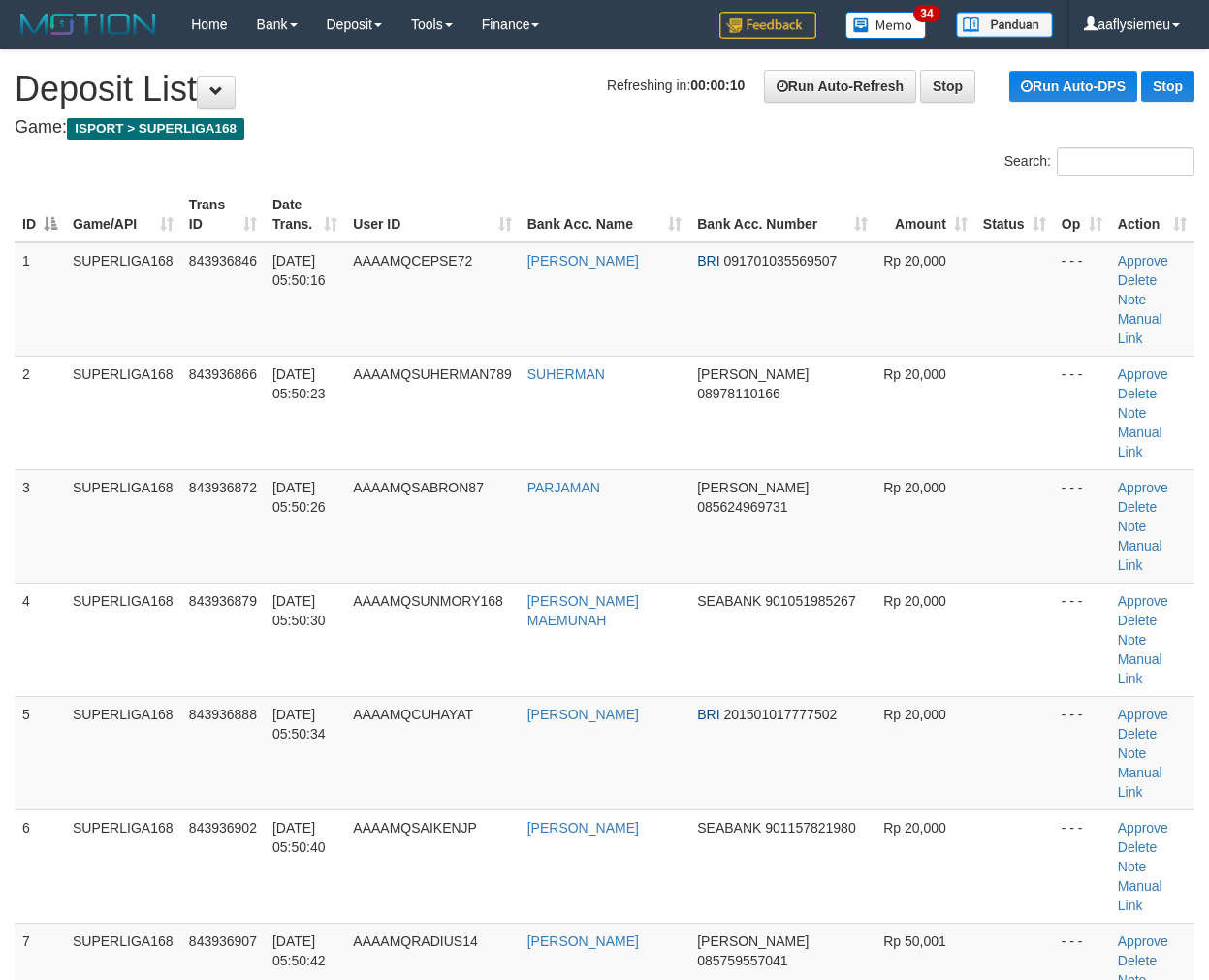 scroll, scrollTop: 0, scrollLeft: 0, axis: both 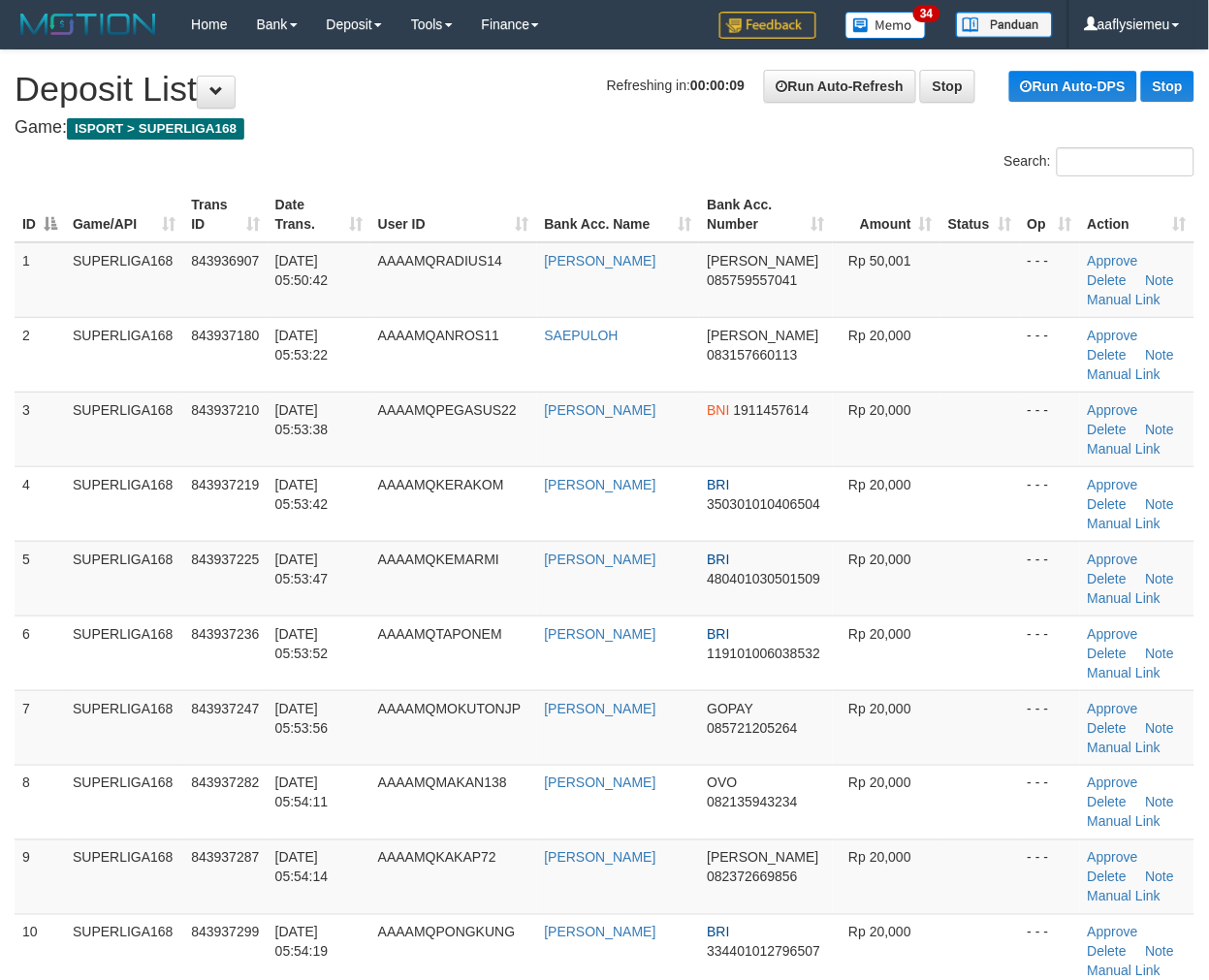 click on "ID Game/API Trans ID Date Trans. User ID Bank Acc. Name Bank Acc. Number Amount Status Op Action
1
SUPERLIGA168
843936907
14/07/2025 05:50:42
AAAAMQRADIUS14
ROMI FIRMANSYAH
DANA
085759557041
Rp 50,001
- - -
Approve
Delete
Note
Manual Link
2
SUPERLIGA168
843937180
14/07/2025 05:53:22
AAAAMQANROS11
ID" at bounding box center (604, 1063) 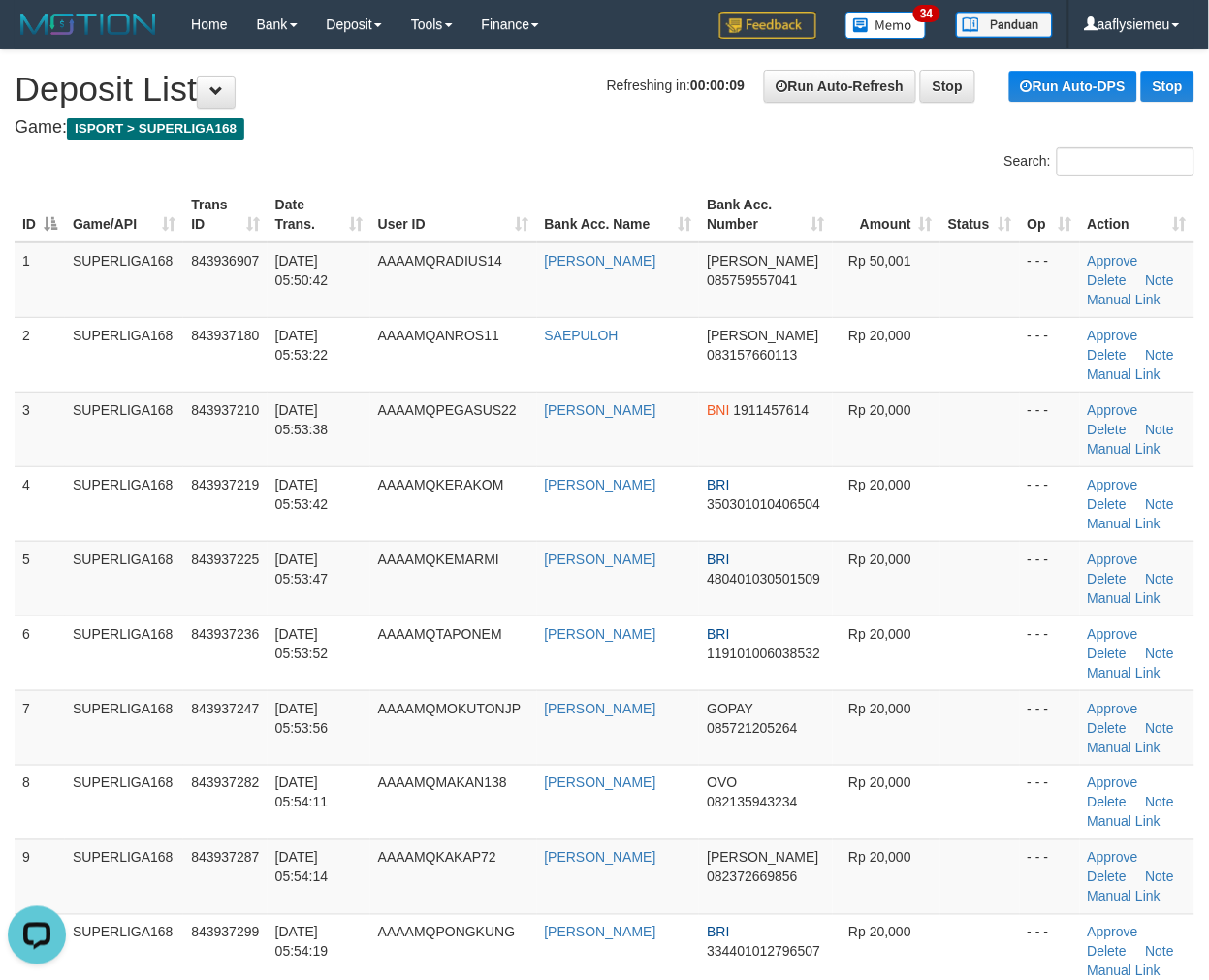 scroll, scrollTop: 0, scrollLeft: 0, axis: both 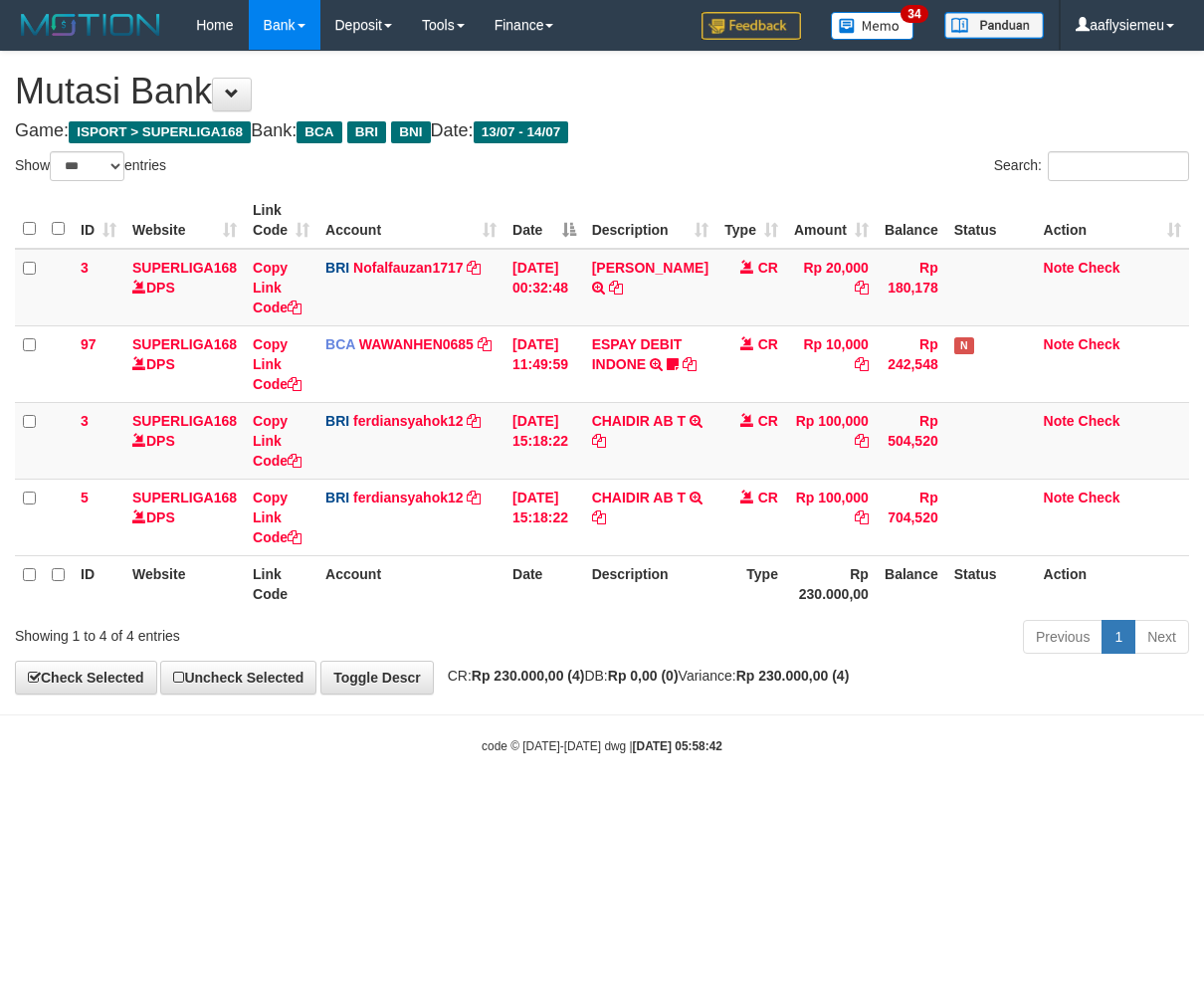 select on "***" 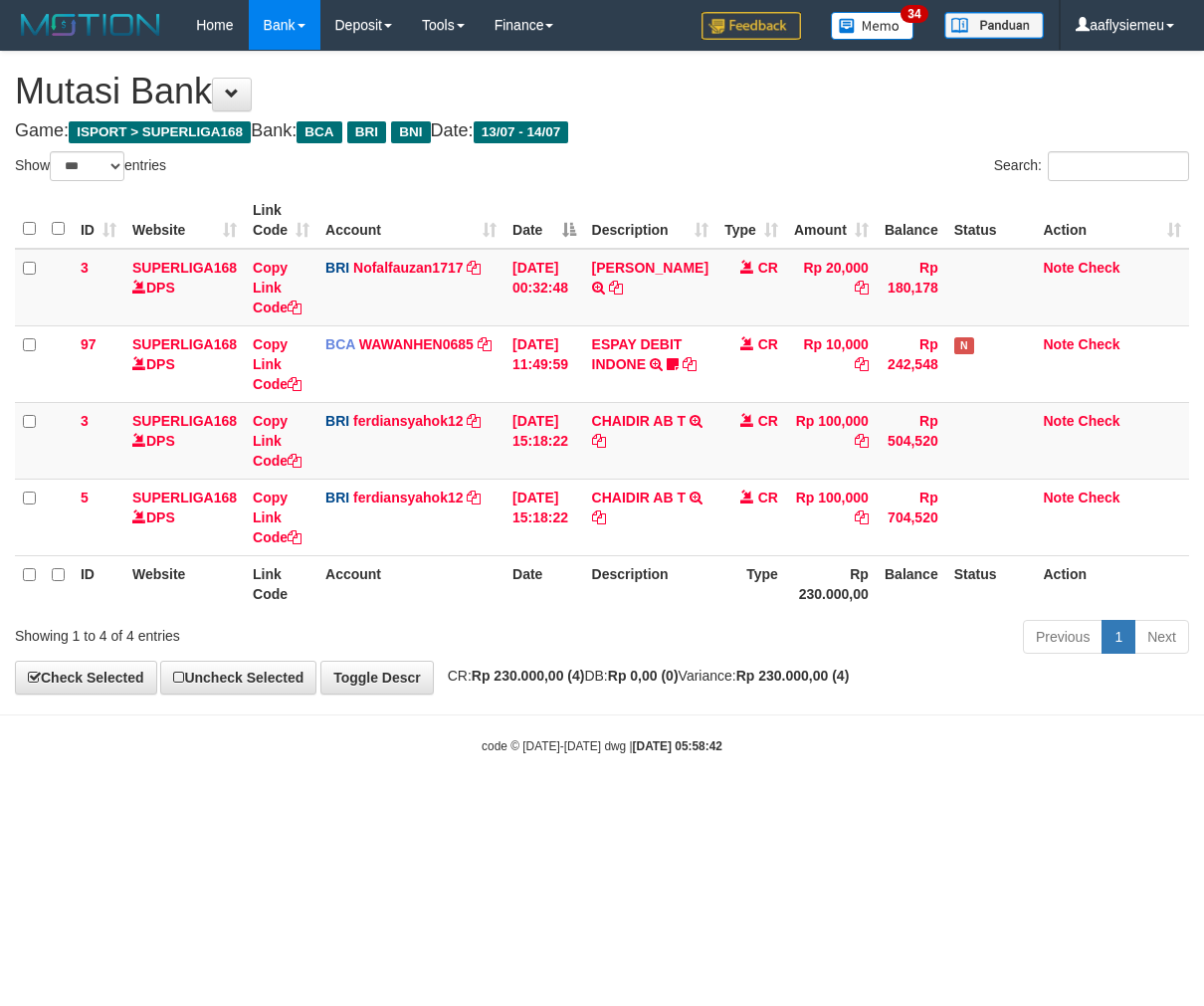scroll, scrollTop: 0, scrollLeft: 0, axis: both 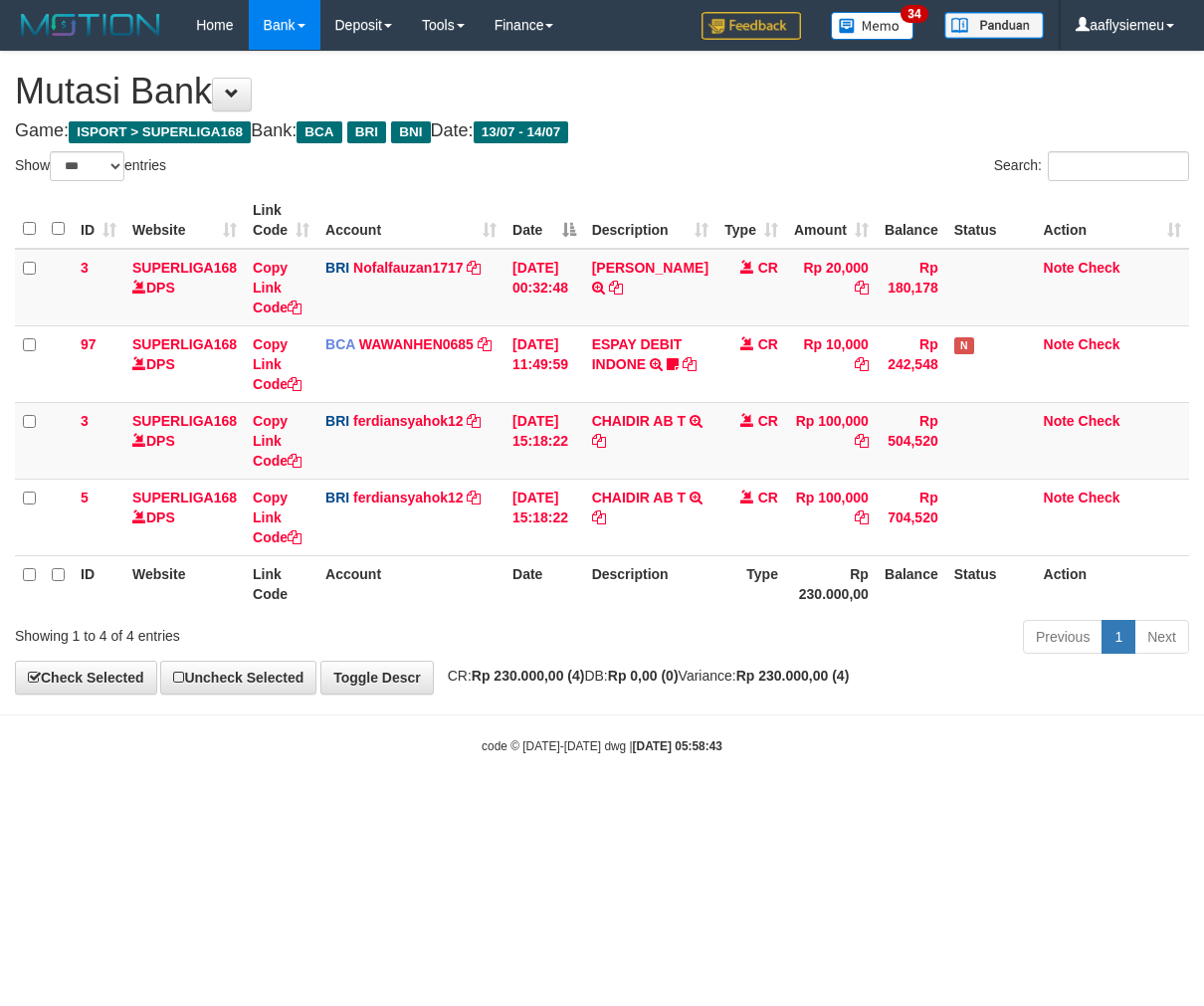 select on "***" 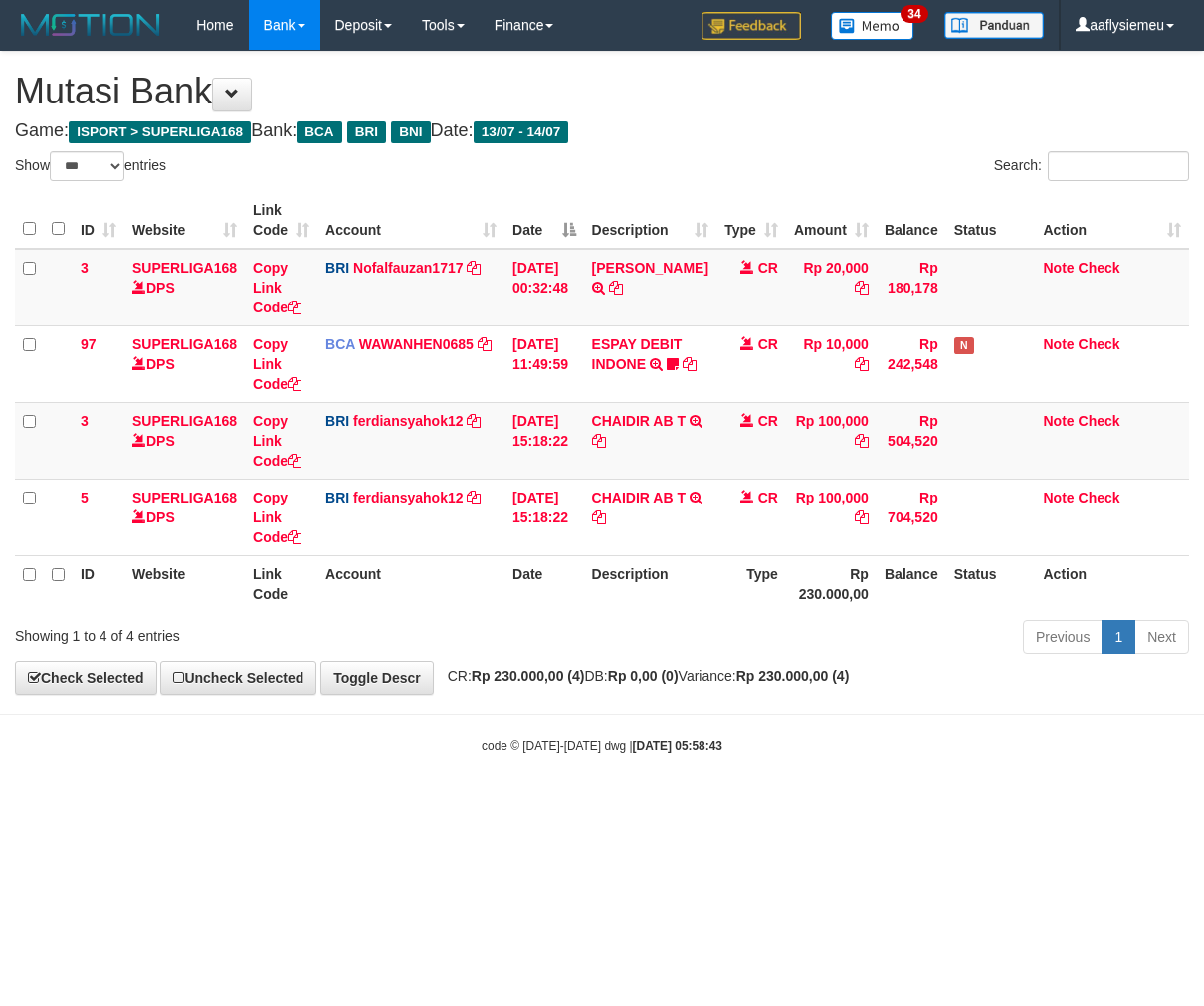 scroll, scrollTop: 0, scrollLeft: 0, axis: both 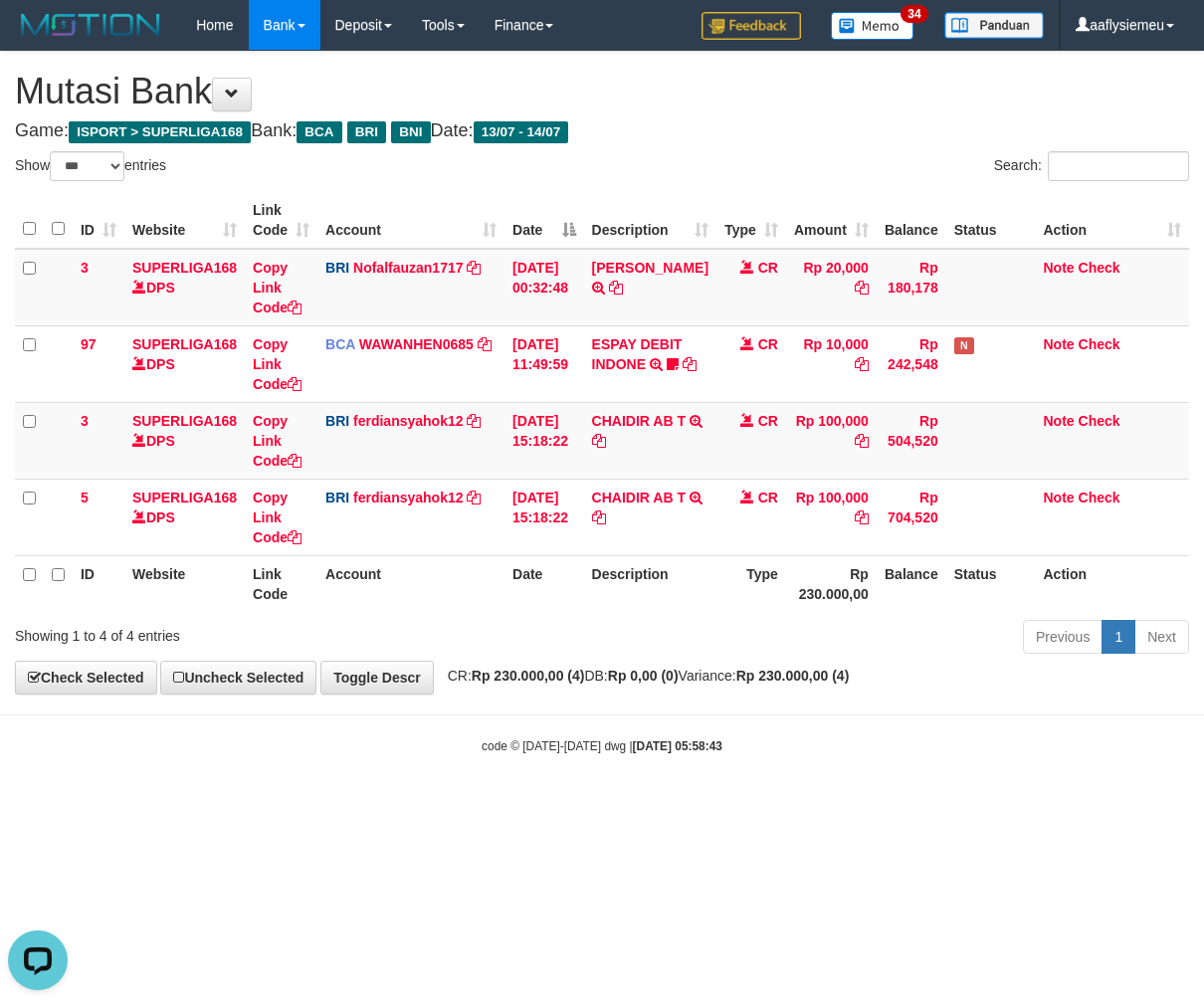 click on "Previous 1 Next" at bounding box center (853, 639) 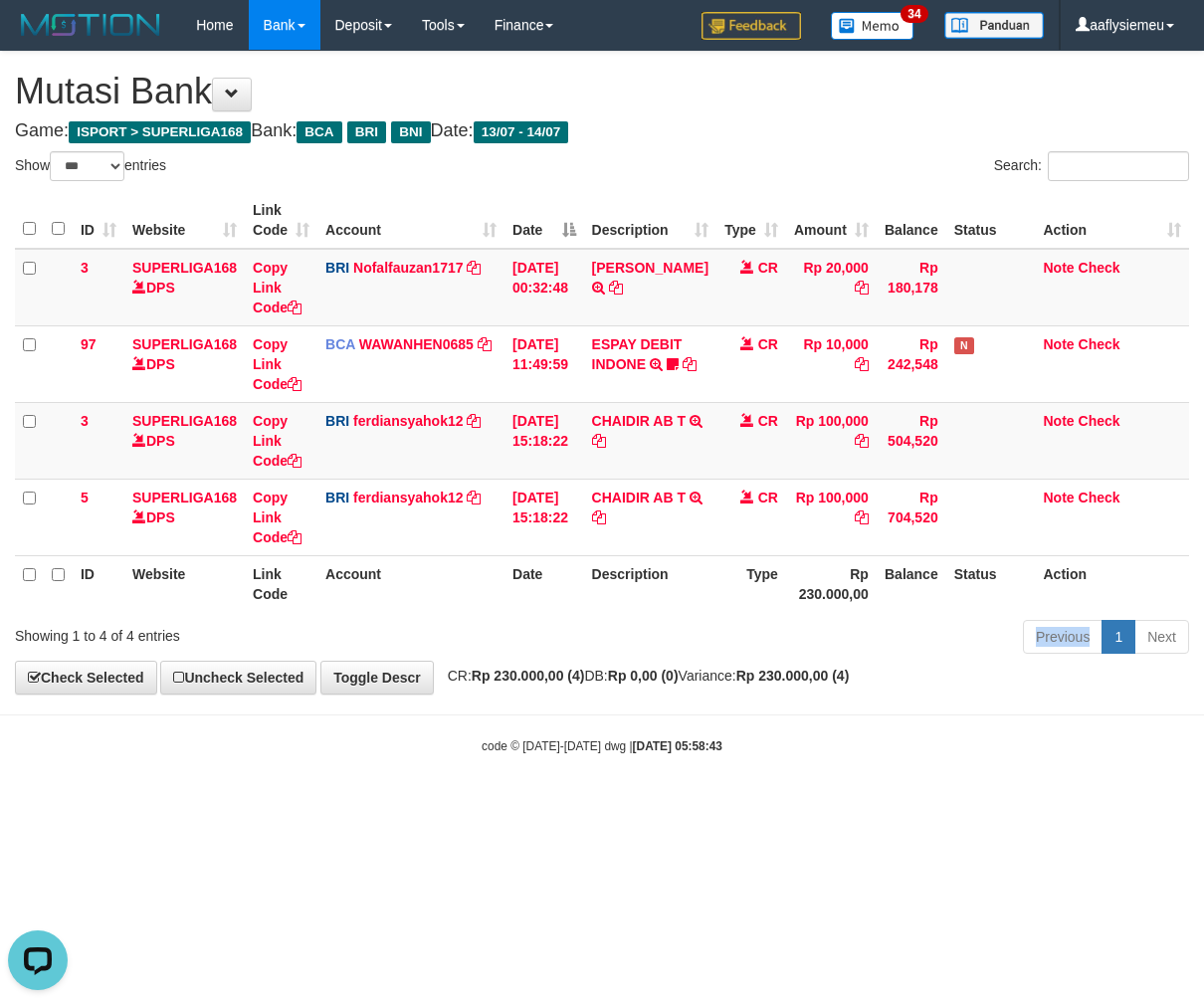 click on "Previous 1 Next" at bounding box center (853, 639) 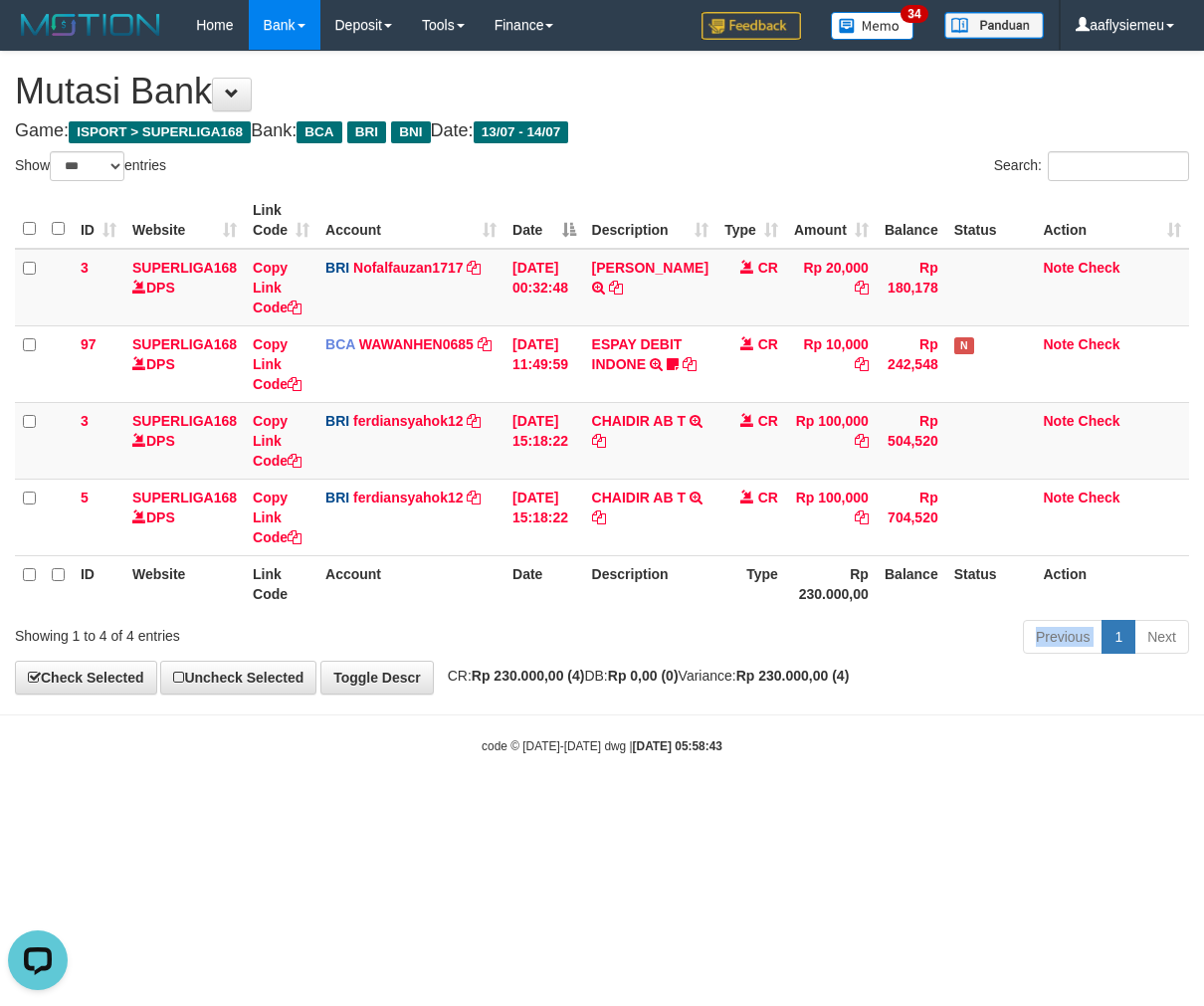 click on "Previous 1 Next" at bounding box center (853, 639) 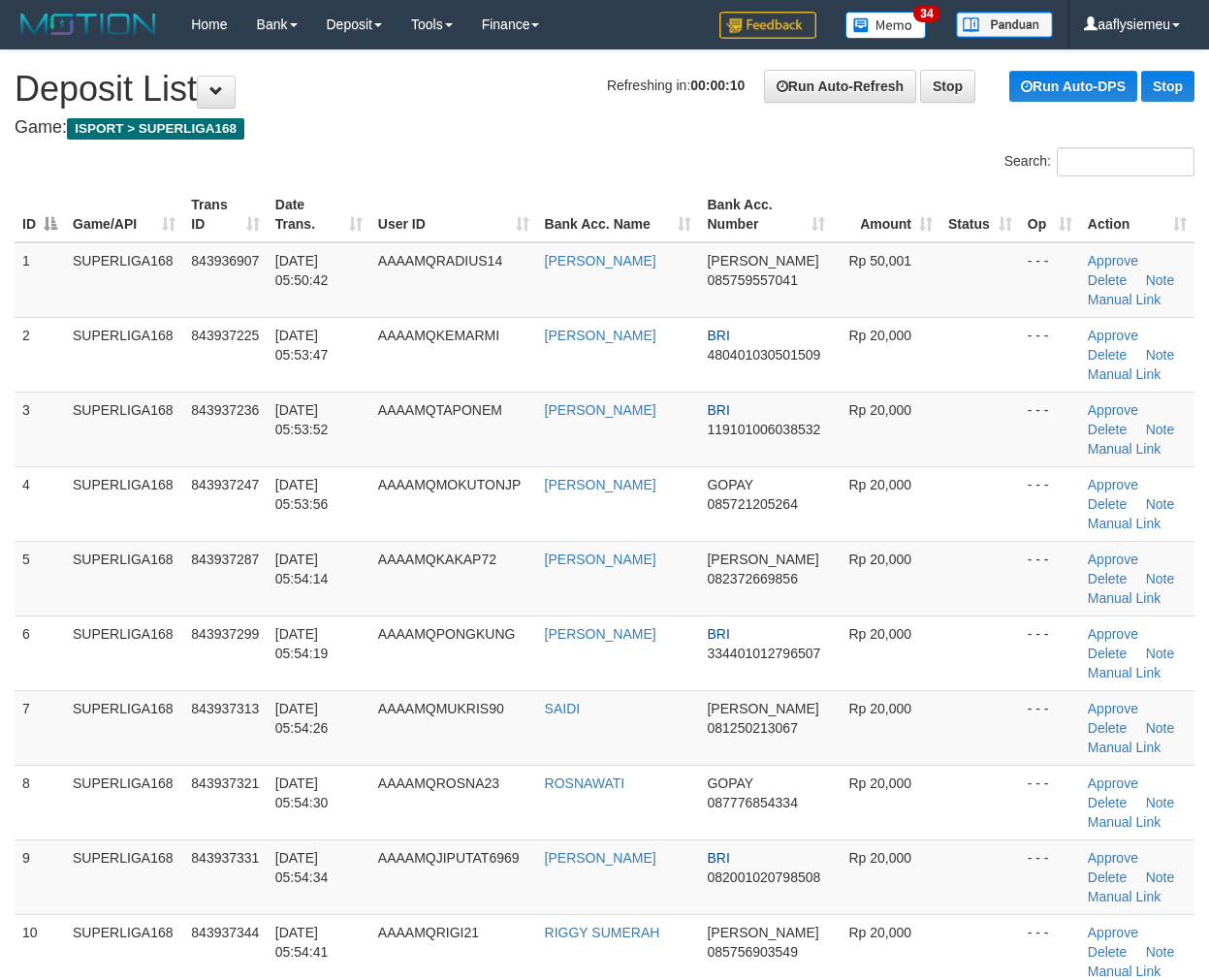 scroll, scrollTop: 0, scrollLeft: 0, axis: both 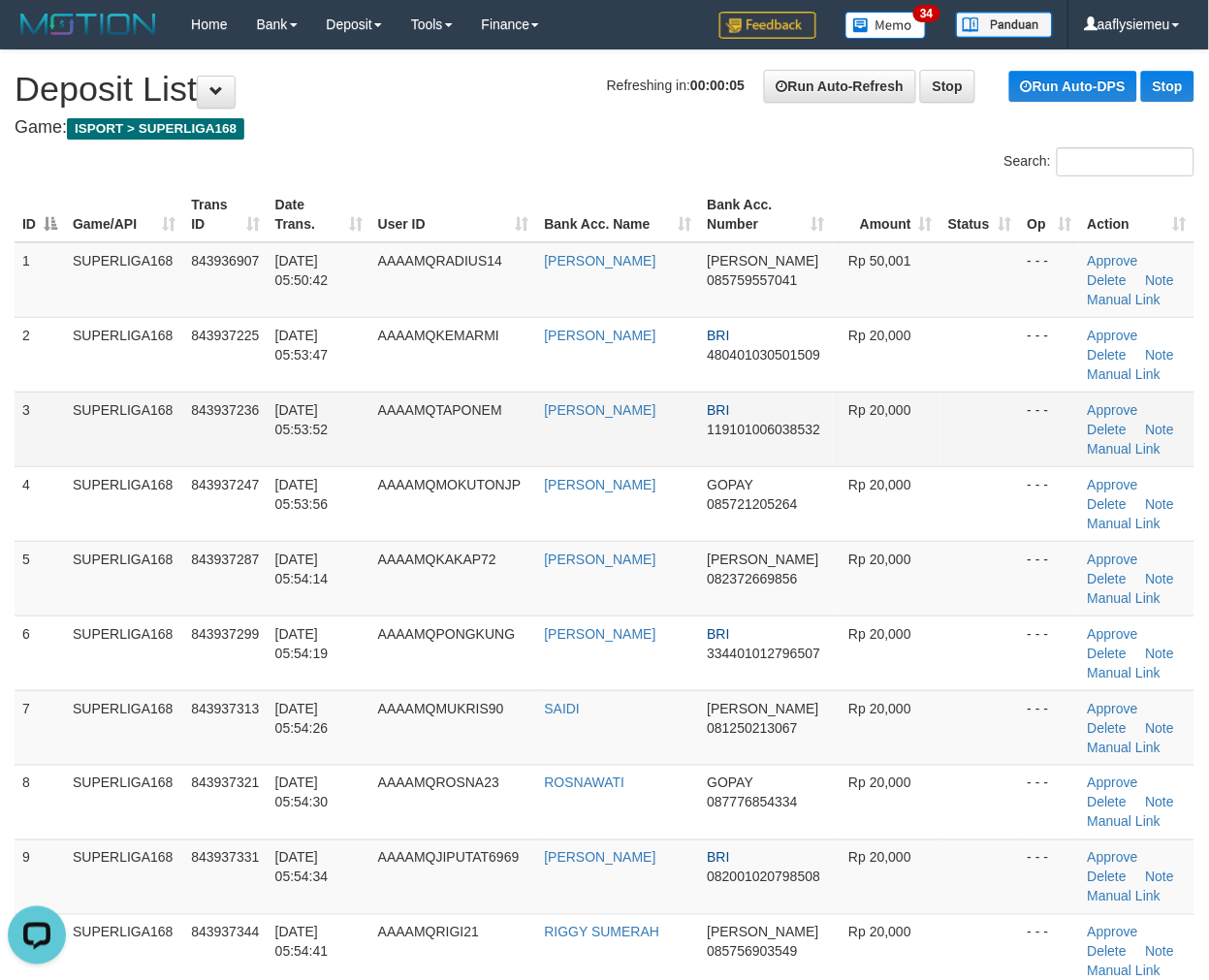 click on "SUPERLIGA168" at bounding box center [124, 428] 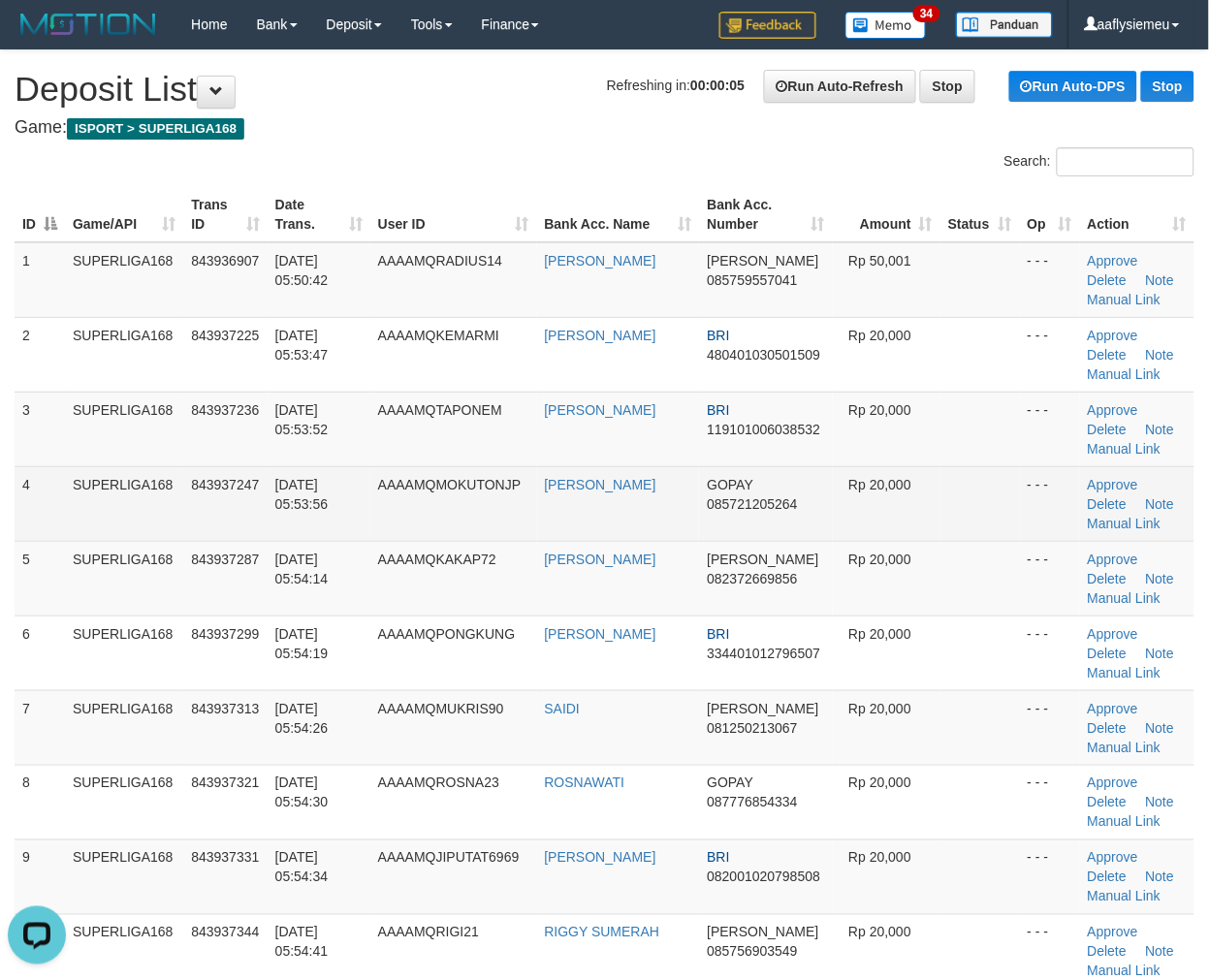 click on "4" at bounding box center (40, 503) 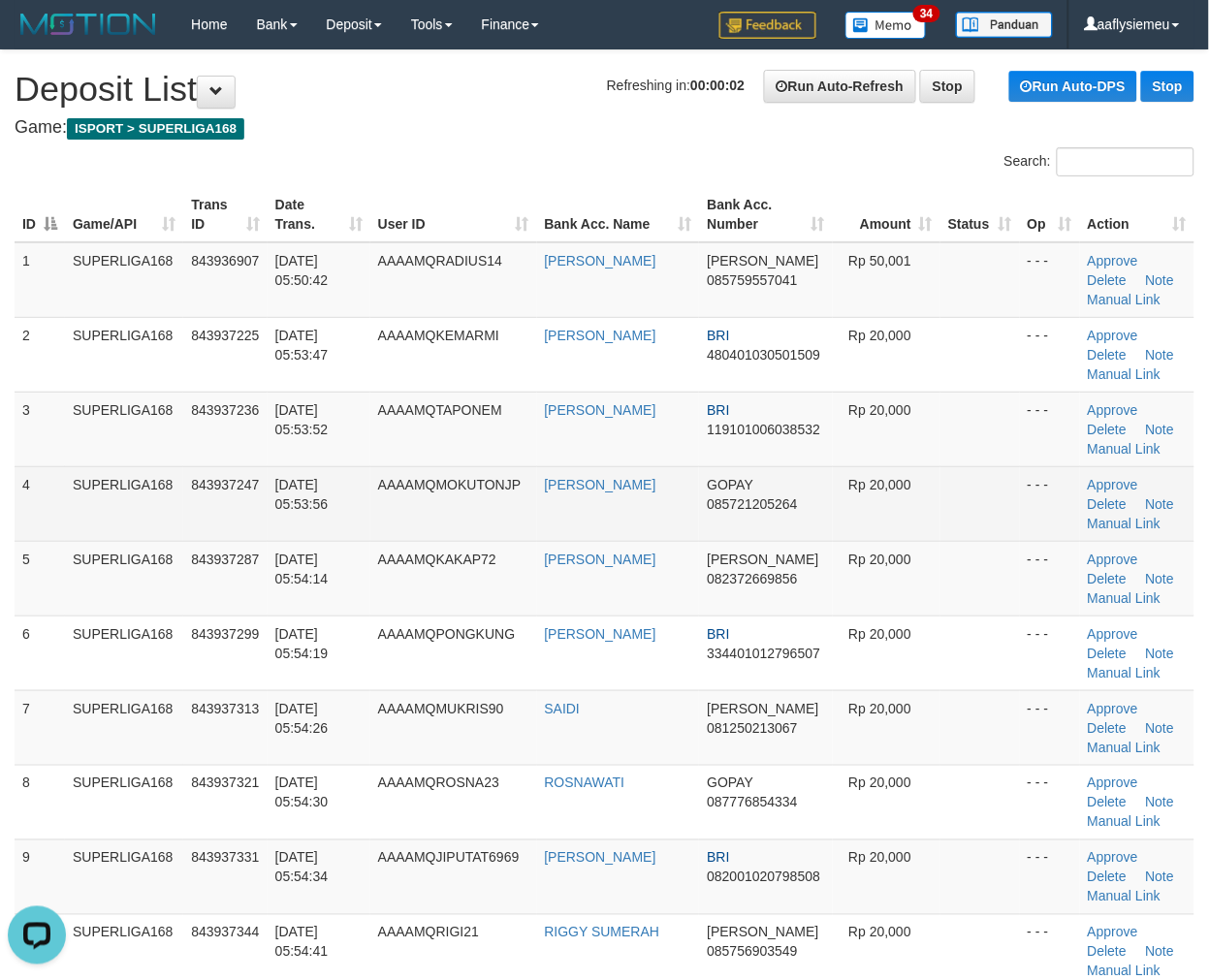 click on "SUPERLIGA168" at bounding box center [124, 503] 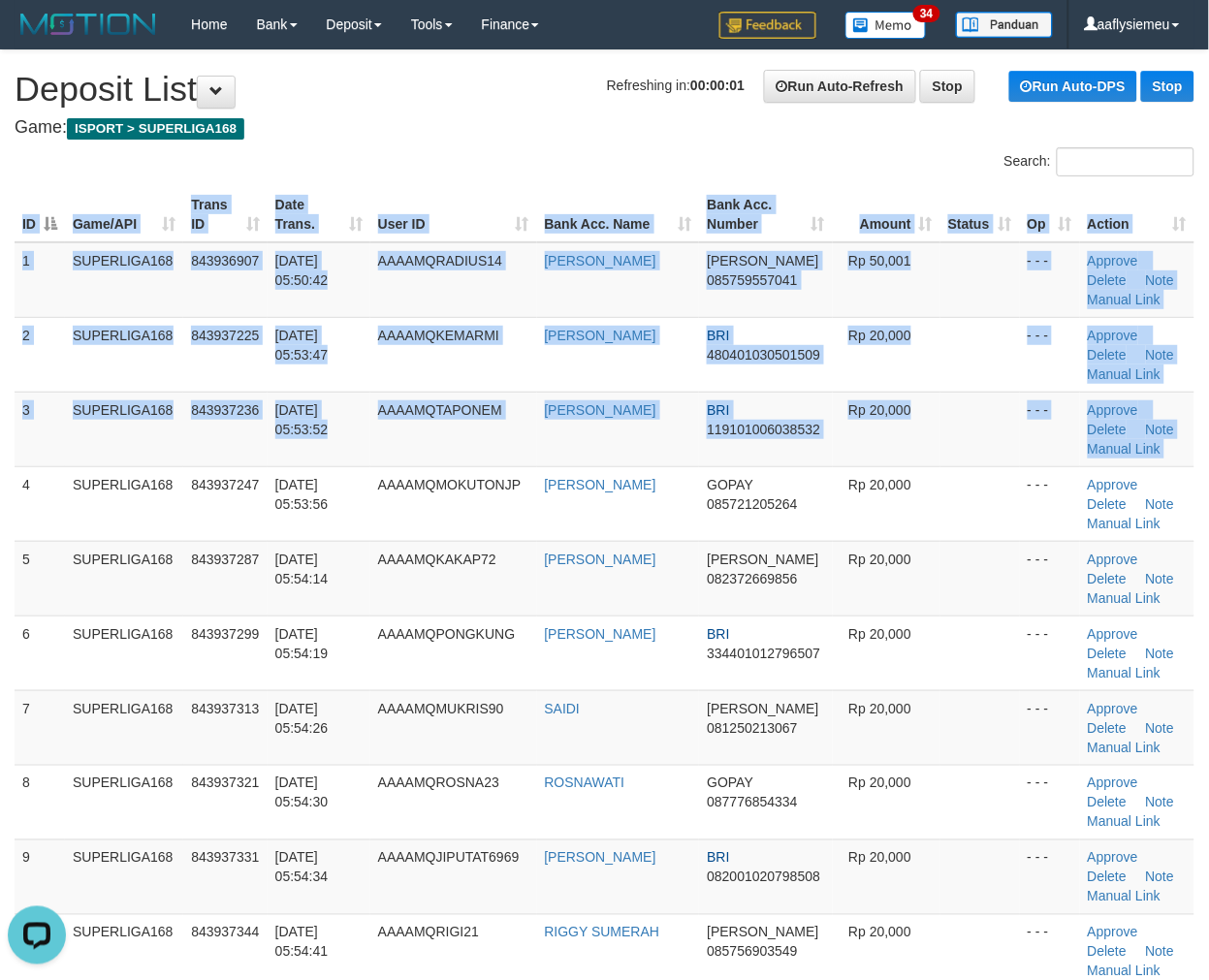 click on "ID Game/API Trans ID Date Trans. User ID Bank Acc. Name Bank Acc. Number Amount Status Op Action
1
SUPERLIGA168
843936907
14/07/2025 05:50:42
AAAAMQRADIUS14
ROMI FIRMANSYAH
DANA
085759557041
Rp 50,001
- - -
Approve
Delete
Note
Manual Link
2
SUPERLIGA168
843937225
14/07/2025 05:53:47
AAAAMQKEMARMI
SRI WAHYUNI BRI" at bounding box center (604, 914) 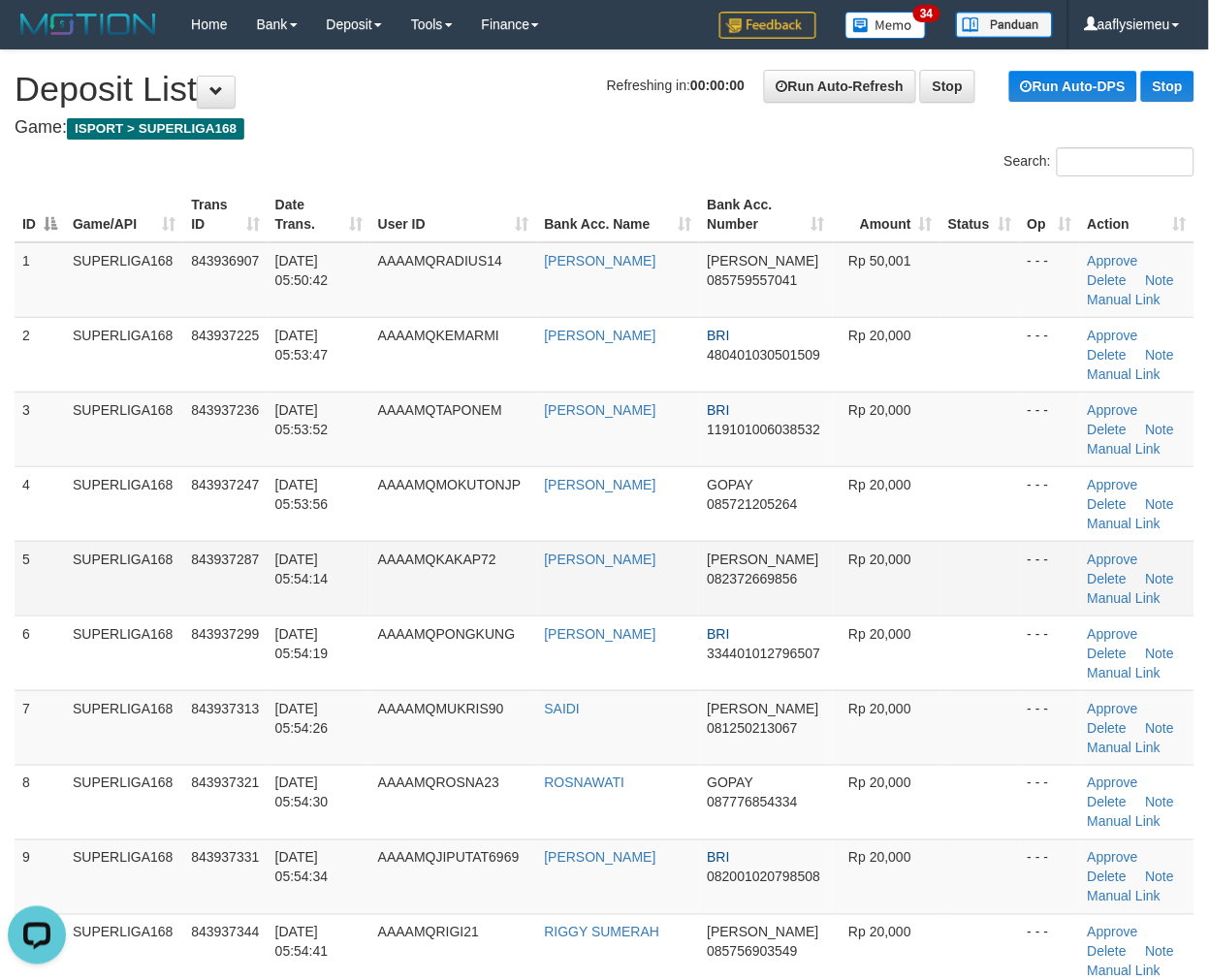 drag, startPoint x: 60, startPoint y: 543, endPoint x: 37, endPoint y: 553, distance: 25 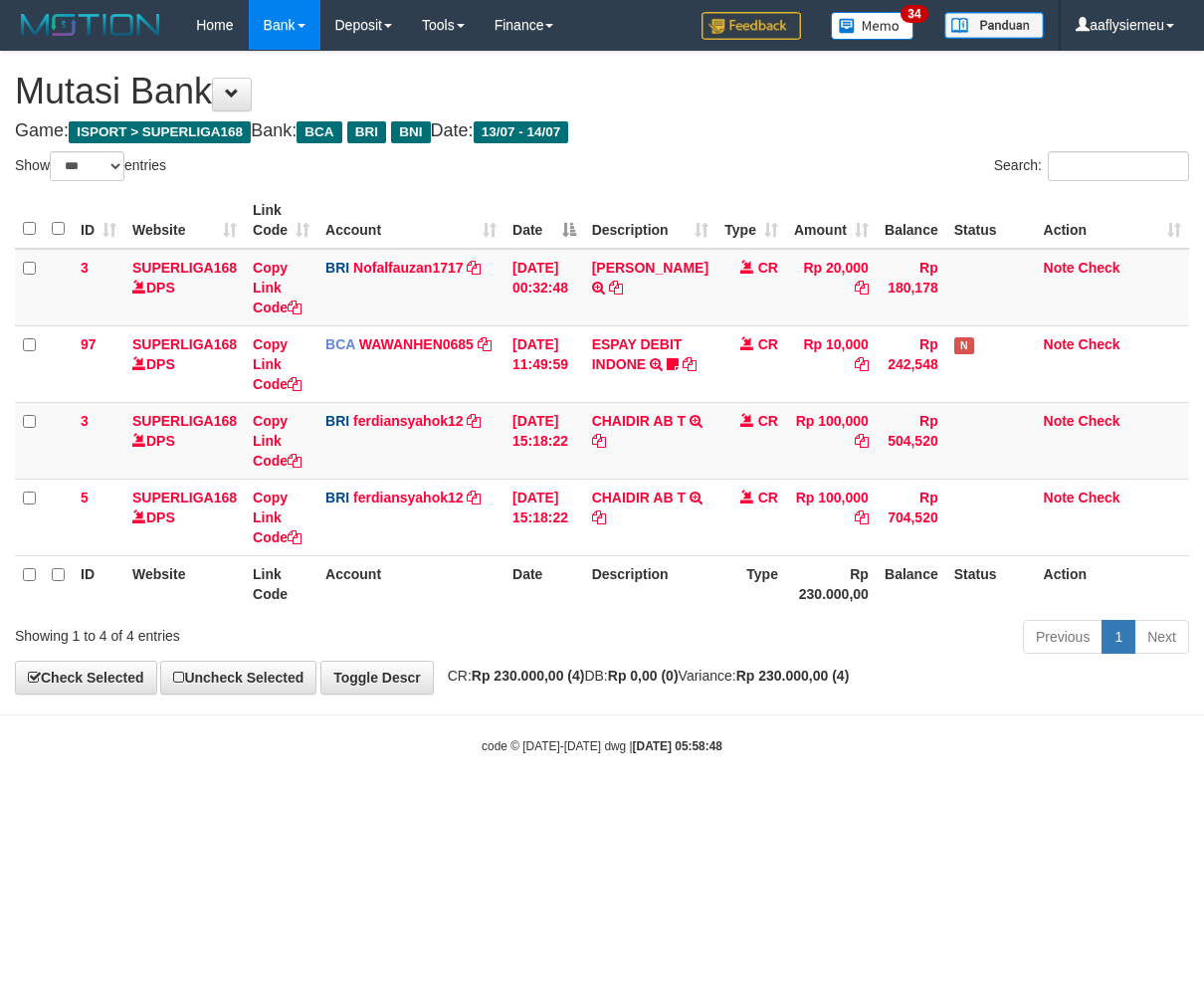 select on "***" 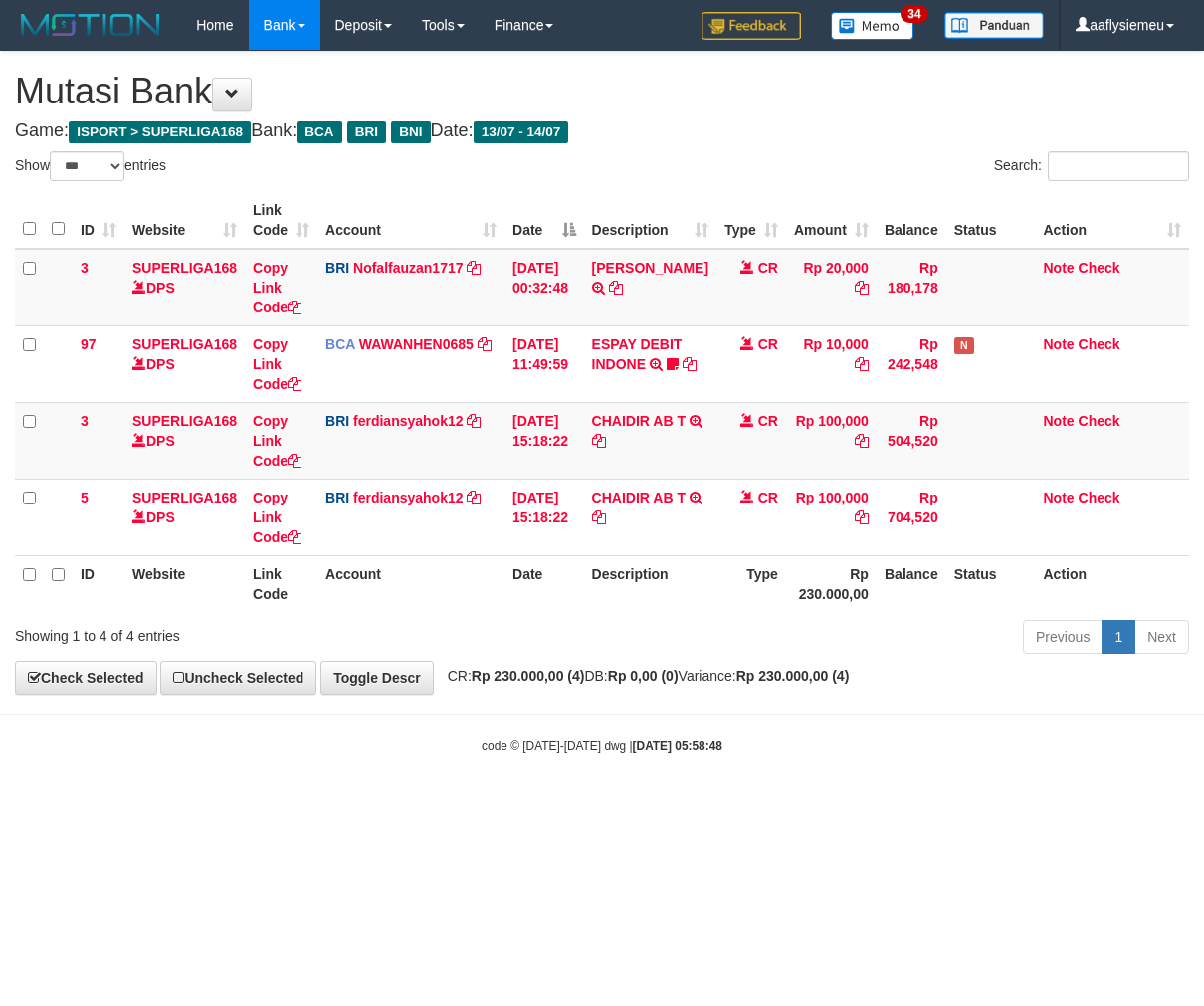 scroll, scrollTop: 0, scrollLeft: 0, axis: both 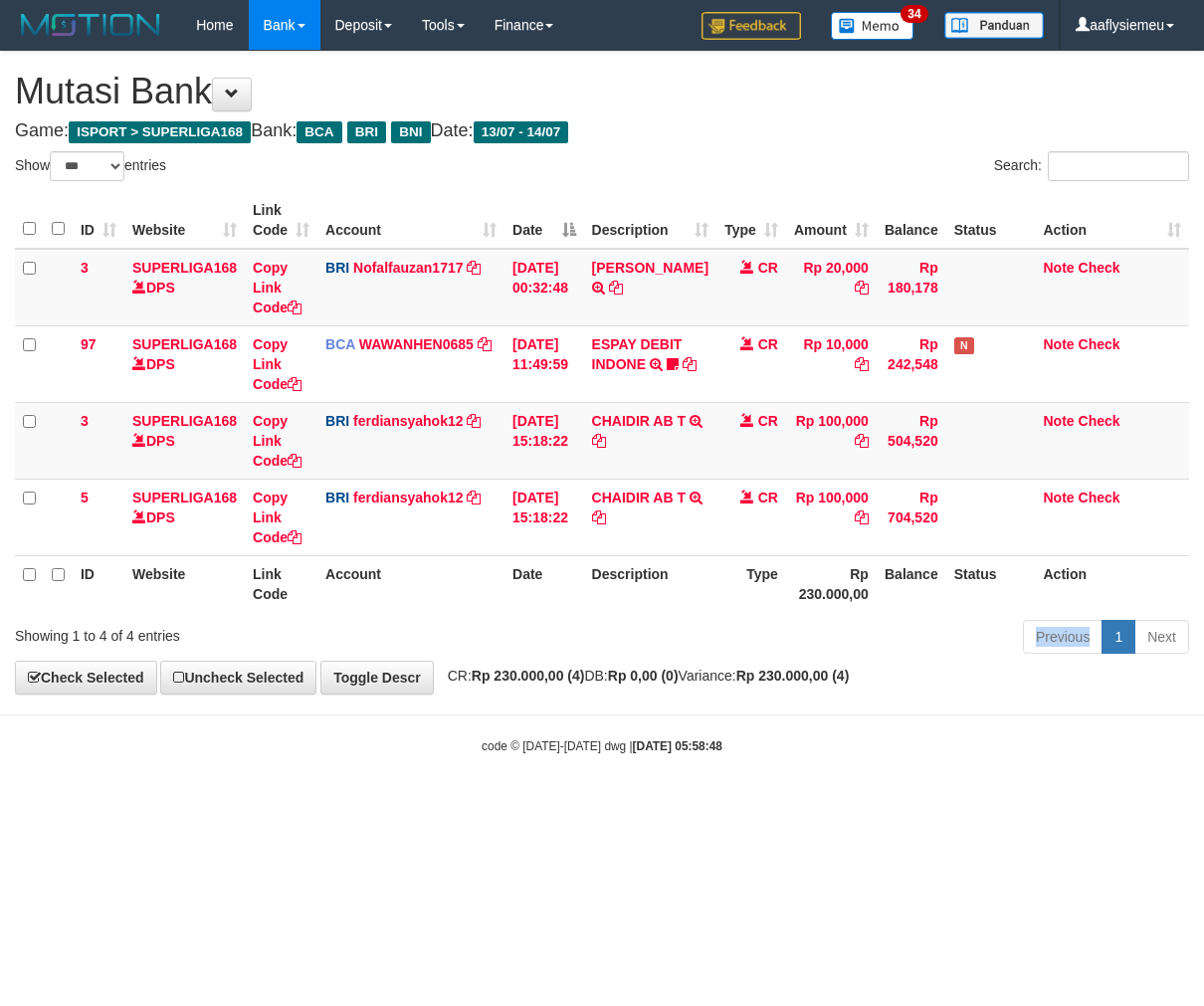 click on "Previous 1 Next" at bounding box center [853, 639] 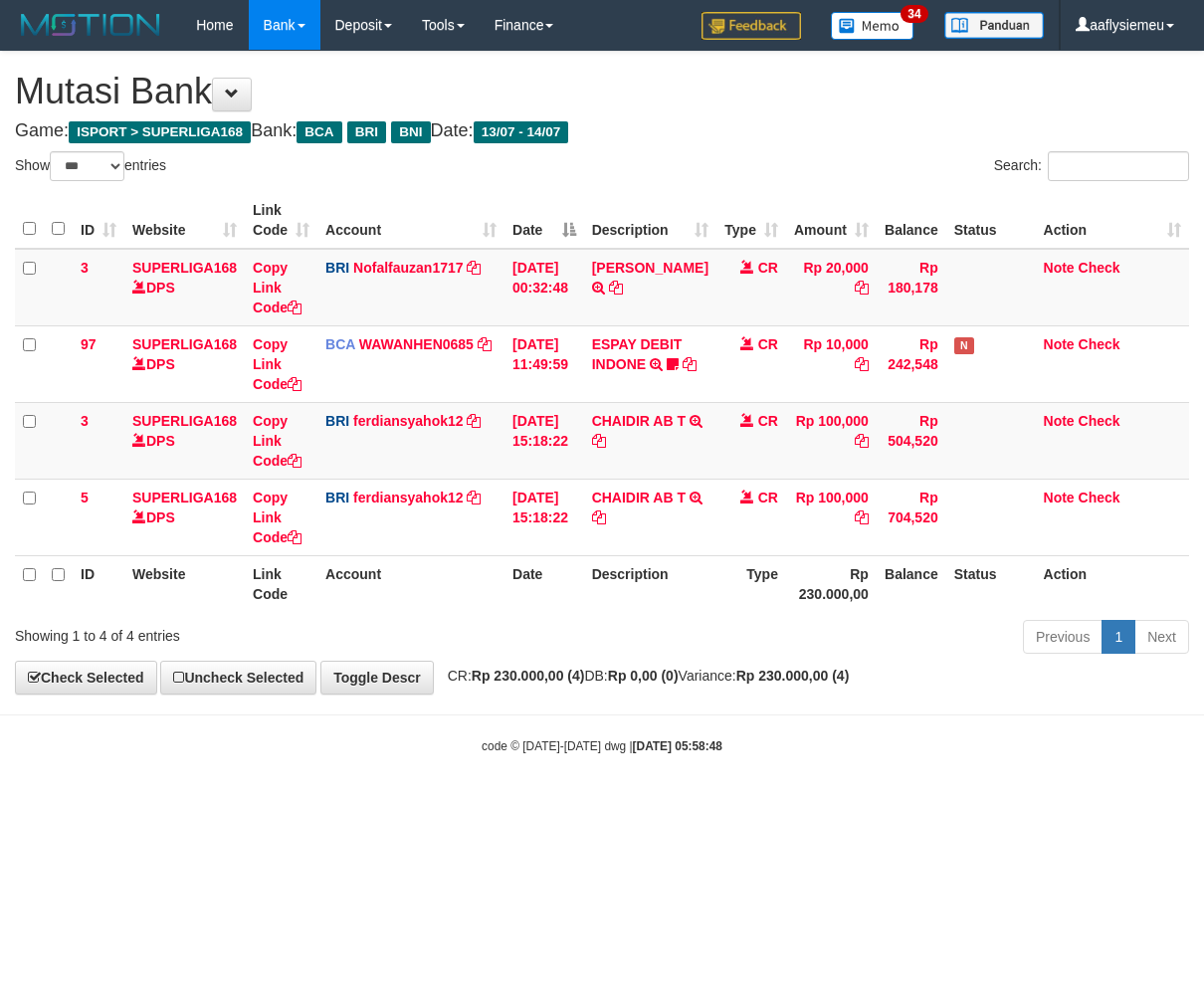 select on "***" 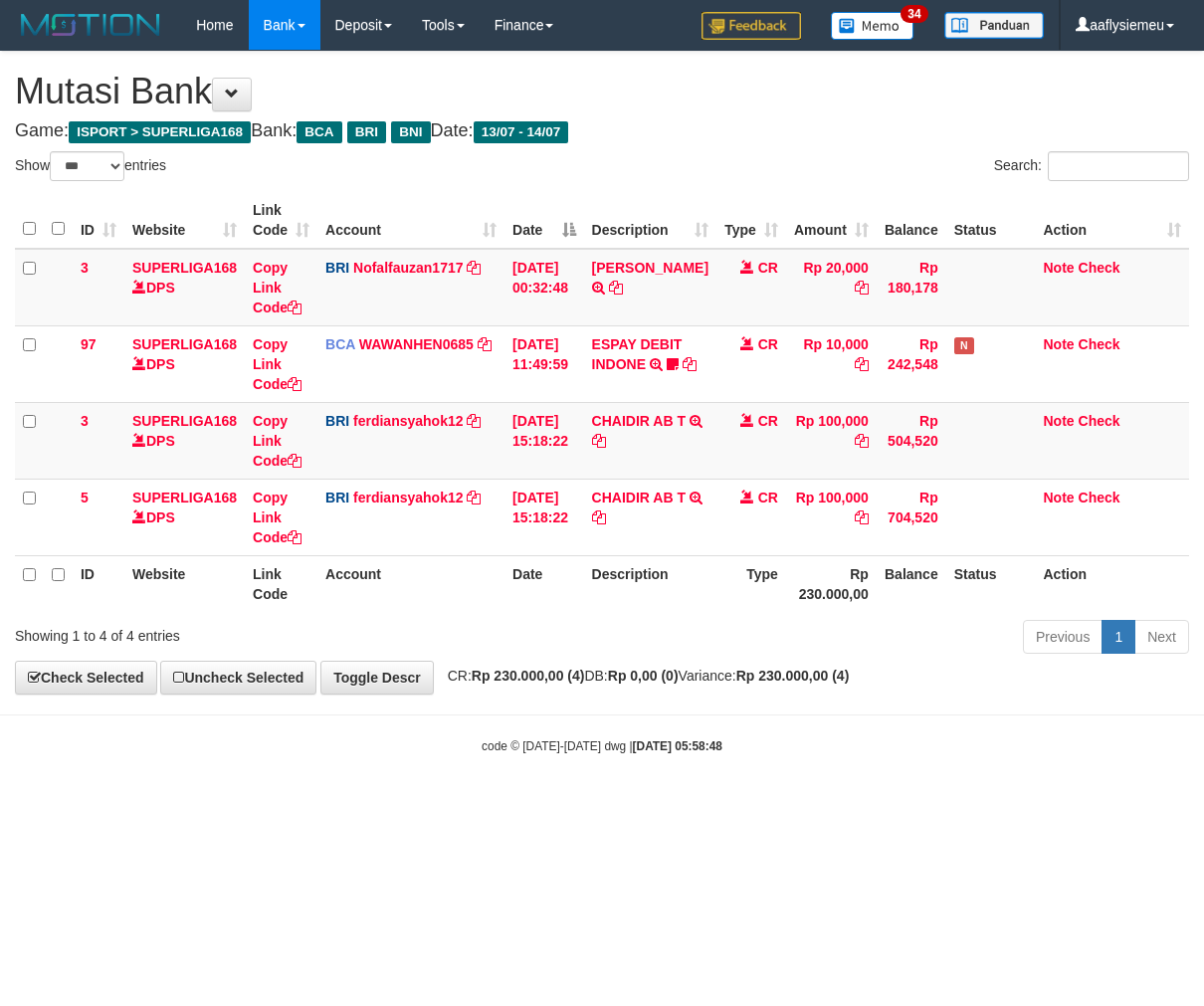 scroll, scrollTop: 0, scrollLeft: 0, axis: both 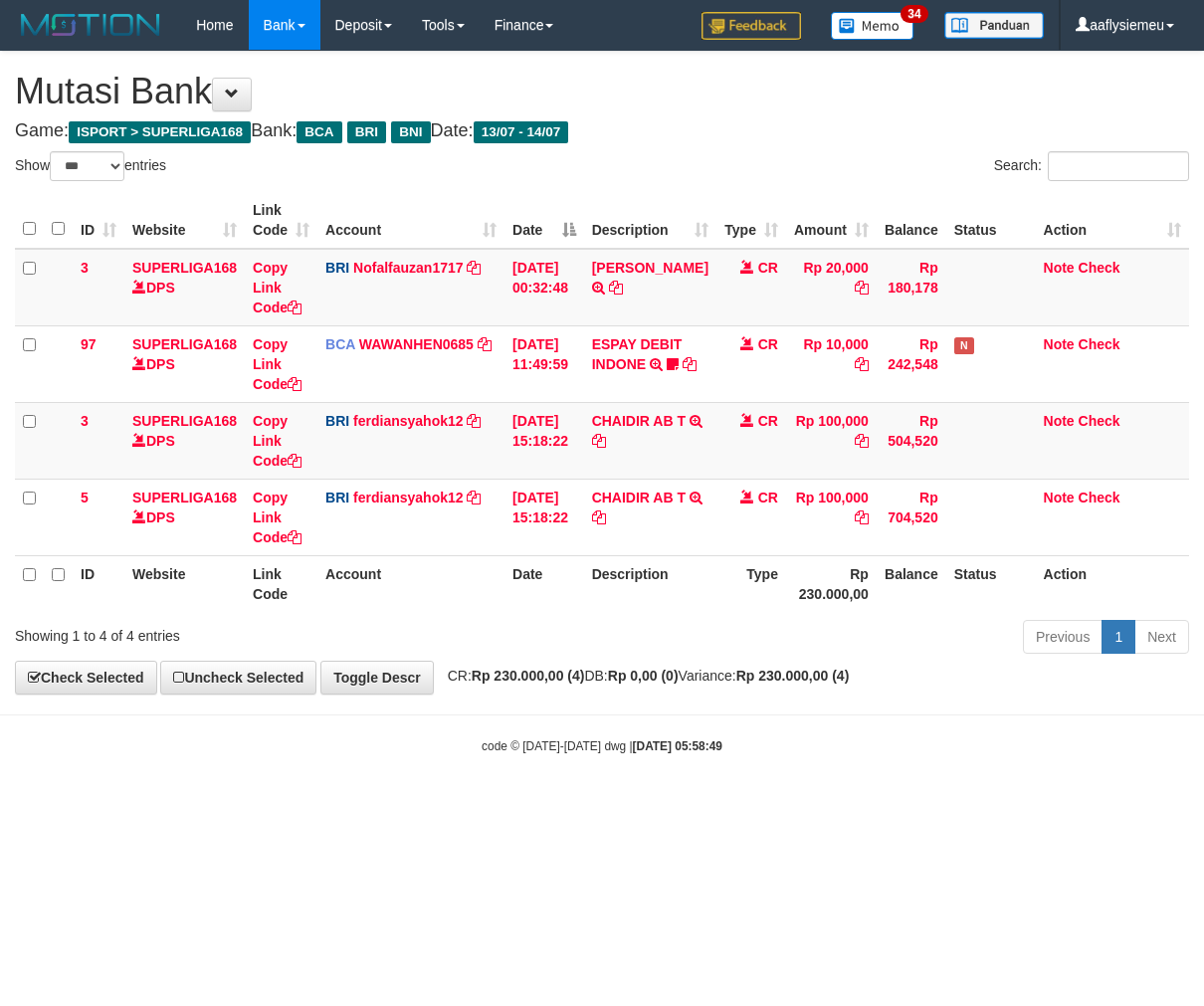 select on "***" 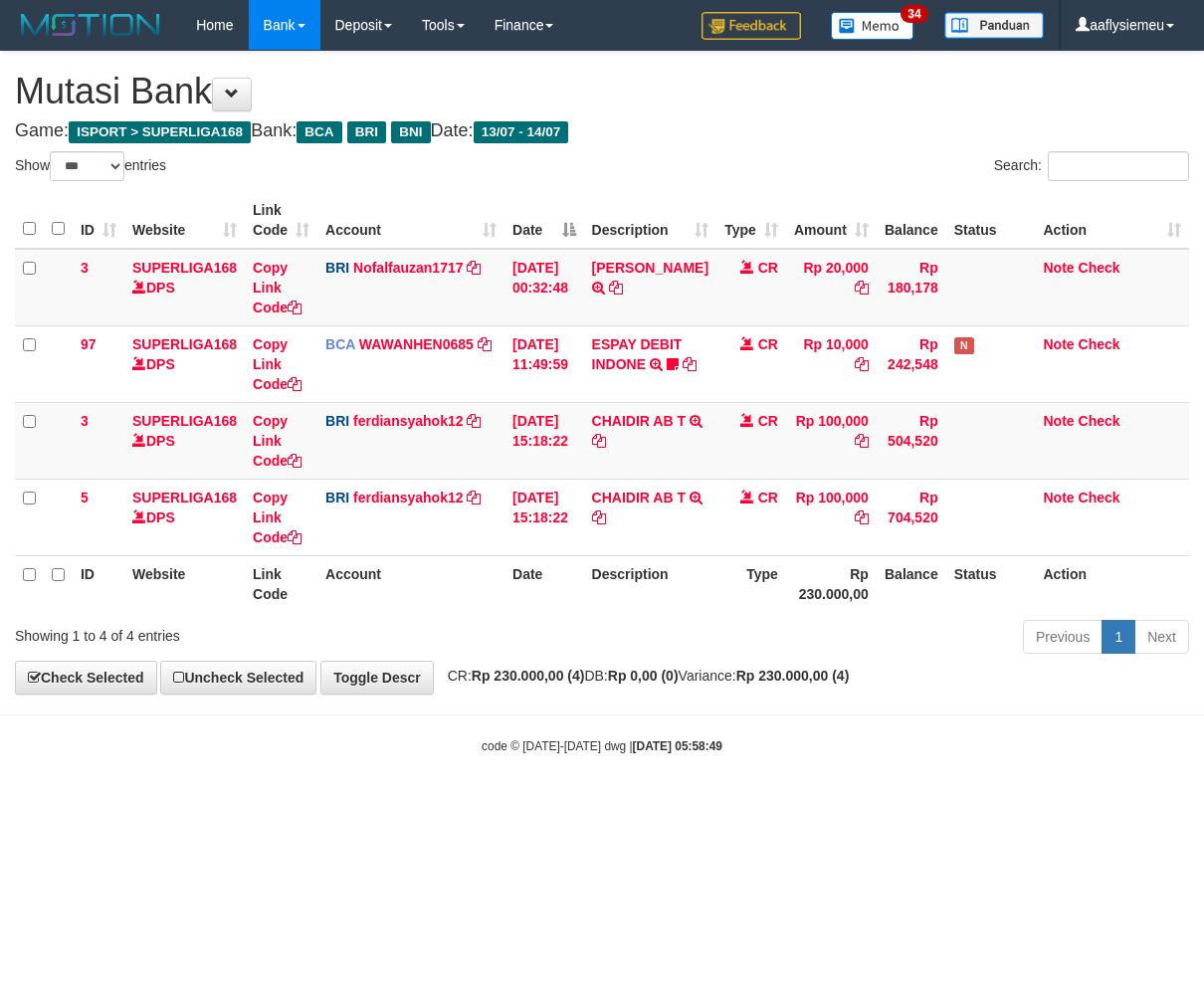 scroll, scrollTop: 0, scrollLeft: 0, axis: both 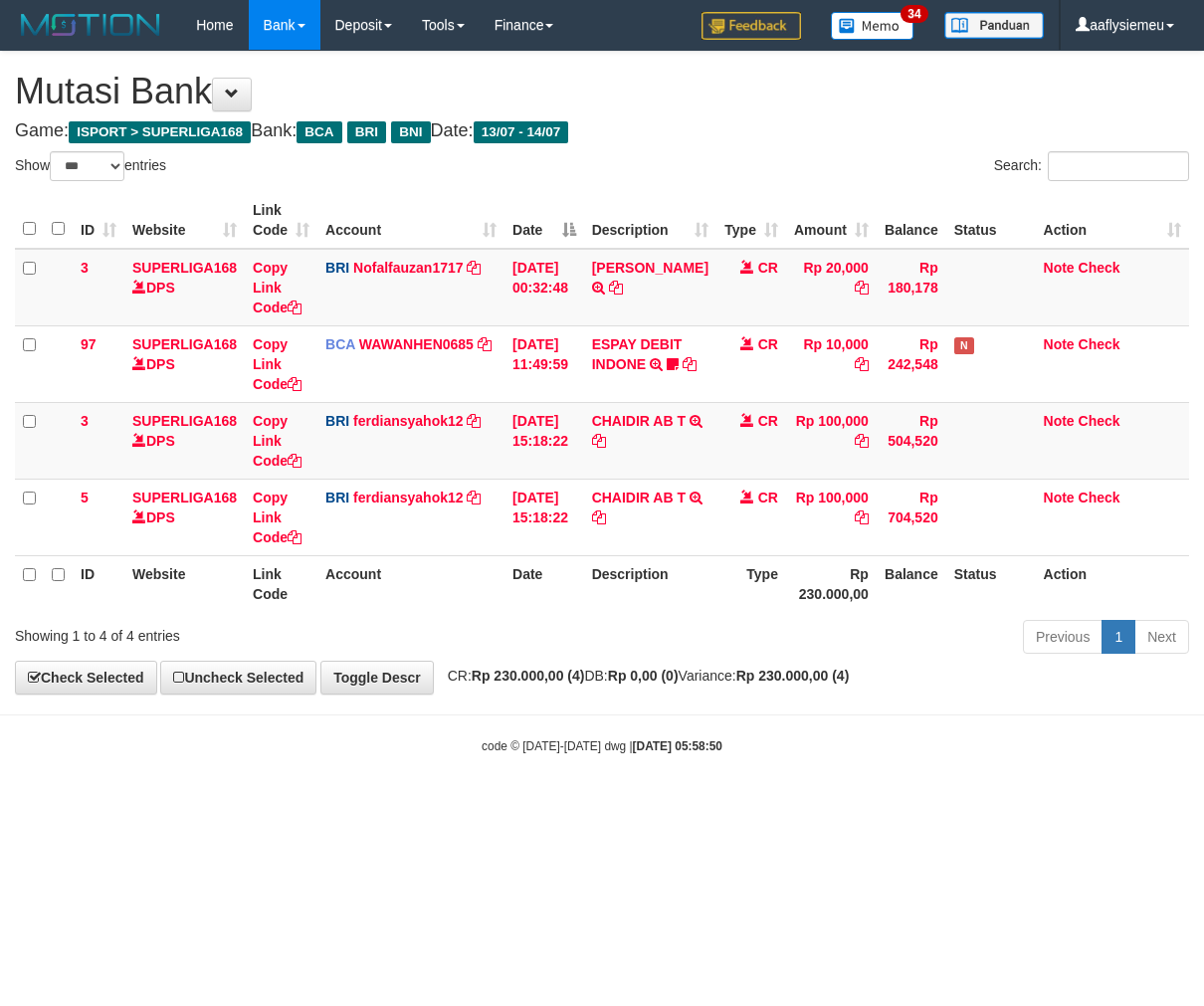 select on "***" 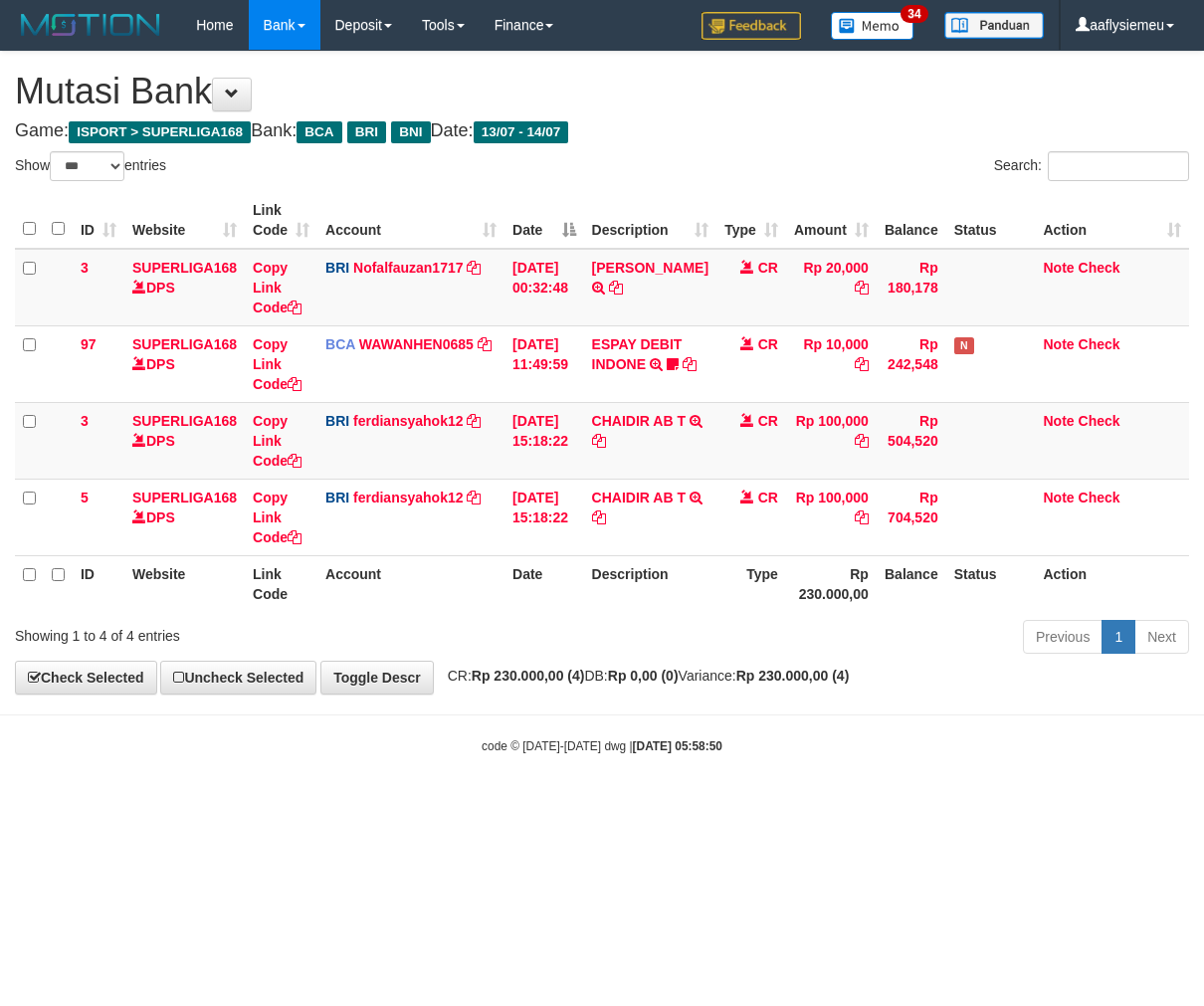 scroll, scrollTop: 0, scrollLeft: 0, axis: both 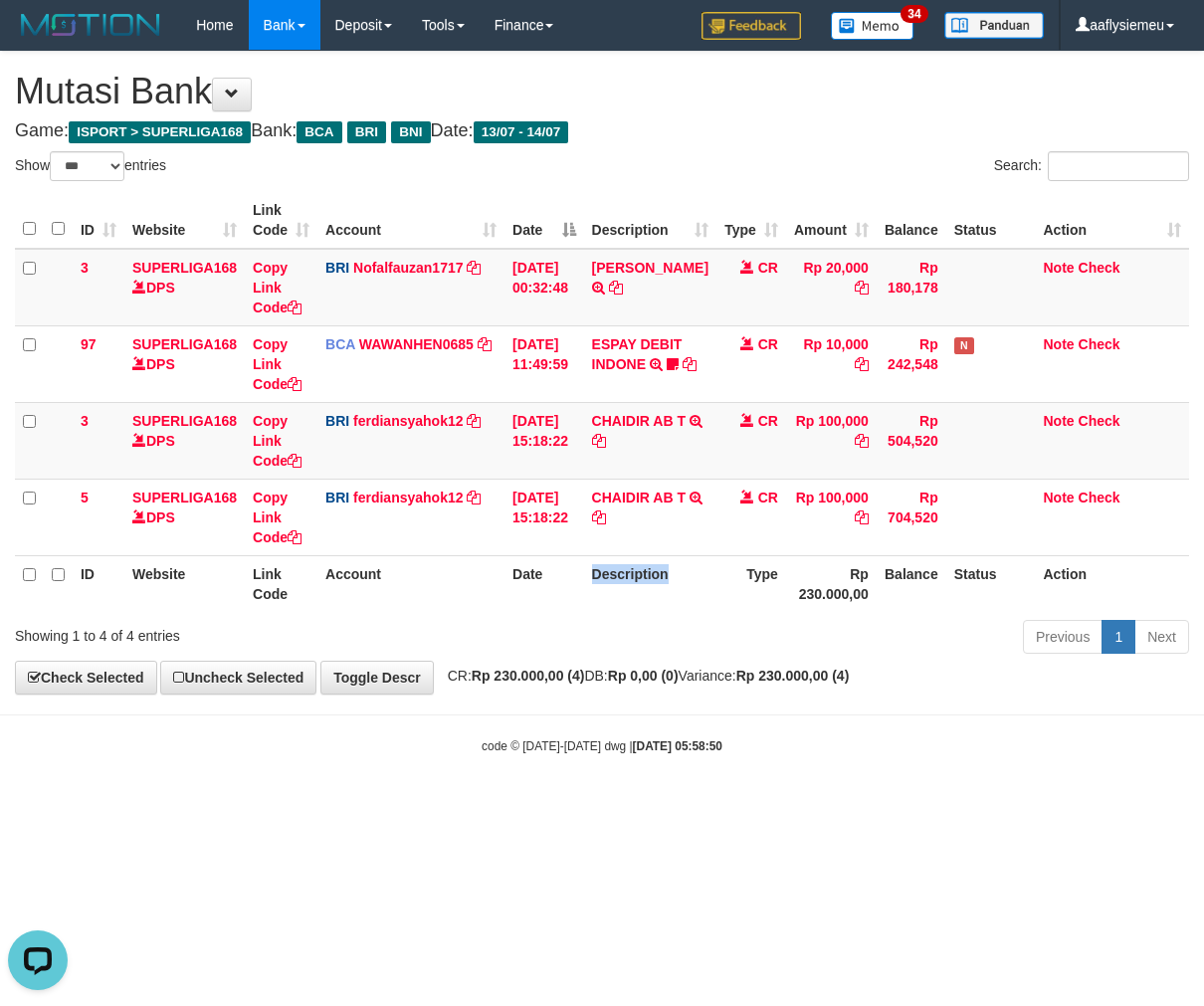 drag, startPoint x: 589, startPoint y: 563, endPoint x: 787, endPoint y: 570, distance: 198.1237 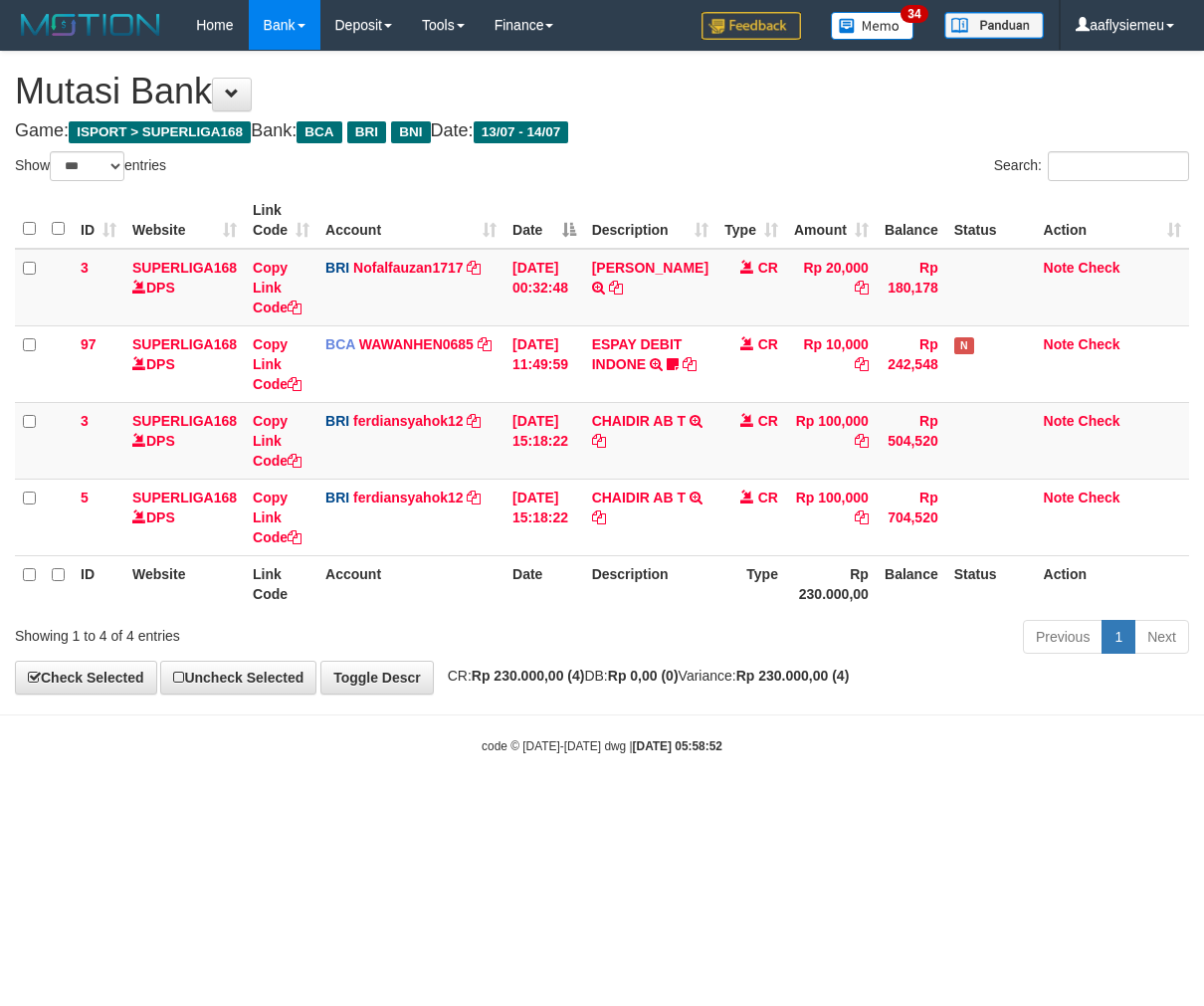 select on "***" 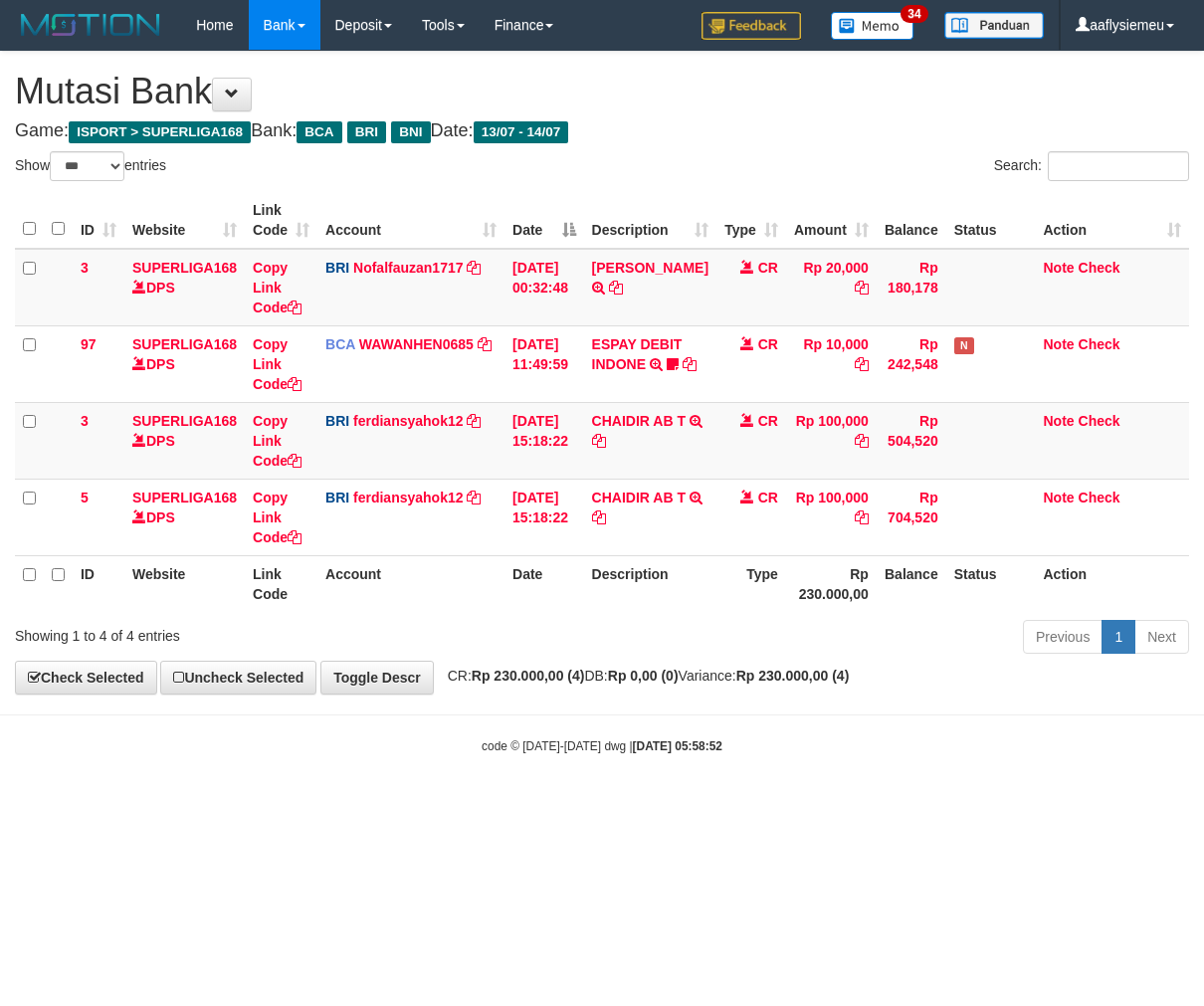 scroll, scrollTop: 0, scrollLeft: 0, axis: both 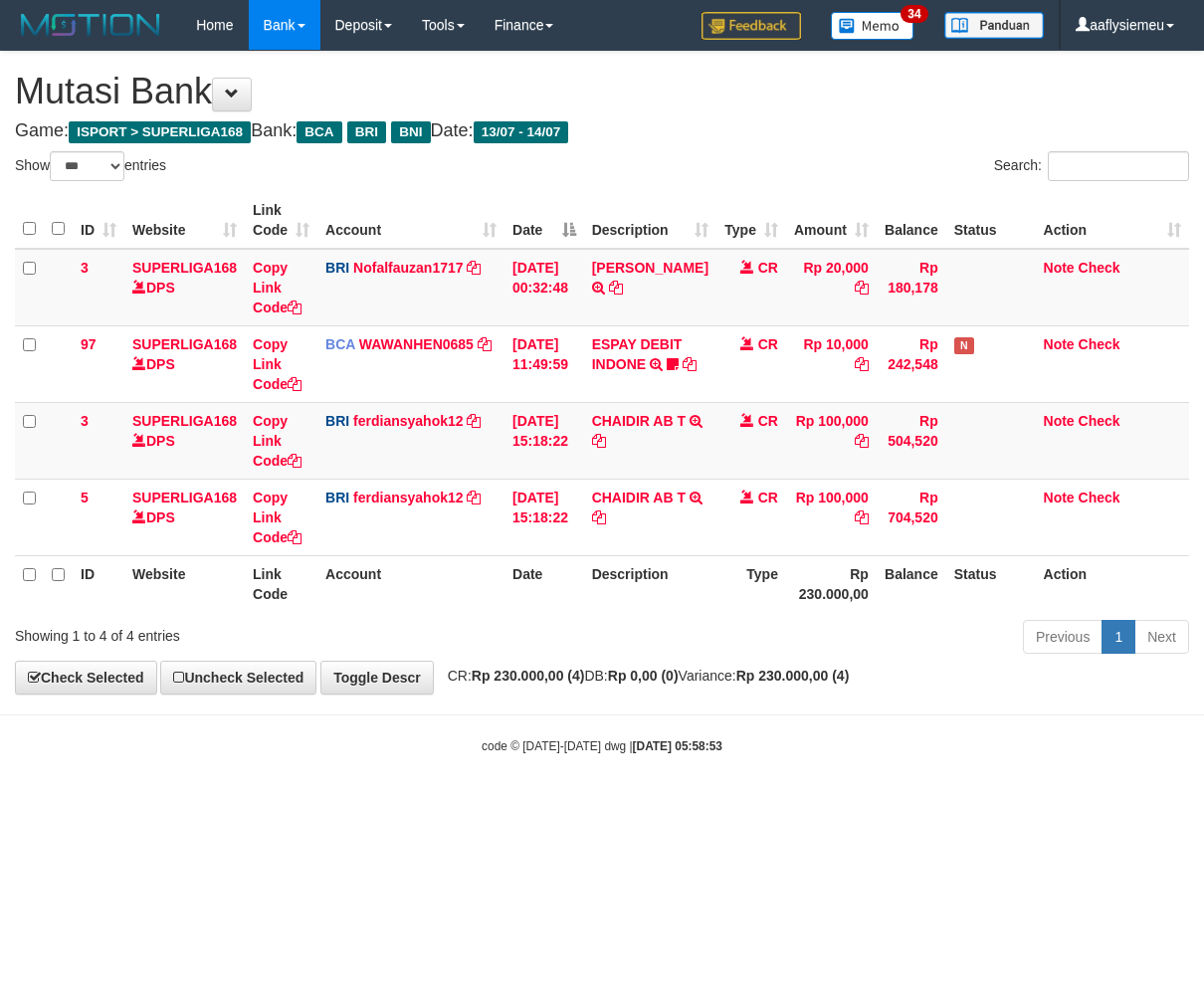 select on "***" 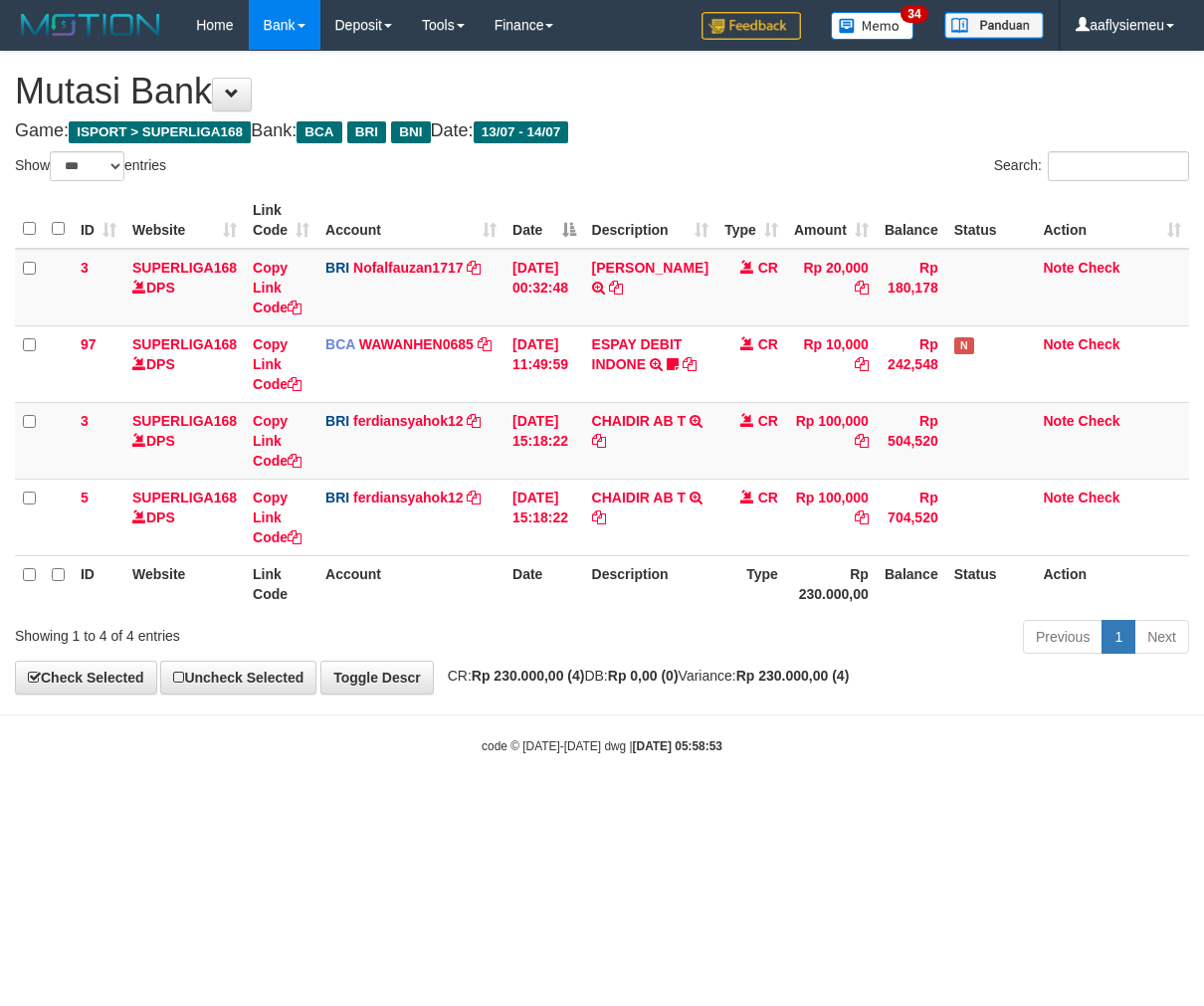 scroll, scrollTop: 0, scrollLeft: 0, axis: both 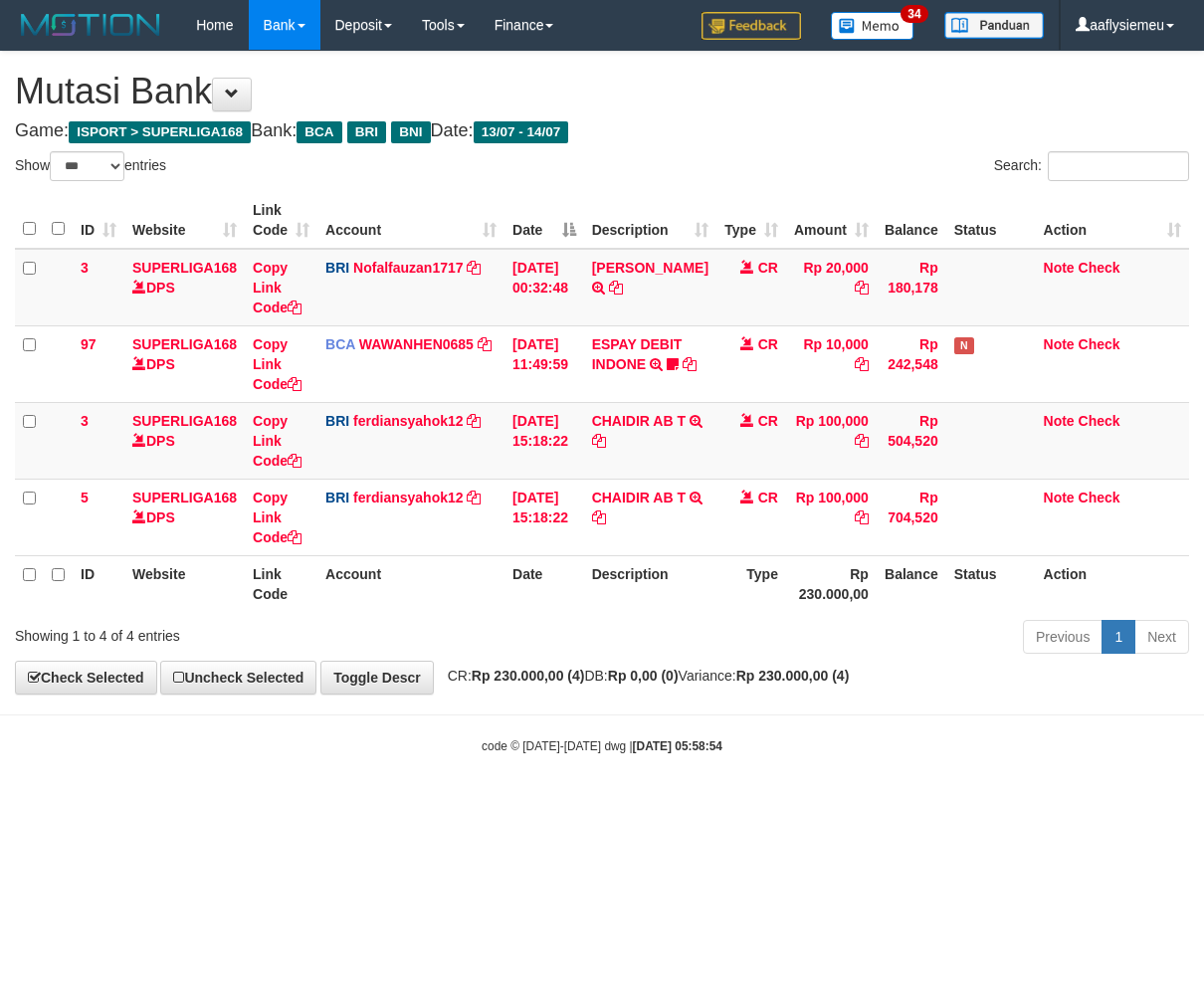 select on "***" 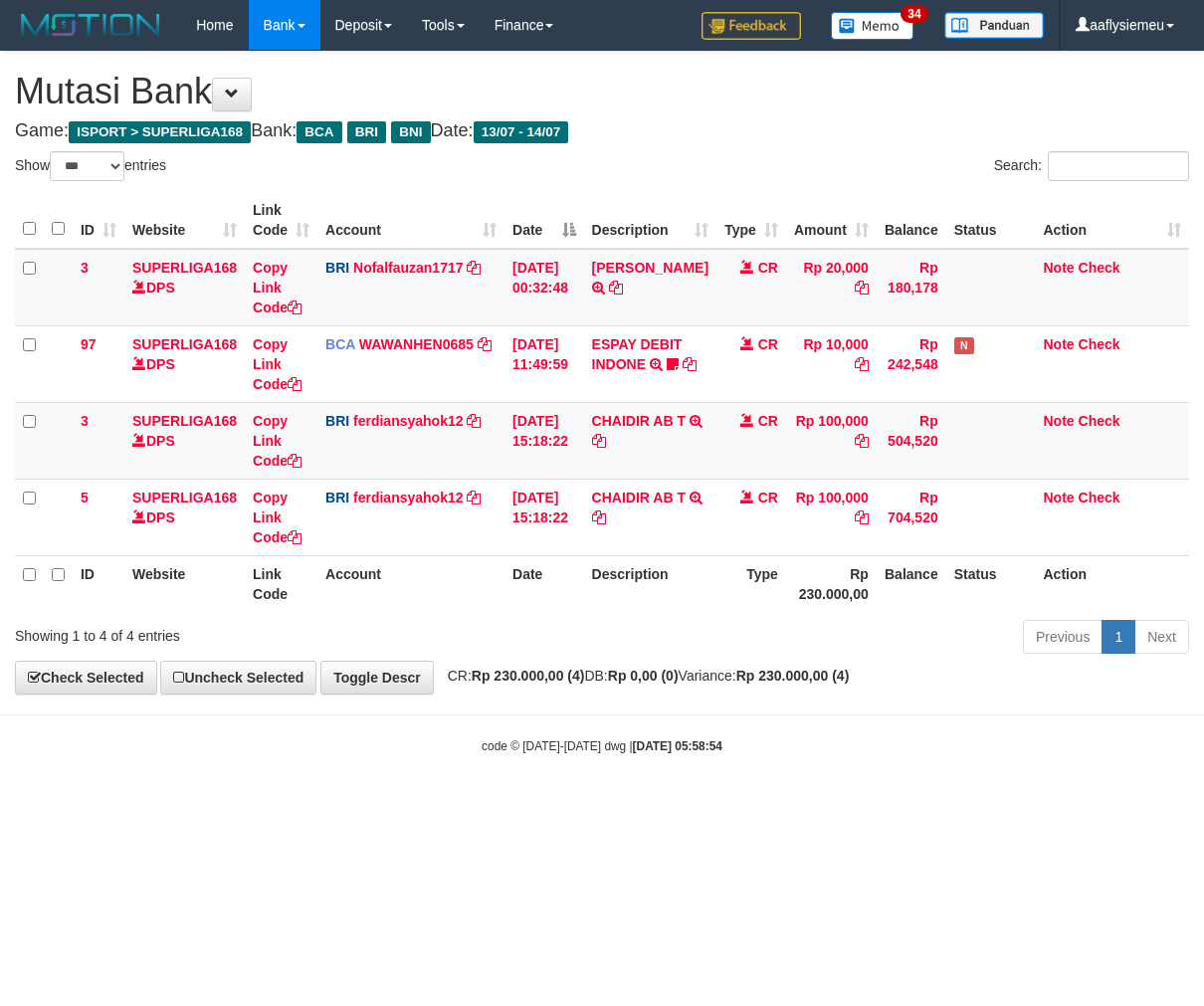 click on "Toggle navigation
Home
Bank
Account List
Load
By Website
Group
[ISPORT]													SUPERLIGA168
By Load Group (DPS)
34" at bounding box center [602, 402] 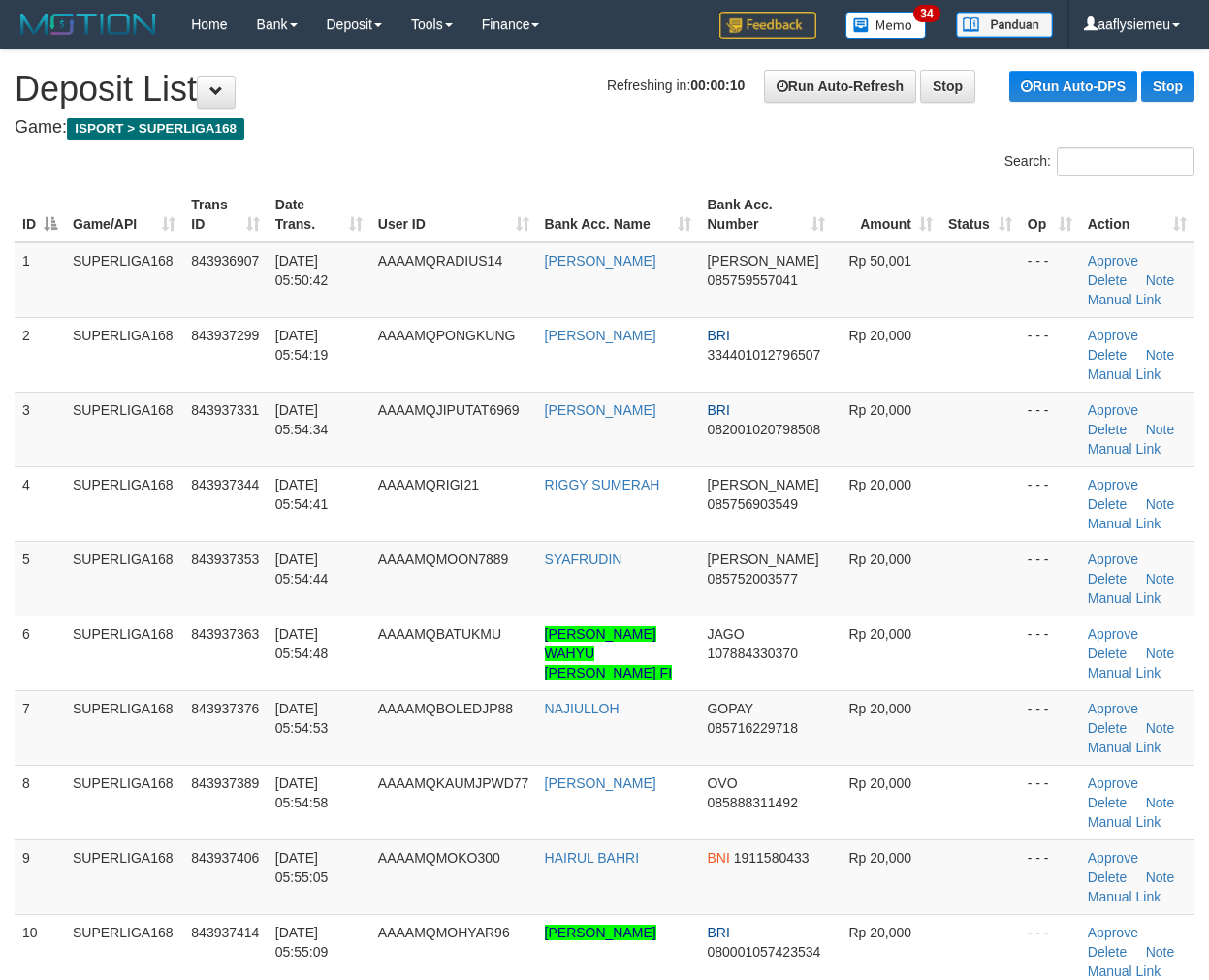 scroll, scrollTop: 0, scrollLeft: 0, axis: both 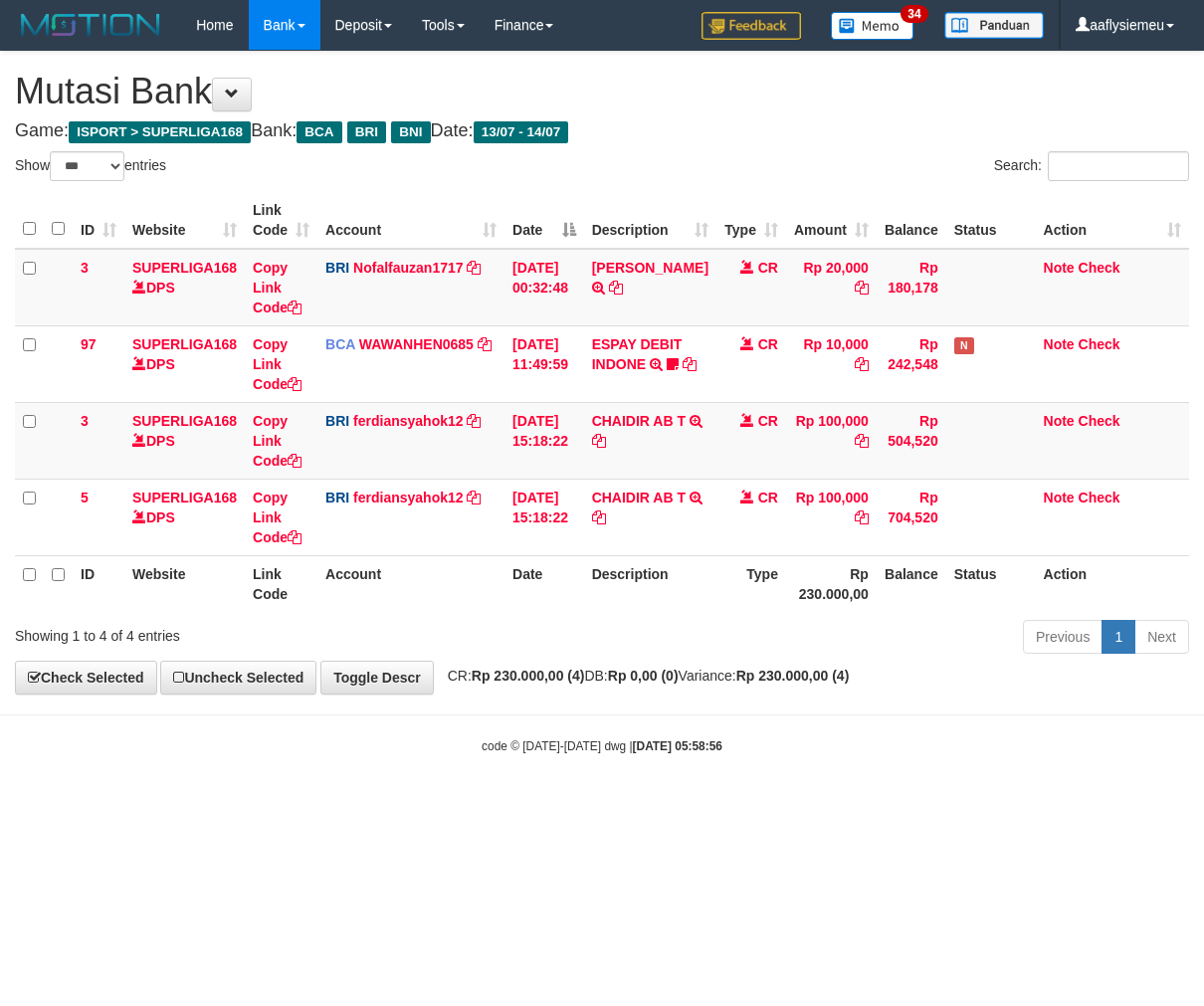 select on "***" 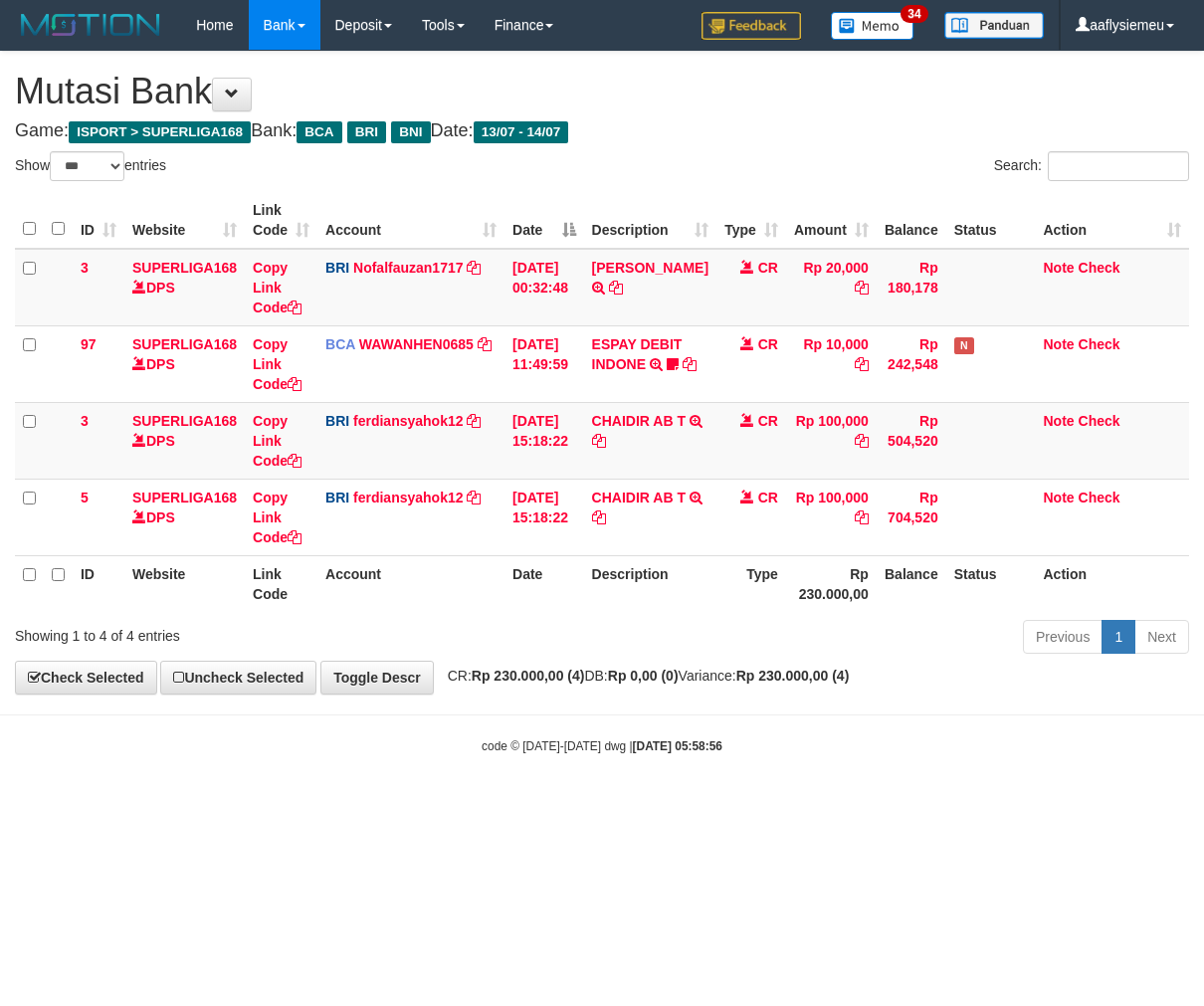 scroll, scrollTop: 0, scrollLeft: 0, axis: both 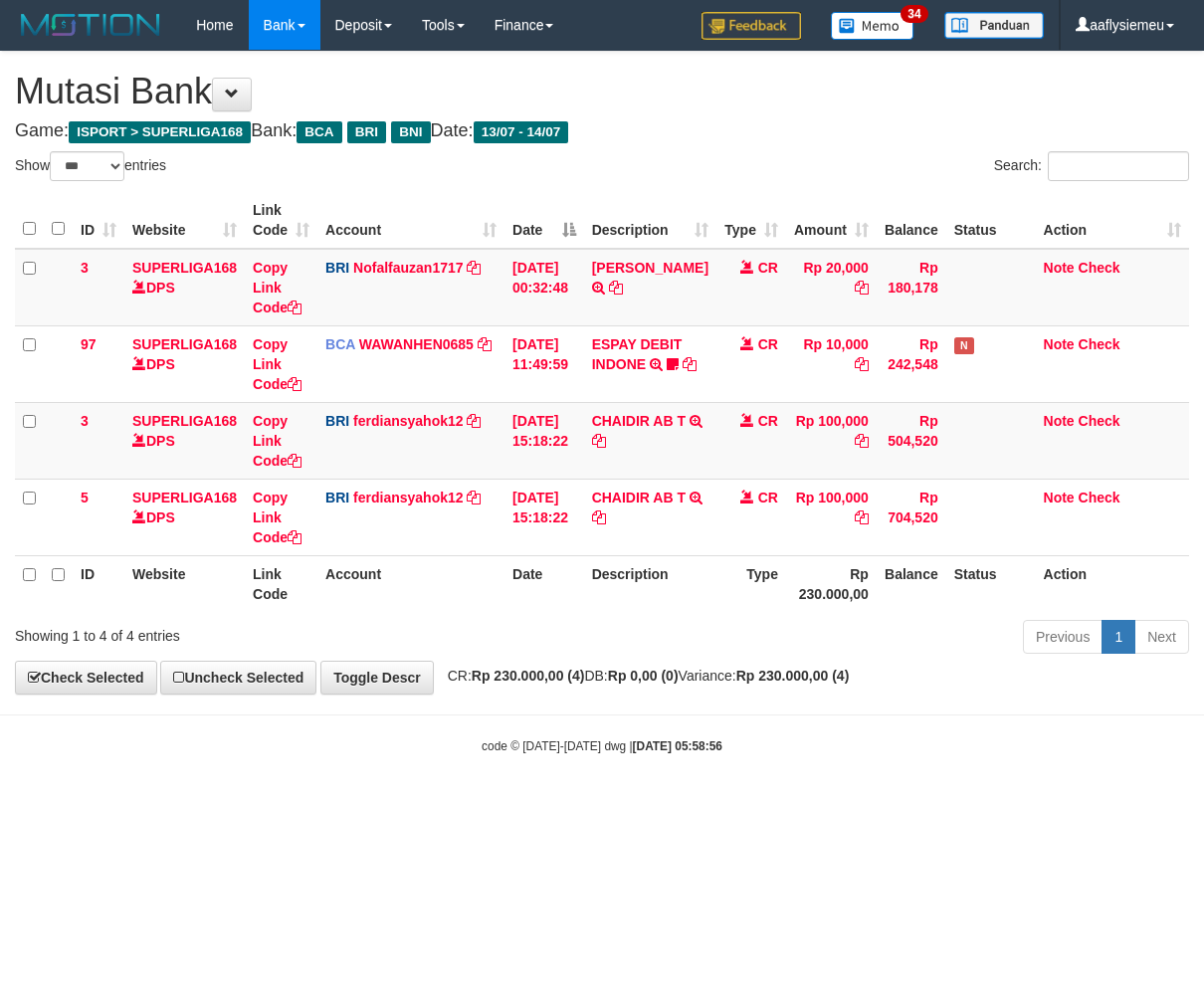 select on "***" 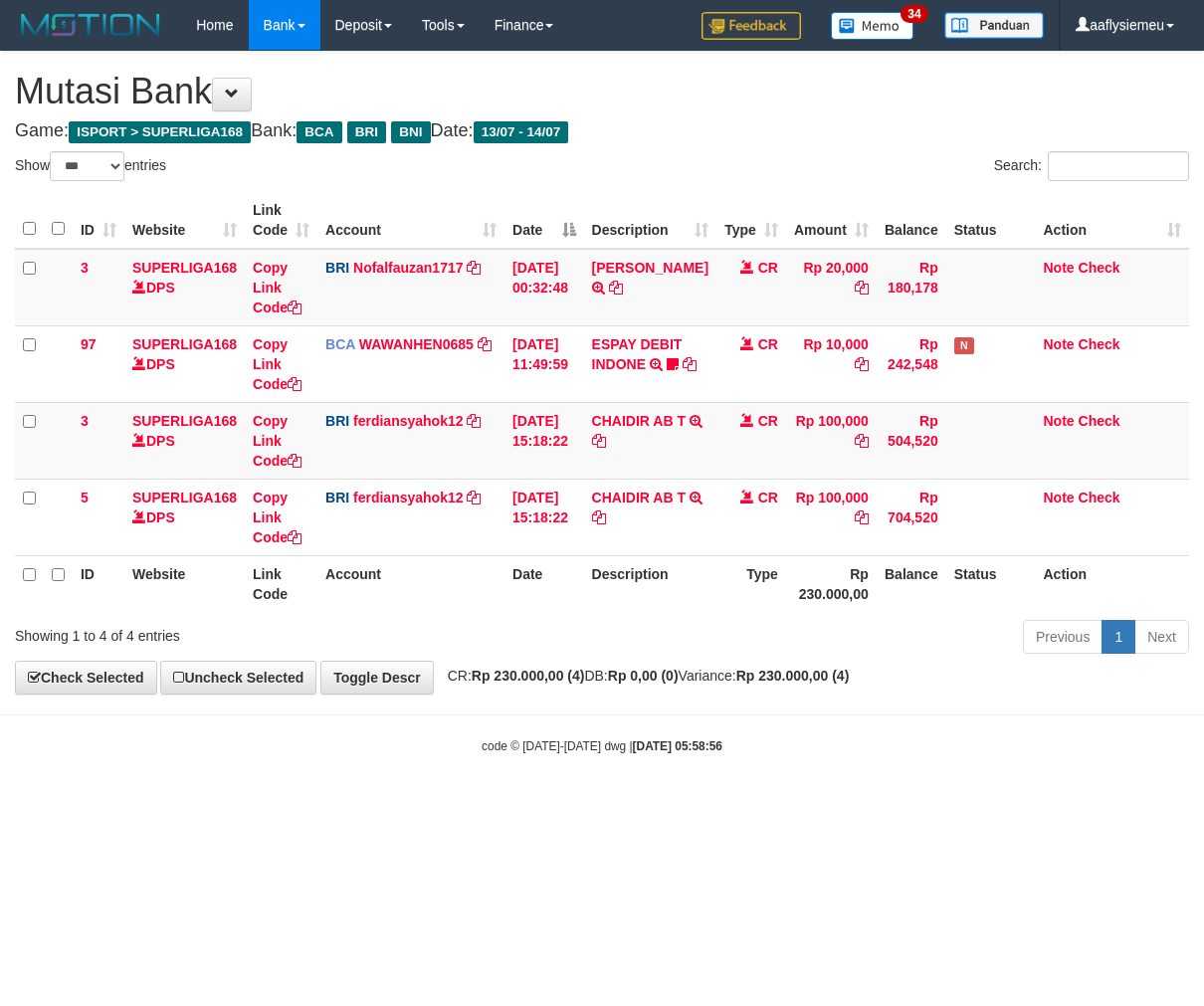 scroll, scrollTop: 0, scrollLeft: 0, axis: both 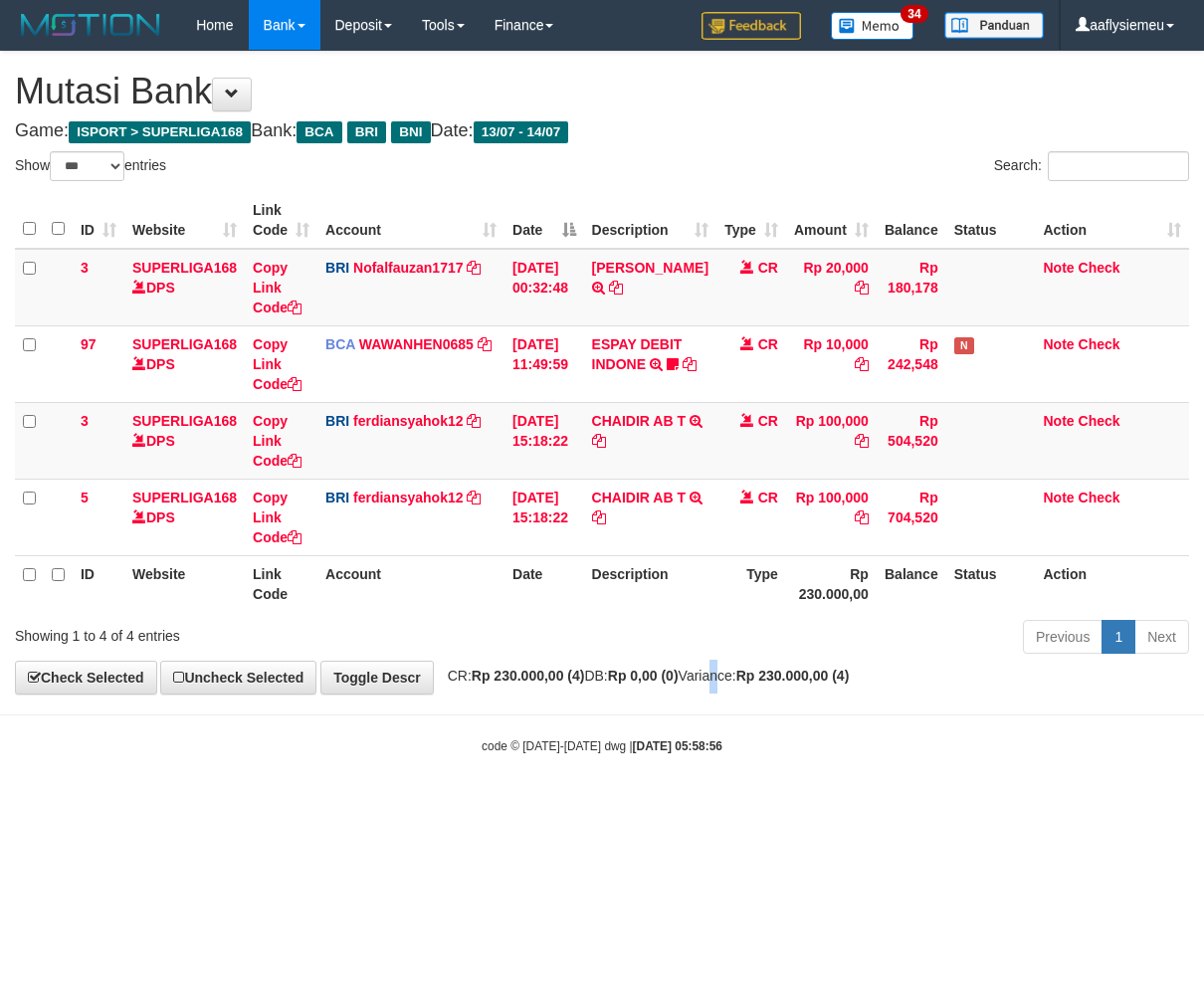 click on "**********" at bounding box center [602, 372] 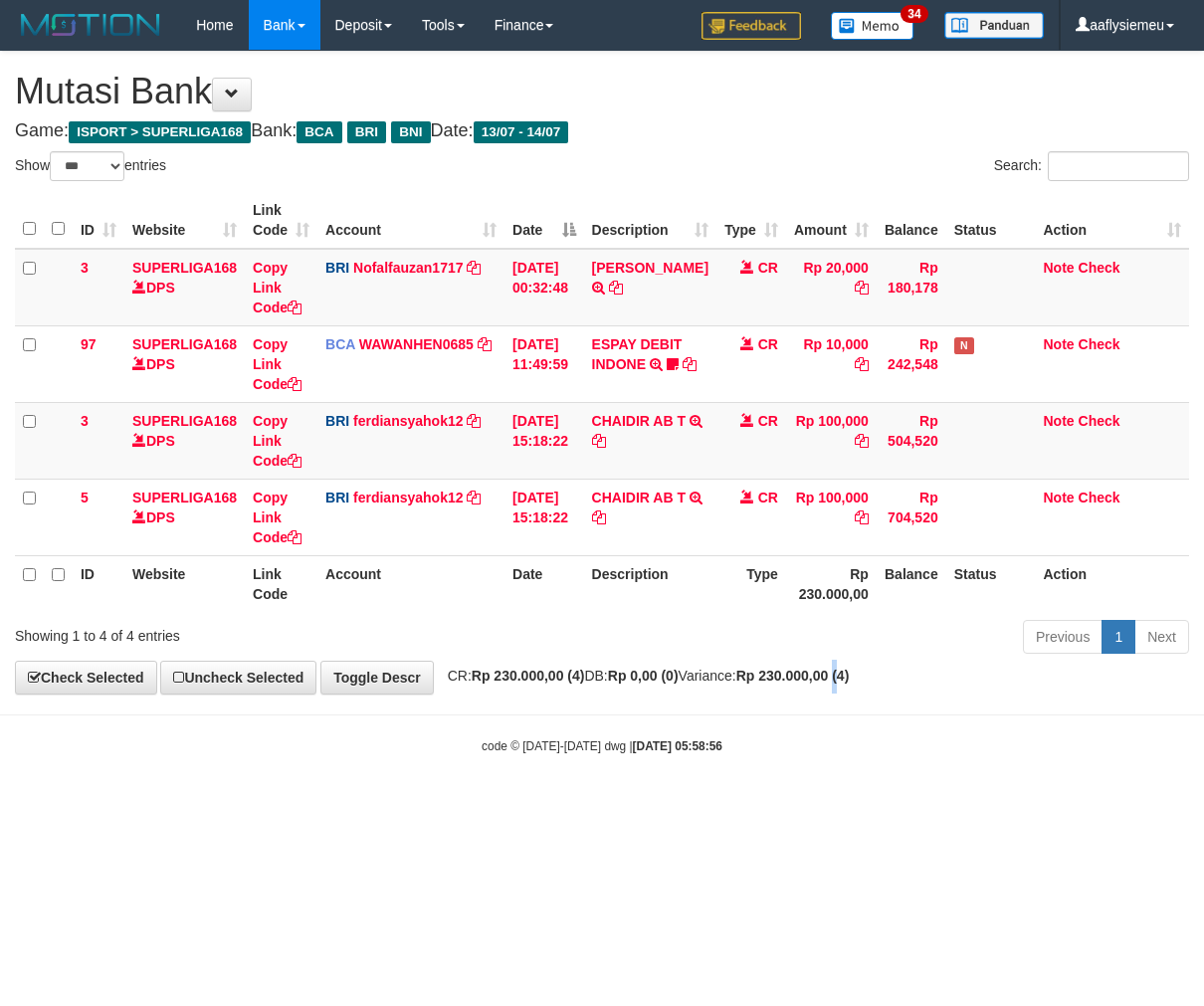 click on "**********" at bounding box center [602, 372] 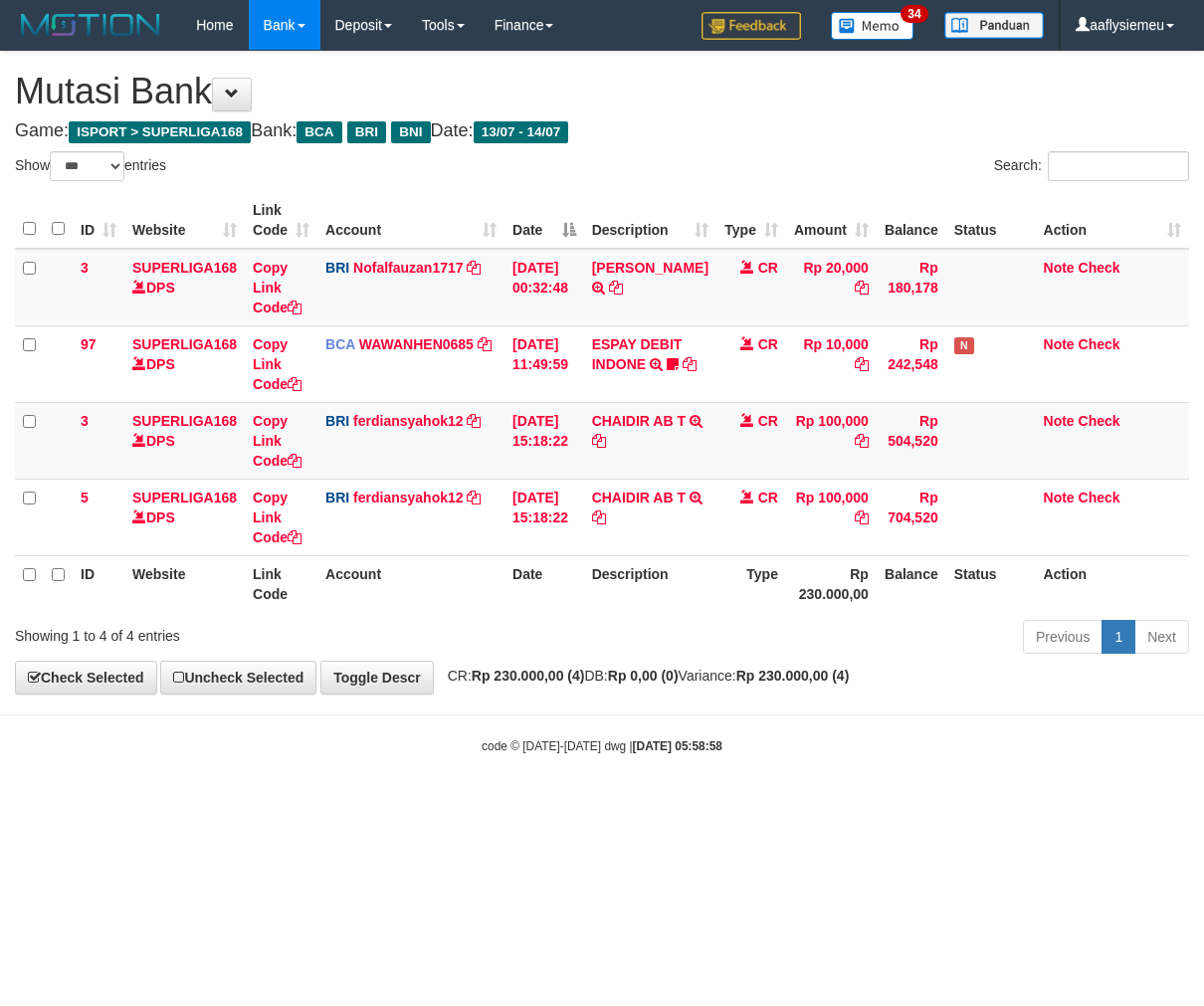 select on "***" 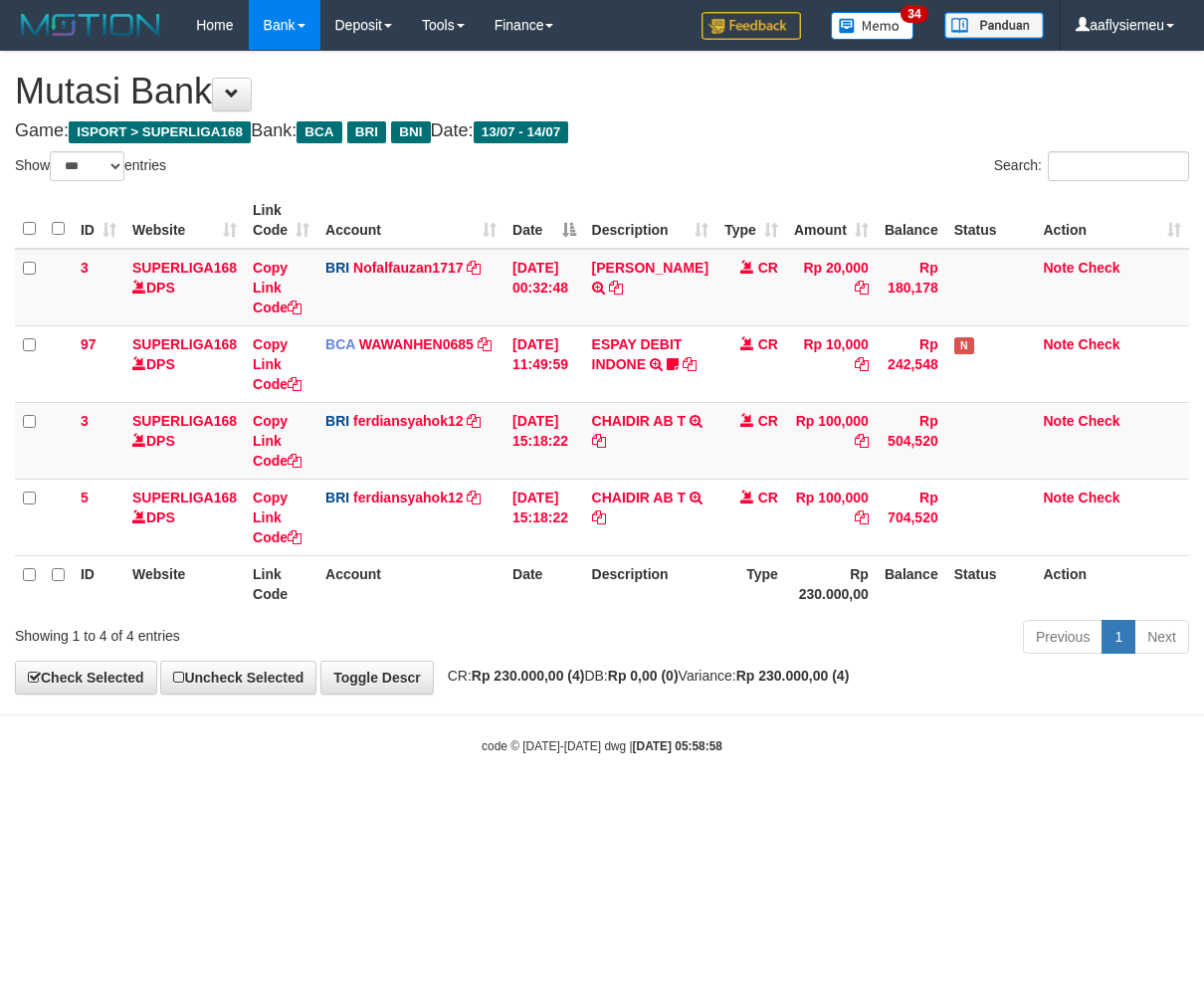scroll, scrollTop: 0, scrollLeft: 0, axis: both 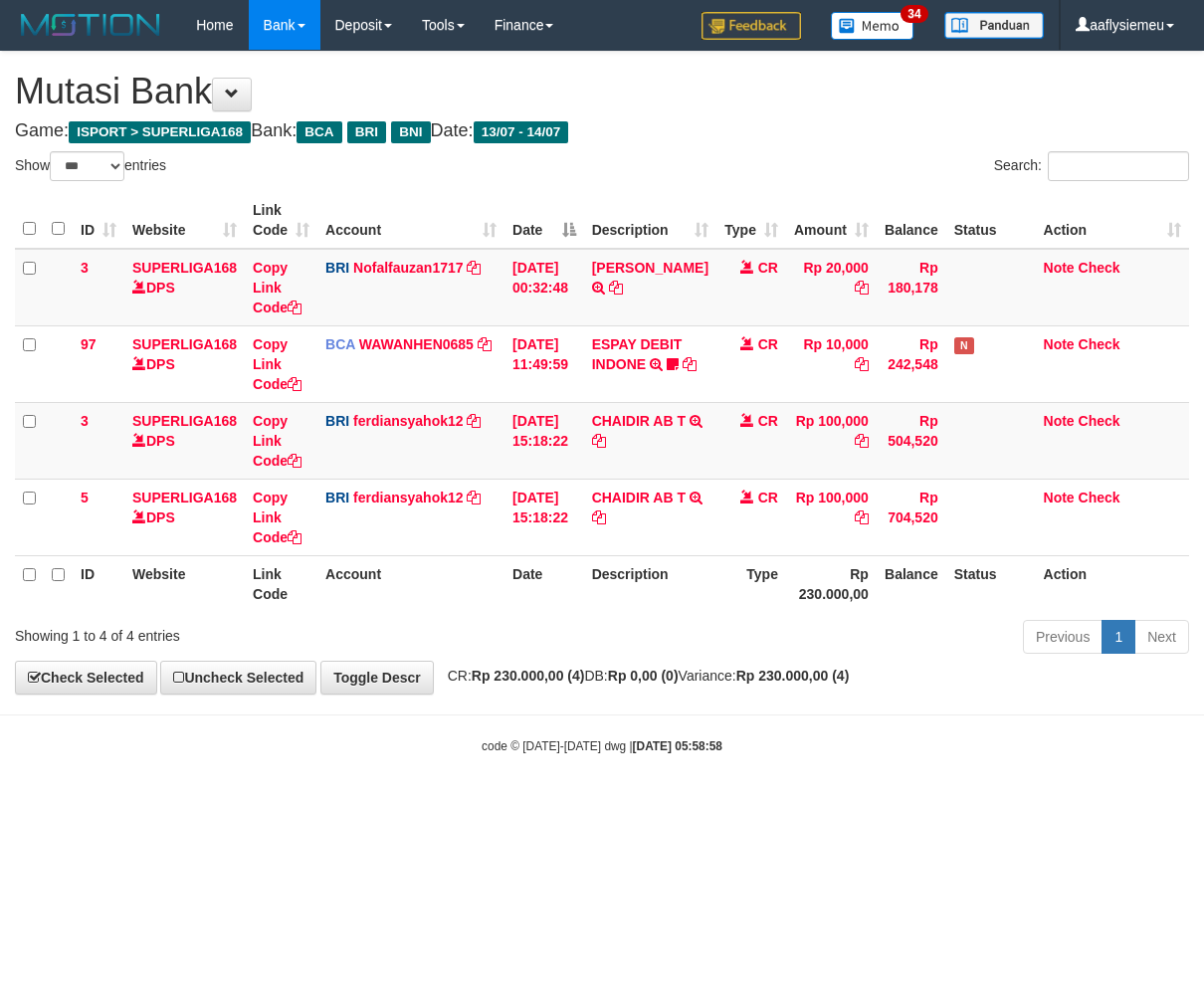 select on "***" 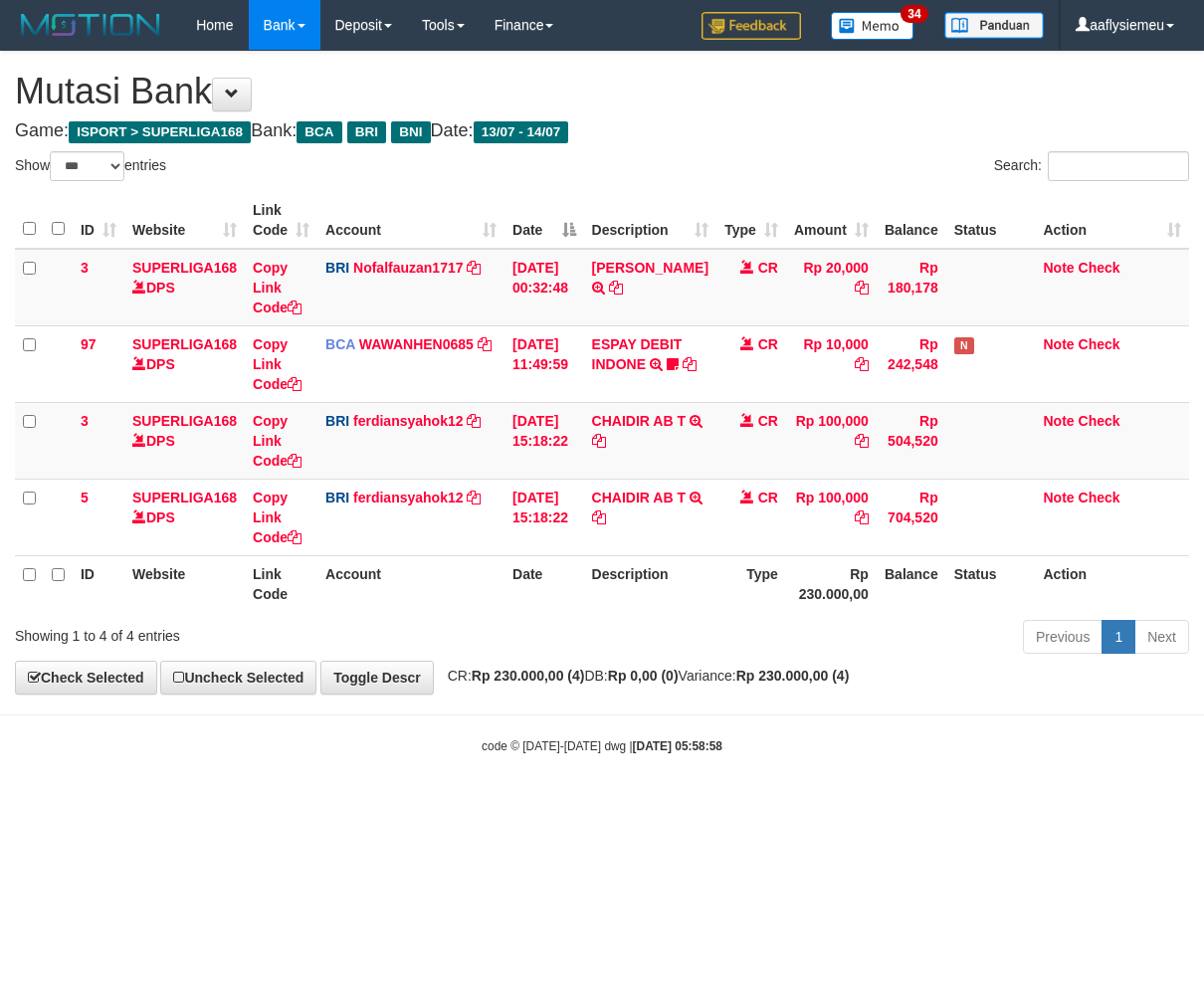 scroll, scrollTop: 0, scrollLeft: 0, axis: both 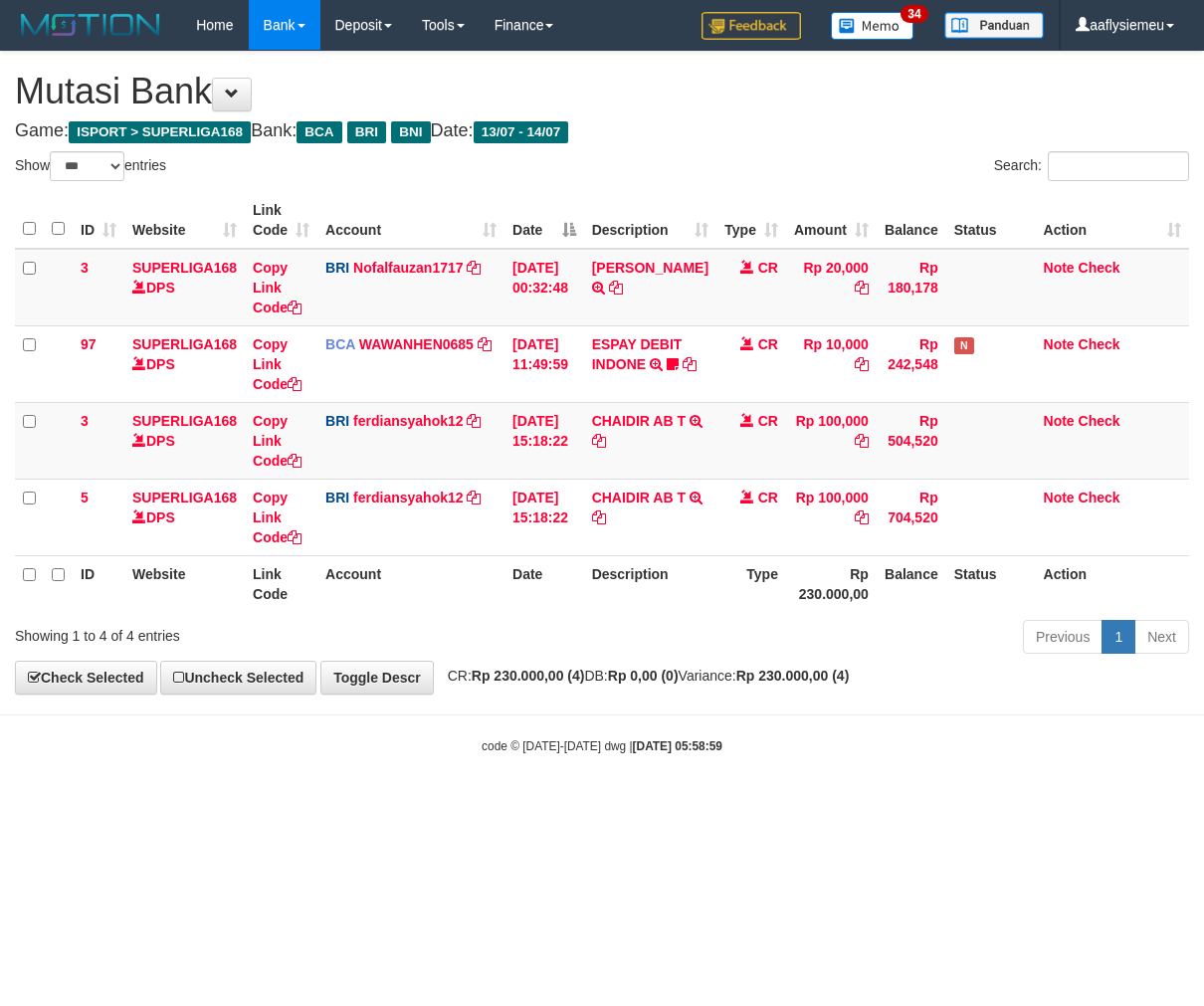 select on "***" 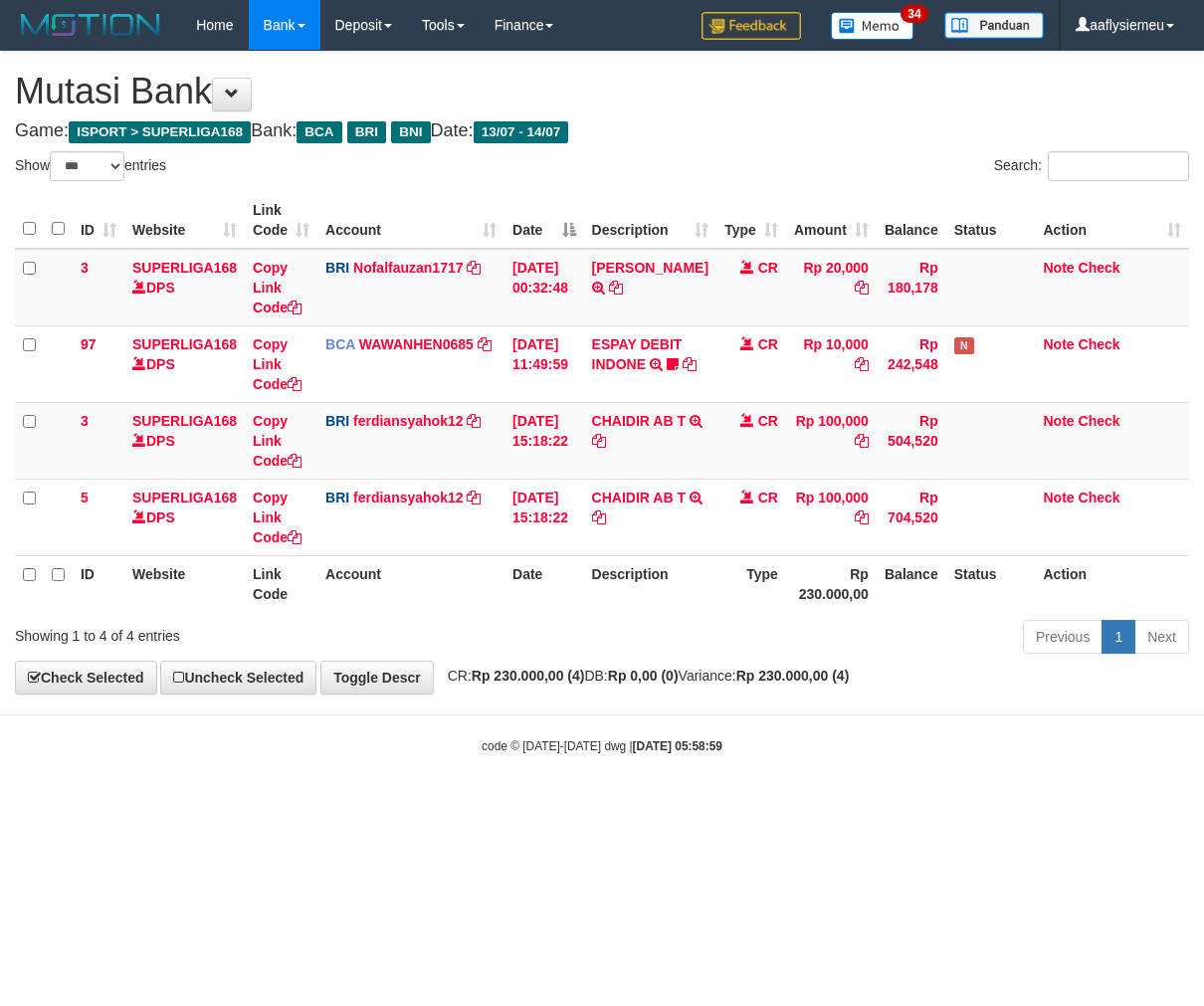 scroll, scrollTop: 0, scrollLeft: 0, axis: both 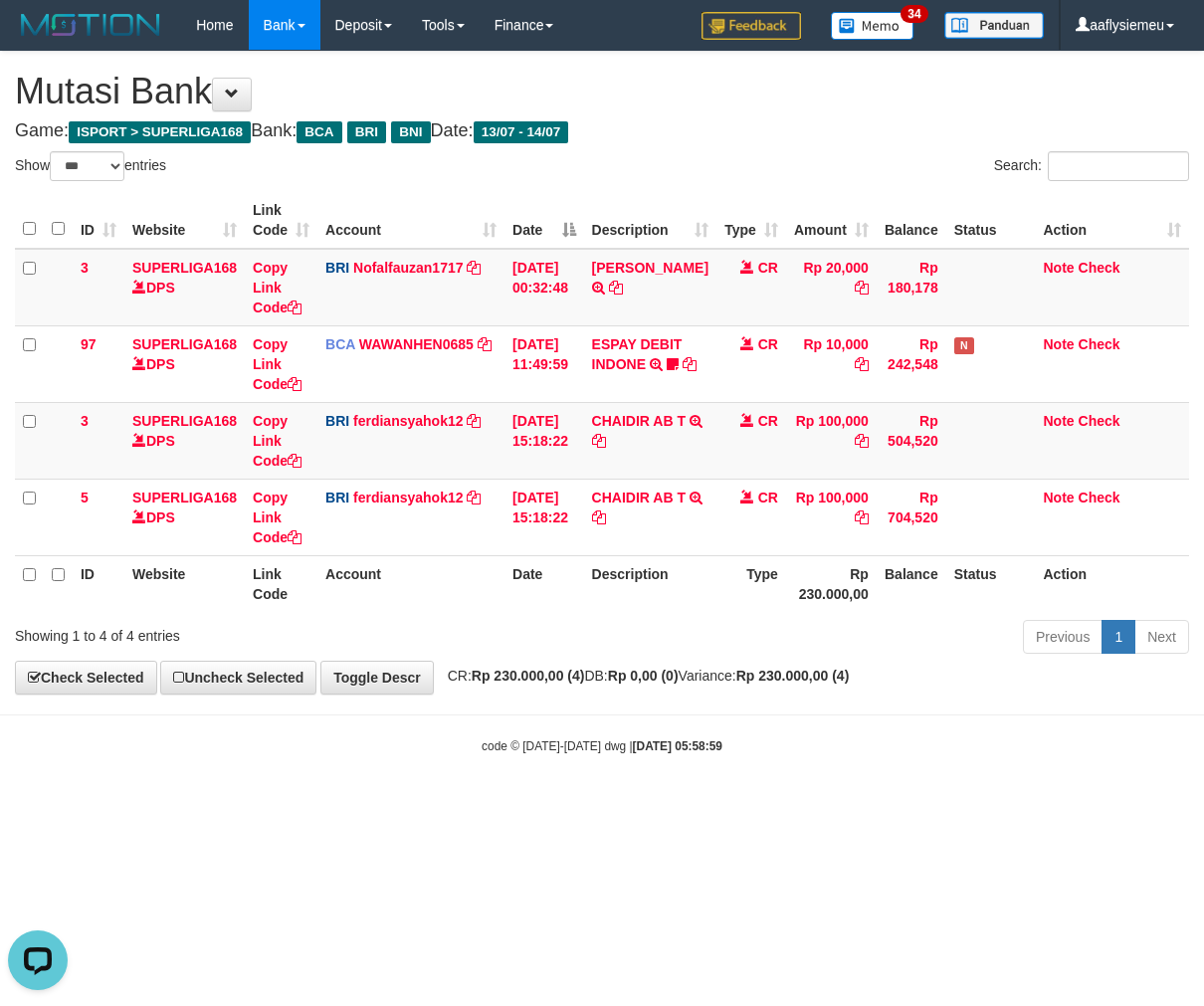 click at bounding box center [602, 714] 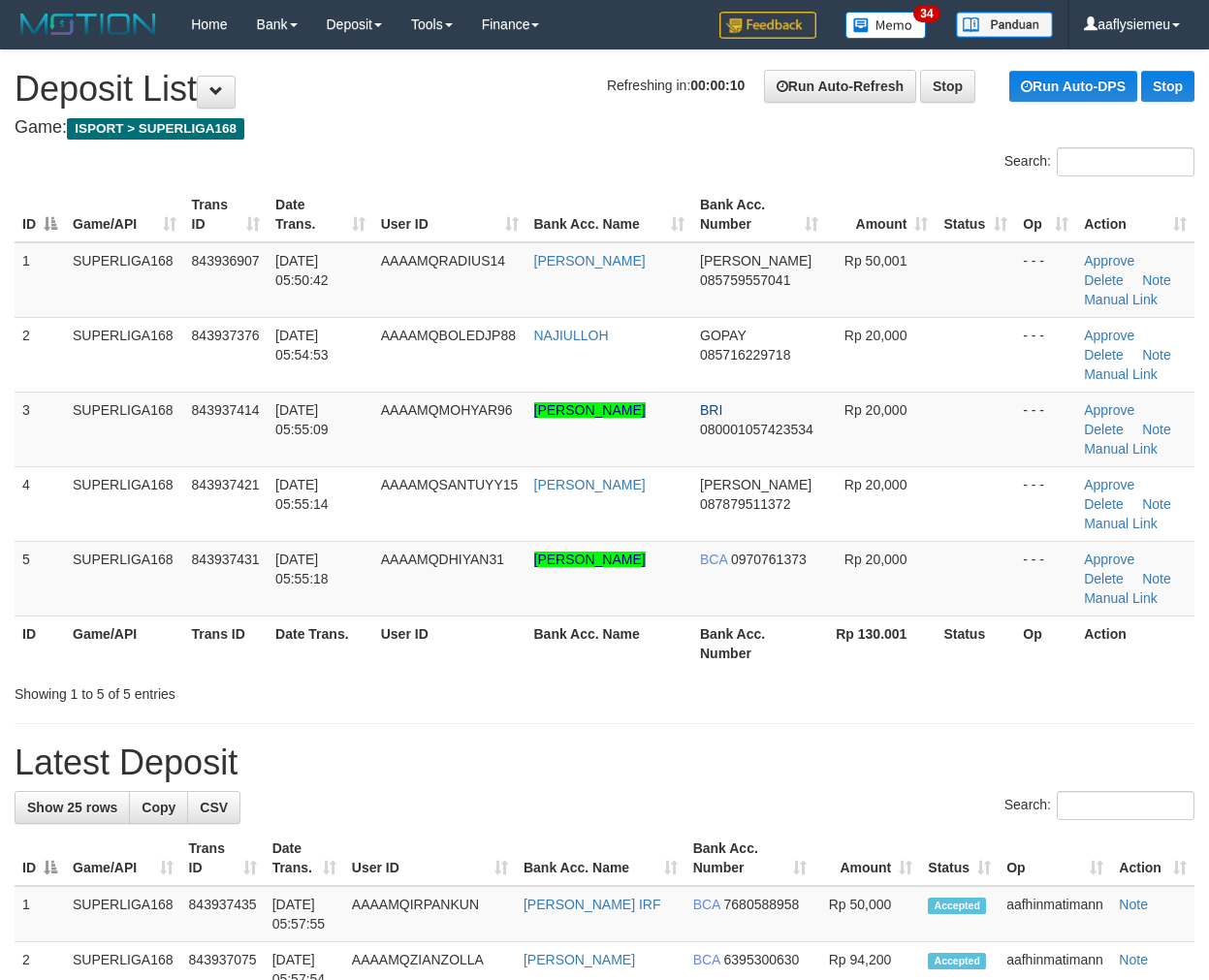 scroll, scrollTop: 0, scrollLeft: 0, axis: both 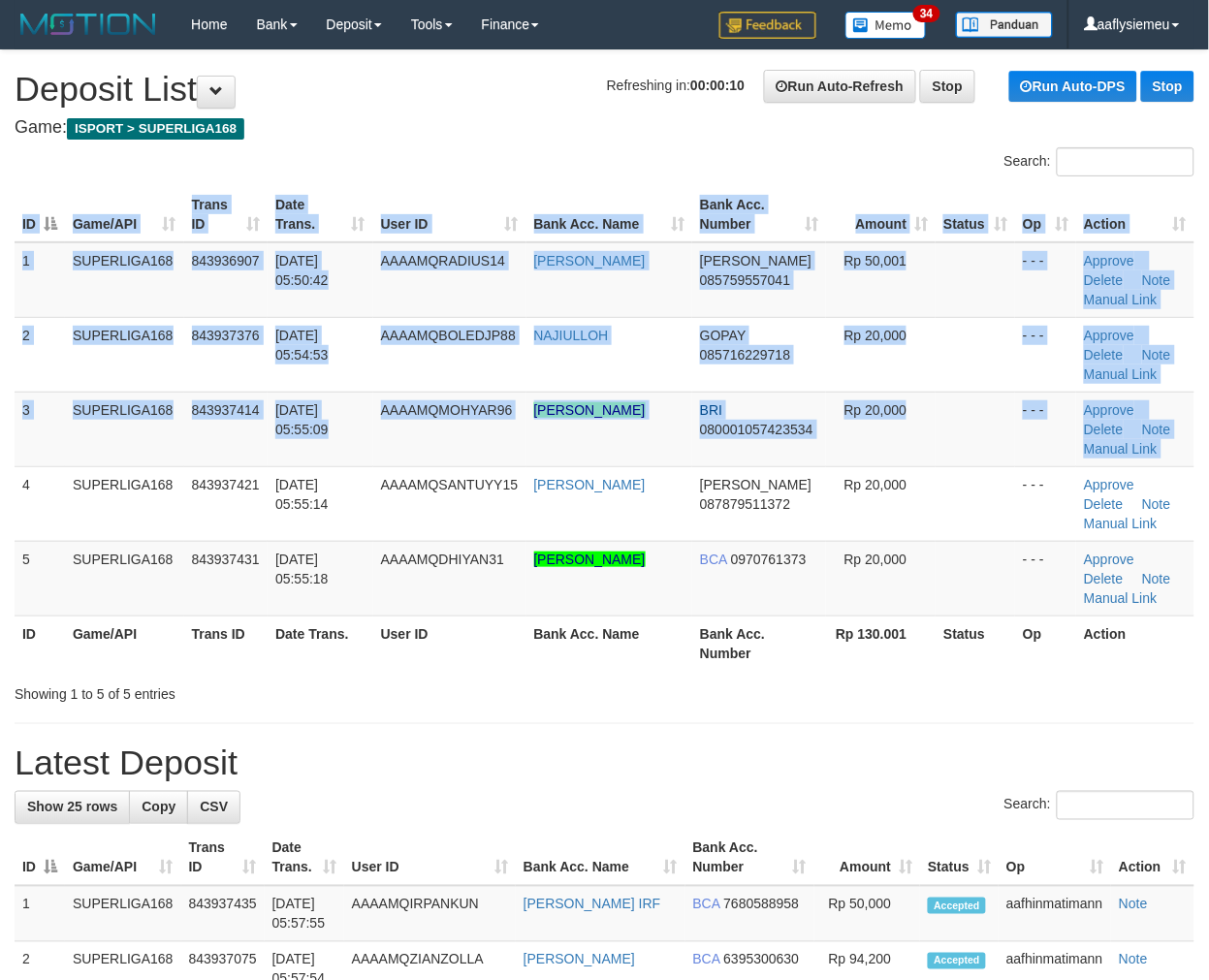click on "ID Game/API Trans ID Date Trans. User ID Bank Acc. Name Bank Acc. Number Amount Status Op Action
1
SUPERLIGA168
843936907
14/07/2025 05:50:42
AAAAMQRADIUS14
ROMI FIRMANSYAH
DANA
085759557041
Rp 50,001
- - -
Approve
Delete
Note
Manual Link
2
SUPERLIGA168
843937376
14/07/2025 05:54:53
AAAAMQBOLEDJP88
NAJIULLOH
GOPAY
085716229718
Rp 20,000
Note" at bounding box center [604, 428] 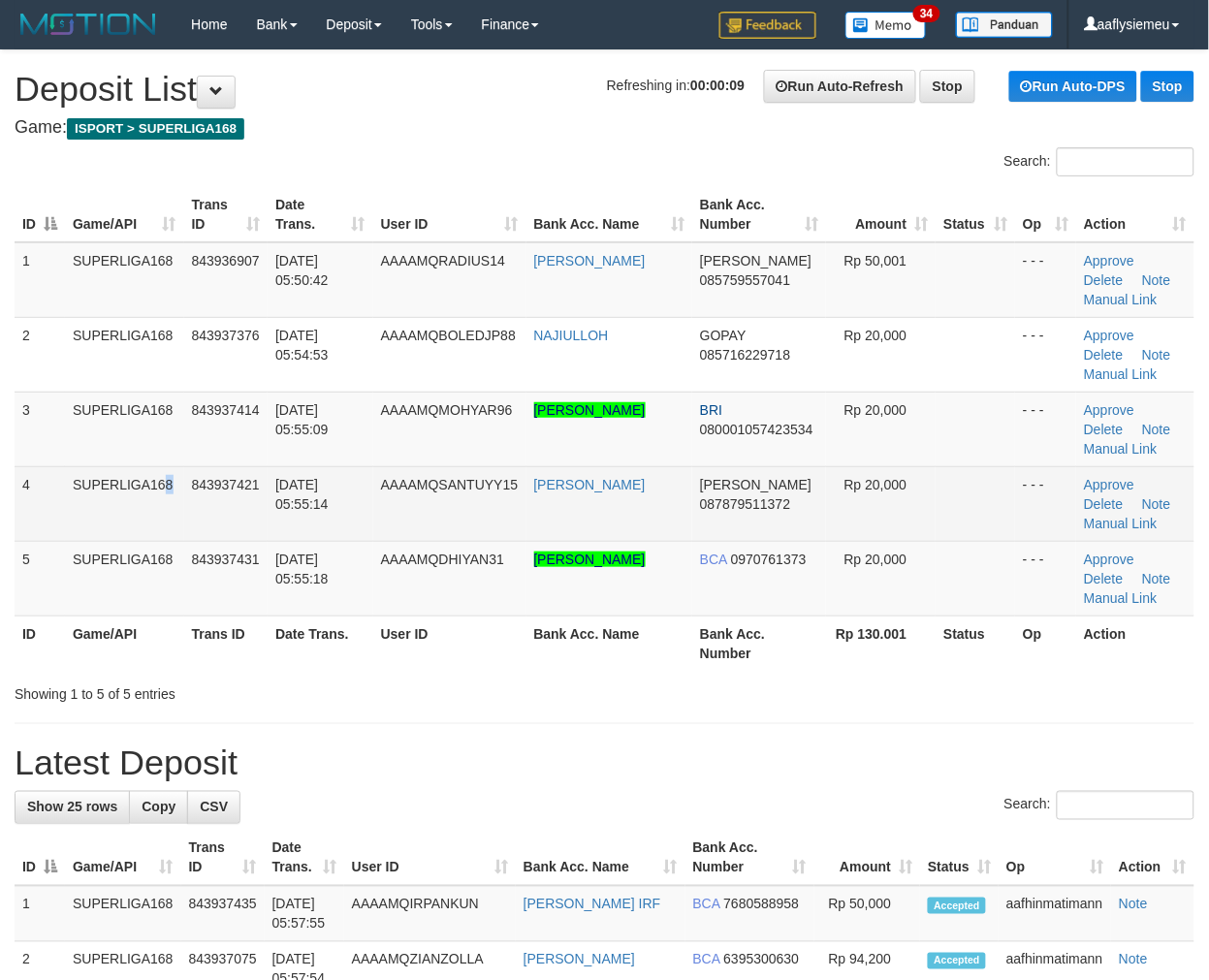 click on "SUPERLIGA168" at bounding box center (124, 503) 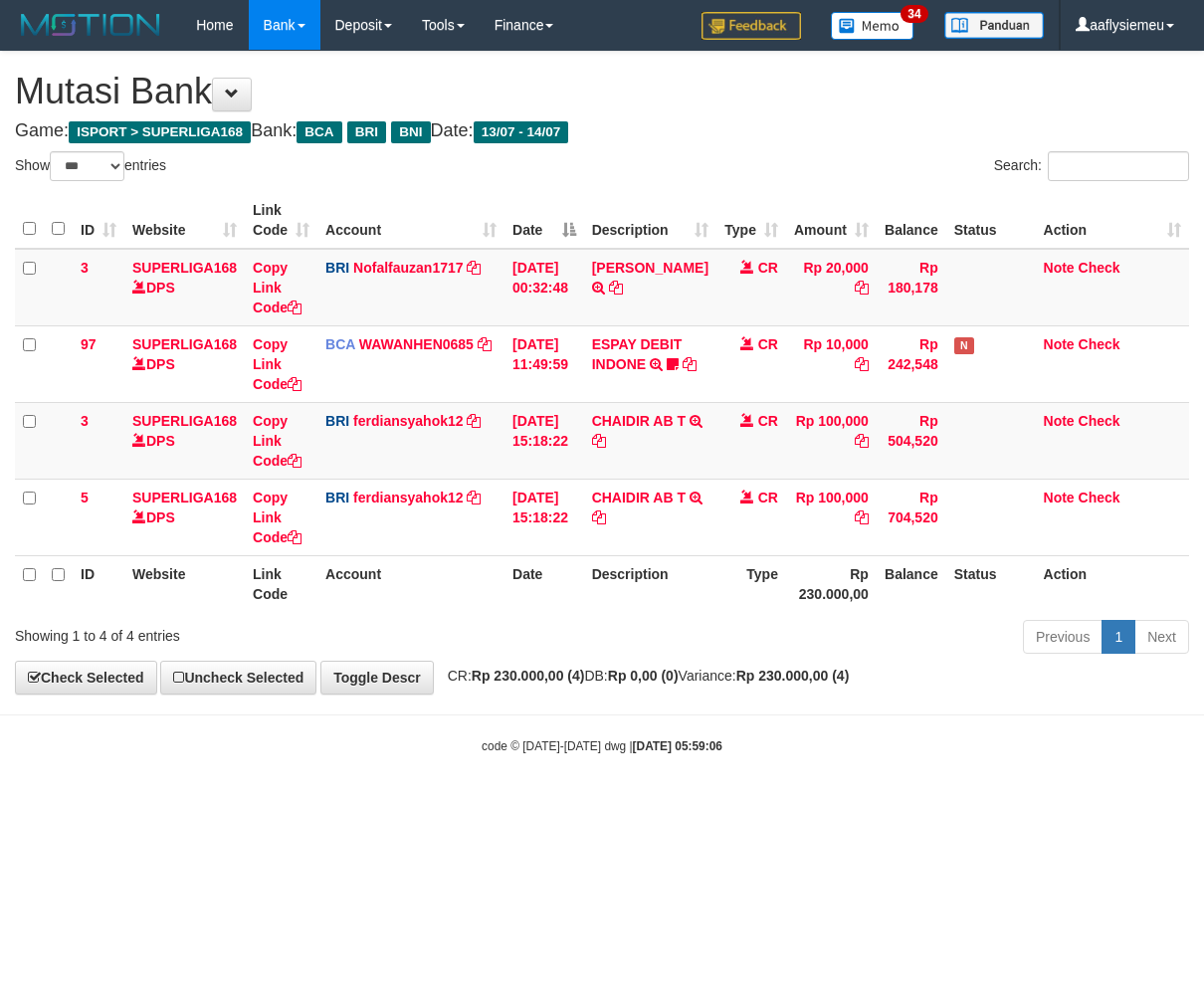 select on "***" 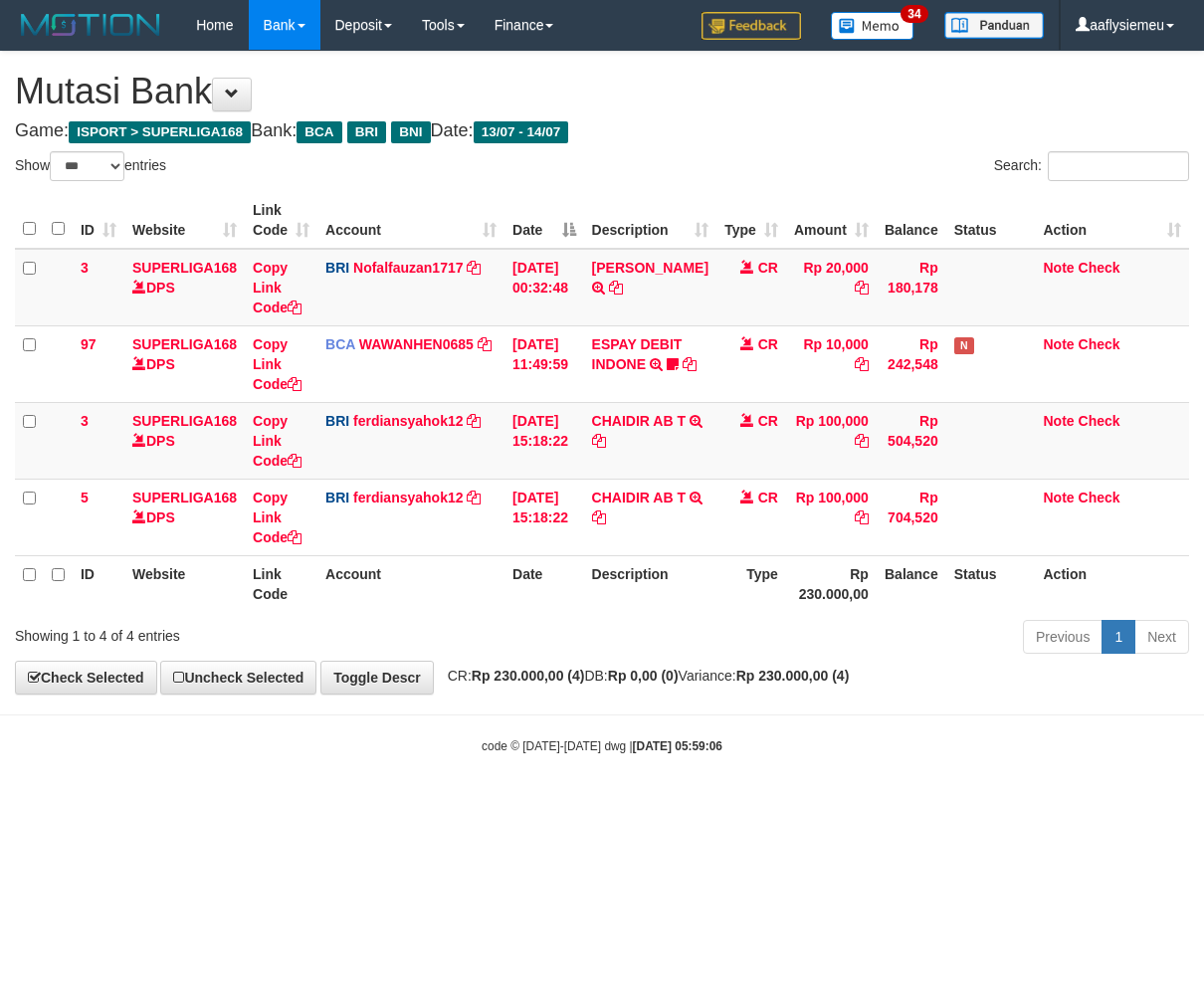 scroll, scrollTop: 0, scrollLeft: 0, axis: both 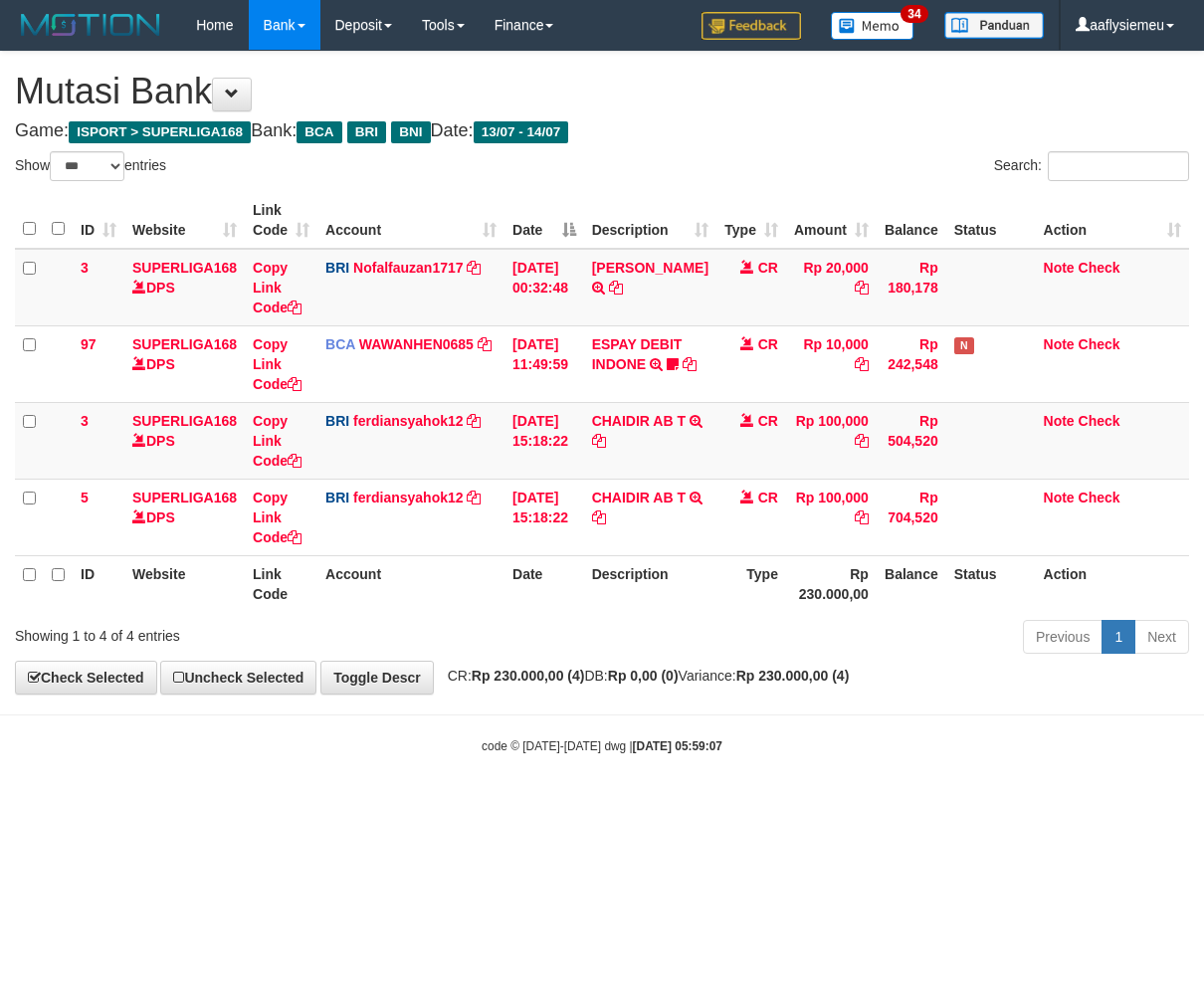 select on "***" 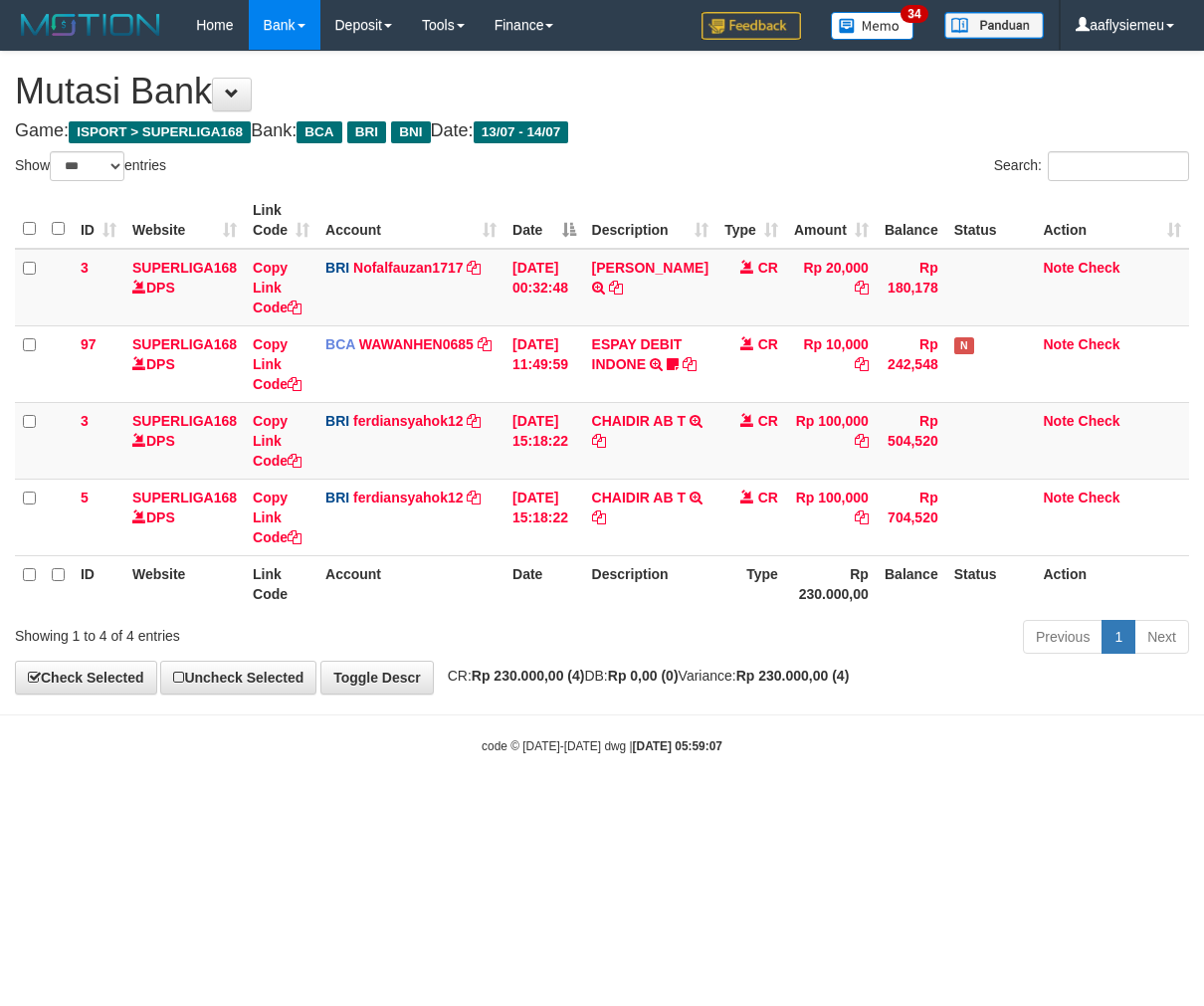 scroll, scrollTop: 0, scrollLeft: 0, axis: both 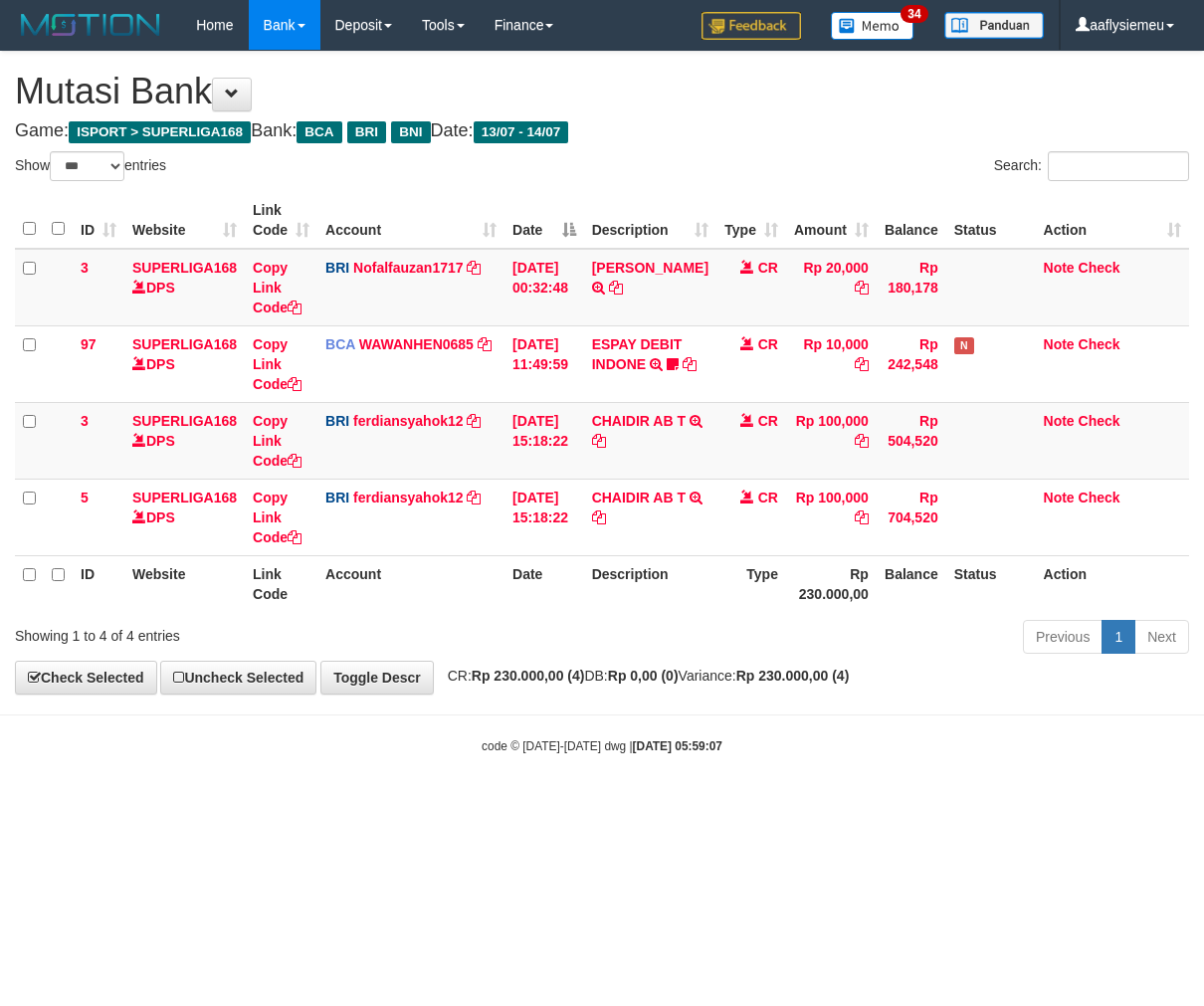 select on "***" 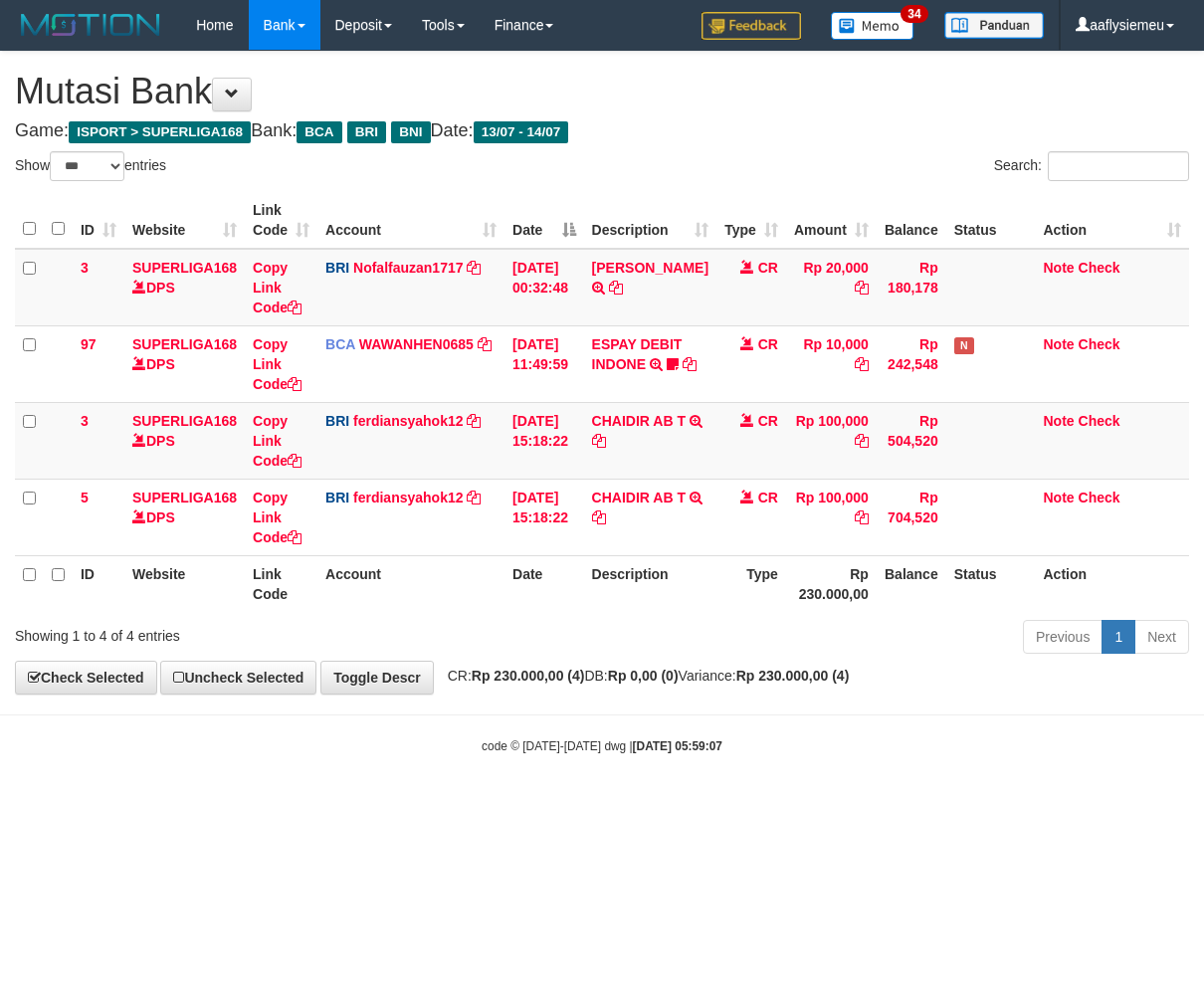 scroll, scrollTop: 0, scrollLeft: 0, axis: both 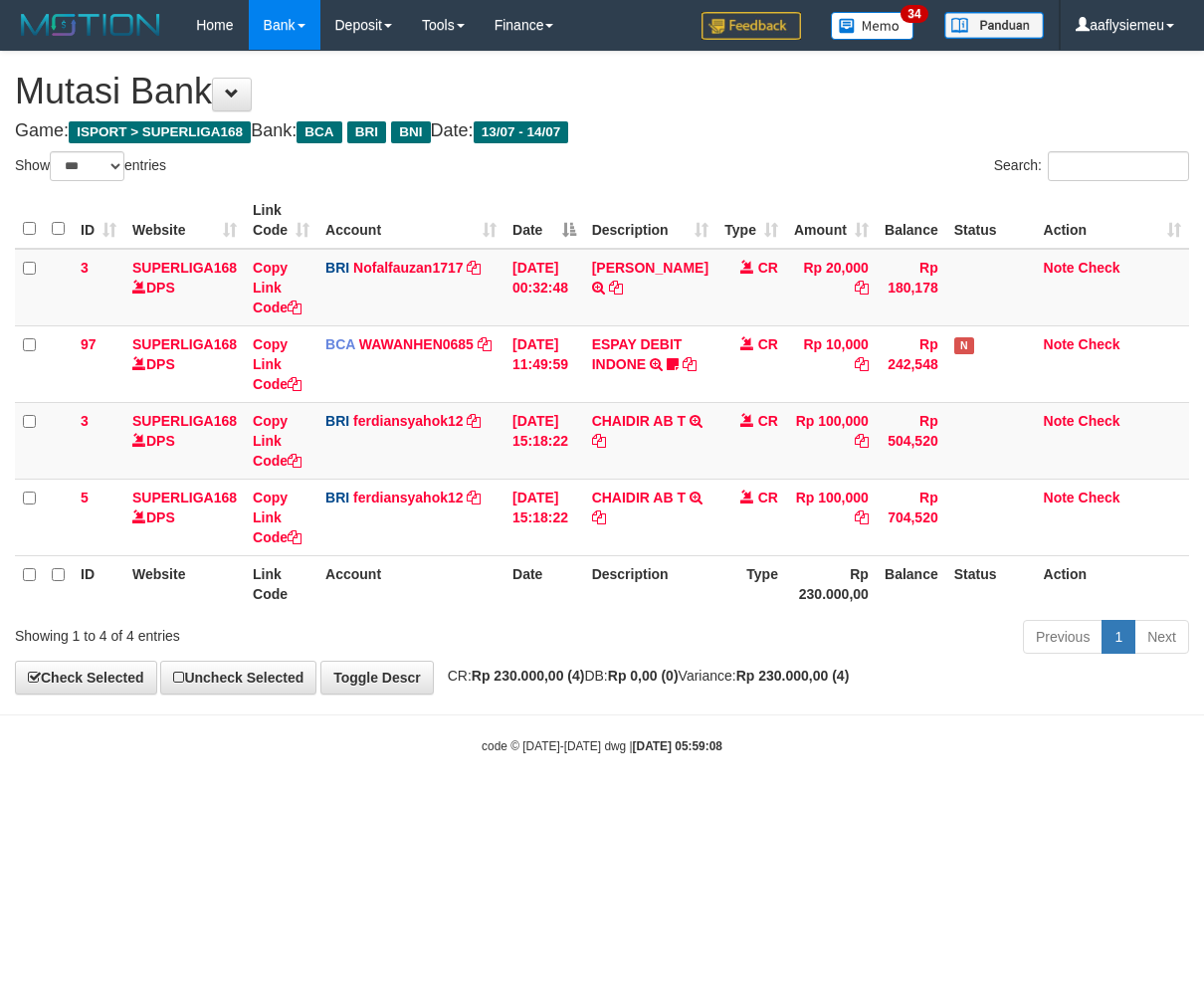 select on "***" 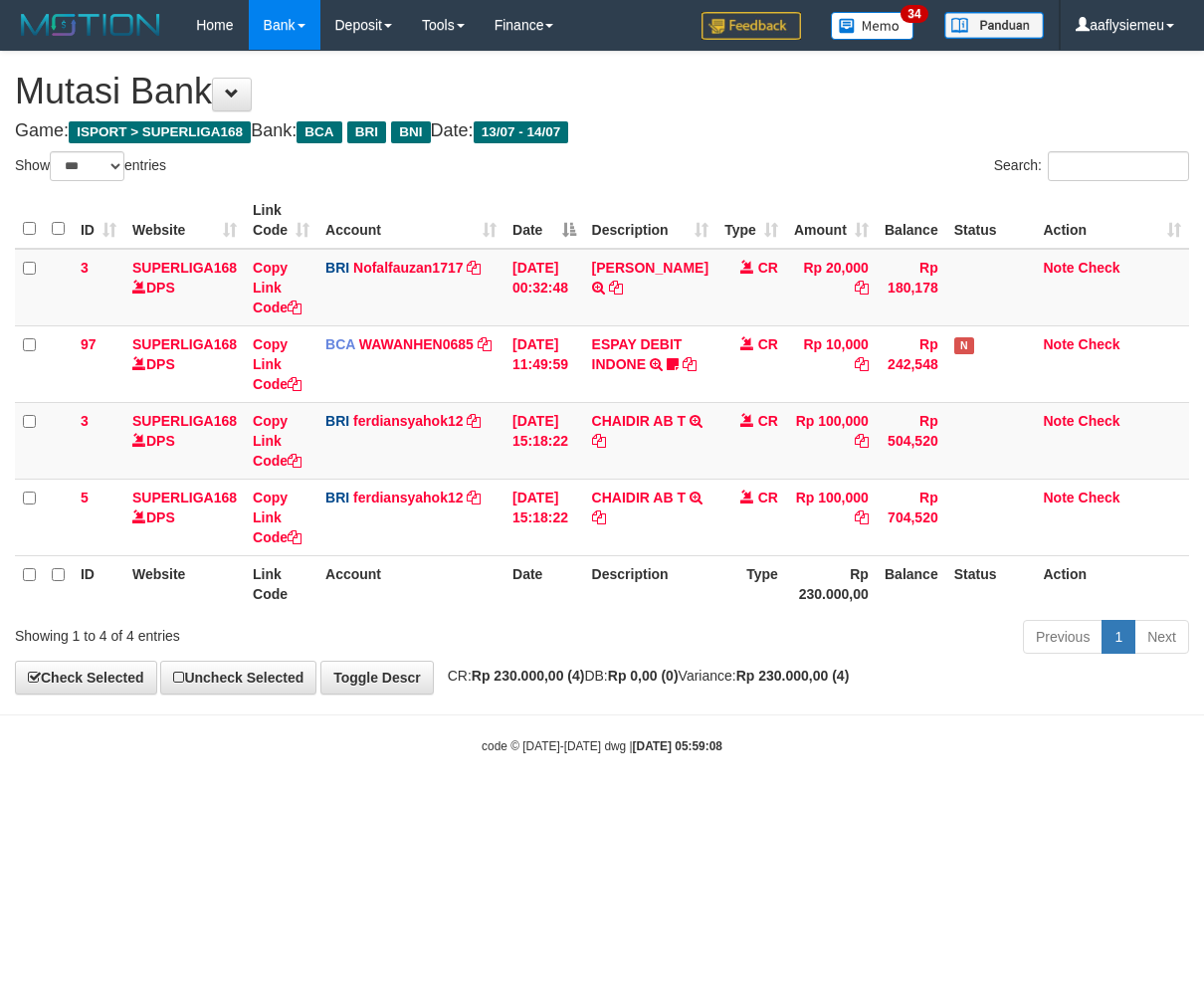 scroll, scrollTop: 0, scrollLeft: 0, axis: both 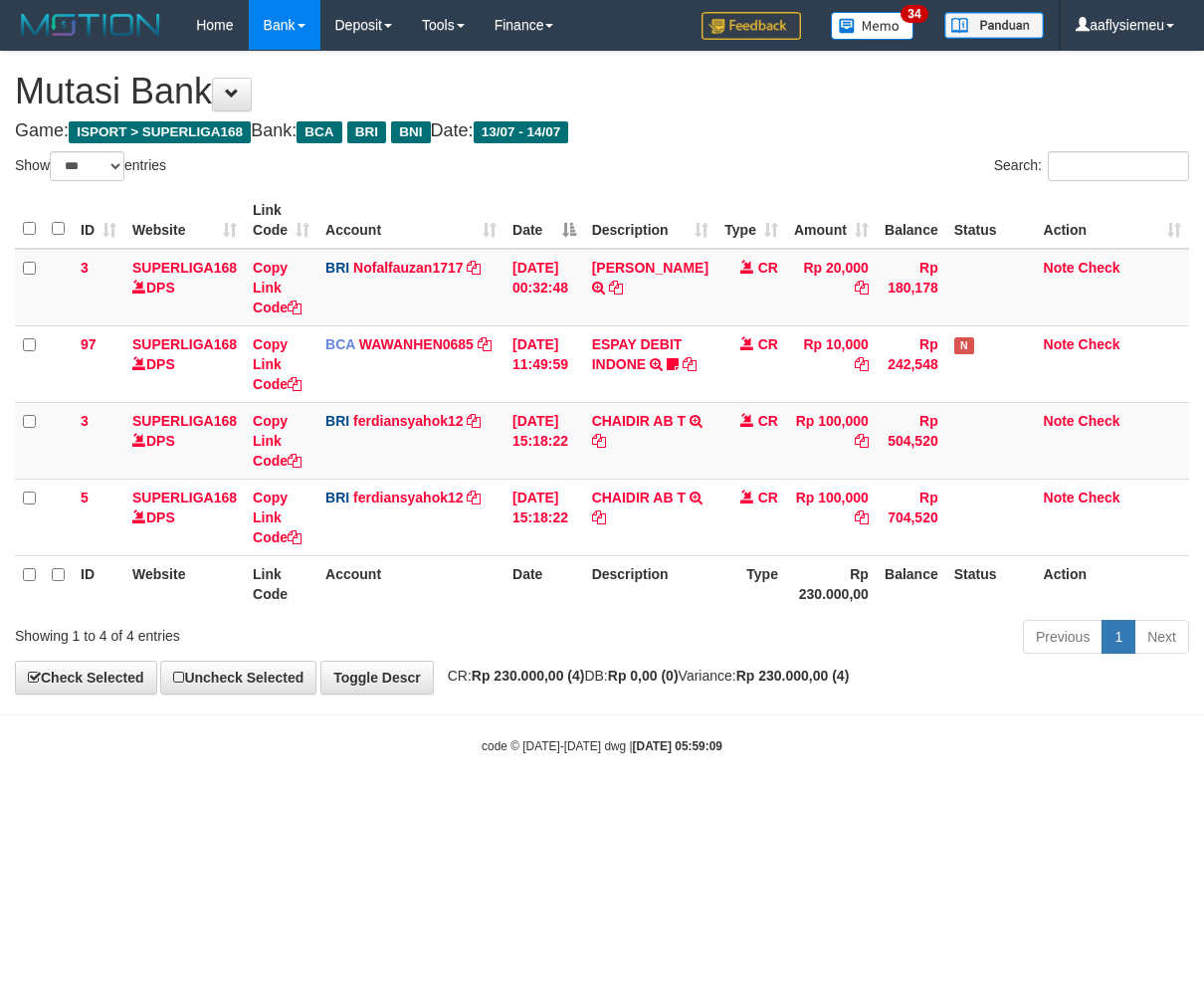 select on "***" 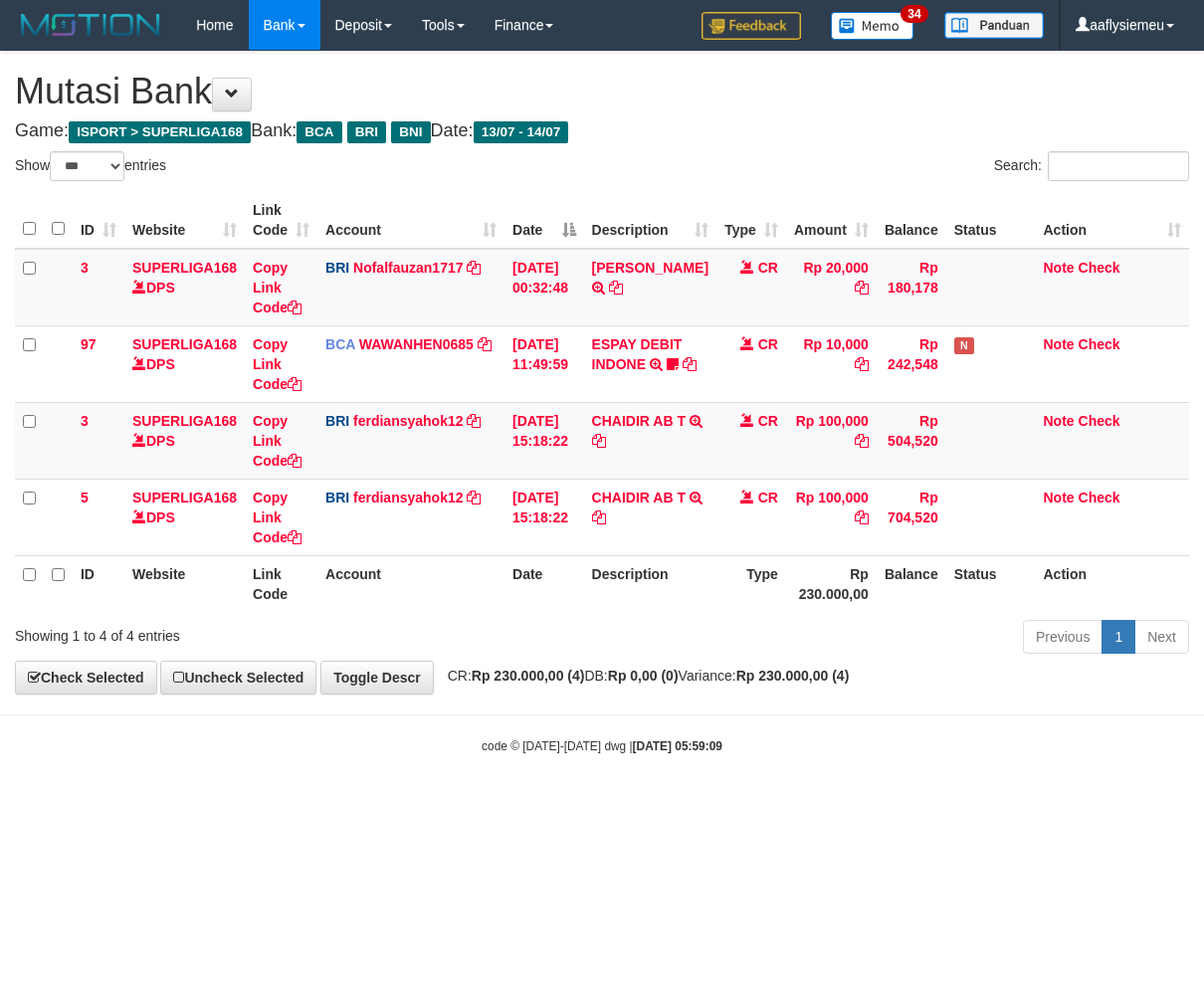 scroll, scrollTop: 0, scrollLeft: 0, axis: both 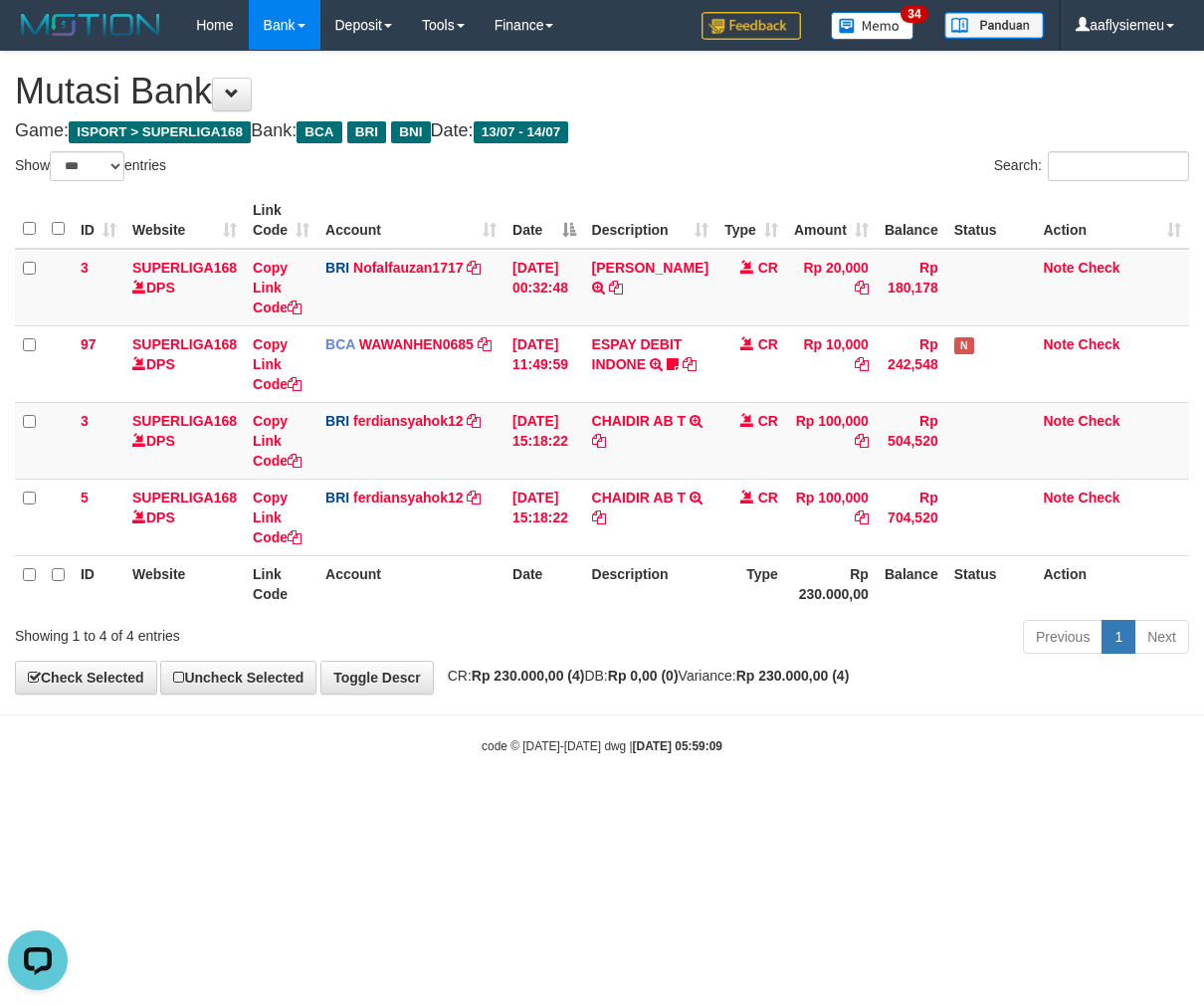 drag, startPoint x: 781, startPoint y: 557, endPoint x: 1089, endPoint y: 559, distance: 308.00649 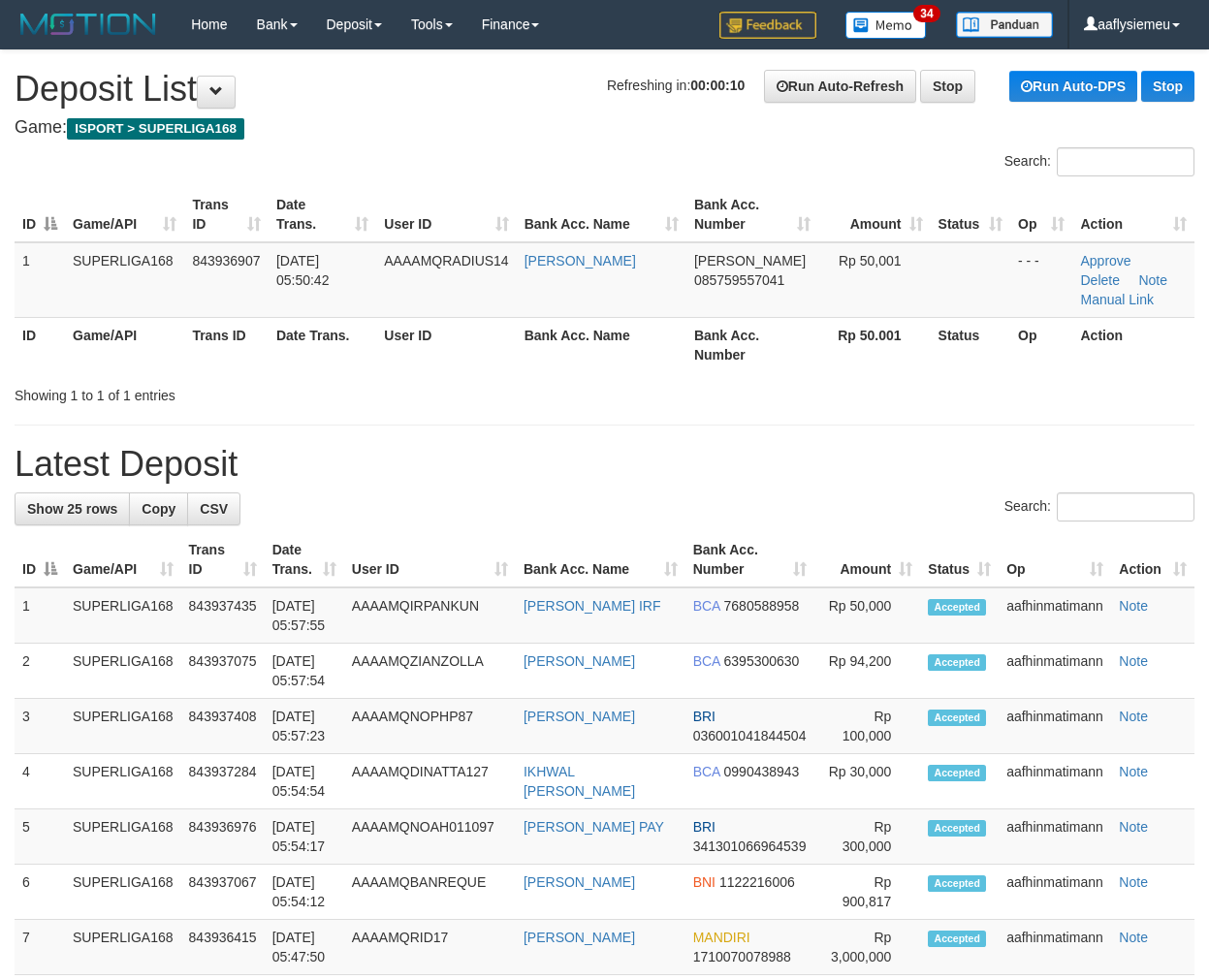 scroll, scrollTop: 0, scrollLeft: 0, axis: both 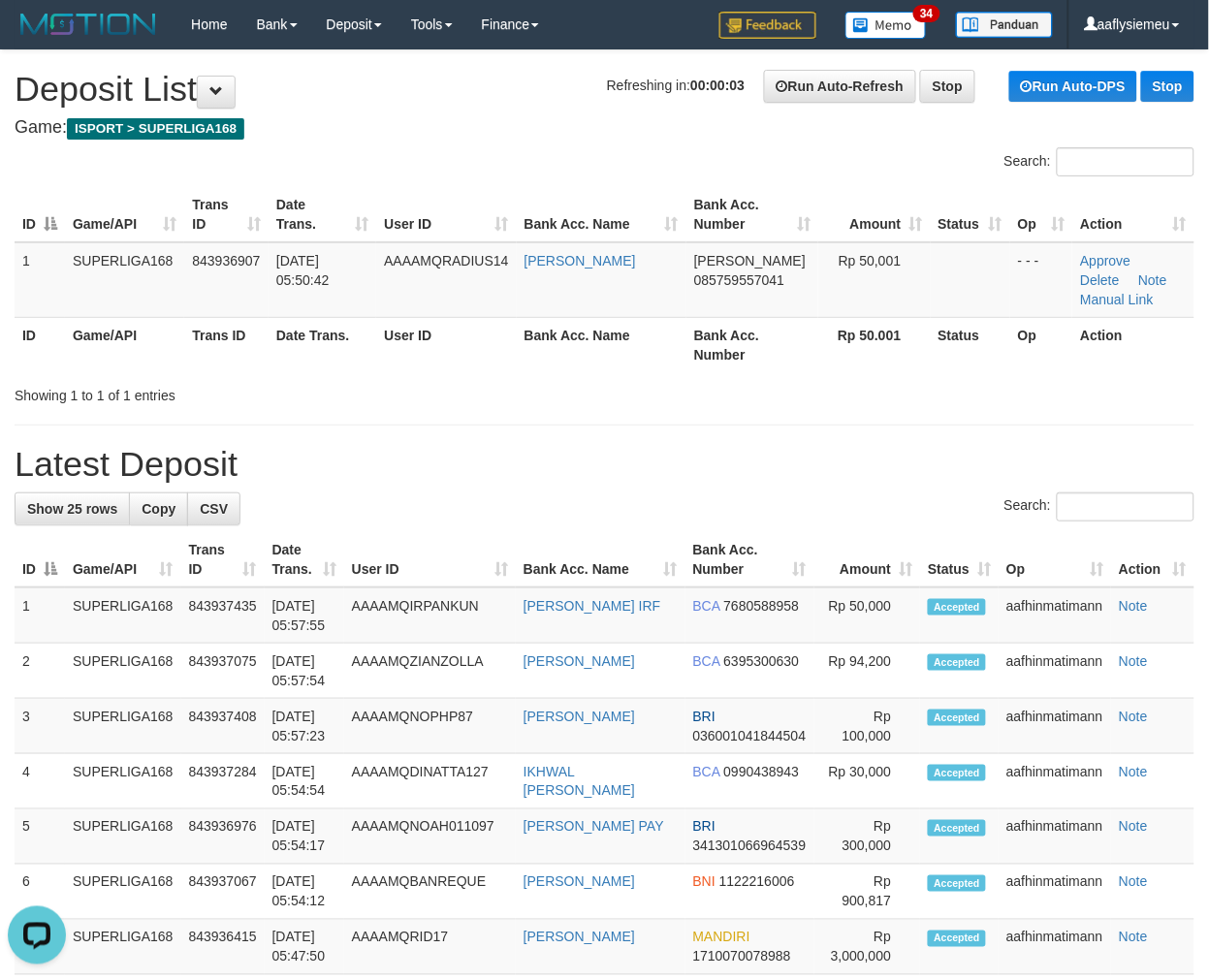 click on "User ID" at bounding box center (446, 344) 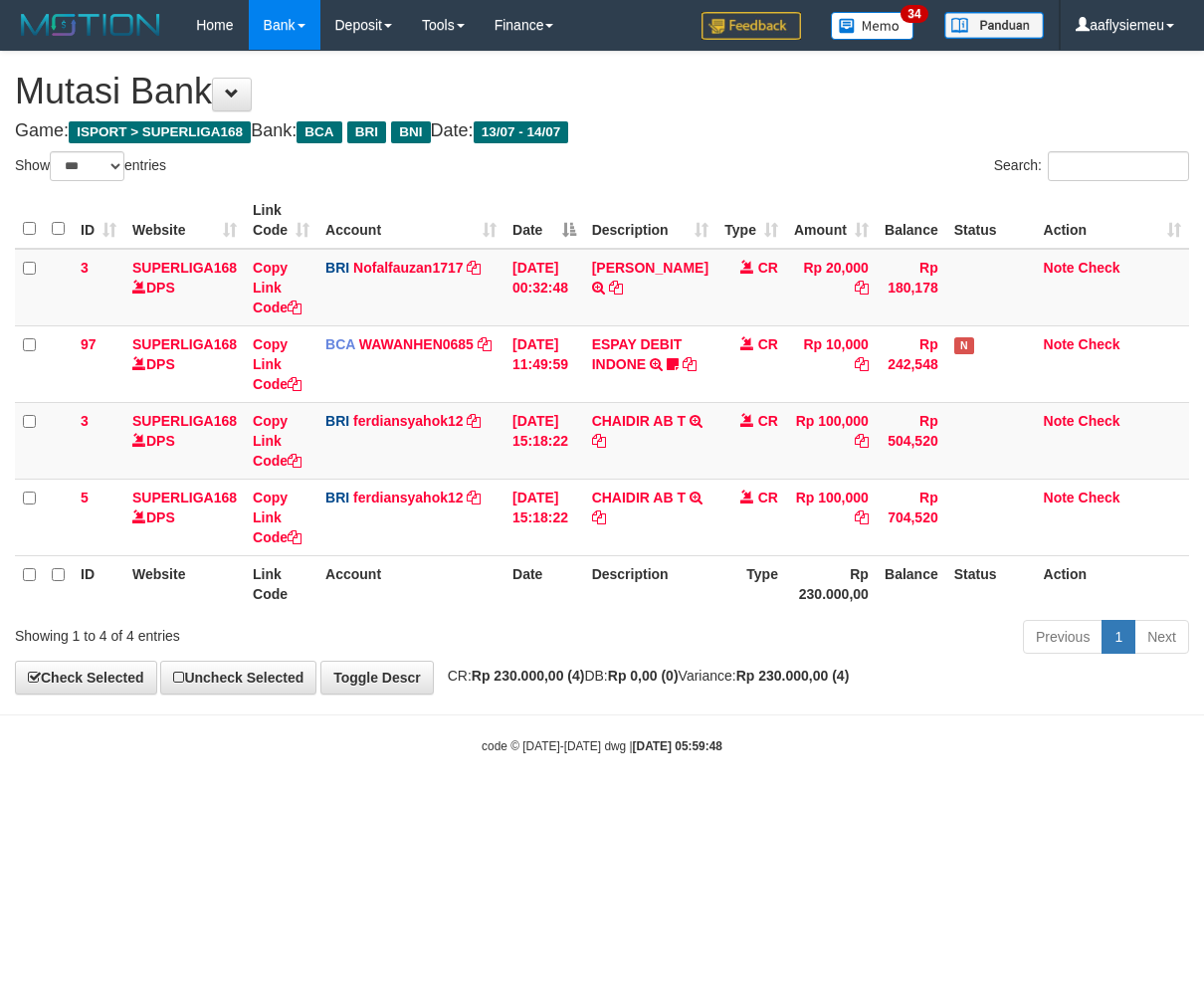 select on "***" 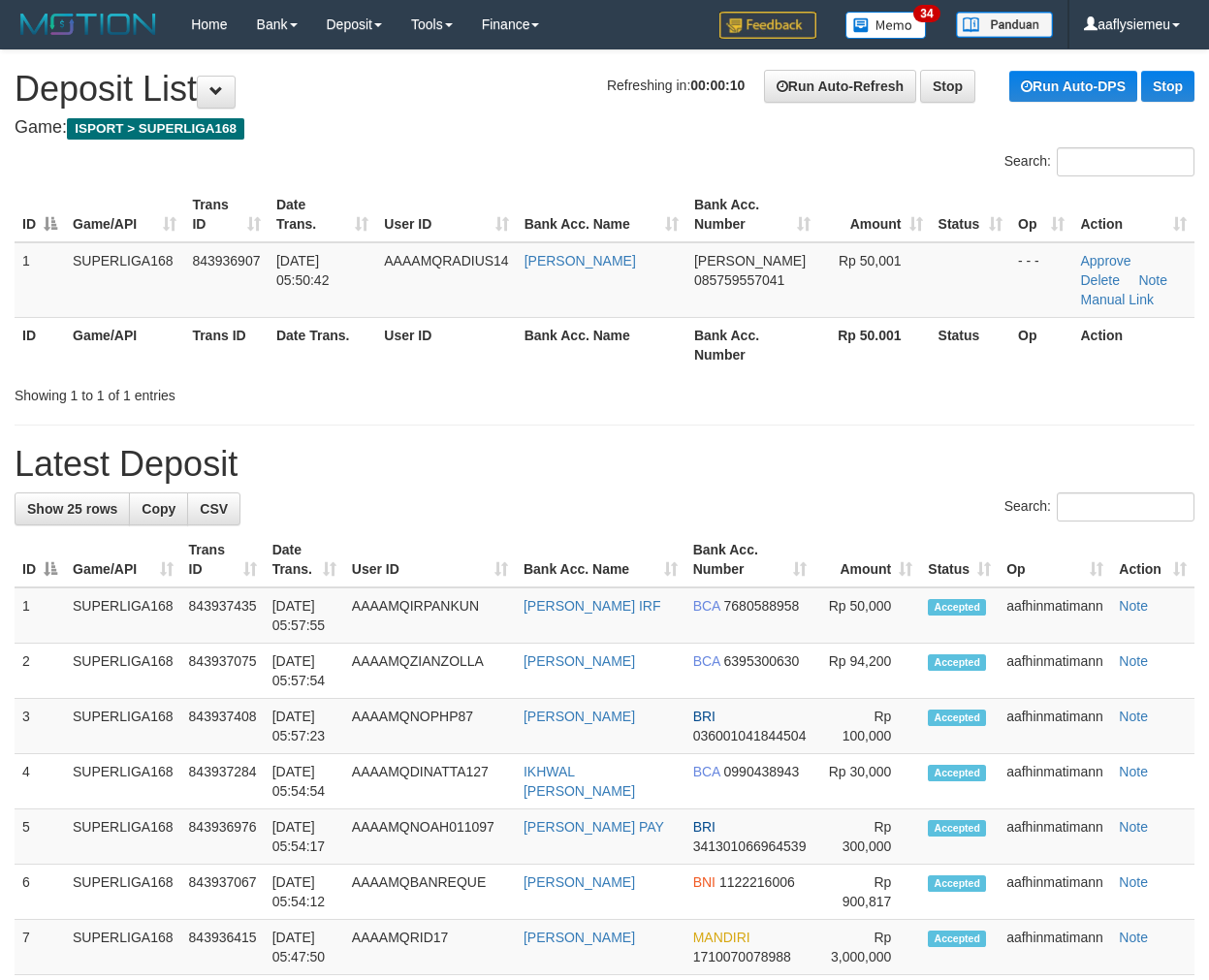 scroll, scrollTop: 0, scrollLeft: 0, axis: both 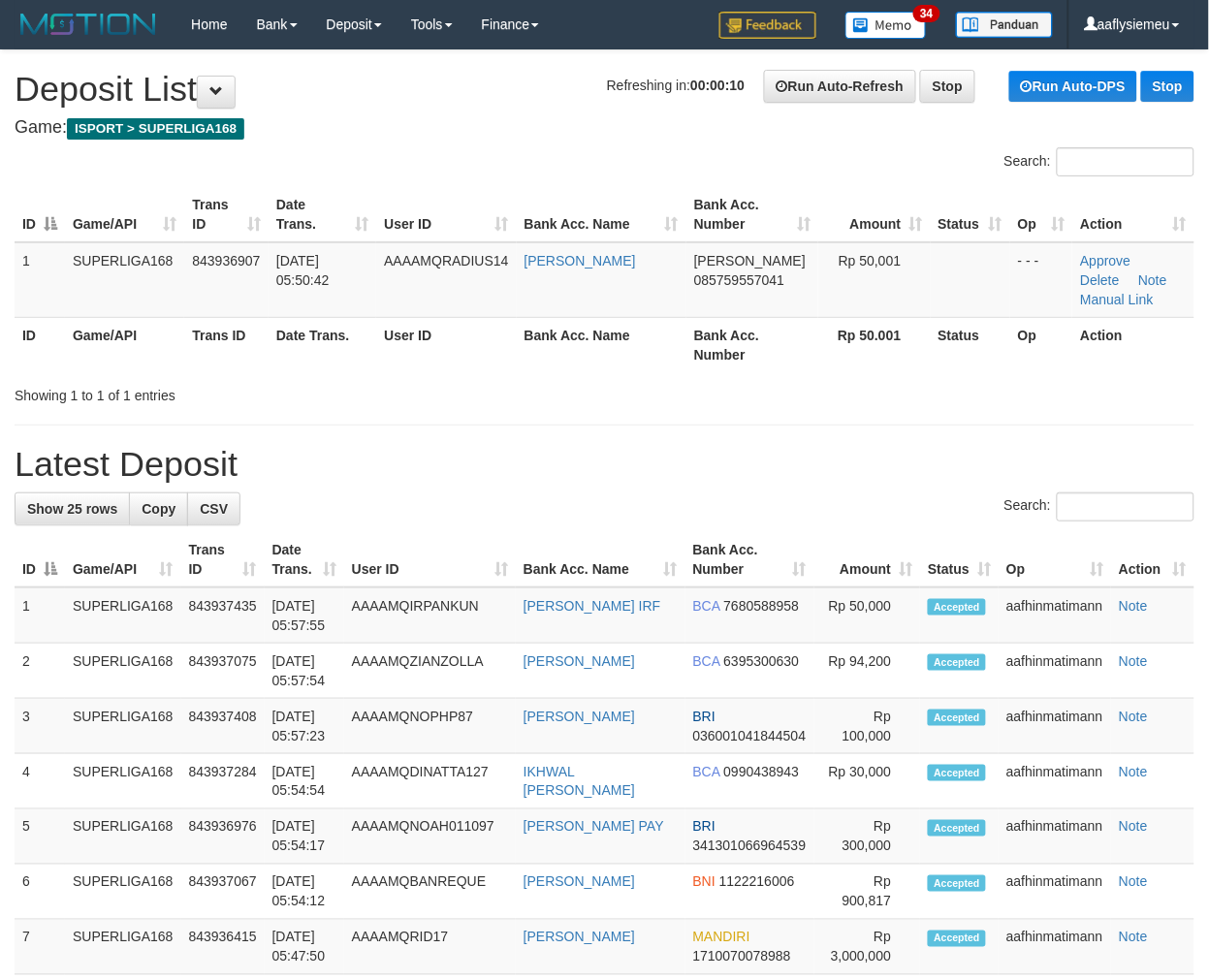 click on "843936907" at bounding box center [226, 280] 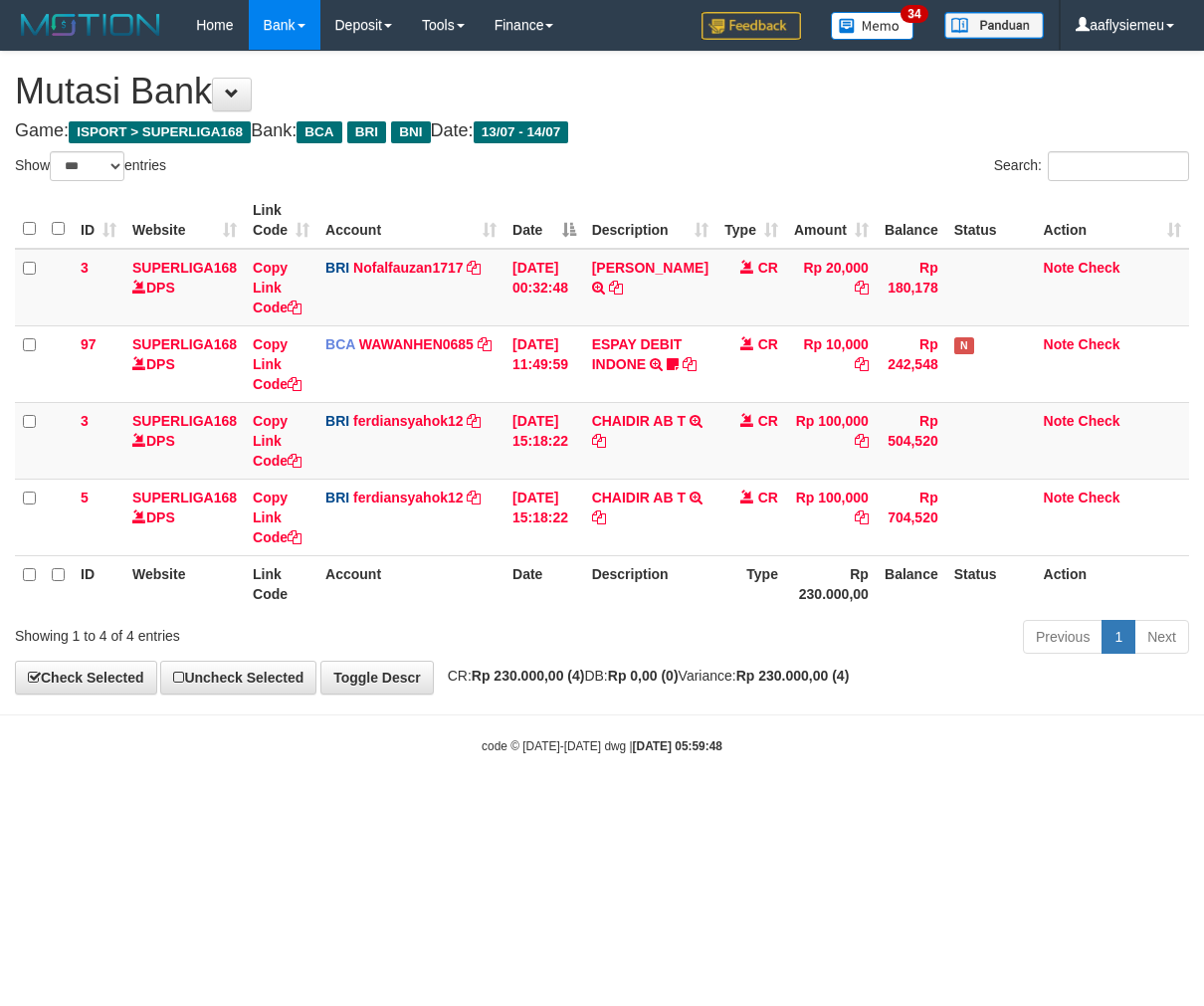 select on "***" 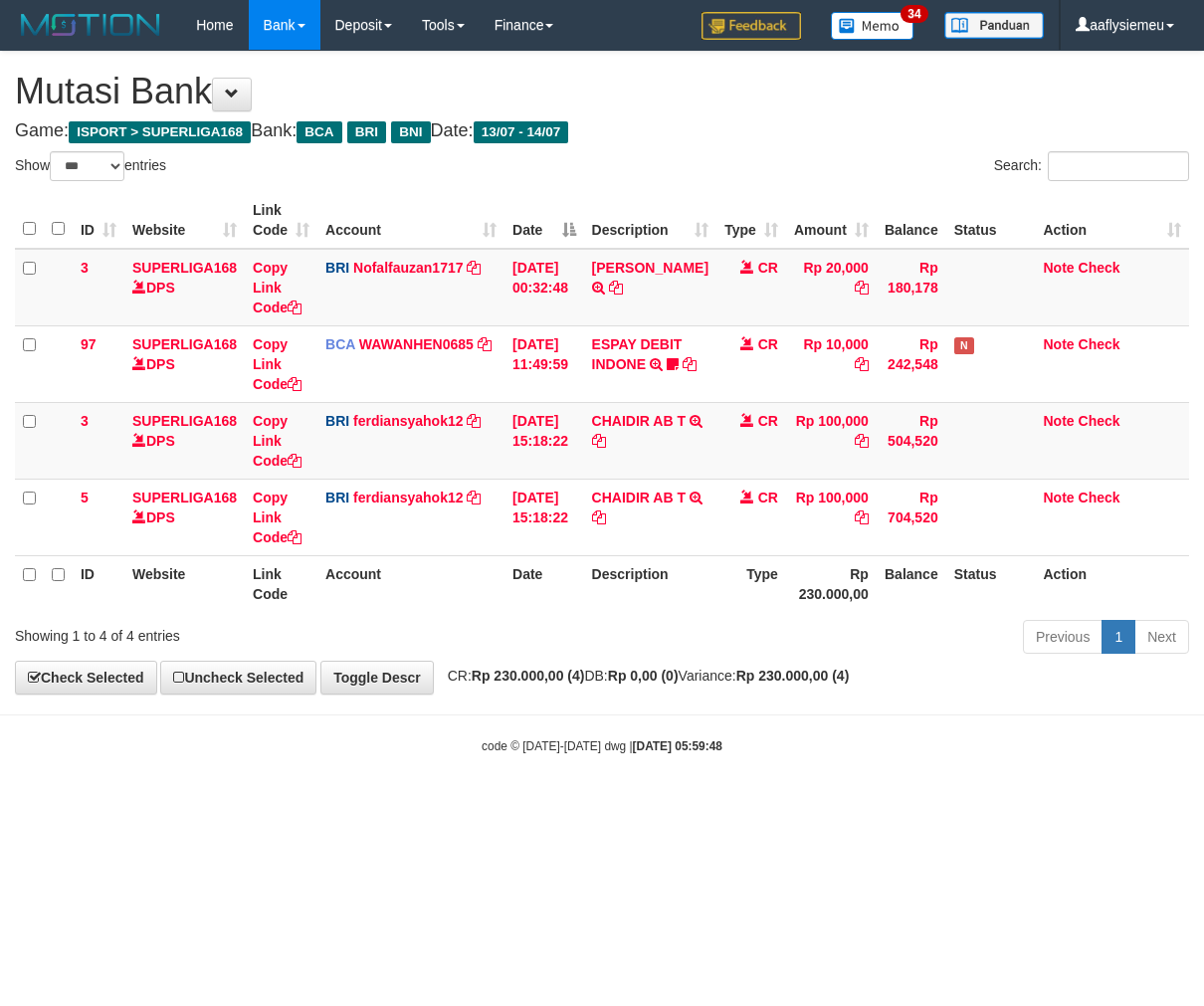 scroll, scrollTop: 0, scrollLeft: 0, axis: both 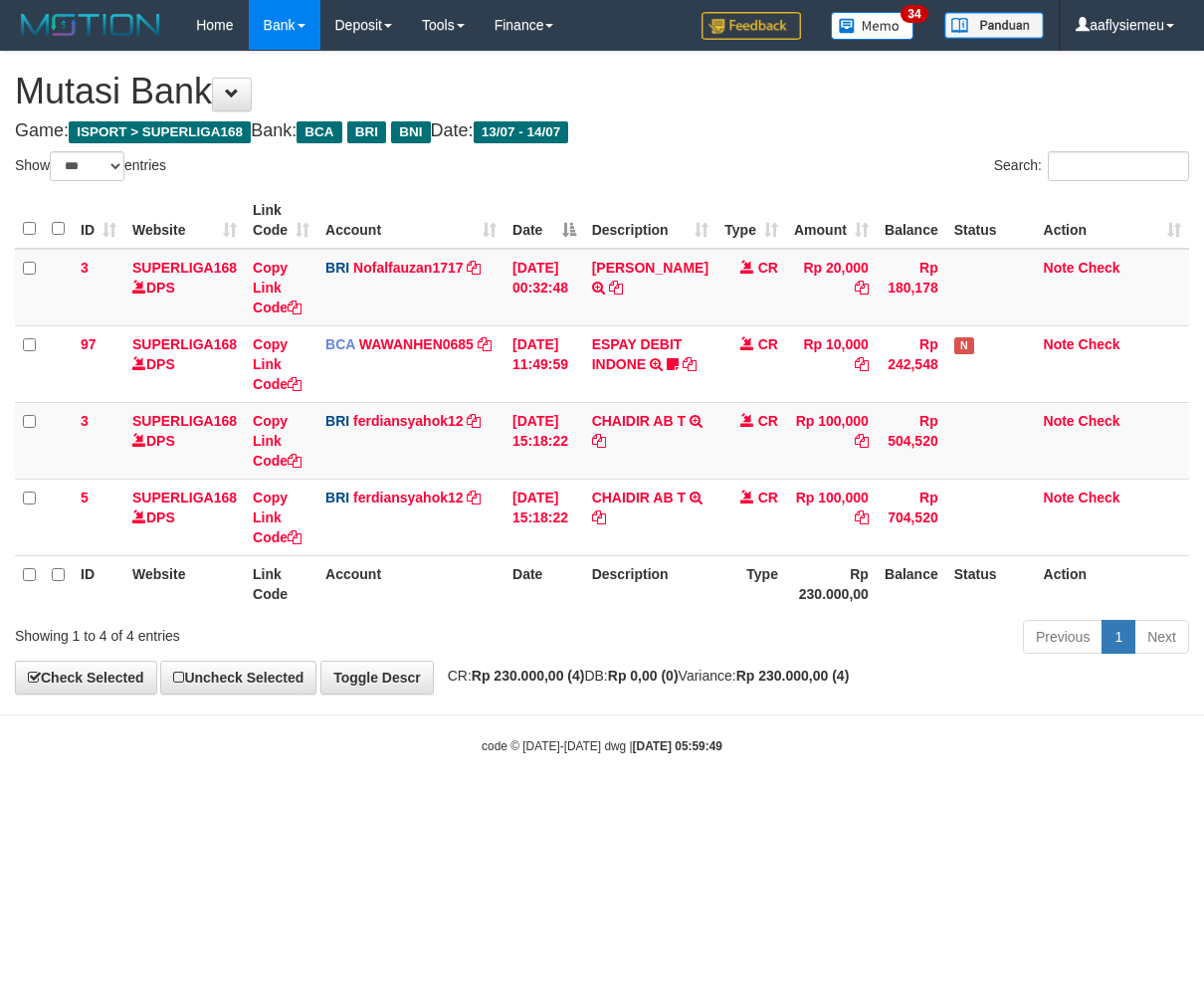 select on "***" 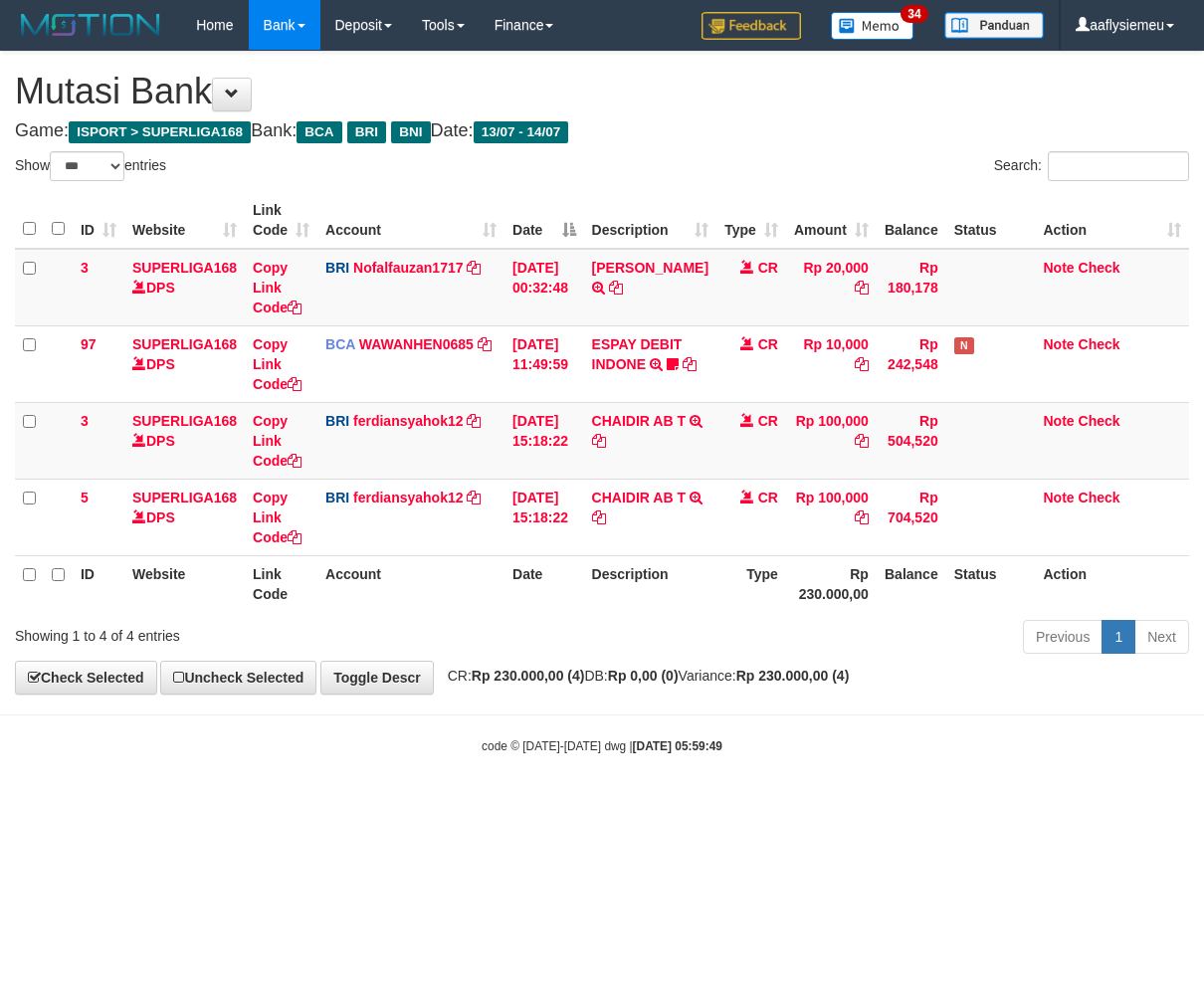 scroll, scrollTop: 0, scrollLeft: 0, axis: both 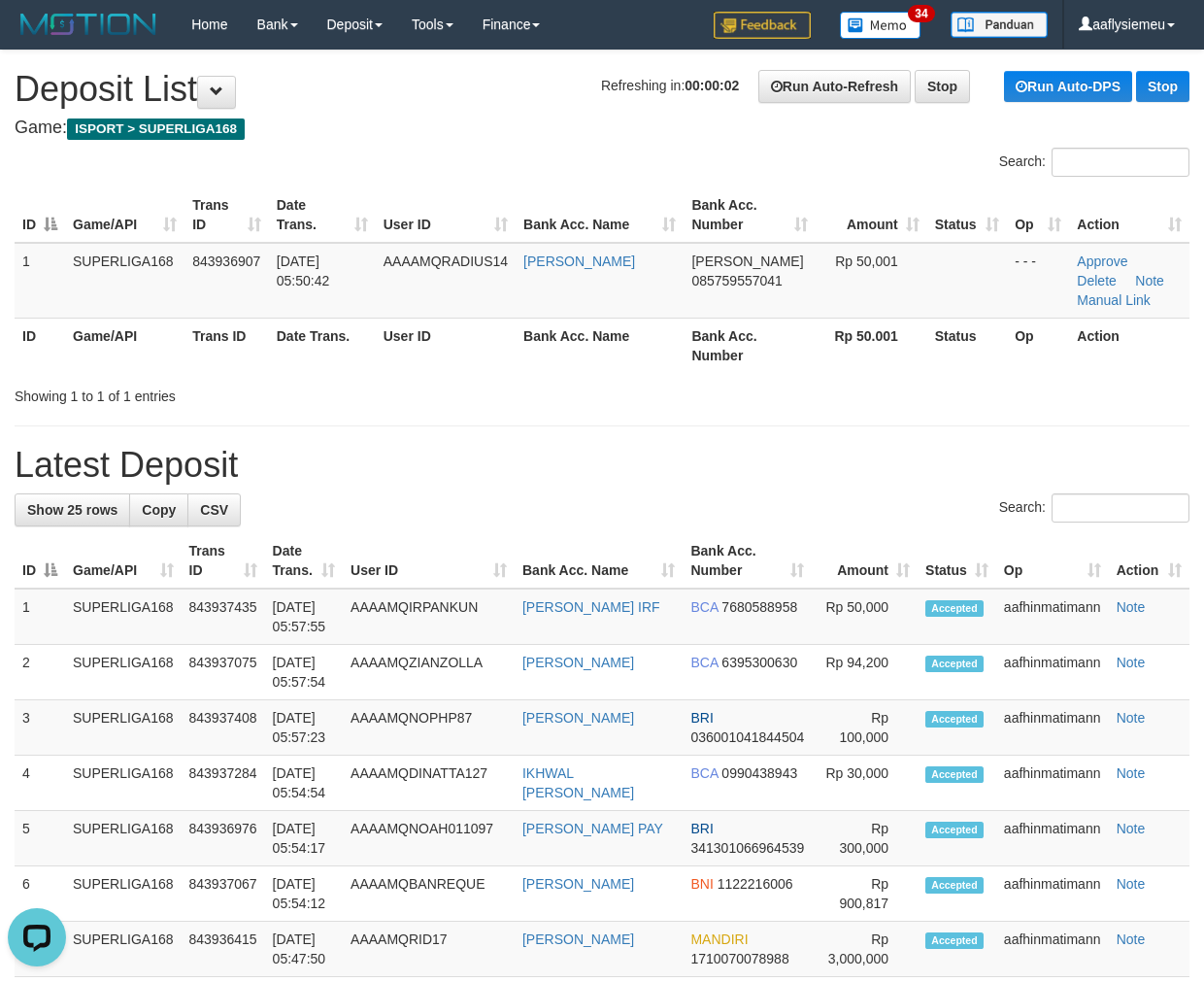 click on "User ID" at bounding box center [446, 345] 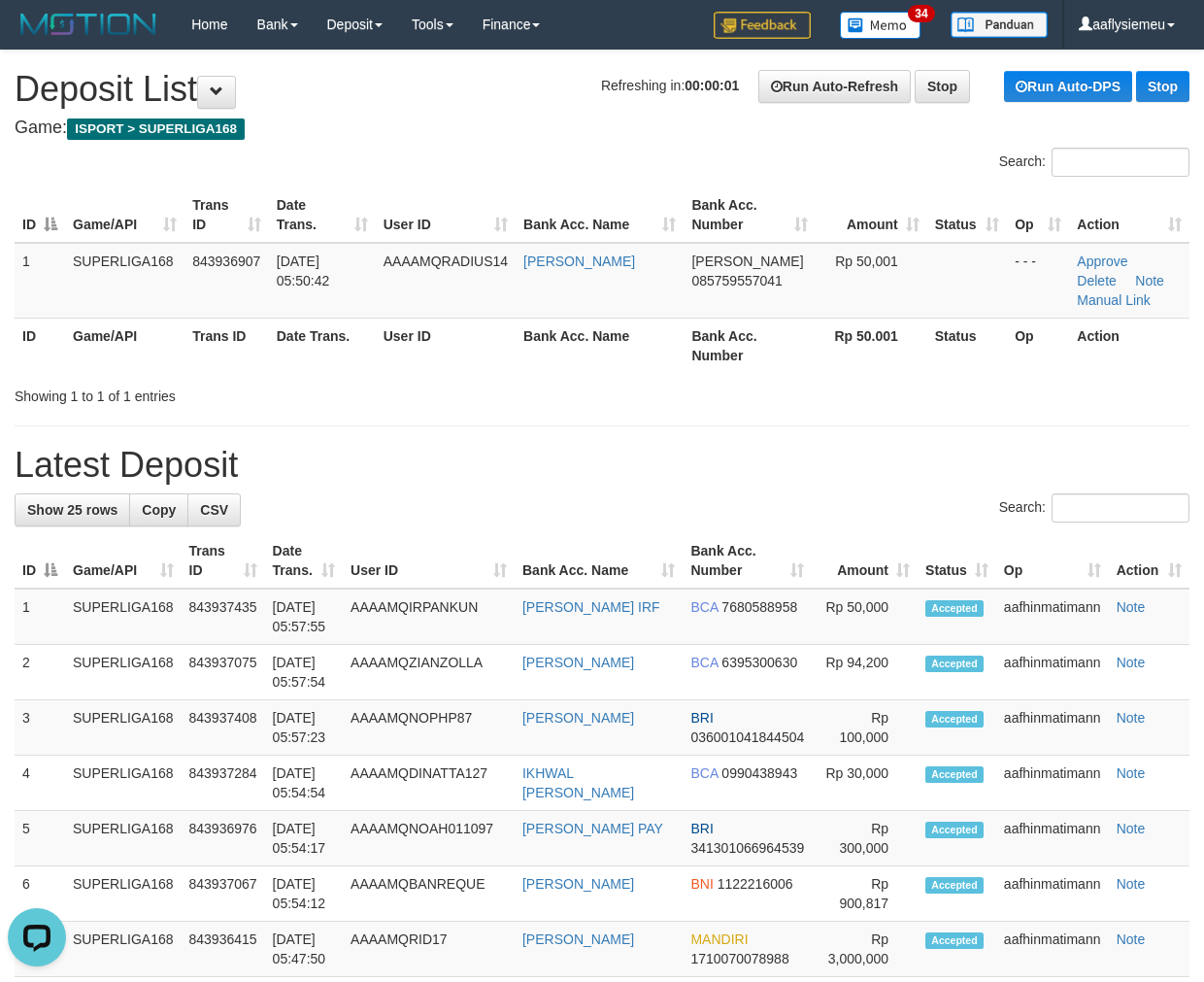 drag, startPoint x: 402, startPoint y: 321, endPoint x: 373, endPoint y: 328, distance: 29.83287 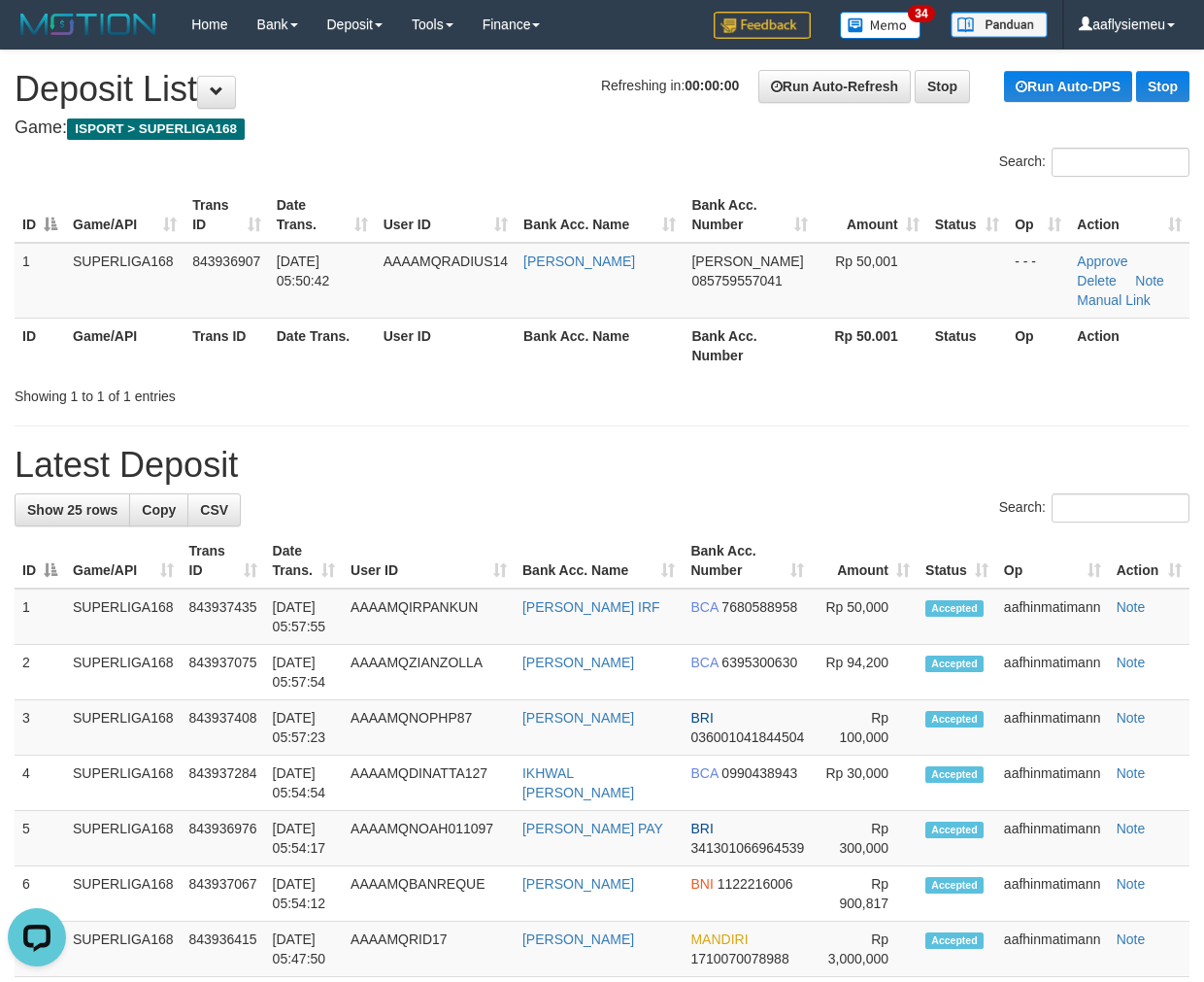 drag, startPoint x: 235, startPoint y: 462, endPoint x: 4, endPoint y: 523, distance: 238.9184 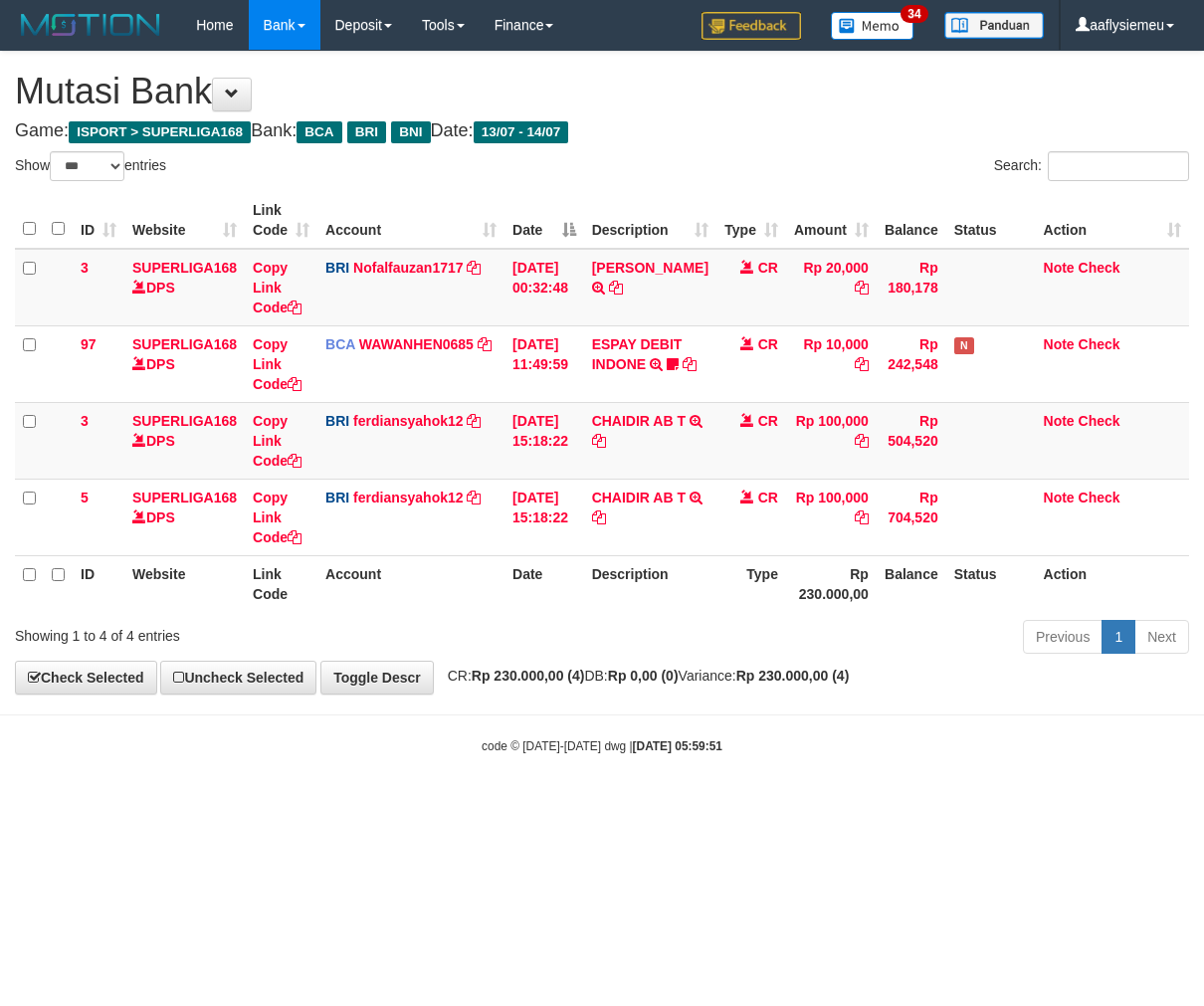 select on "***" 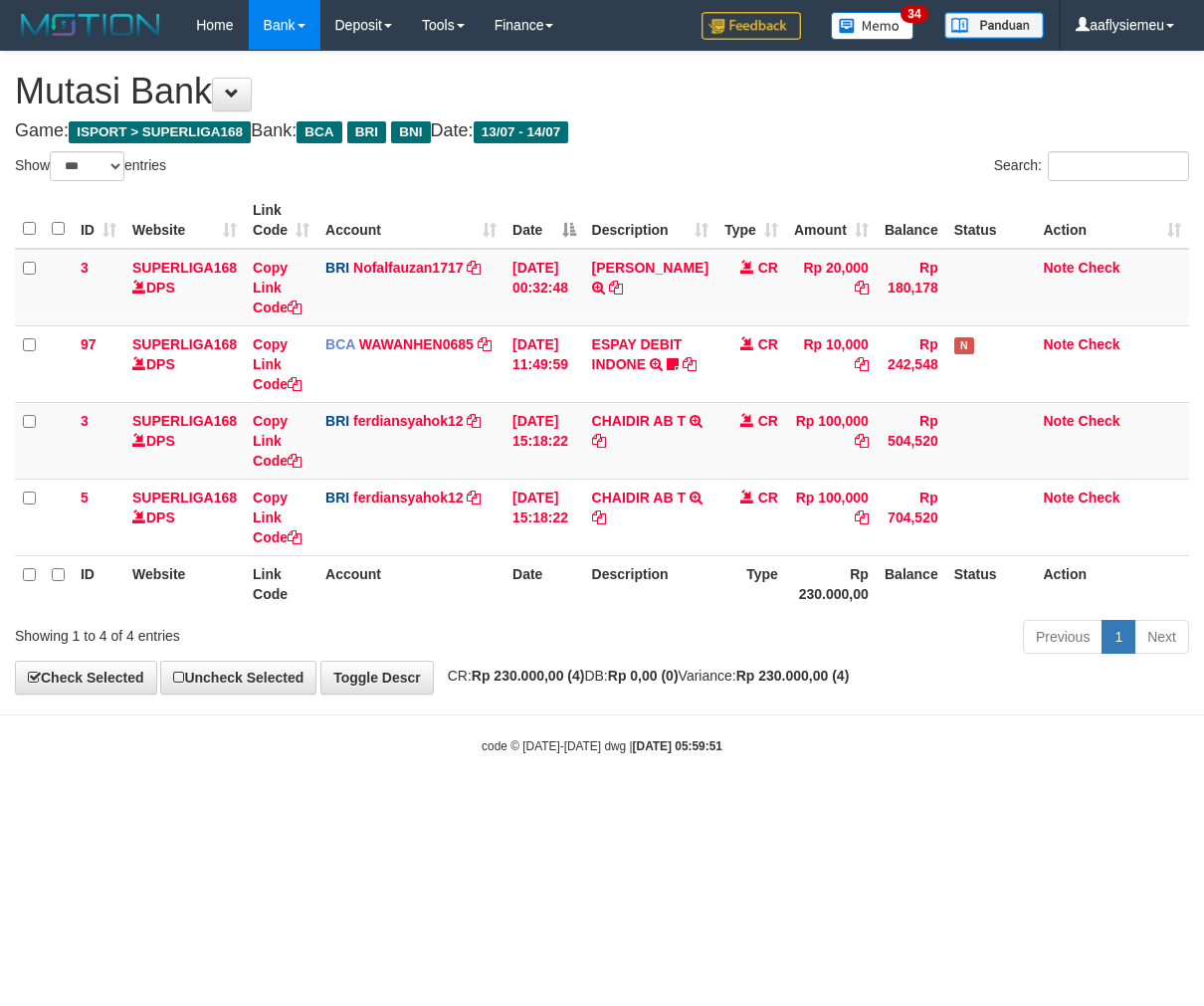scroll, scrollTop: 0, scrollLeft: 0, axis: both 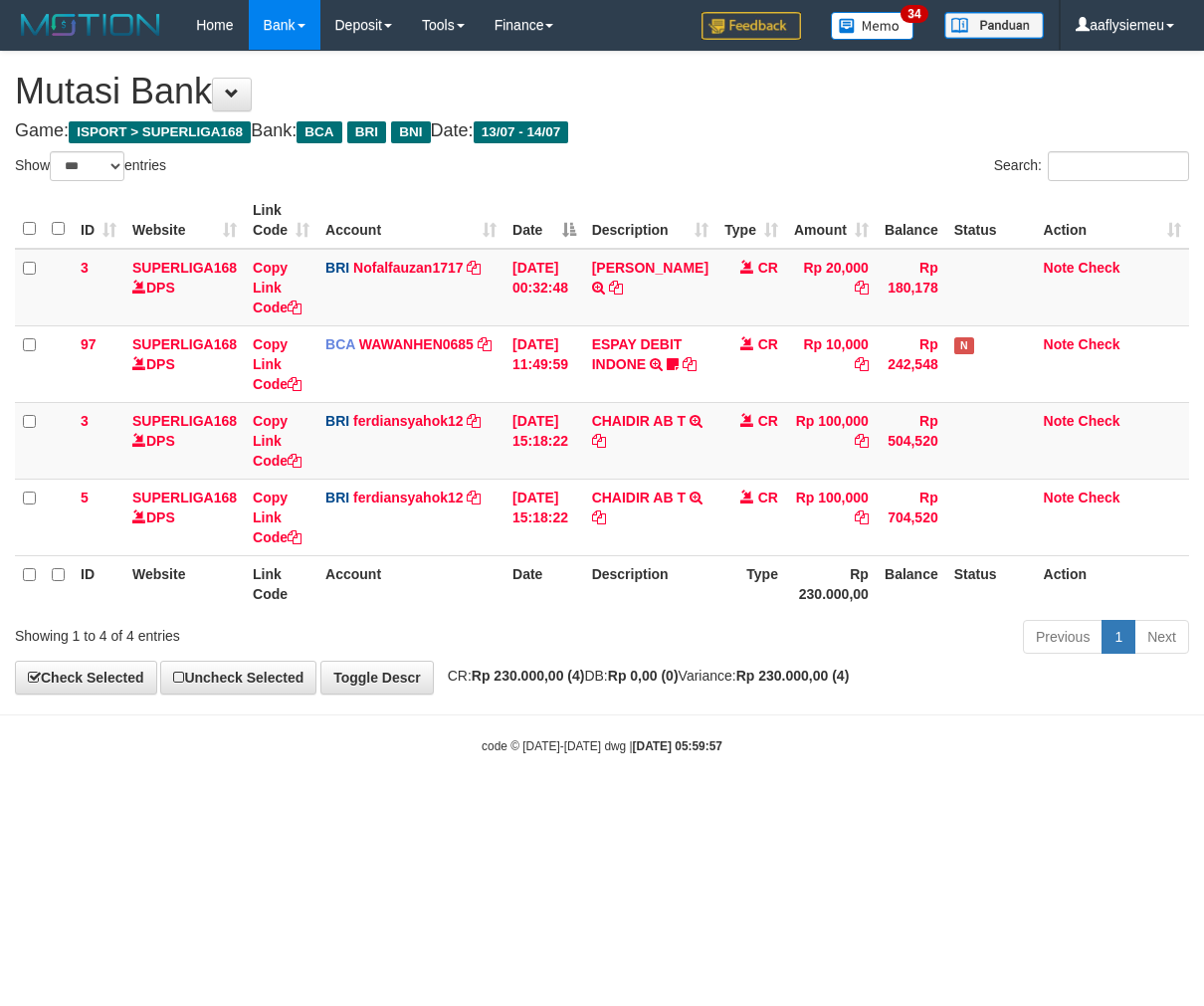 select on "***" 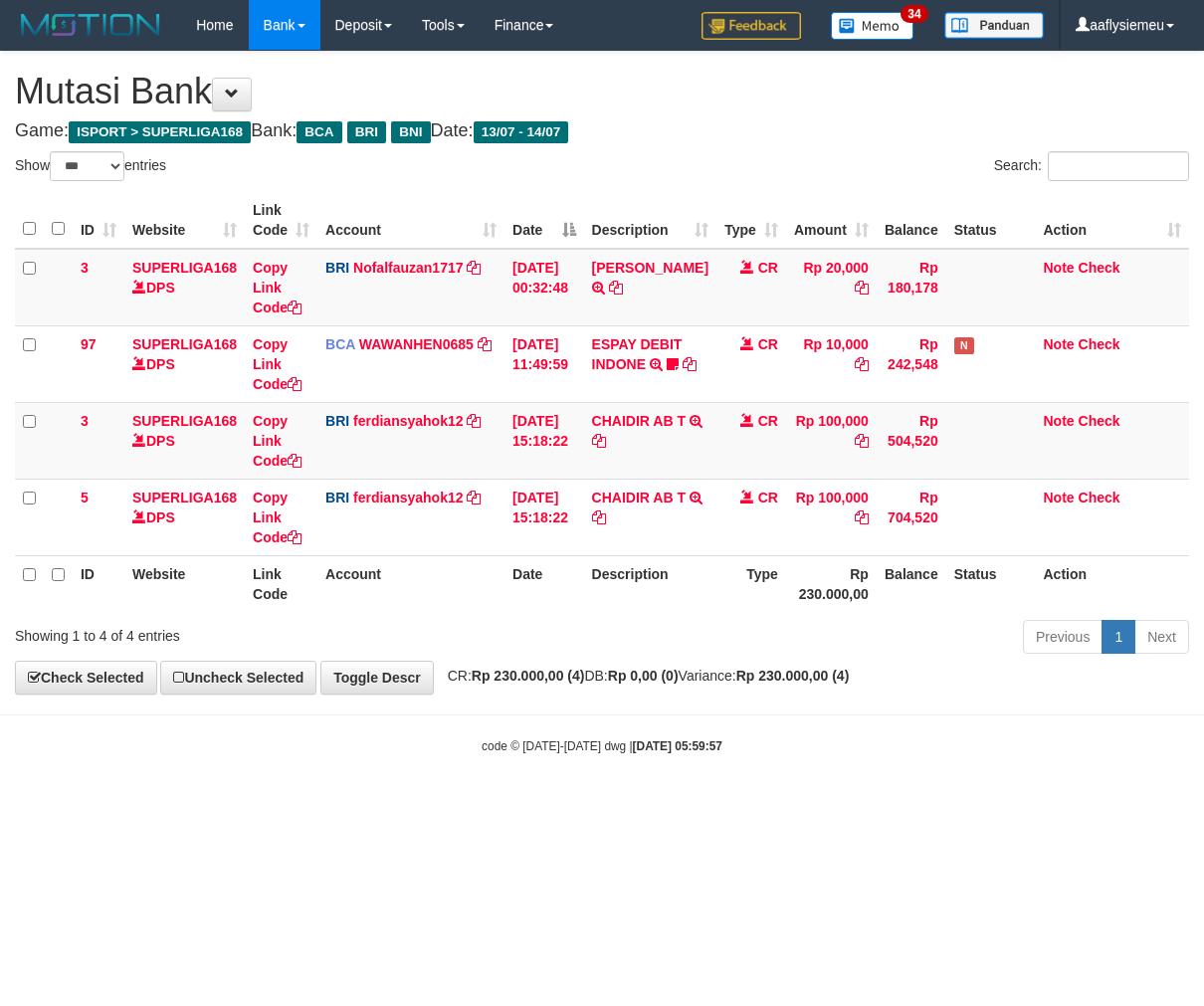 scroll, scrollTop: 0, scrollLeft: 0, axis: both 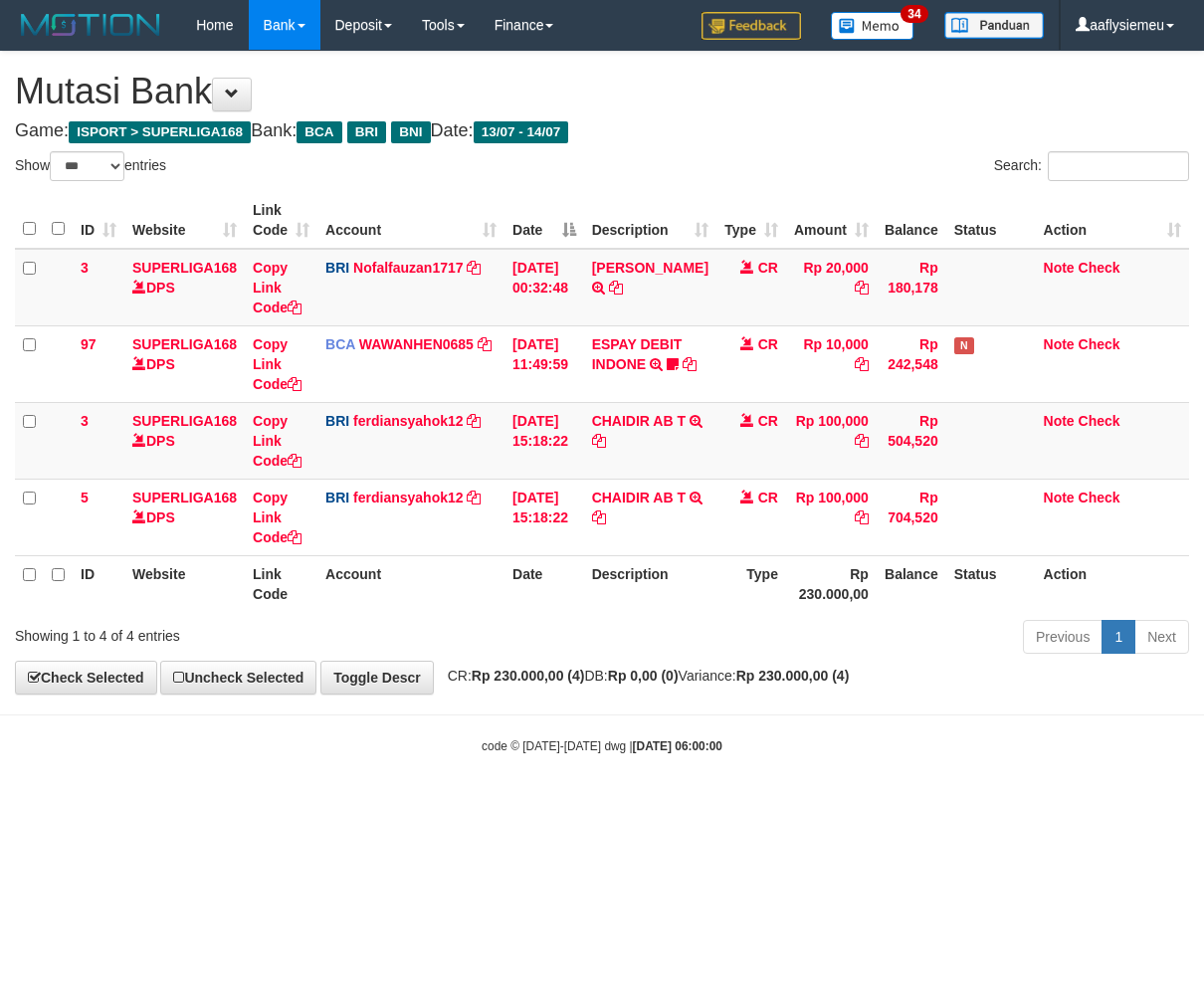 select on "***" 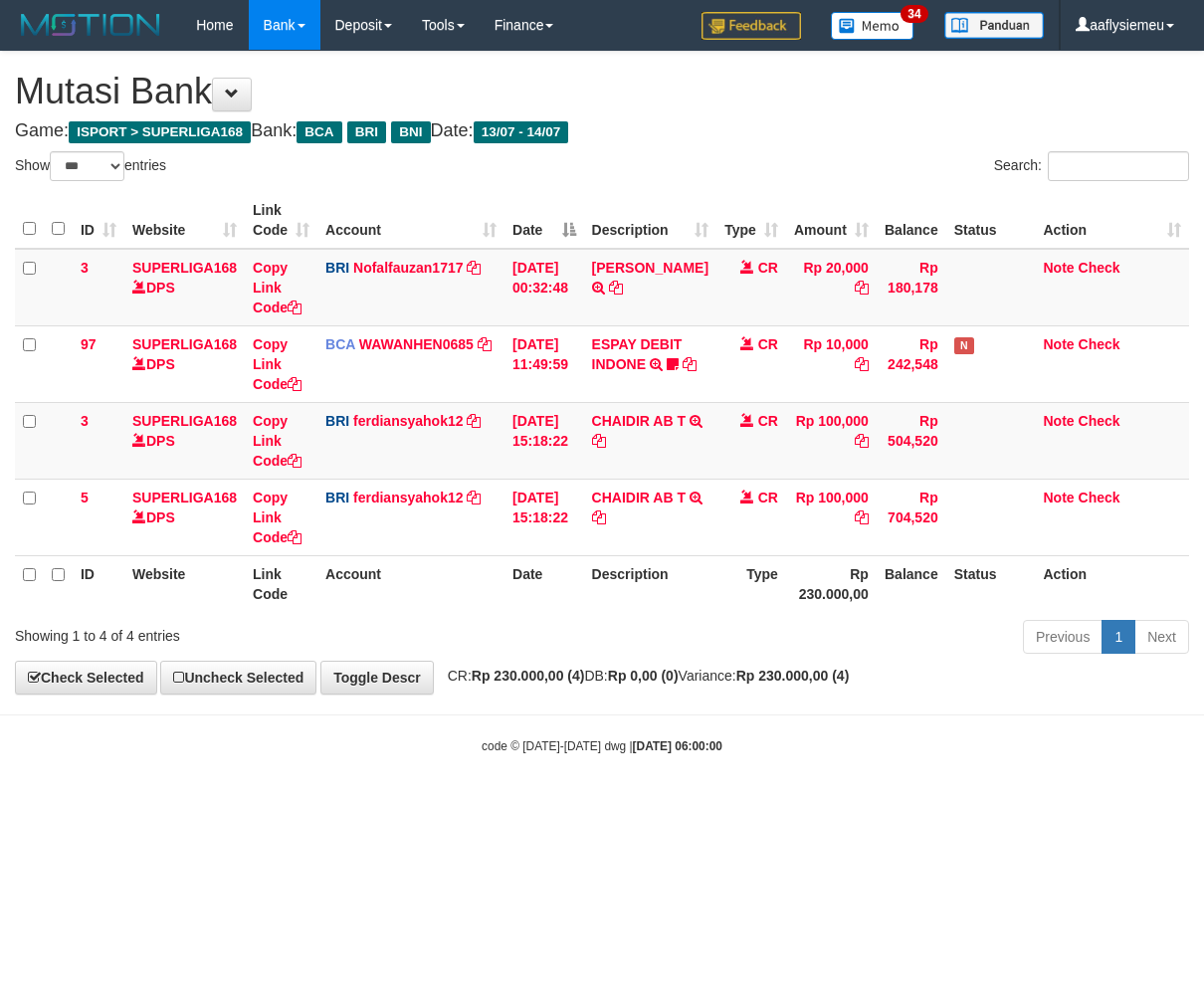 scroll, scrollTop: 0, scrollLeft: 0, axis: both 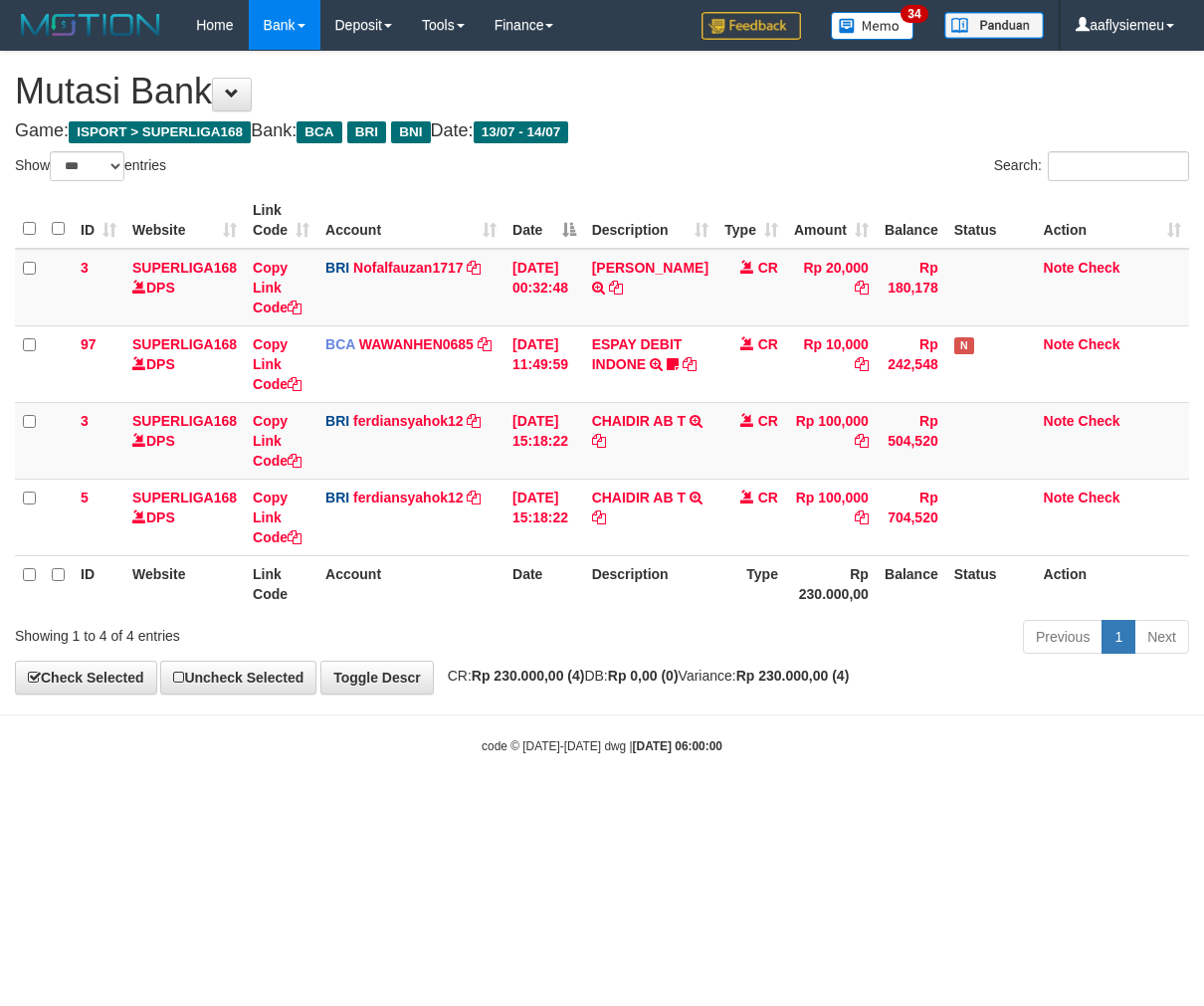 select on "***" 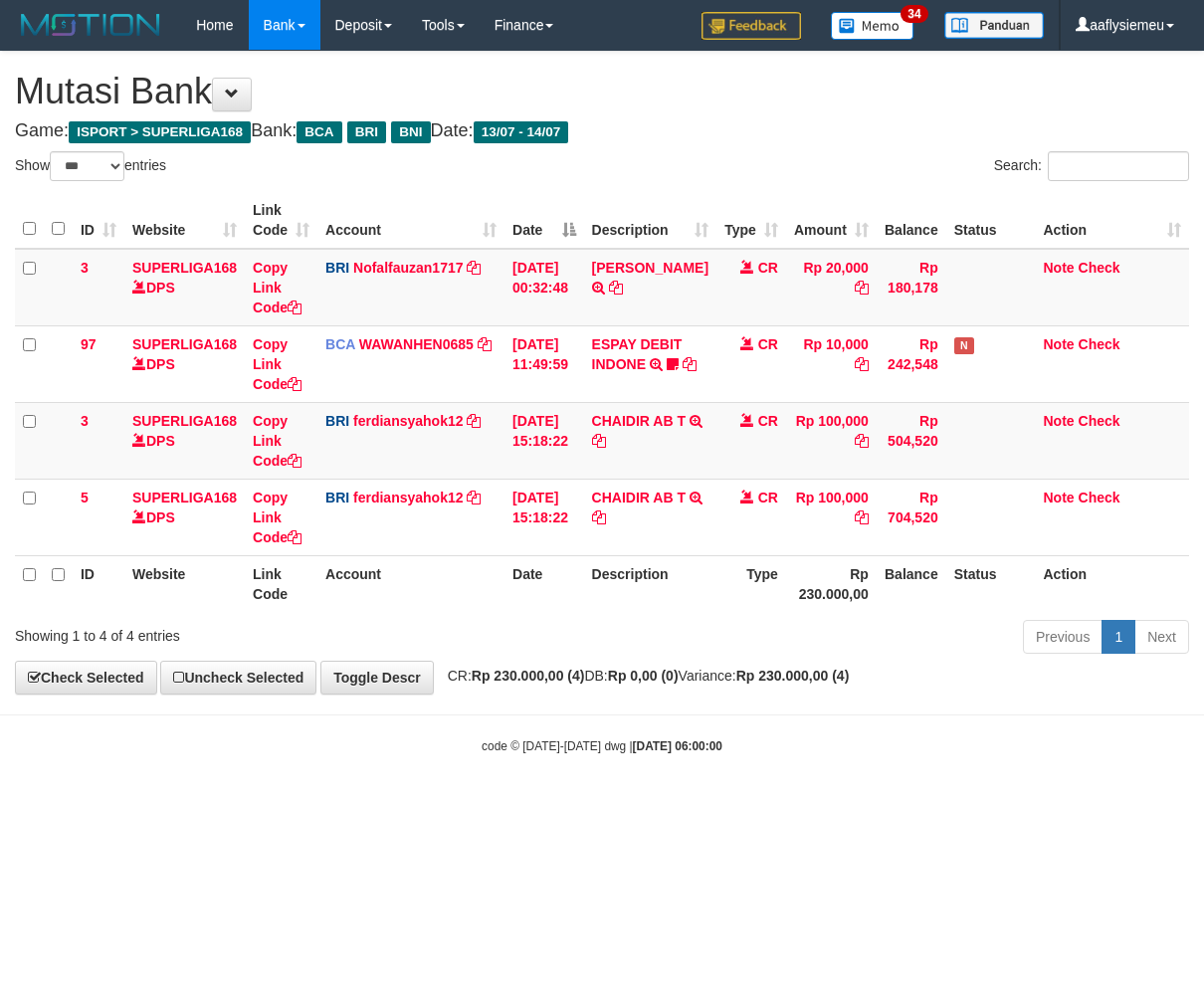 scroll, scrollTop: 0, scrollLeft: 0, axis: both 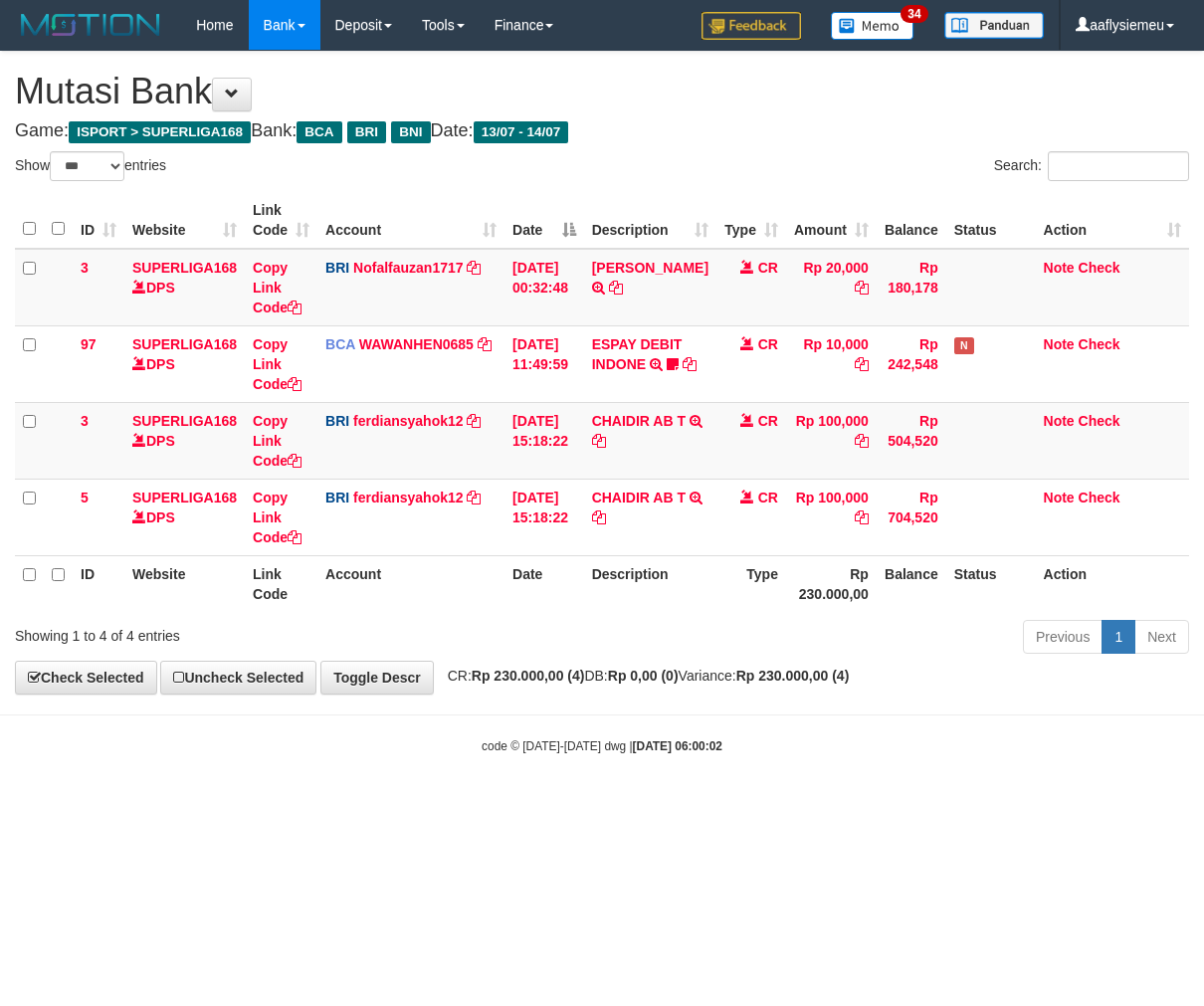 select on "***" 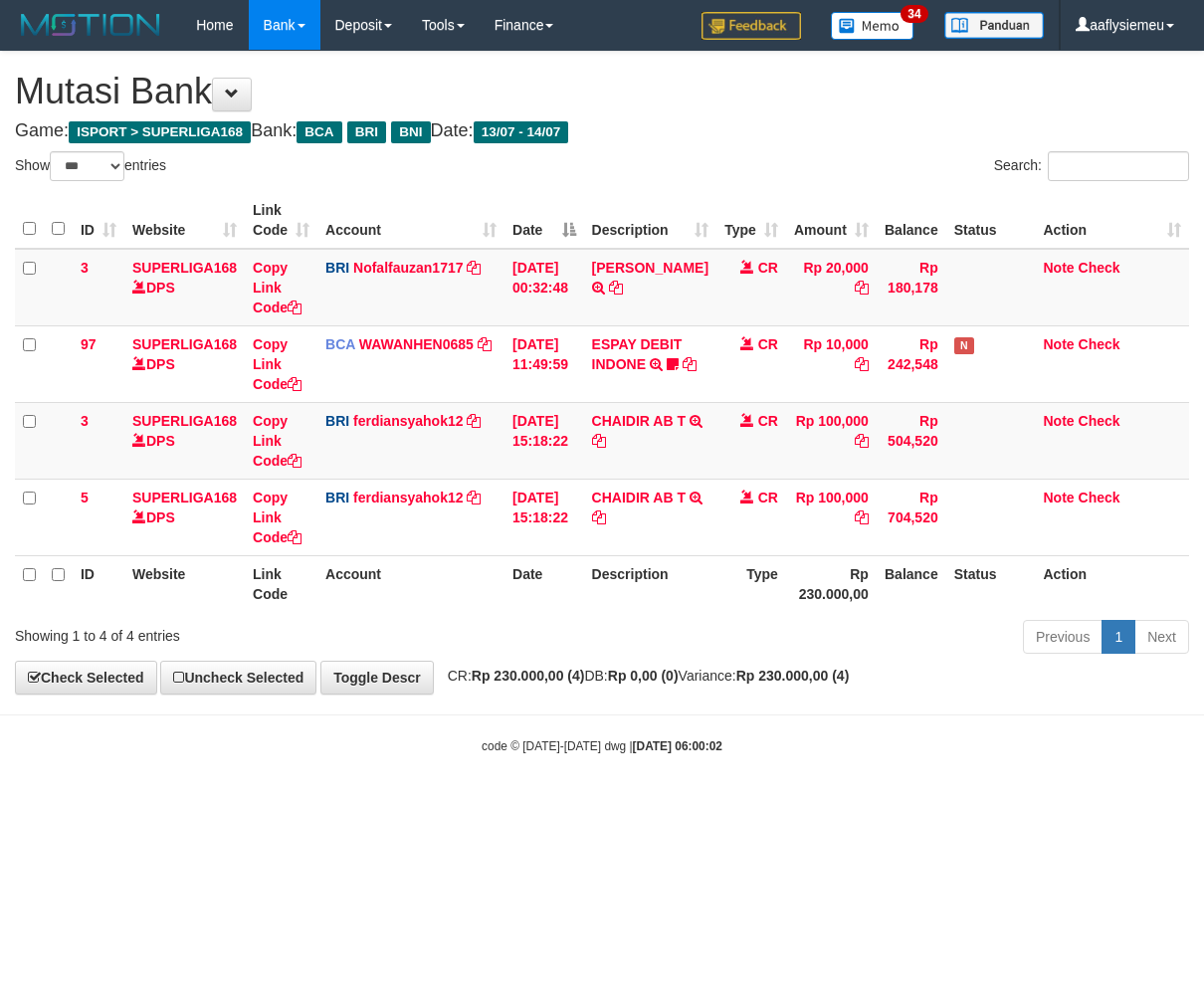 scroll, scrollTop: 0, scrollLeft: 0, axis: both 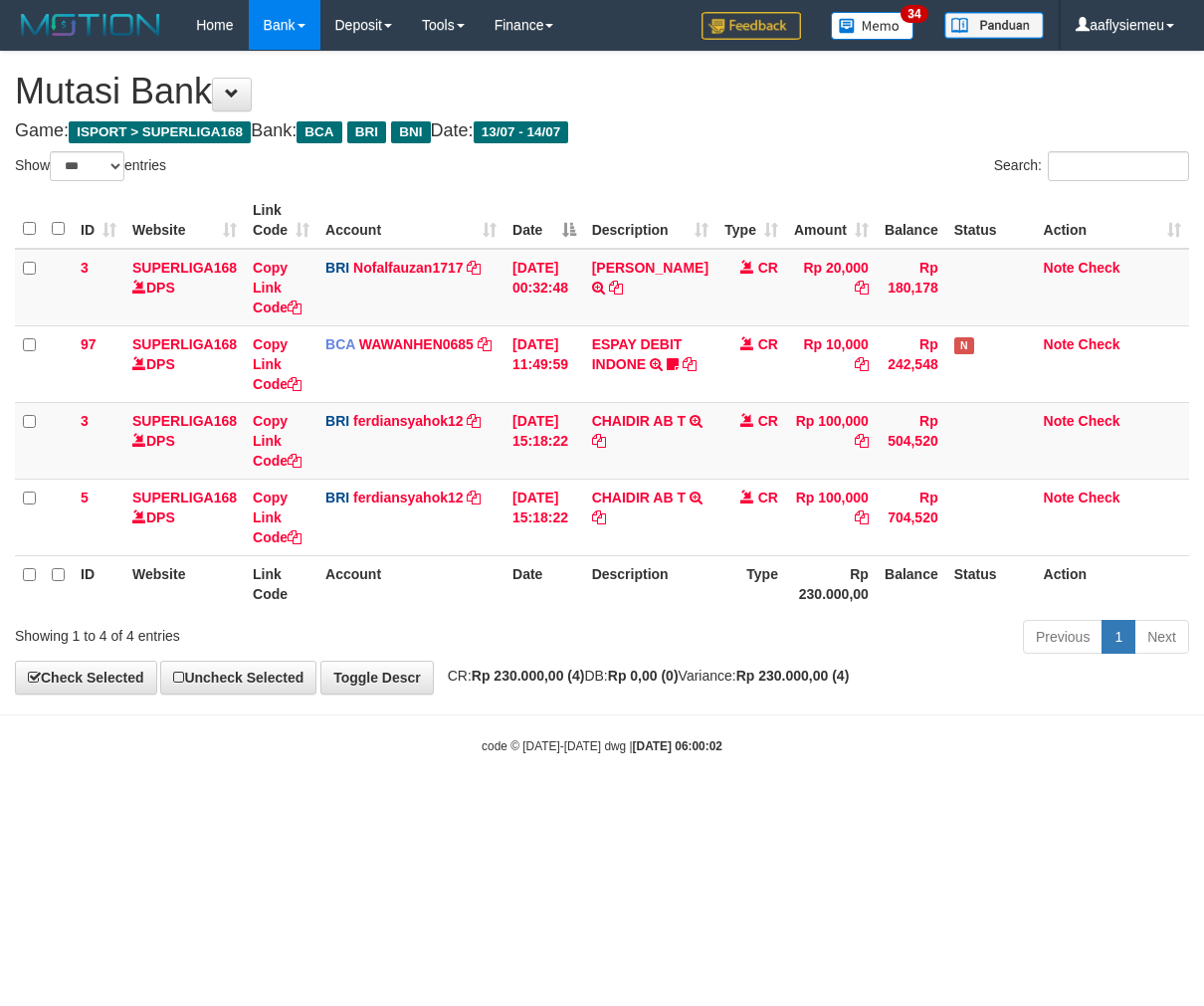 select on "***" 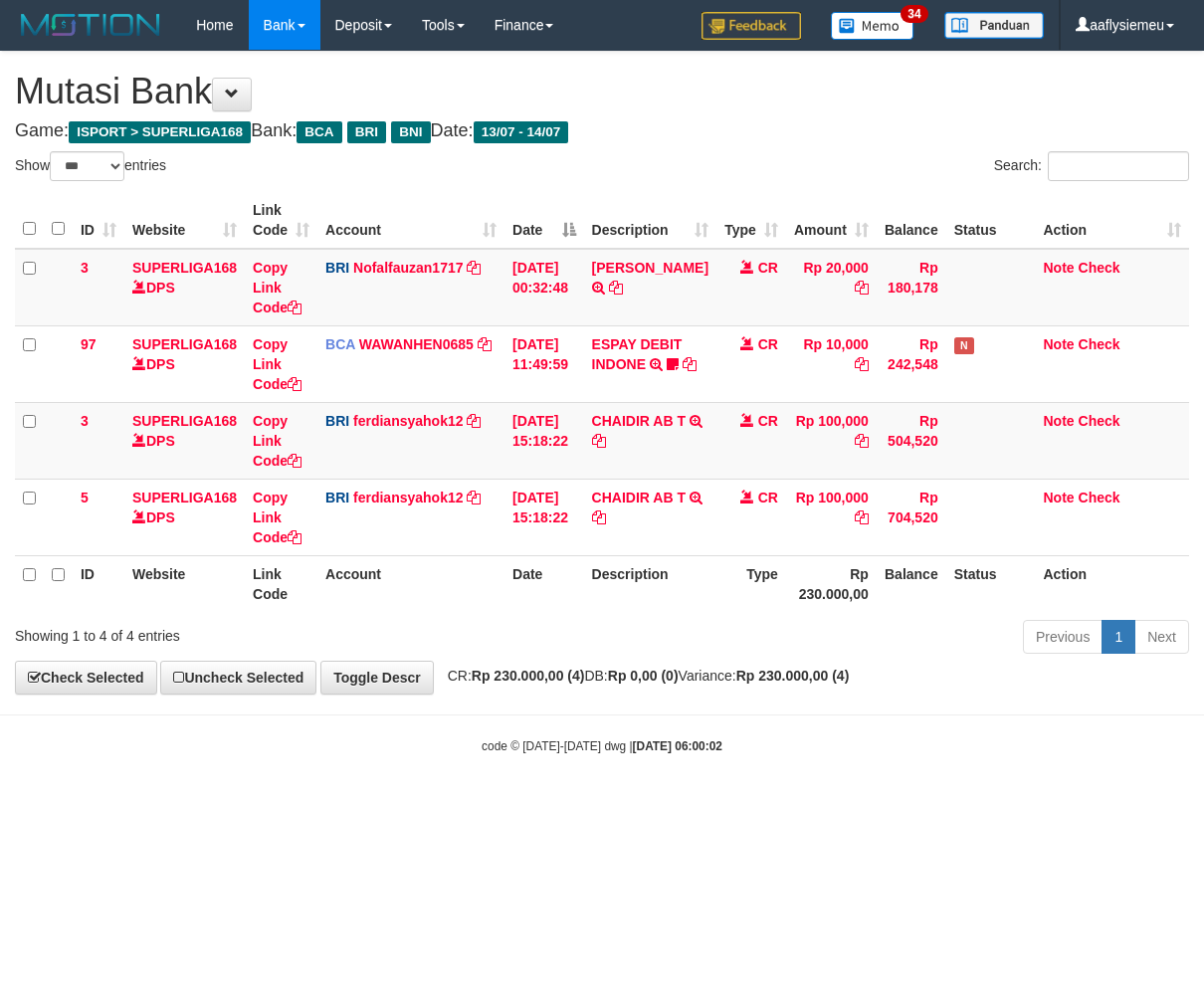scroll, scrollTop: 0, scrollLeft: 0, axis: both 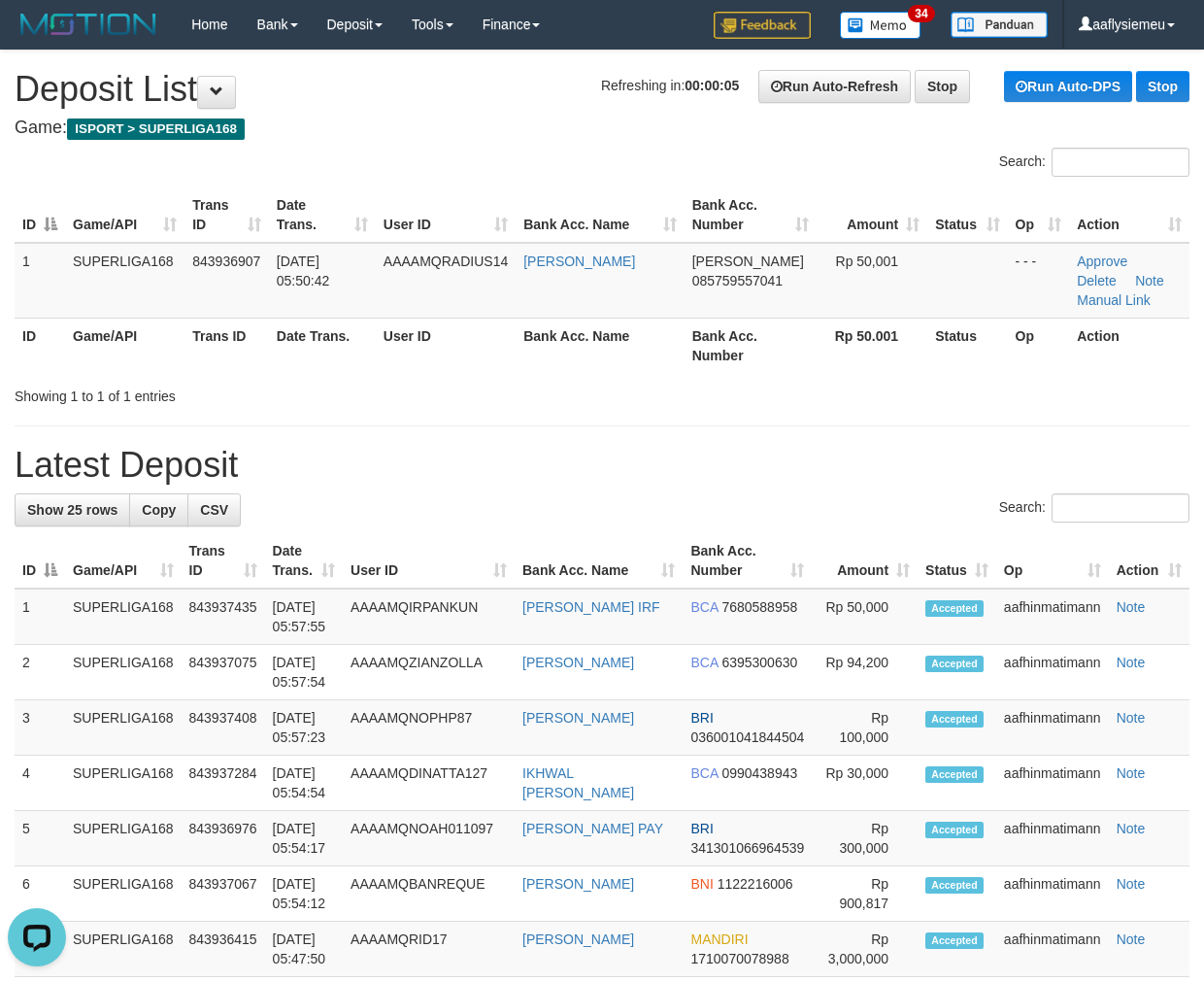 drag, startPoint x: 332, startPoint y: 403, endPoint x: 2, endPoint y: 525, distance: 351.8295 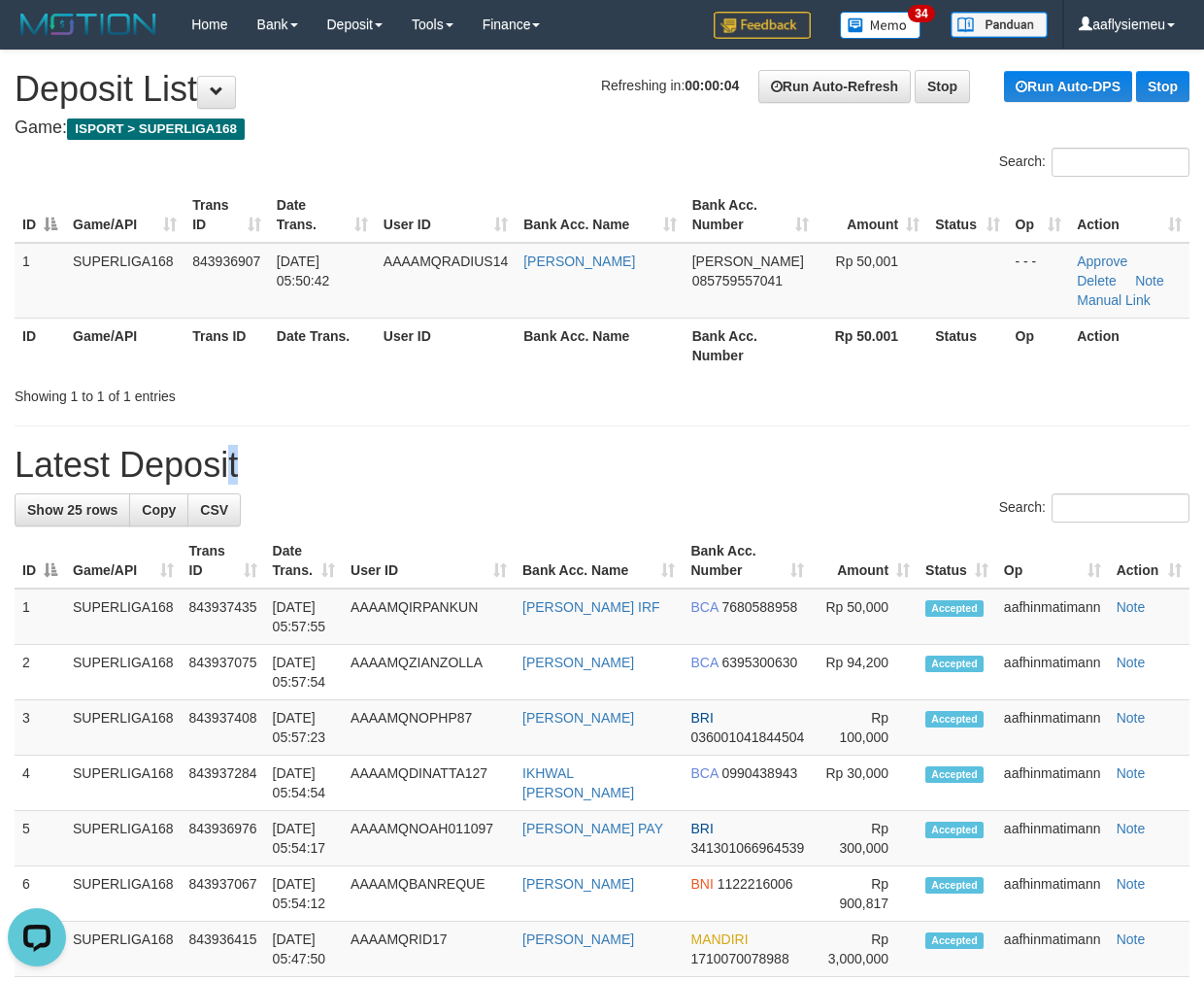 click on "Latest Deposit" at bounding box center [602, 465] 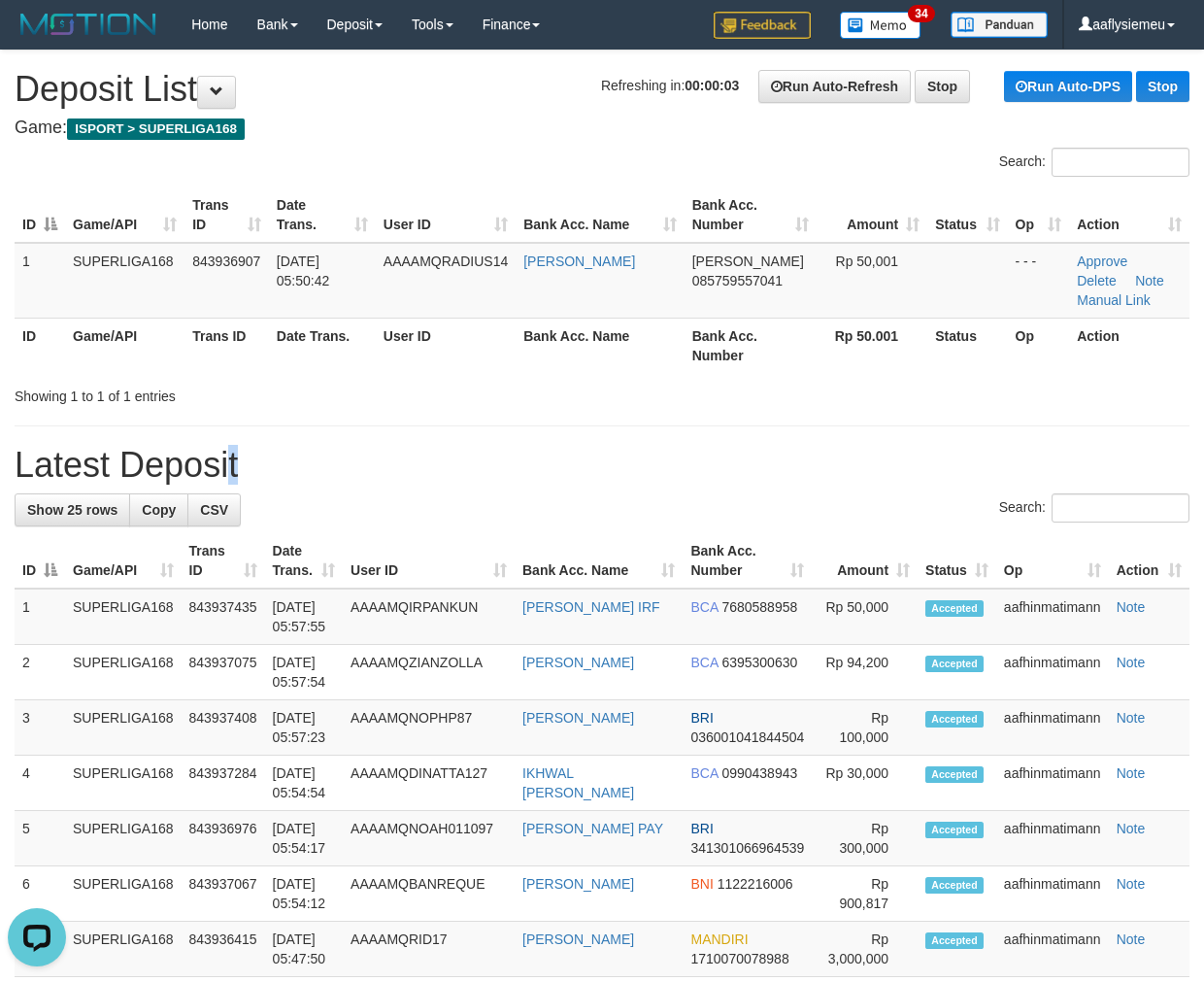 click on "Latest Deposit" at bounding box center [602, 465] 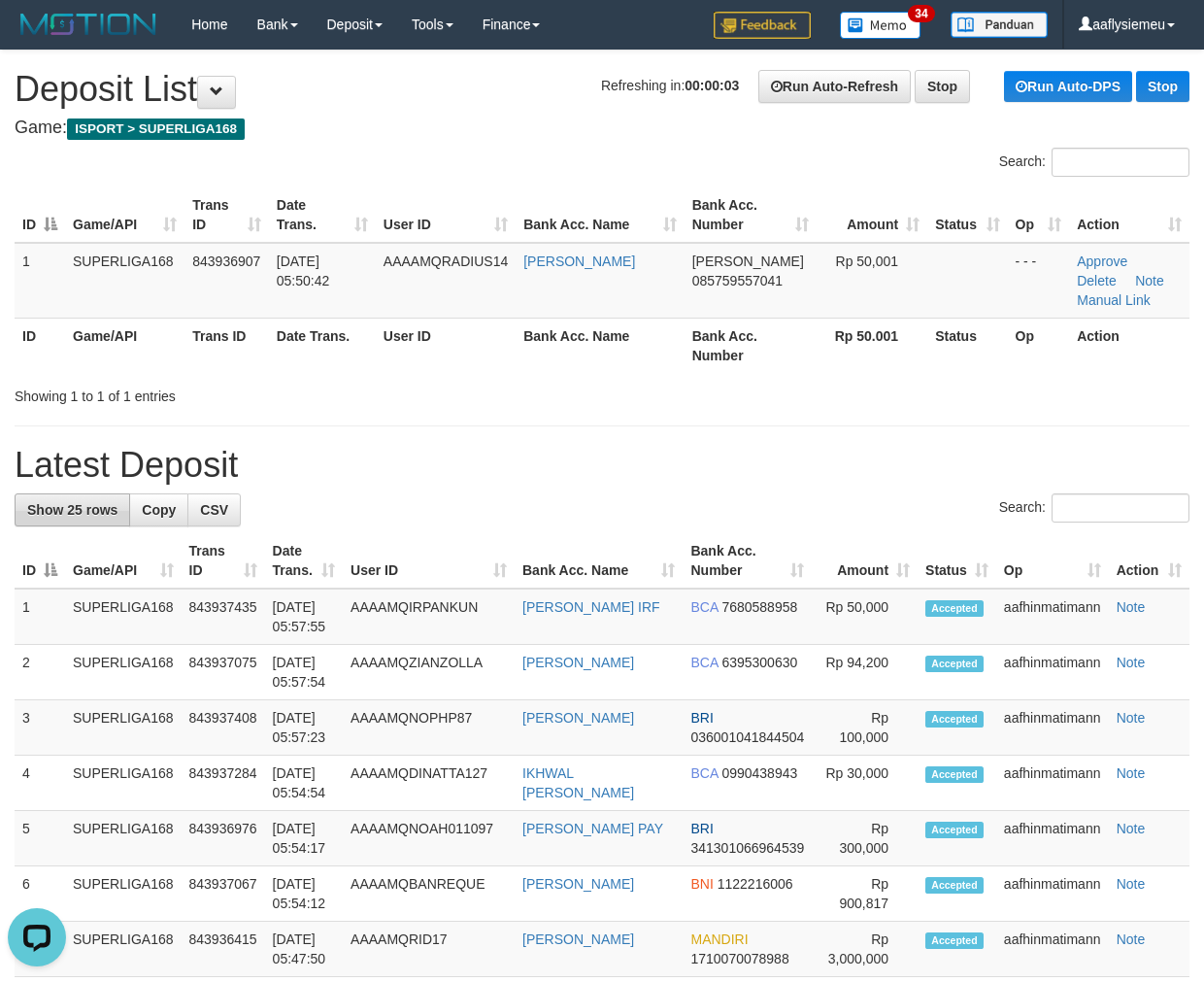 drag, startPoint x: 130, startPoint y: 488, endPoint x: 76, endPoint y: 512, distance: 59.093147 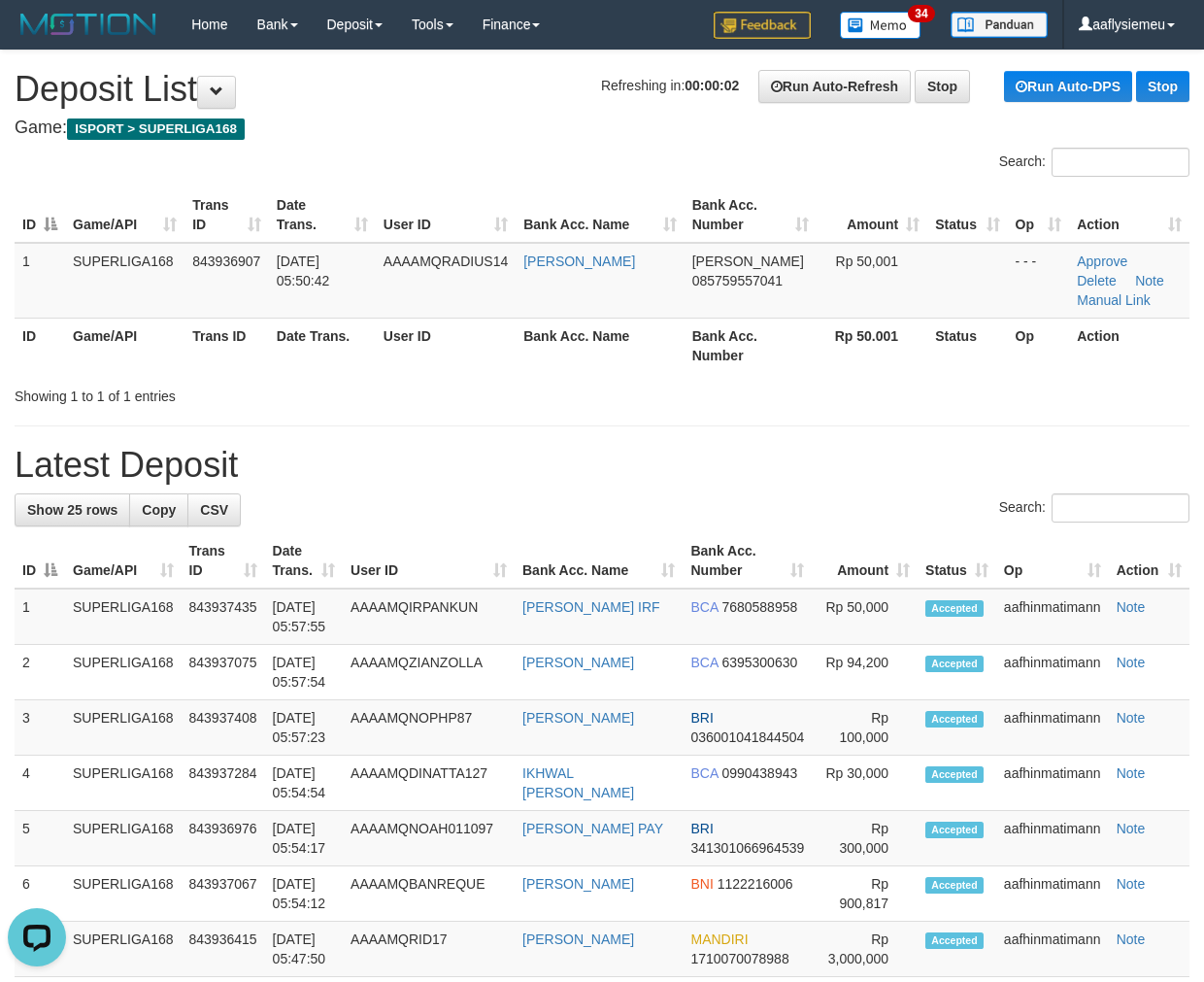 drag, startPoint x: 379, startPoint y: 377, endPoint x: 8, endPoint y: 521, distance: 397.96608 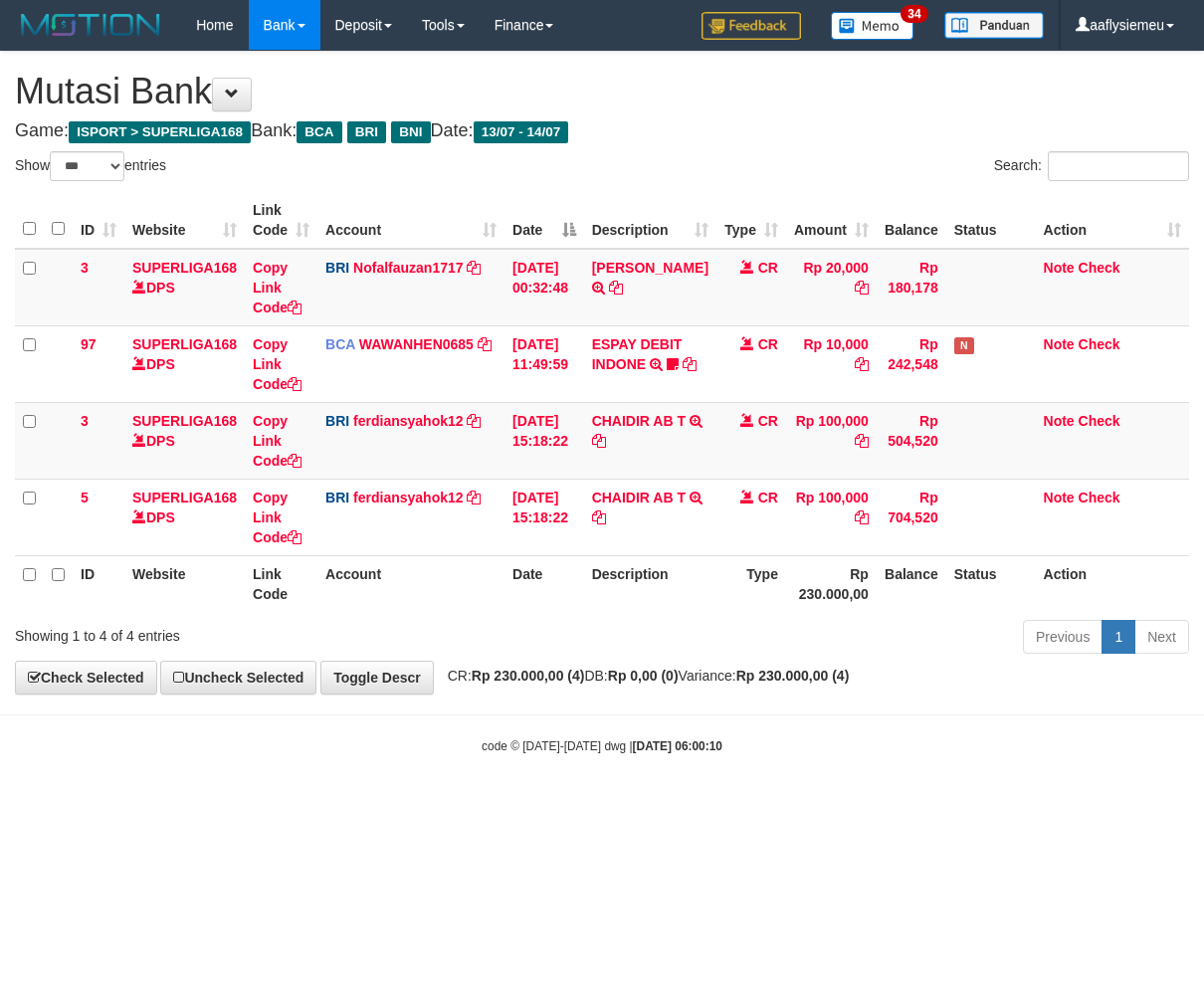 select on "***" 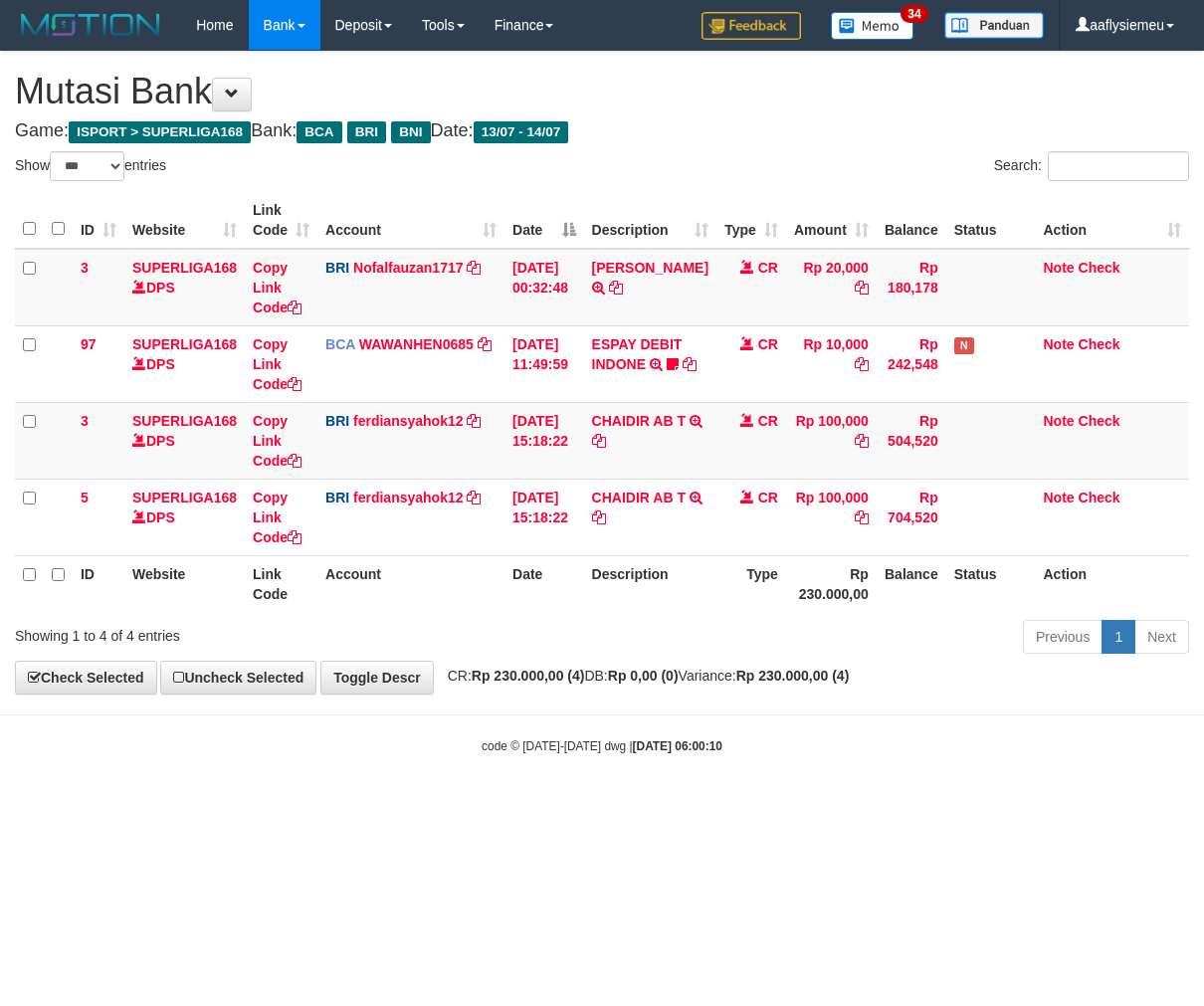 scroll, scrollTop: 0, scrollLeft: 0, axis: both 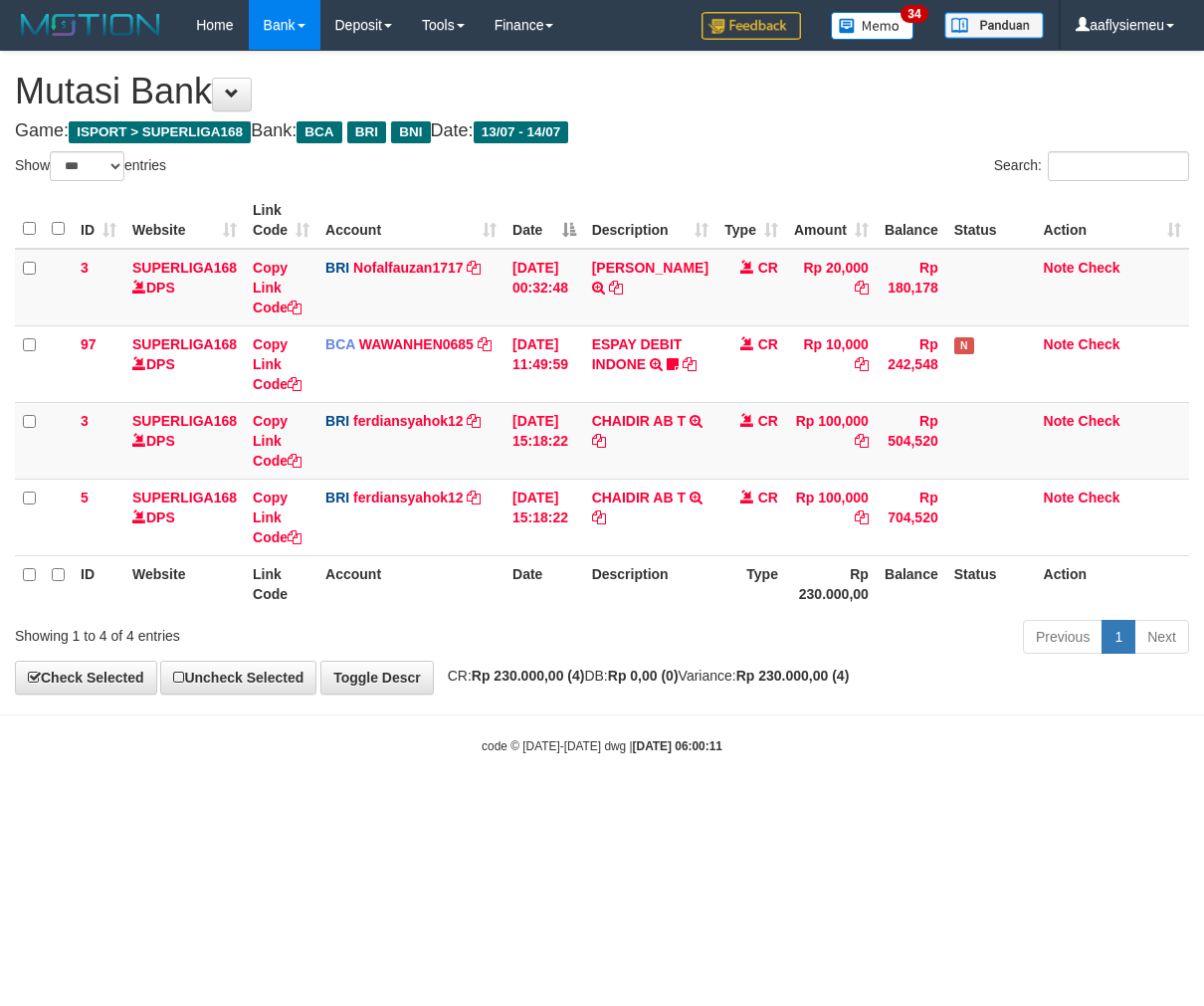 select on "***" 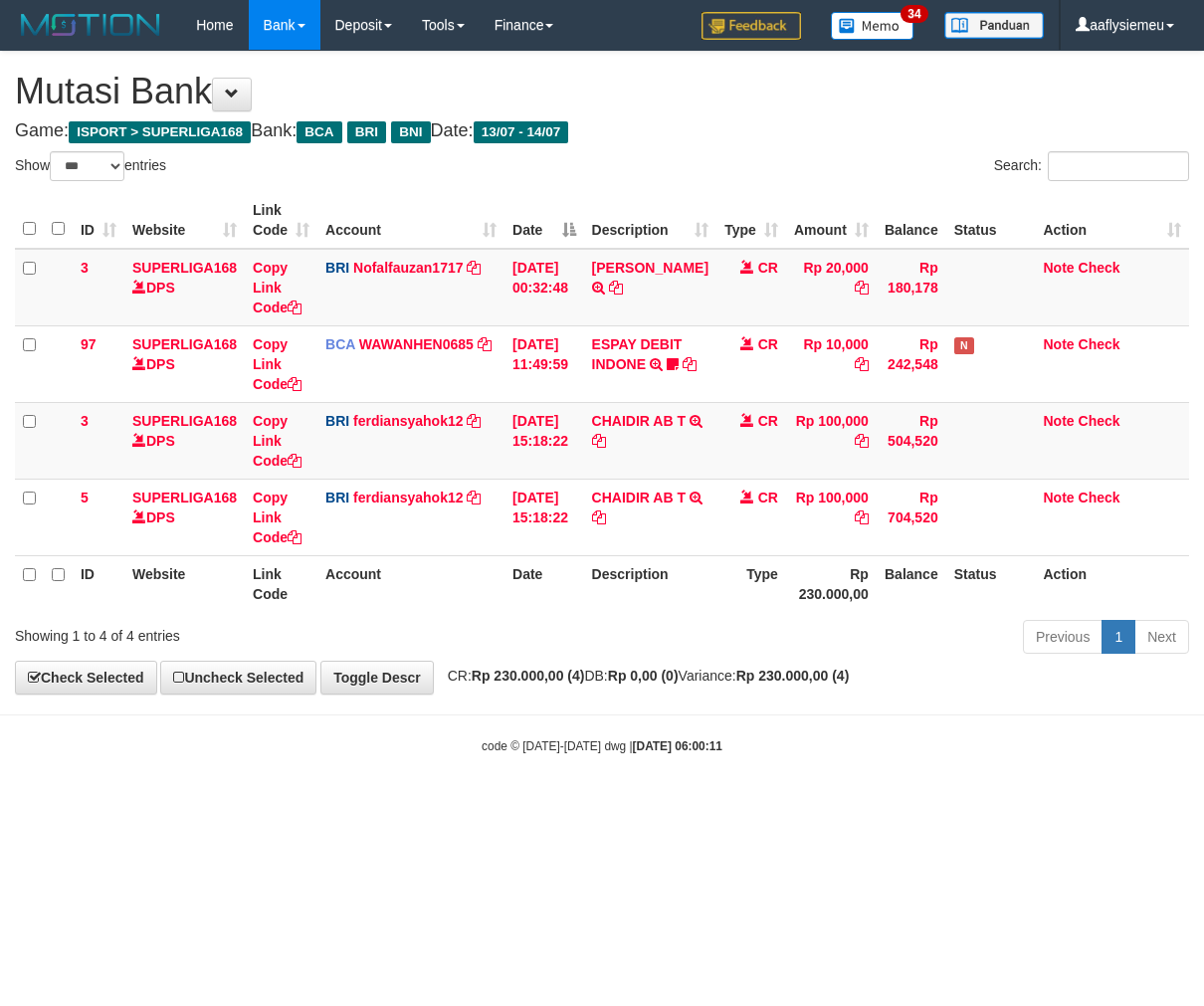 scroll, scrollTop: 0, scrollLeft: 0, axis: both 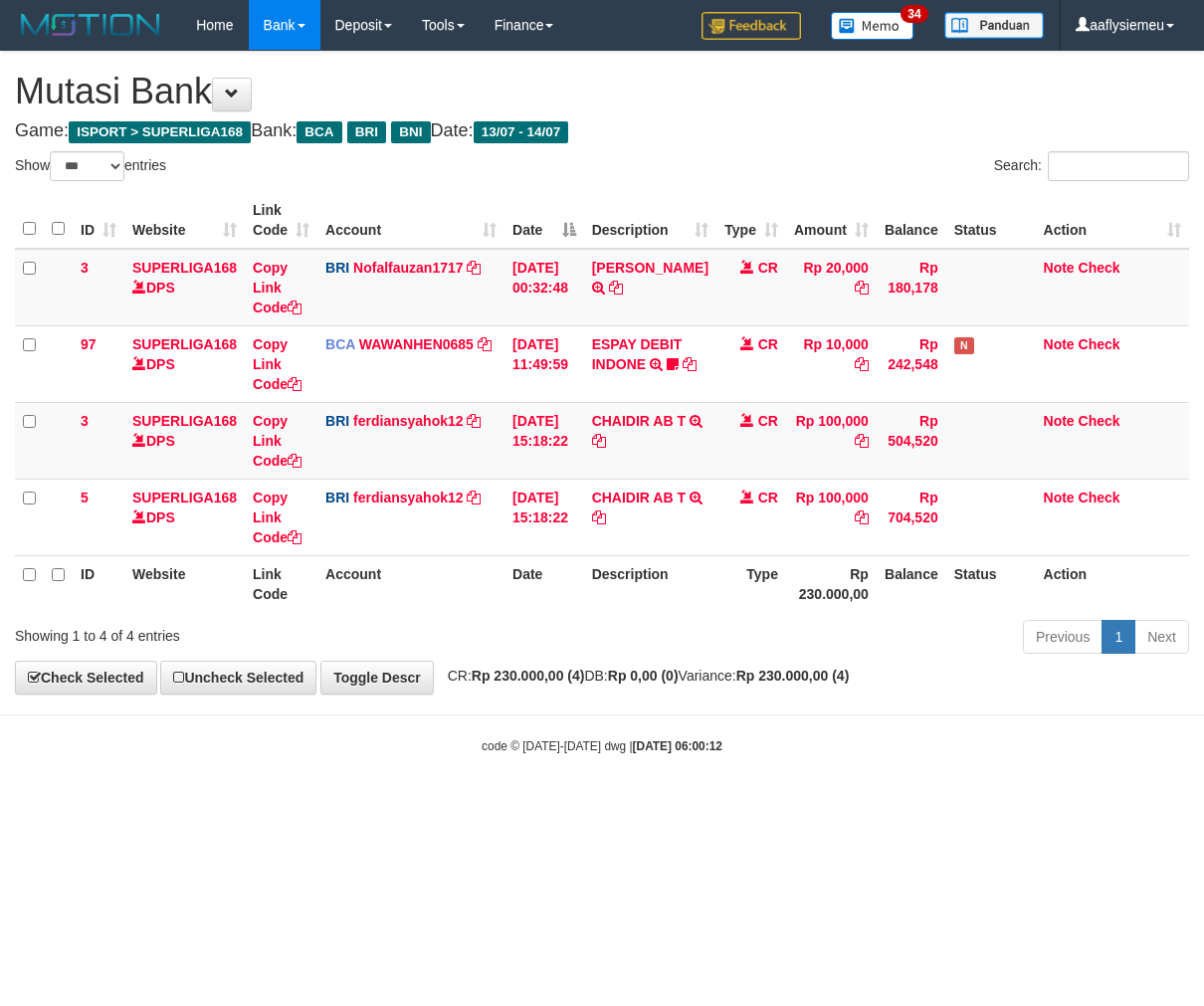 select on "***" 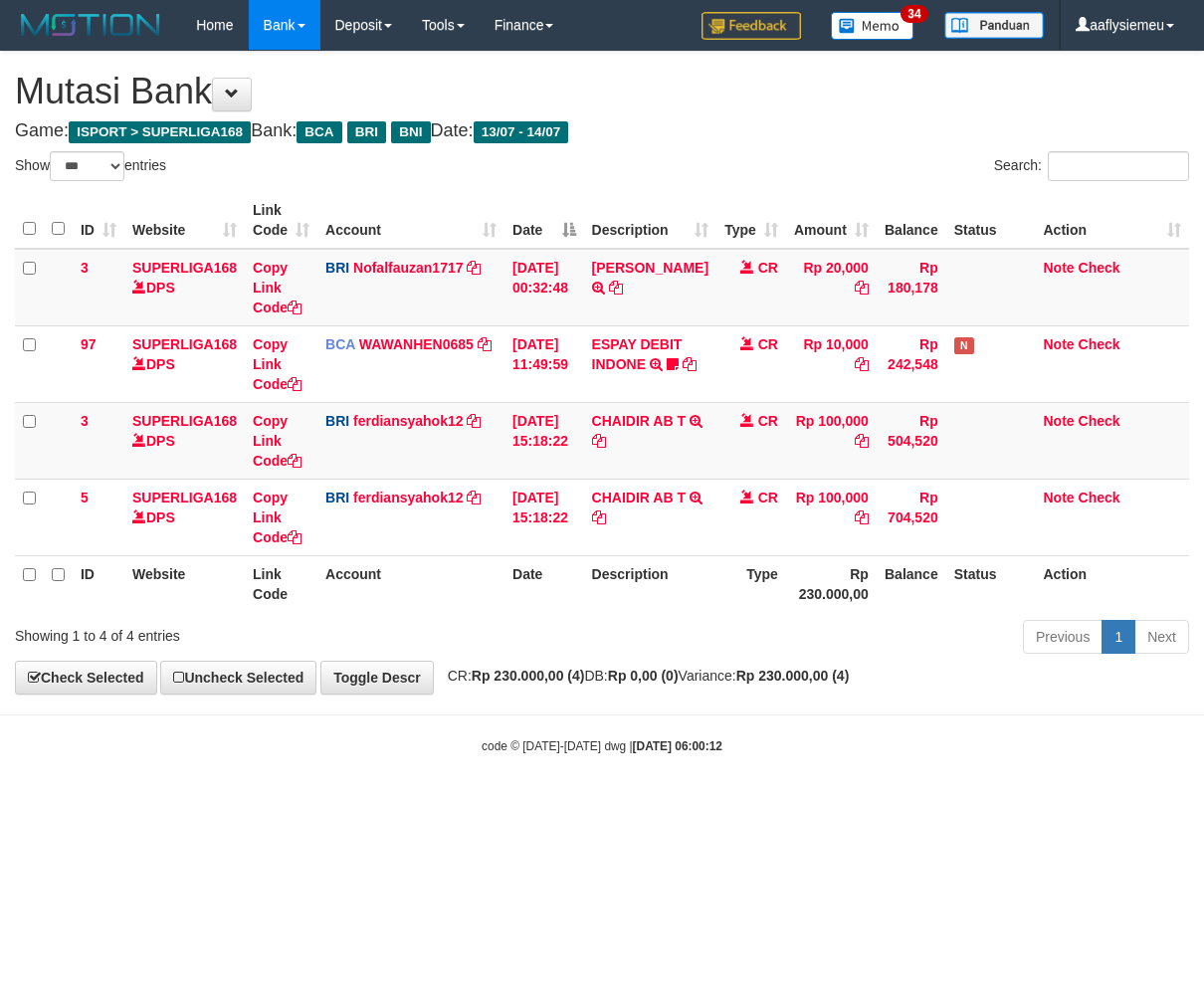scroll, scrollTop: 0, scrollLeft: 0, axis: both 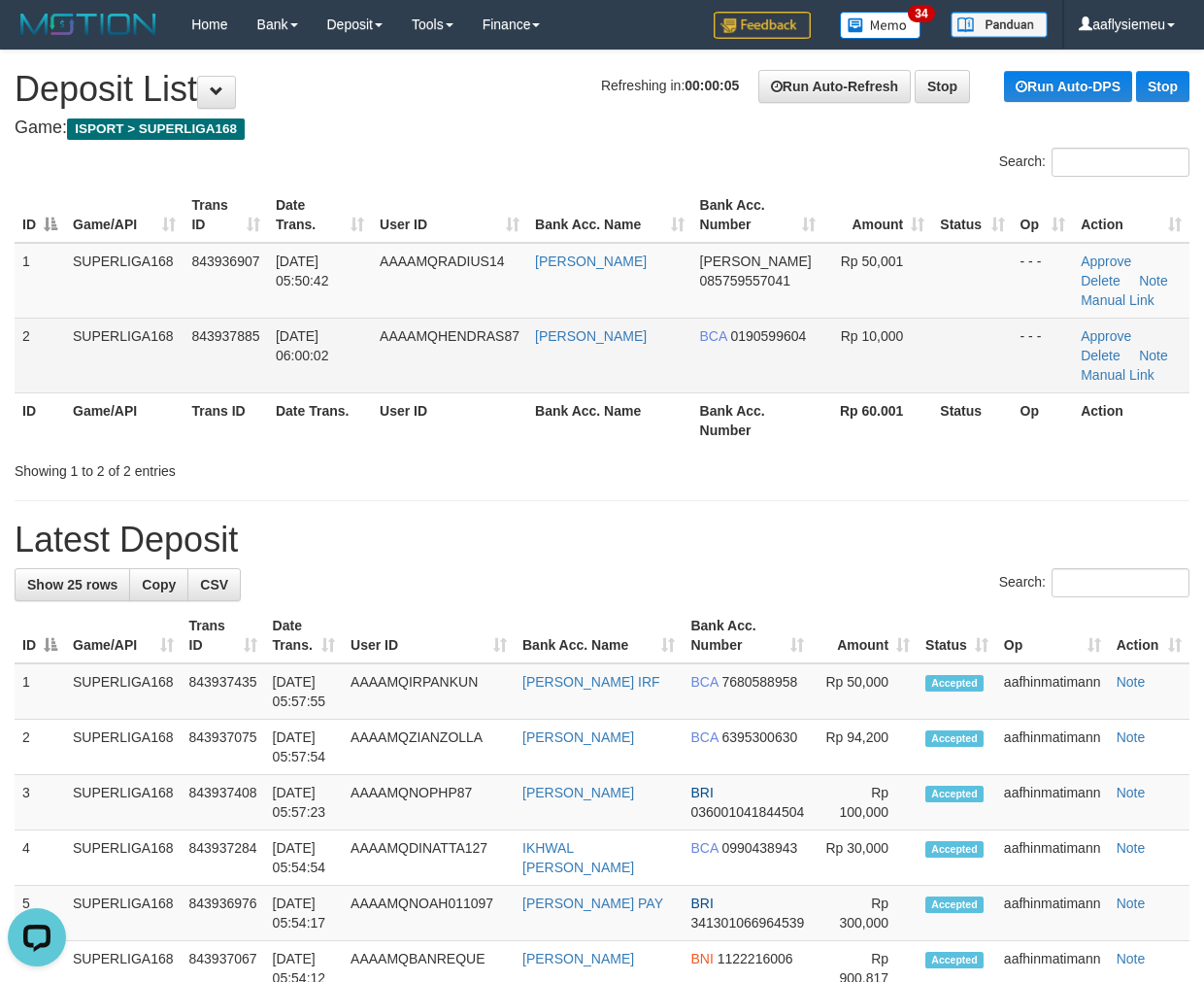 click on "14/07/2025 06:00:02" at bounding box center [319, 355] 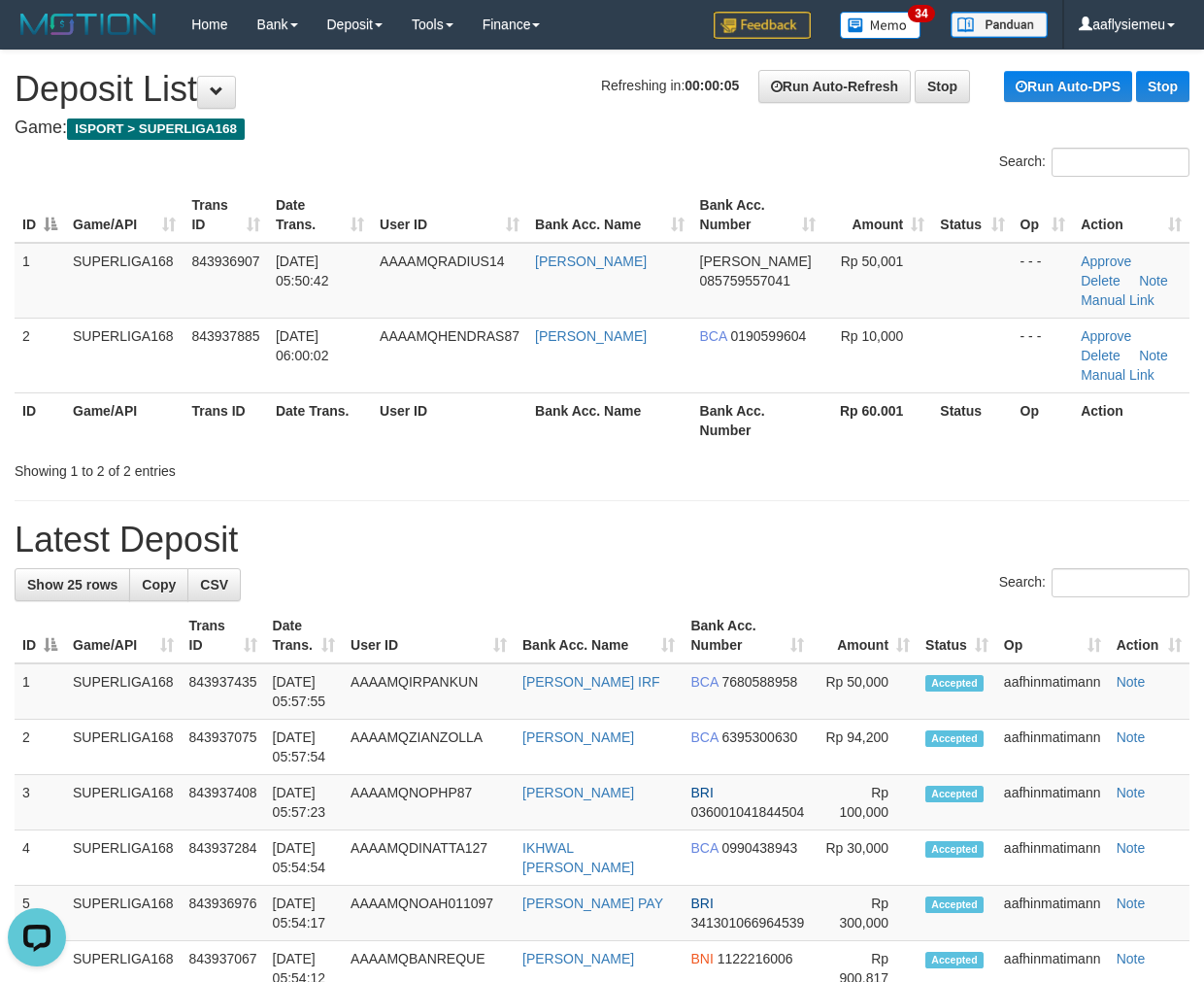 click on "User ID" at bounding box center (450, 420) 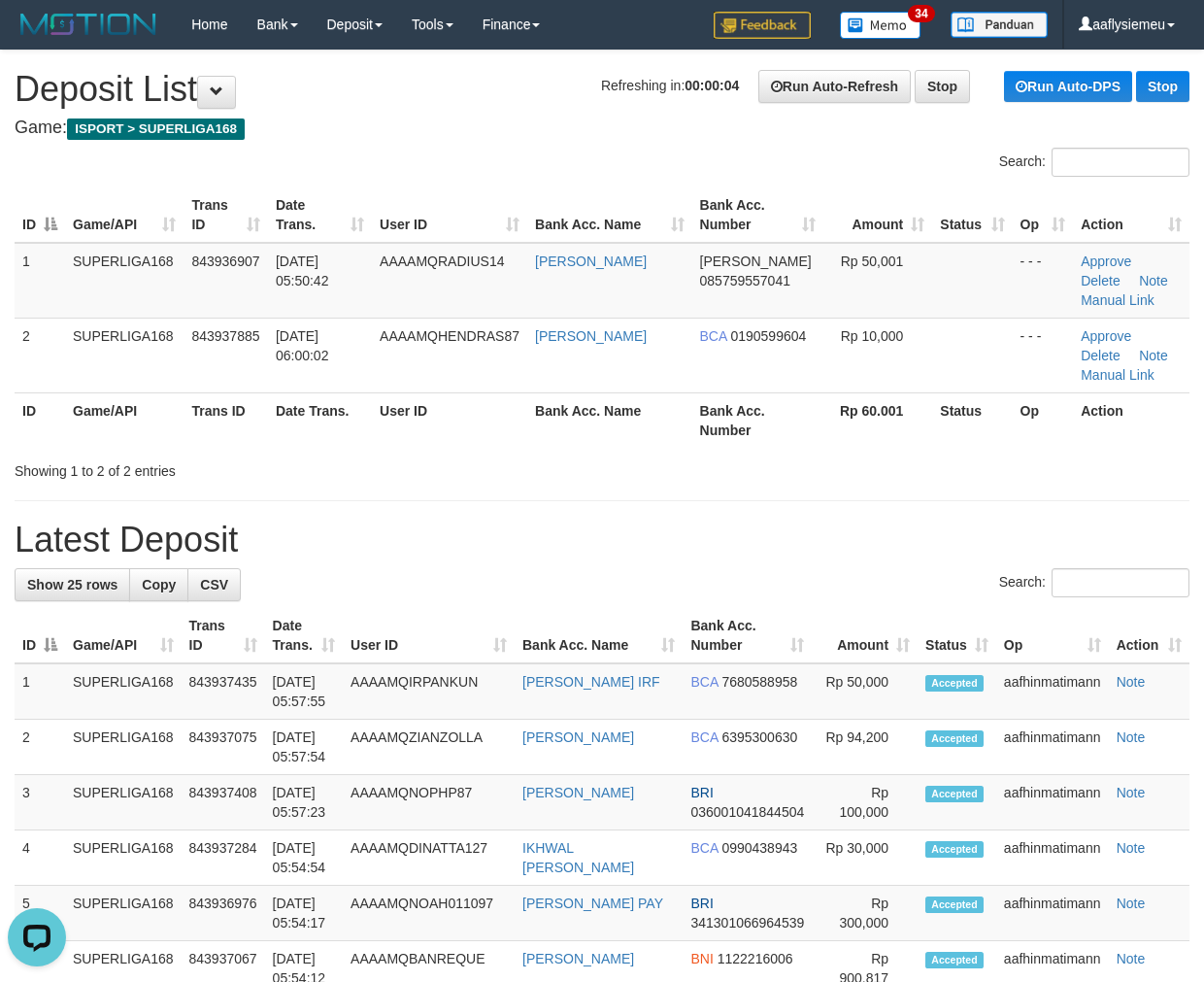 click on "**********" at bounding box center (602, 1124) 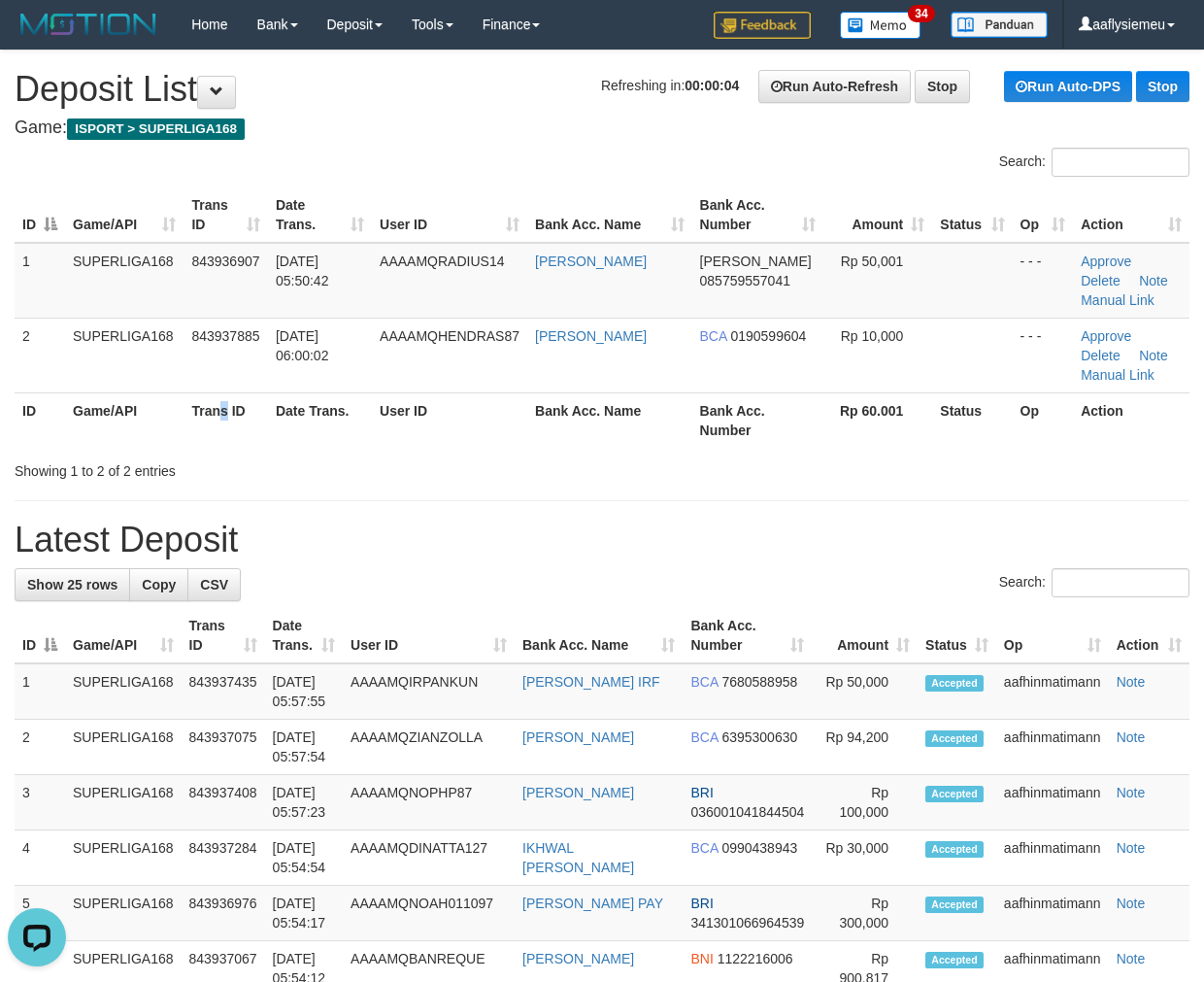 click on "Trans ID" at bounding box center [225, 420] 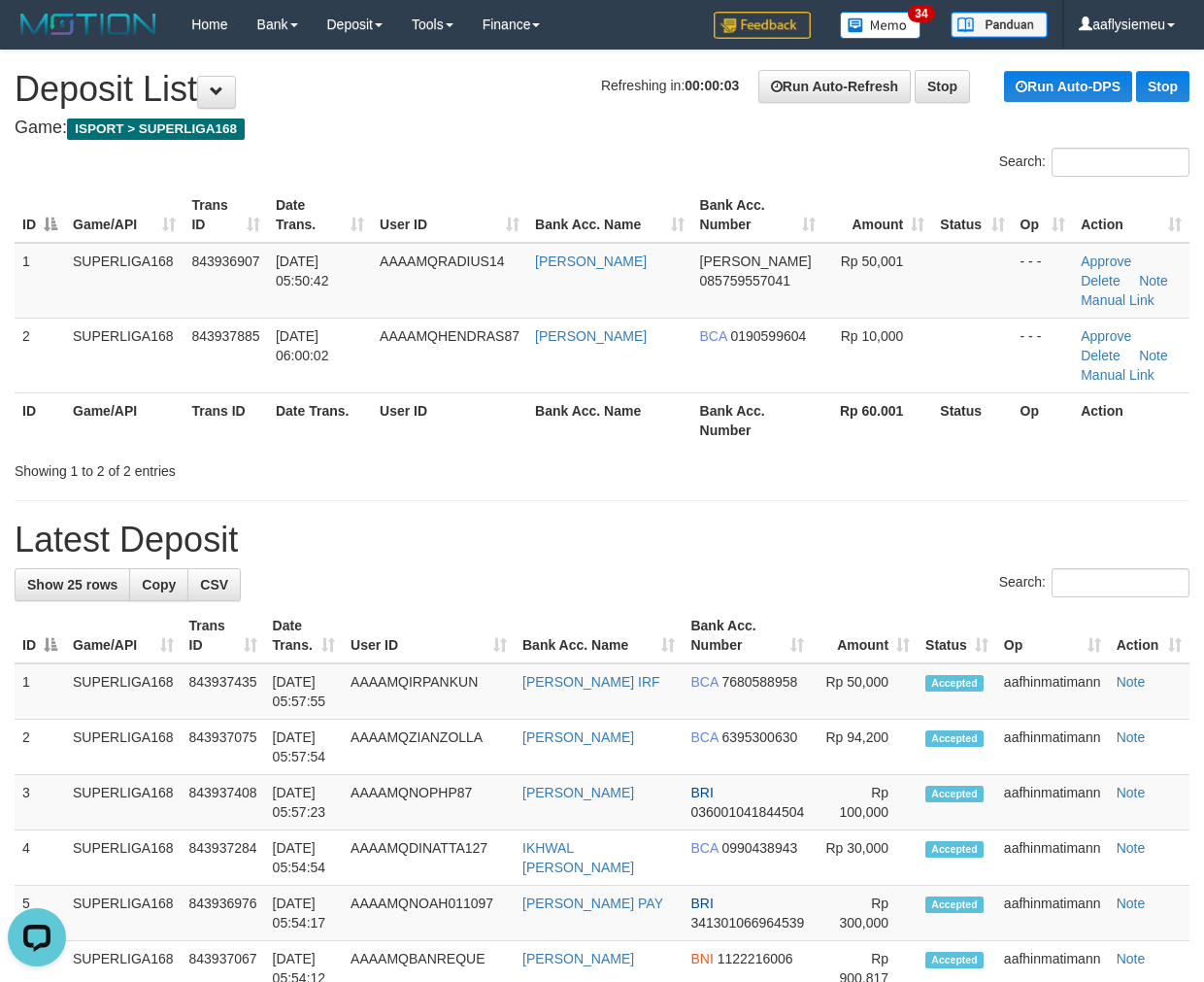 click on "Showing 1 to 2 of 2 entries" at bounding box center [251, 467] 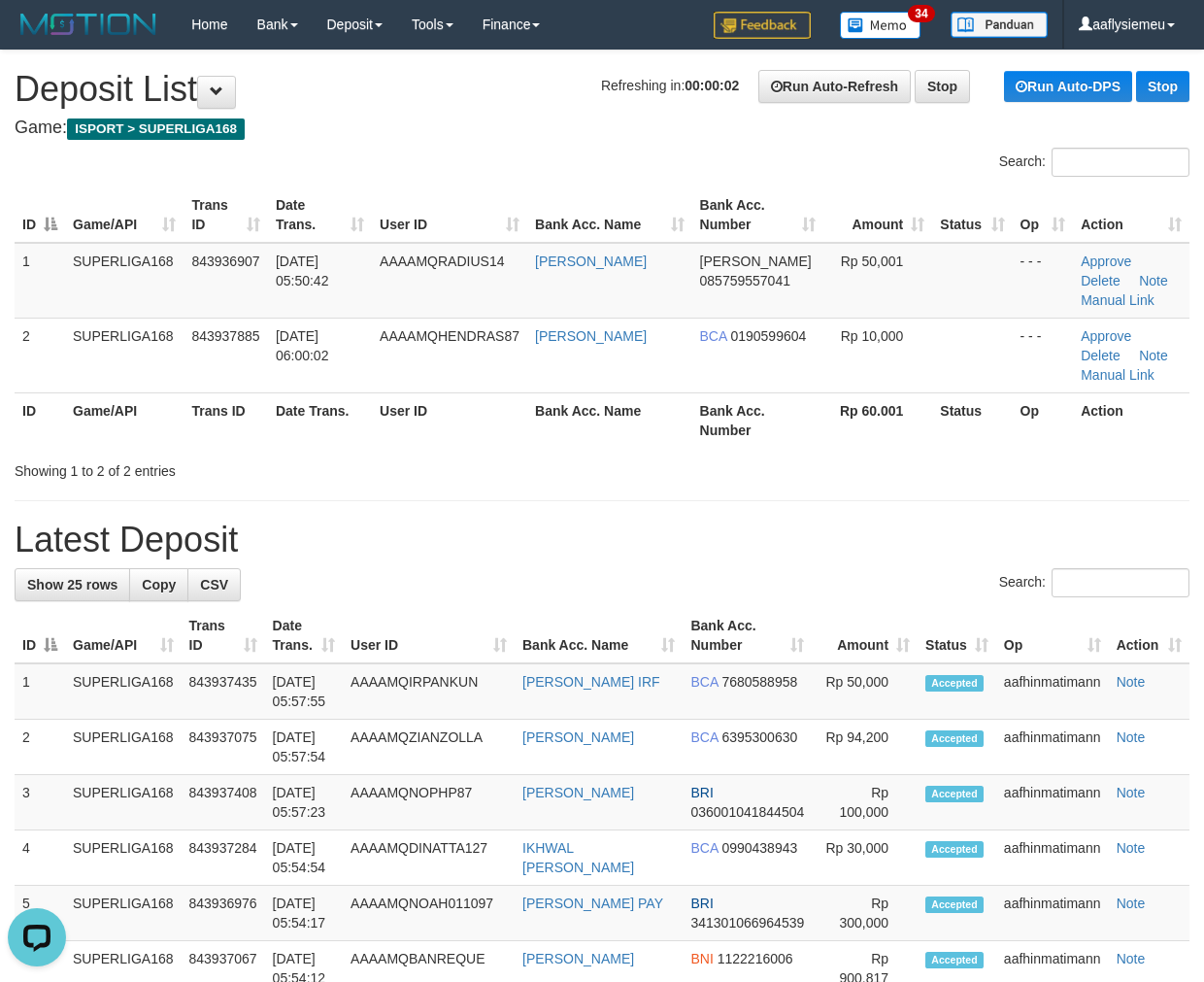 click on "**********" at bounding box center (602, 1124) 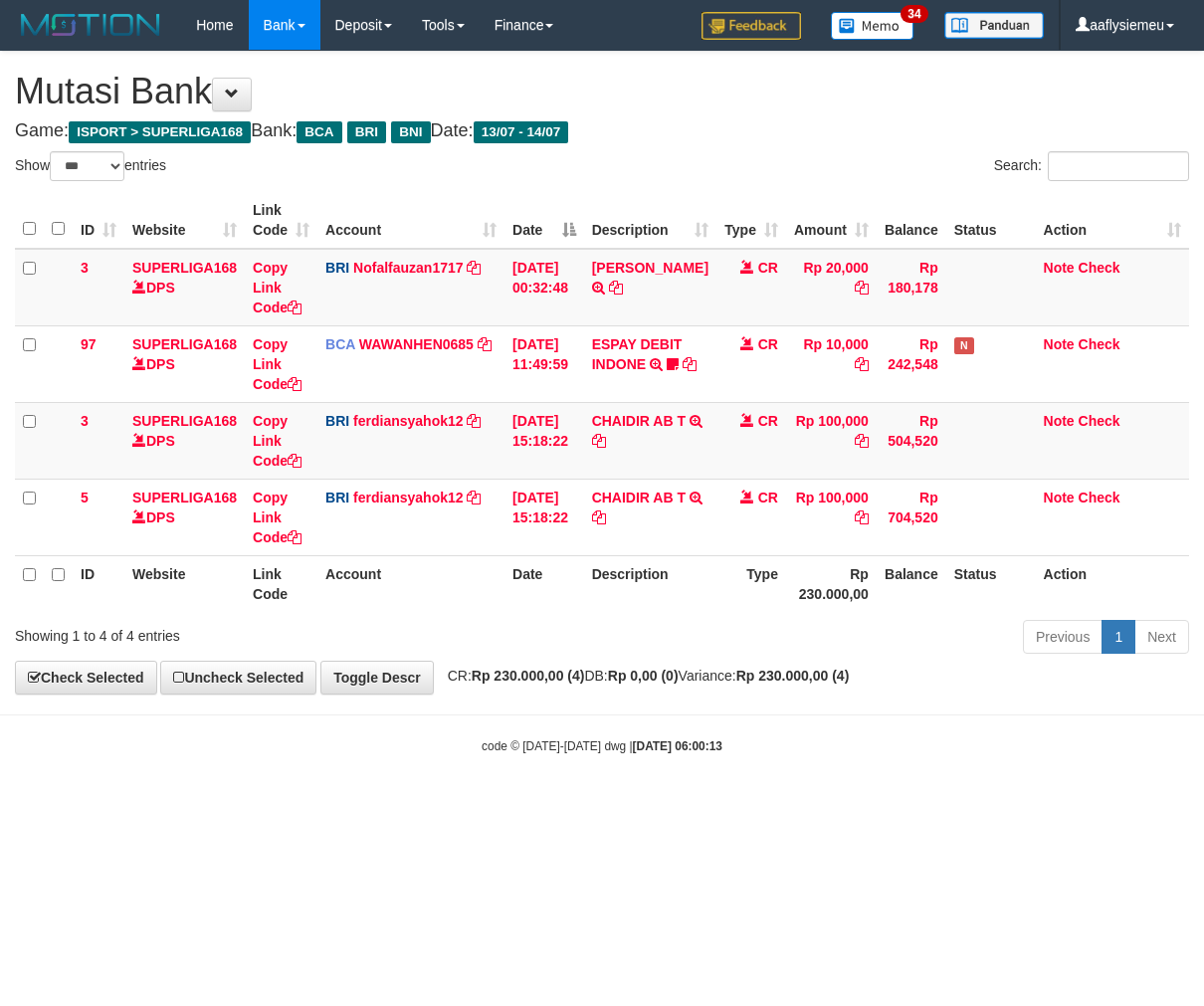 select on "***" 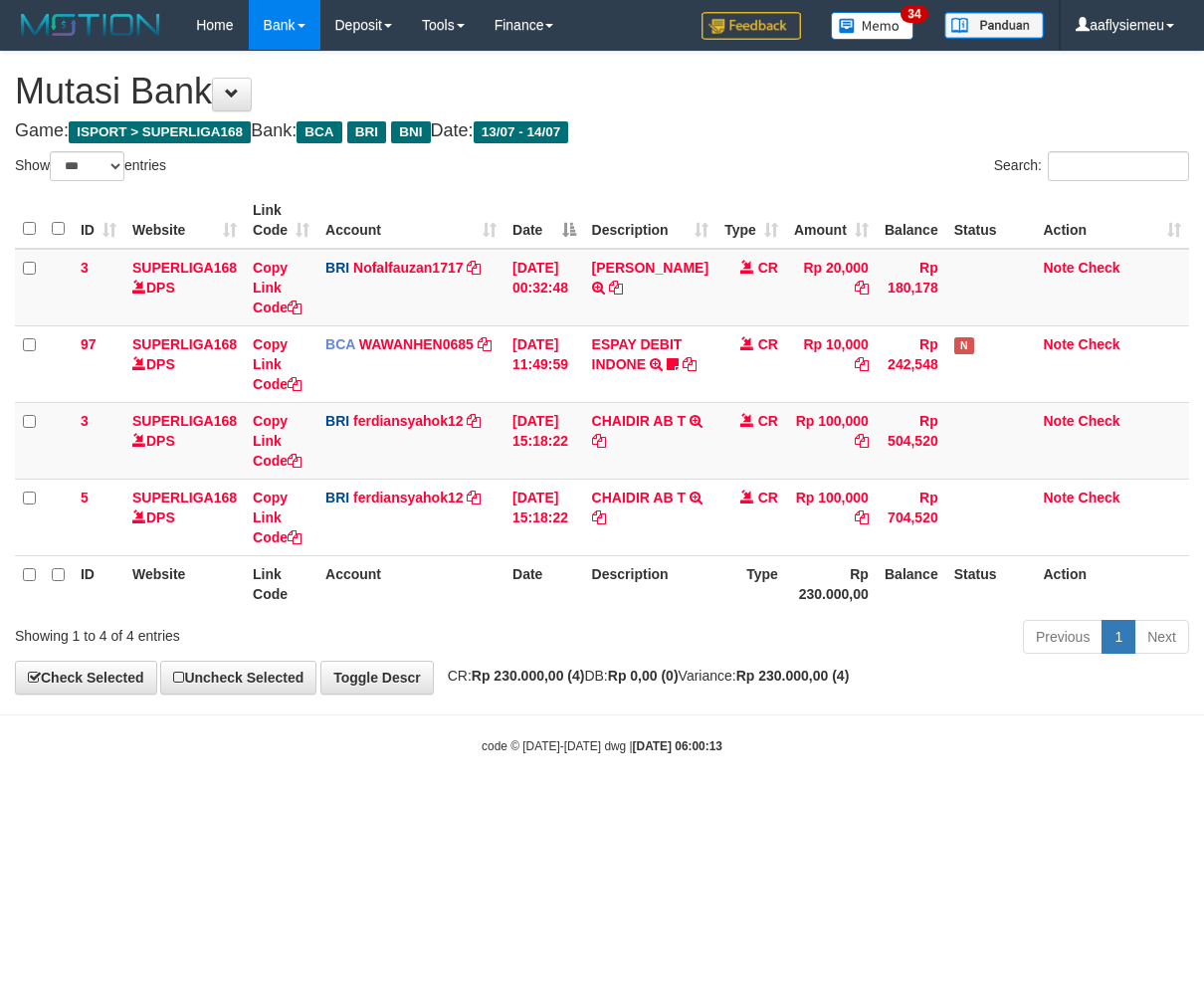 scroll, scrollTop: 0, scrollLeft: 0, axis: both 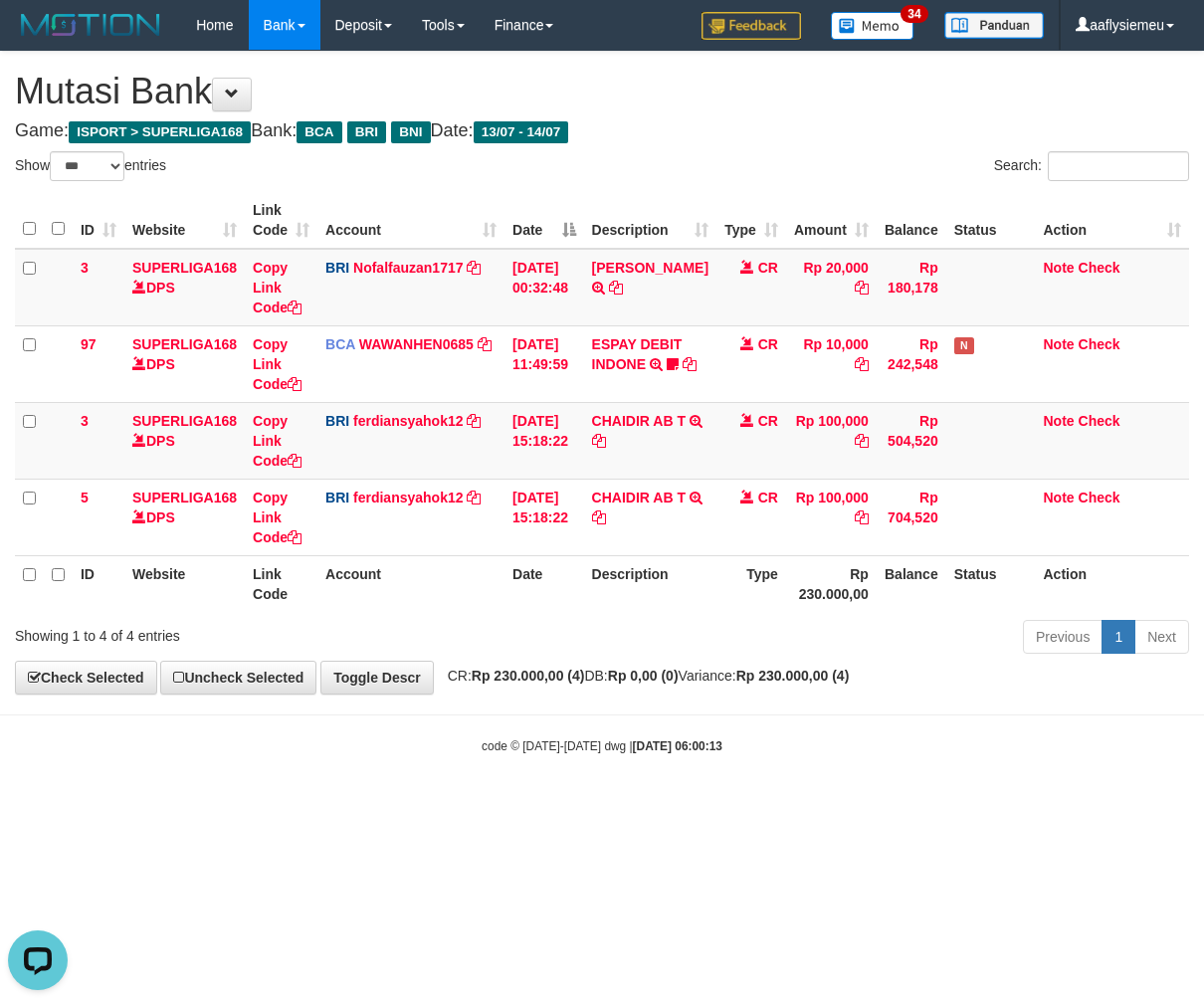 click on "code © 2012-2018 dwg |  2025/07/14 06:00:13" at bounding box center (602, 745) 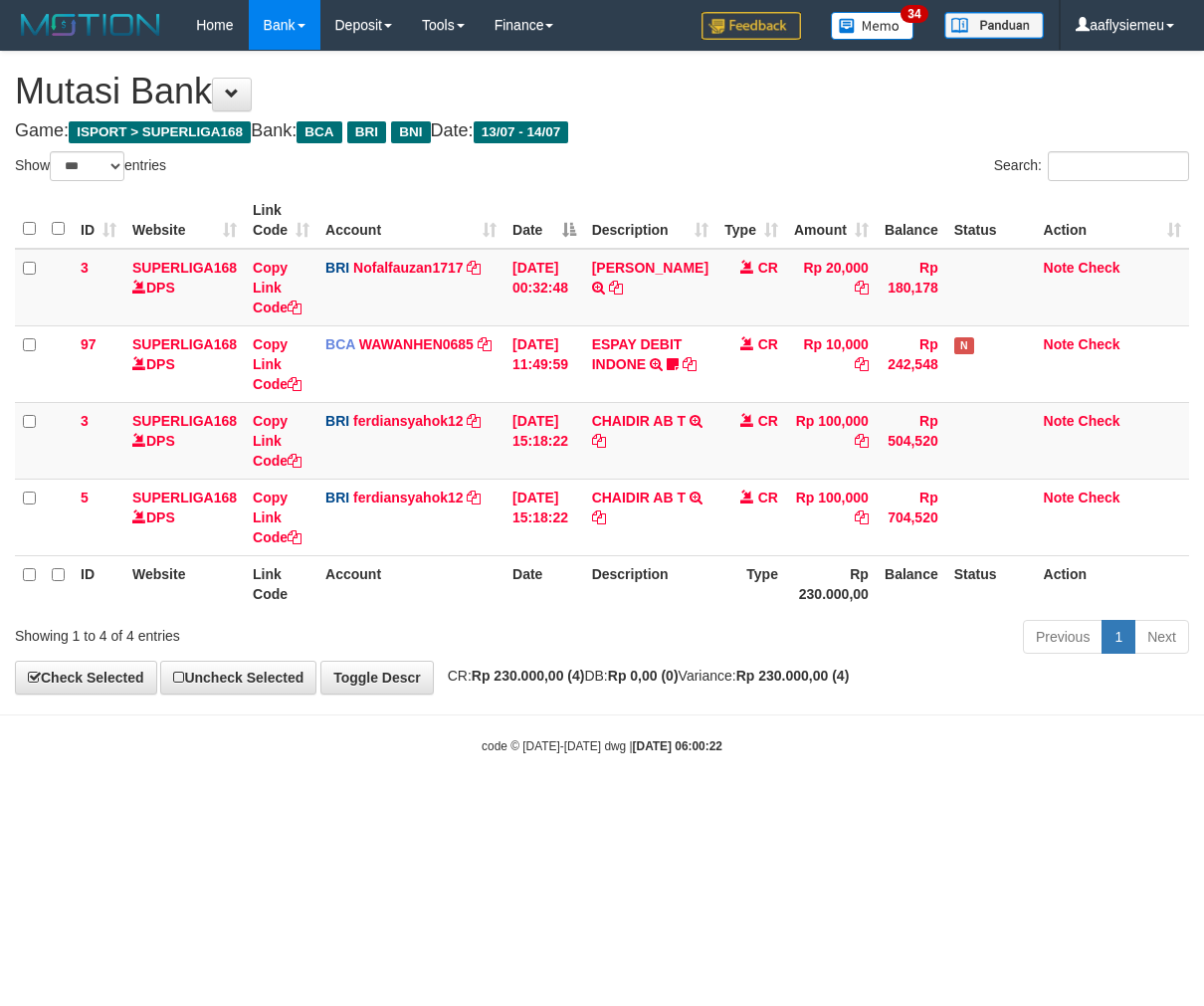 select on "***" 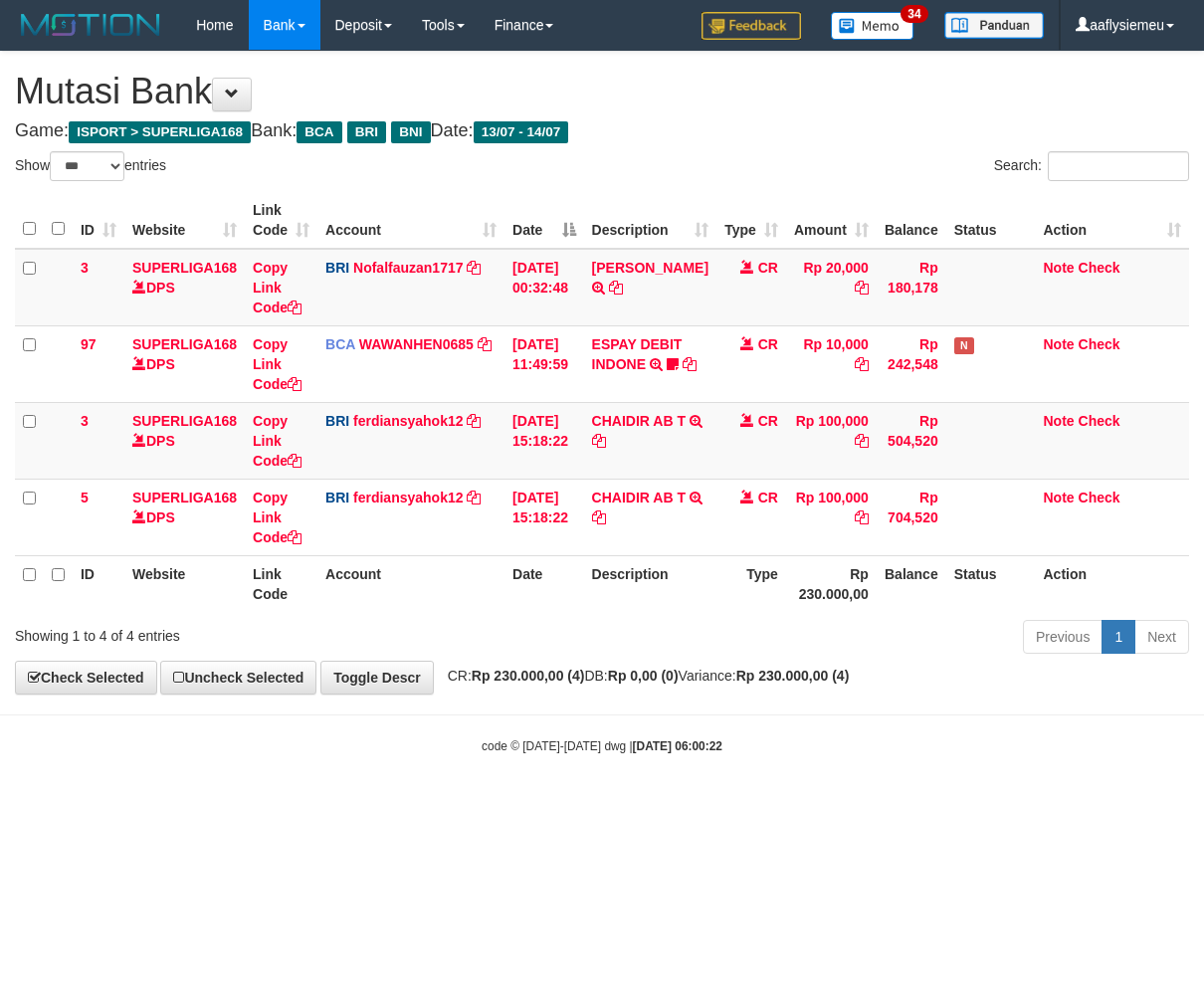 scroll, scrollTop: 0, scrollLeft: 0, axis: both 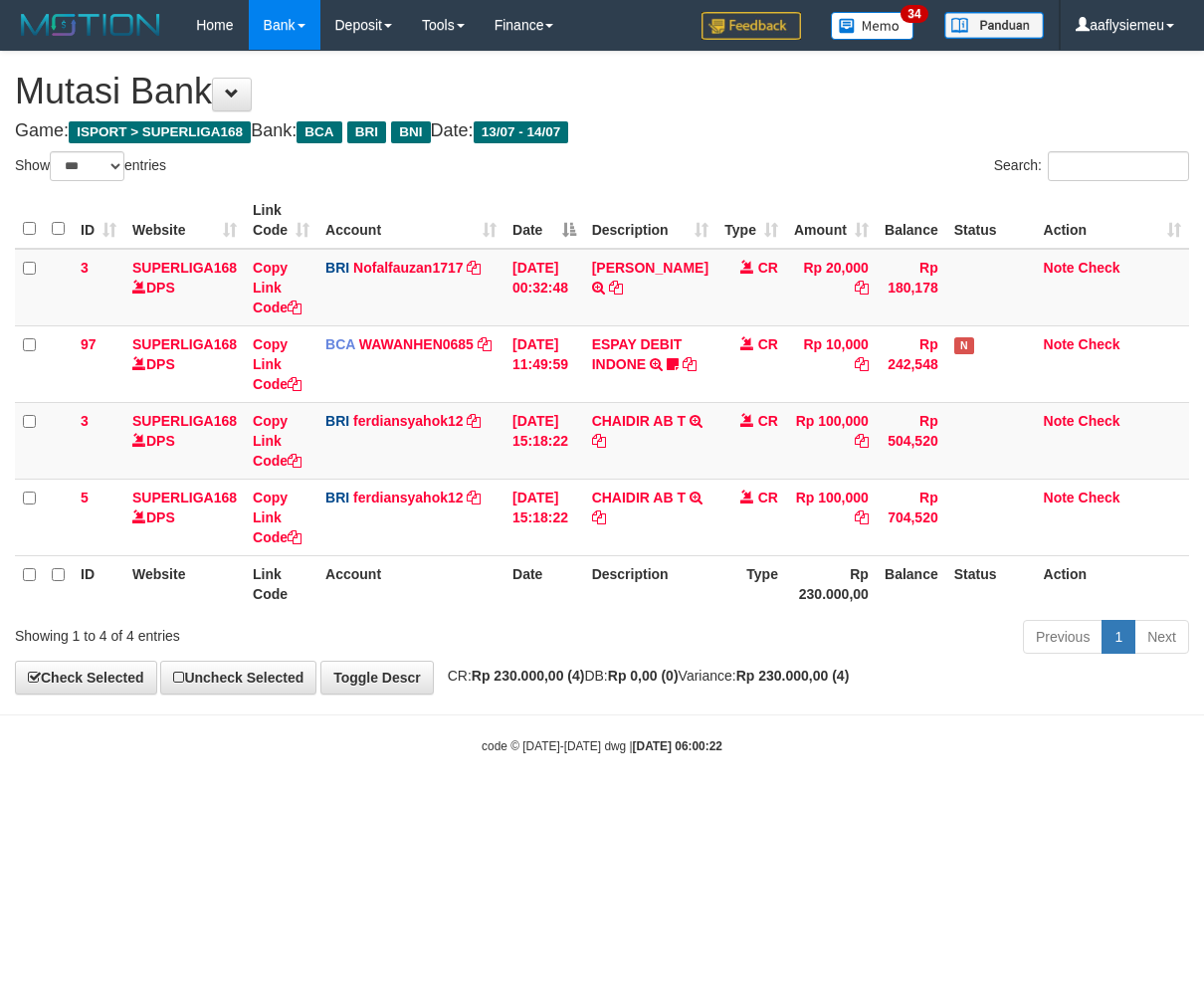 select on "***" 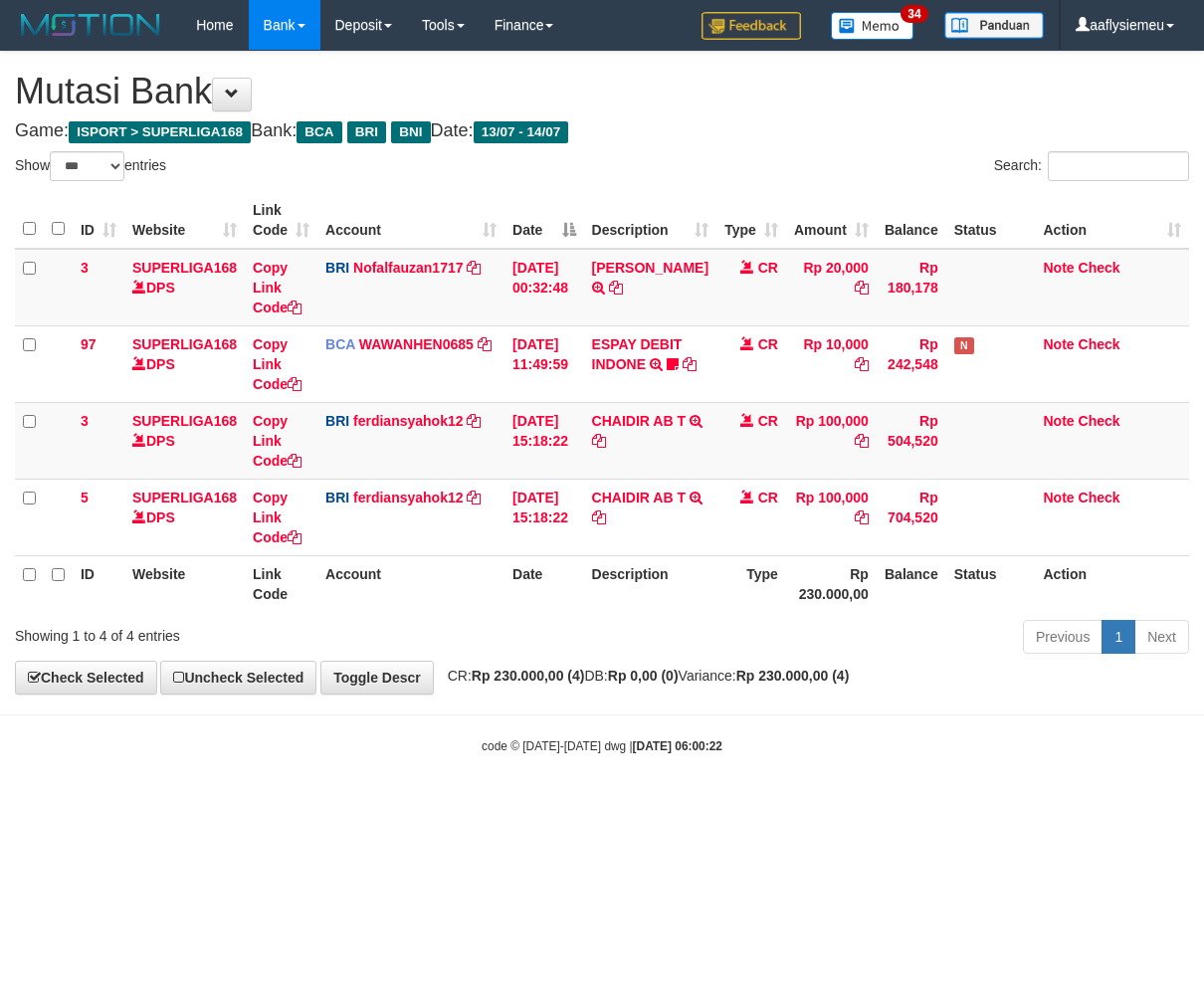 scroll, scrollTop: 0, scrollLeft: 0, axis: both 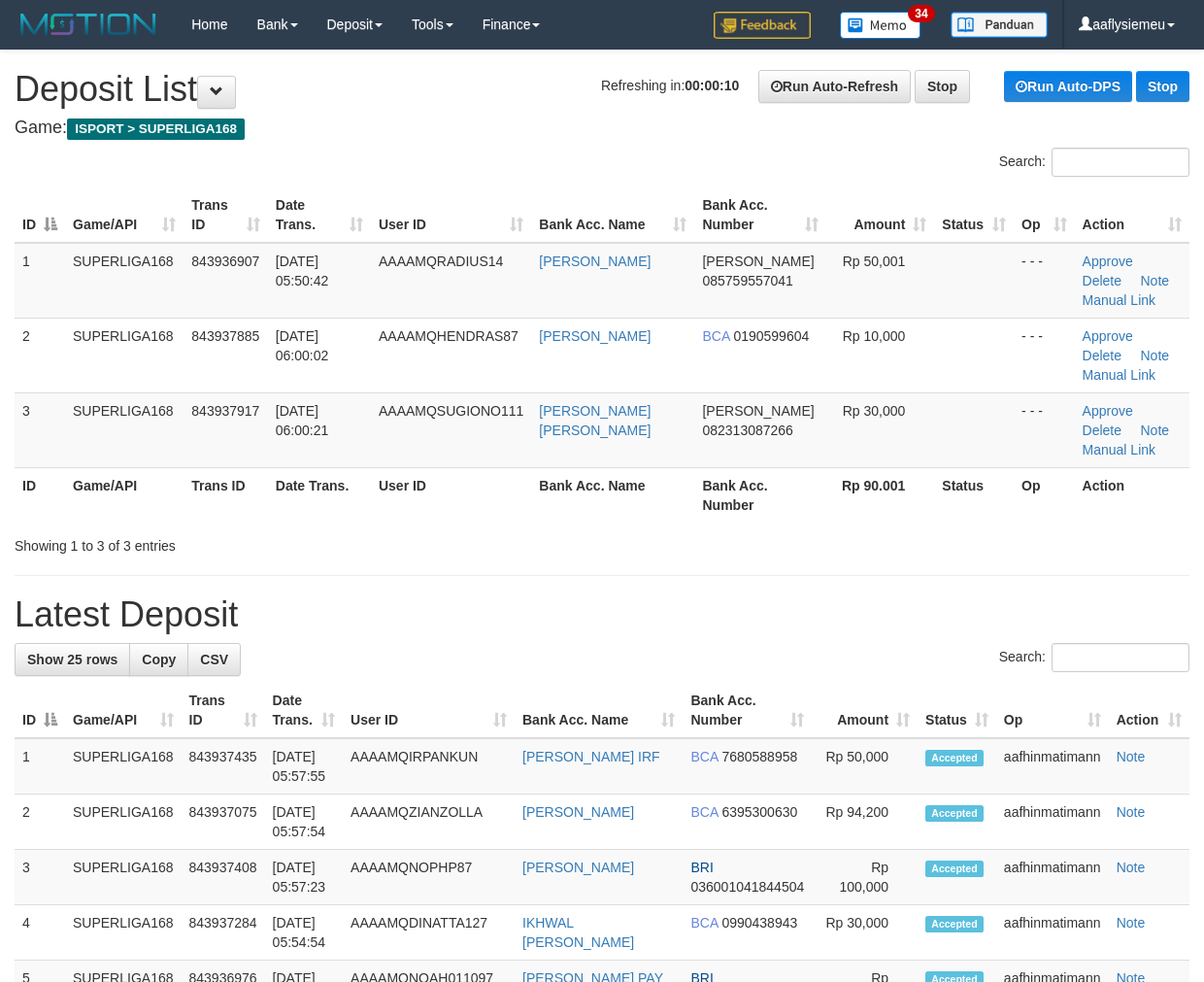 click on "Trans ID" at bounding box center [225, 494] 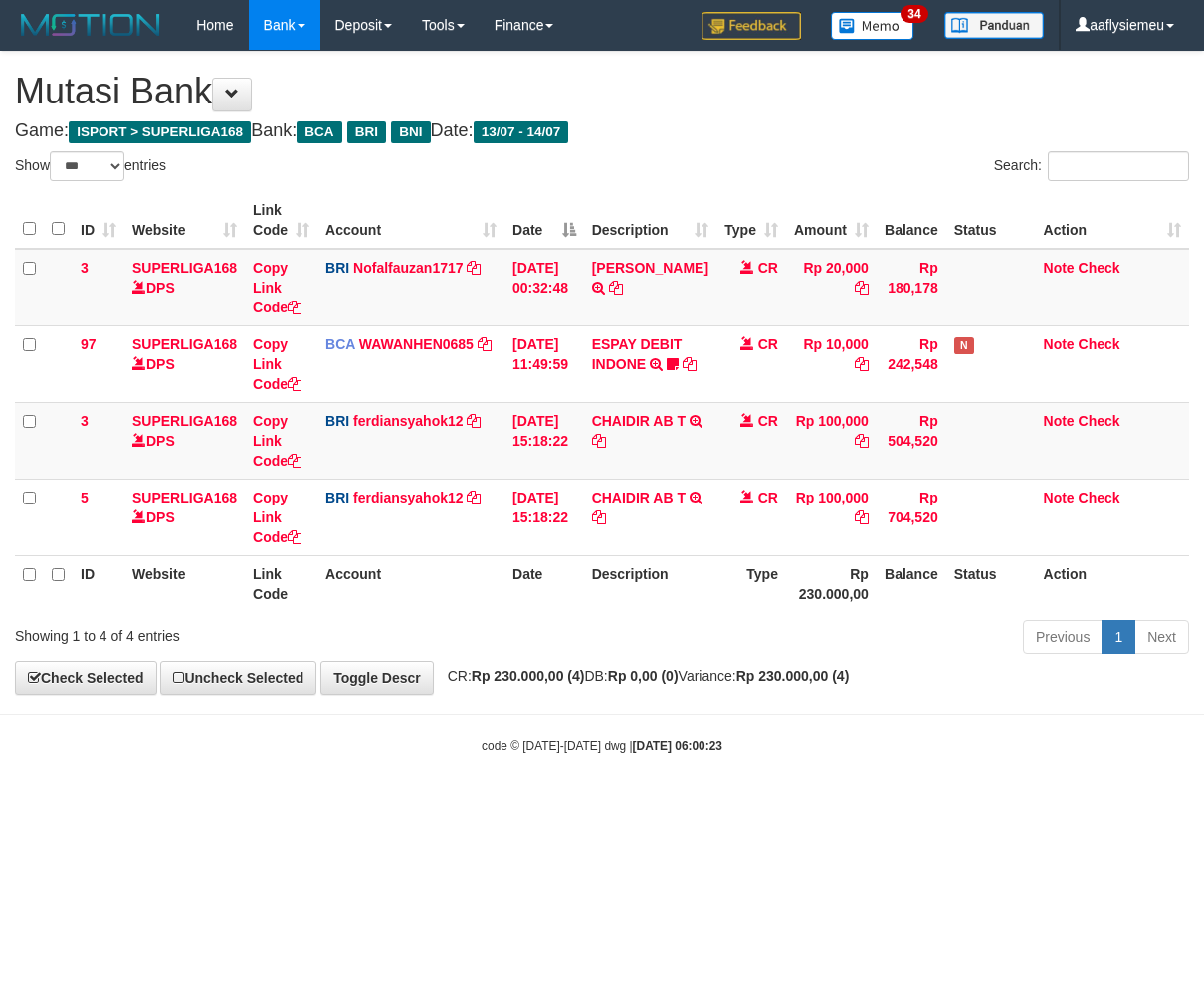 select on "***" 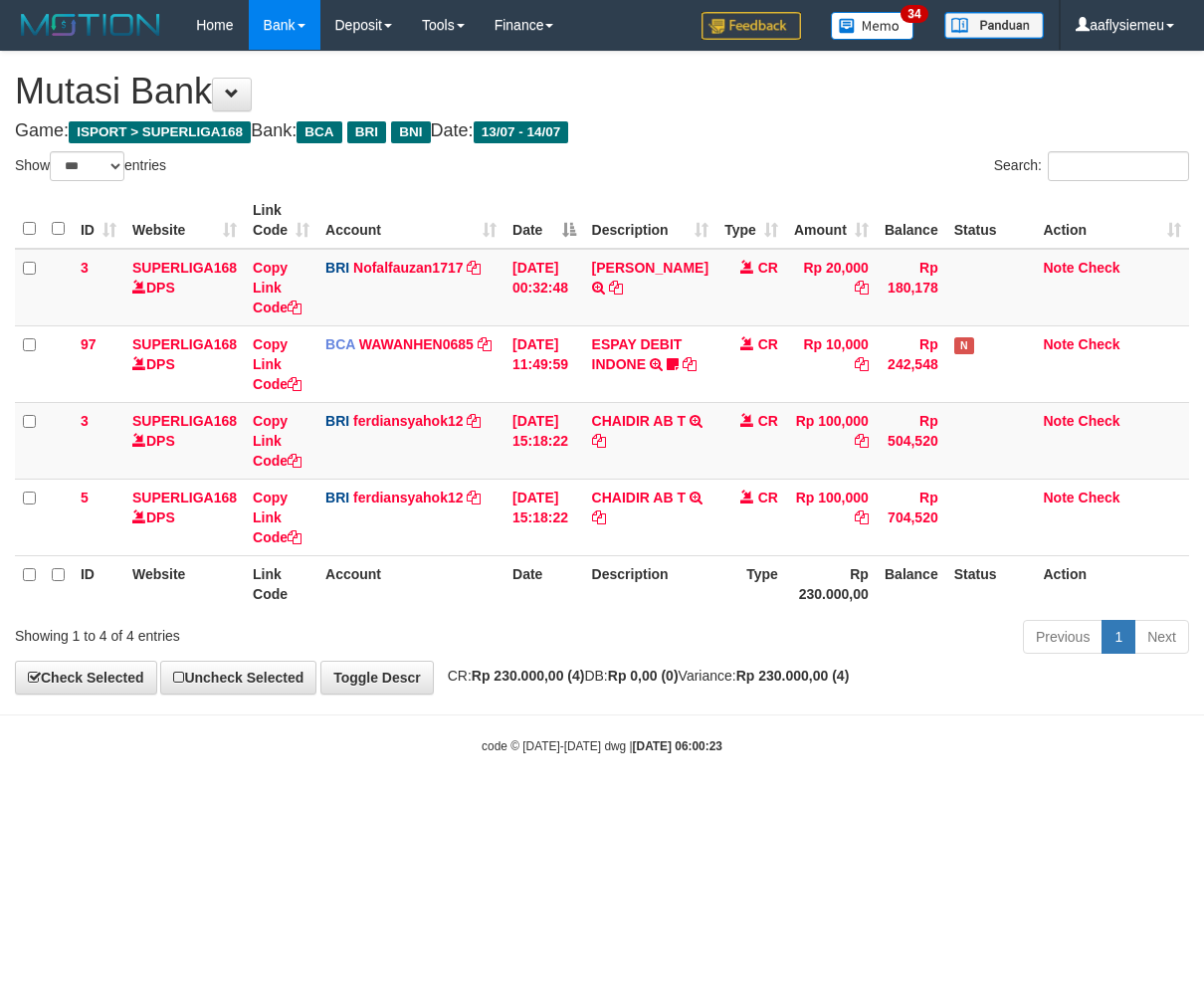 scroll, scrollTop: 0, scrollLeft: 0, axis: both 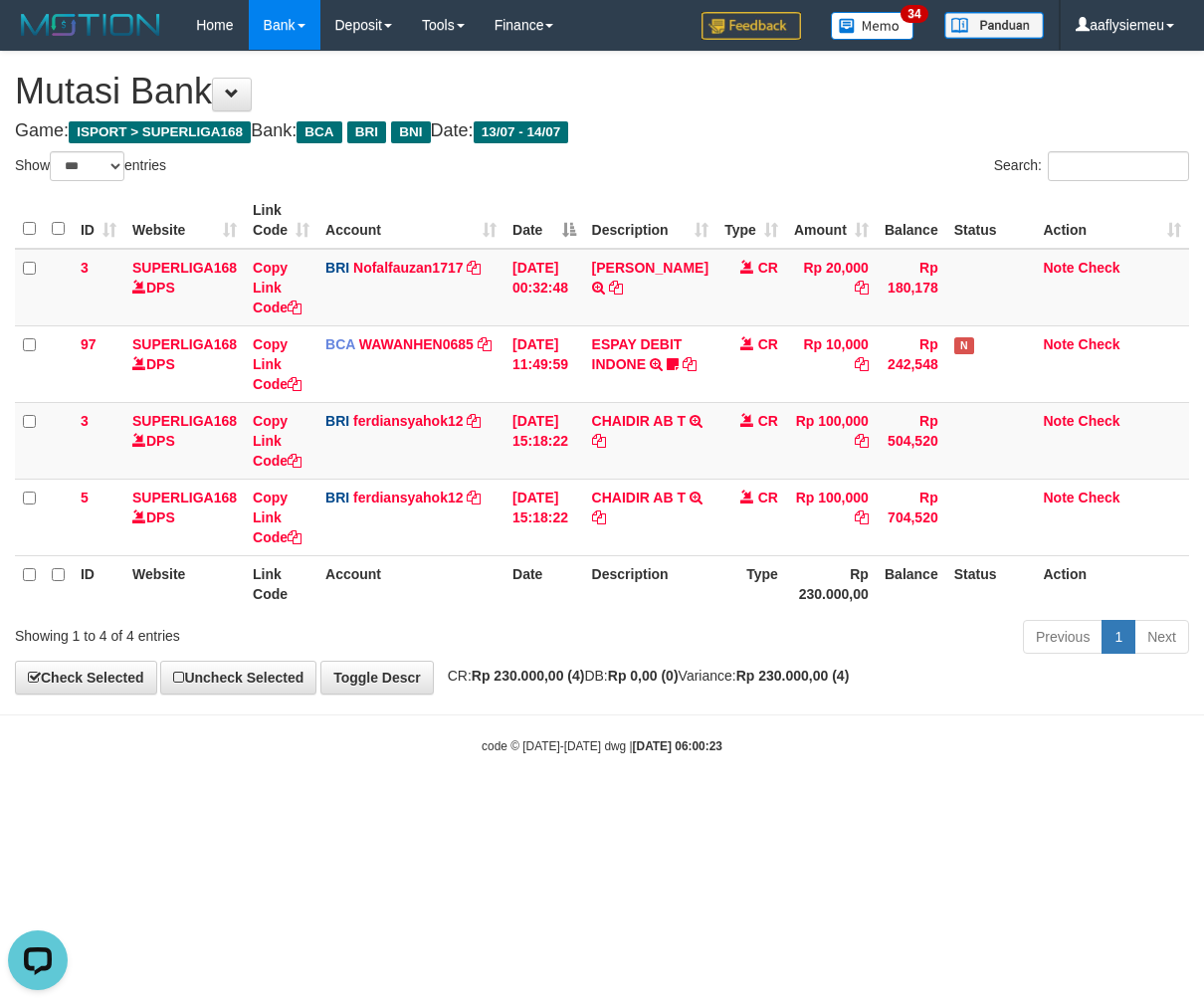 click on "Previous 1 Next" at bounding box center [853, 639] 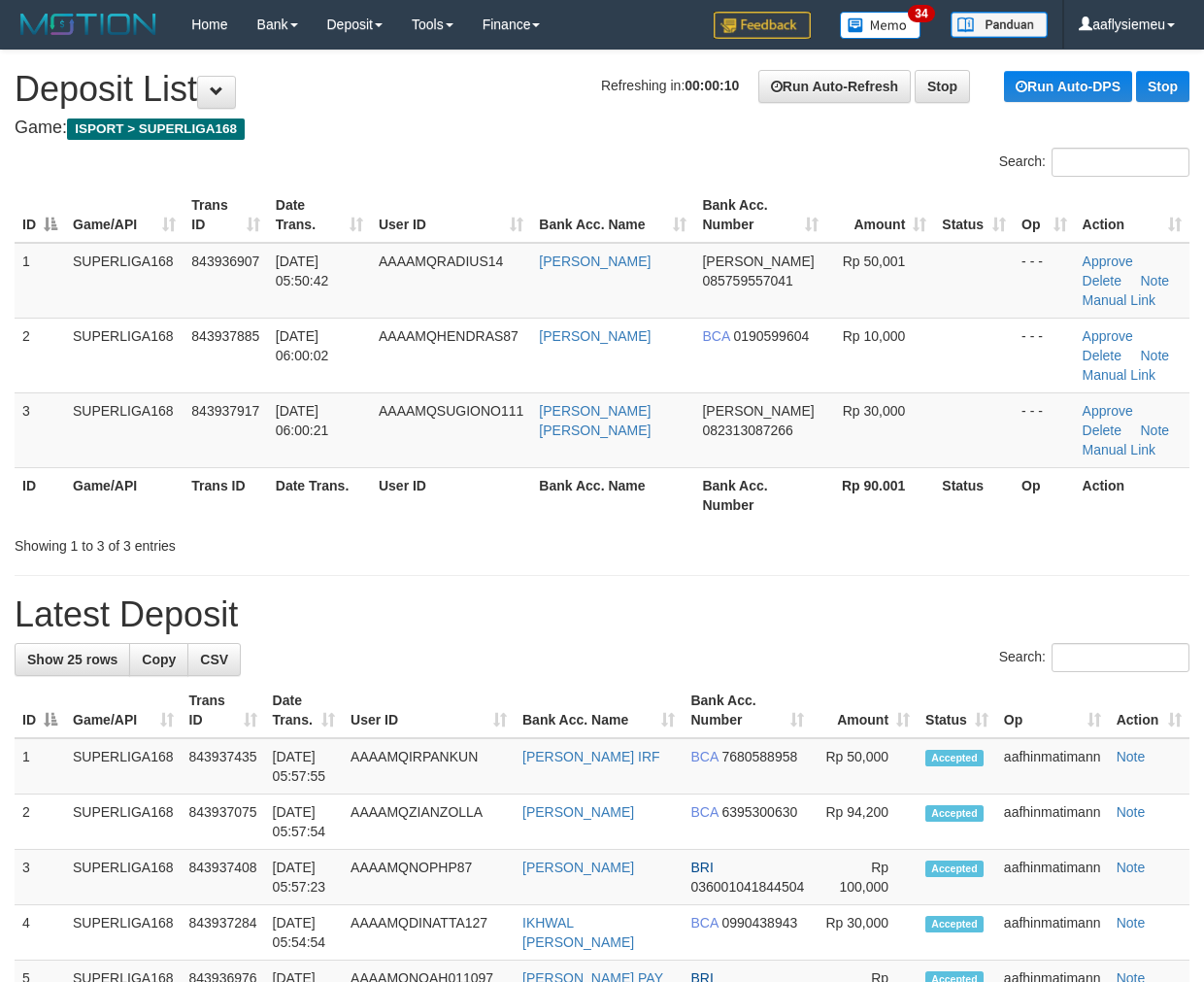 scroll, scrollTop: 0, scrollLeft: 0, axis: both 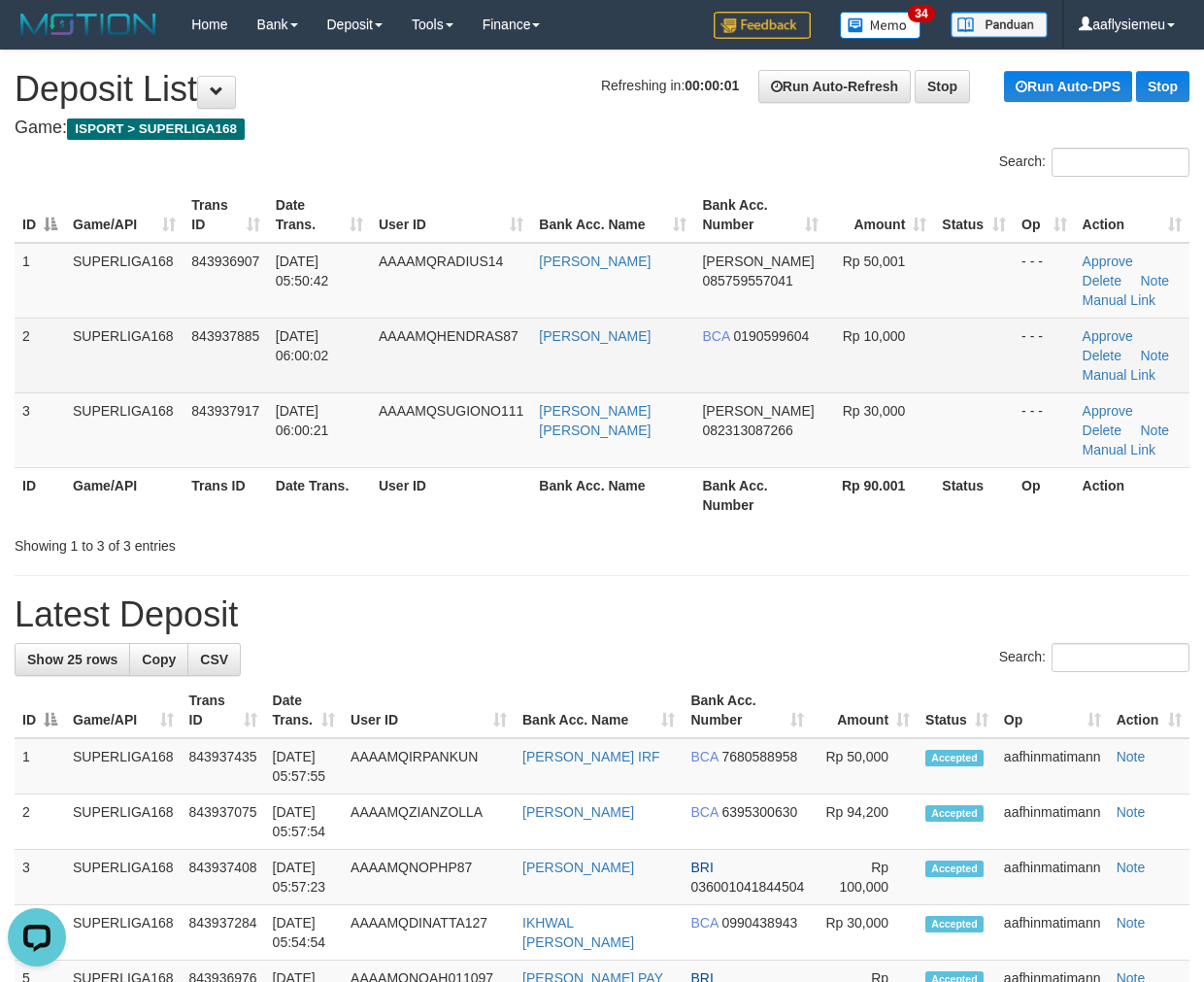 click on "SUPERLIGA168" at bounding box center (124, 355) 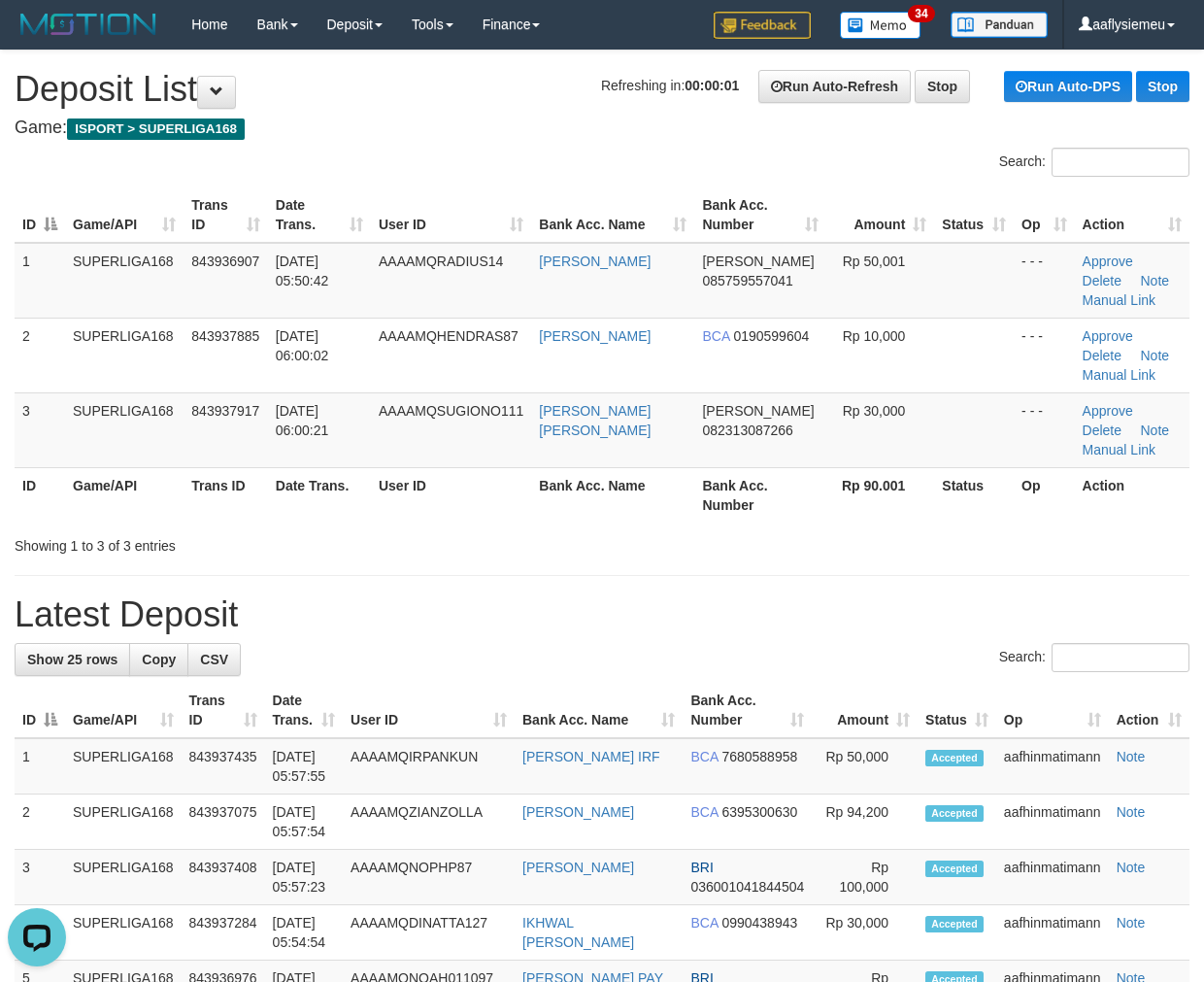 click on "2" at bounding box center (40, 355) 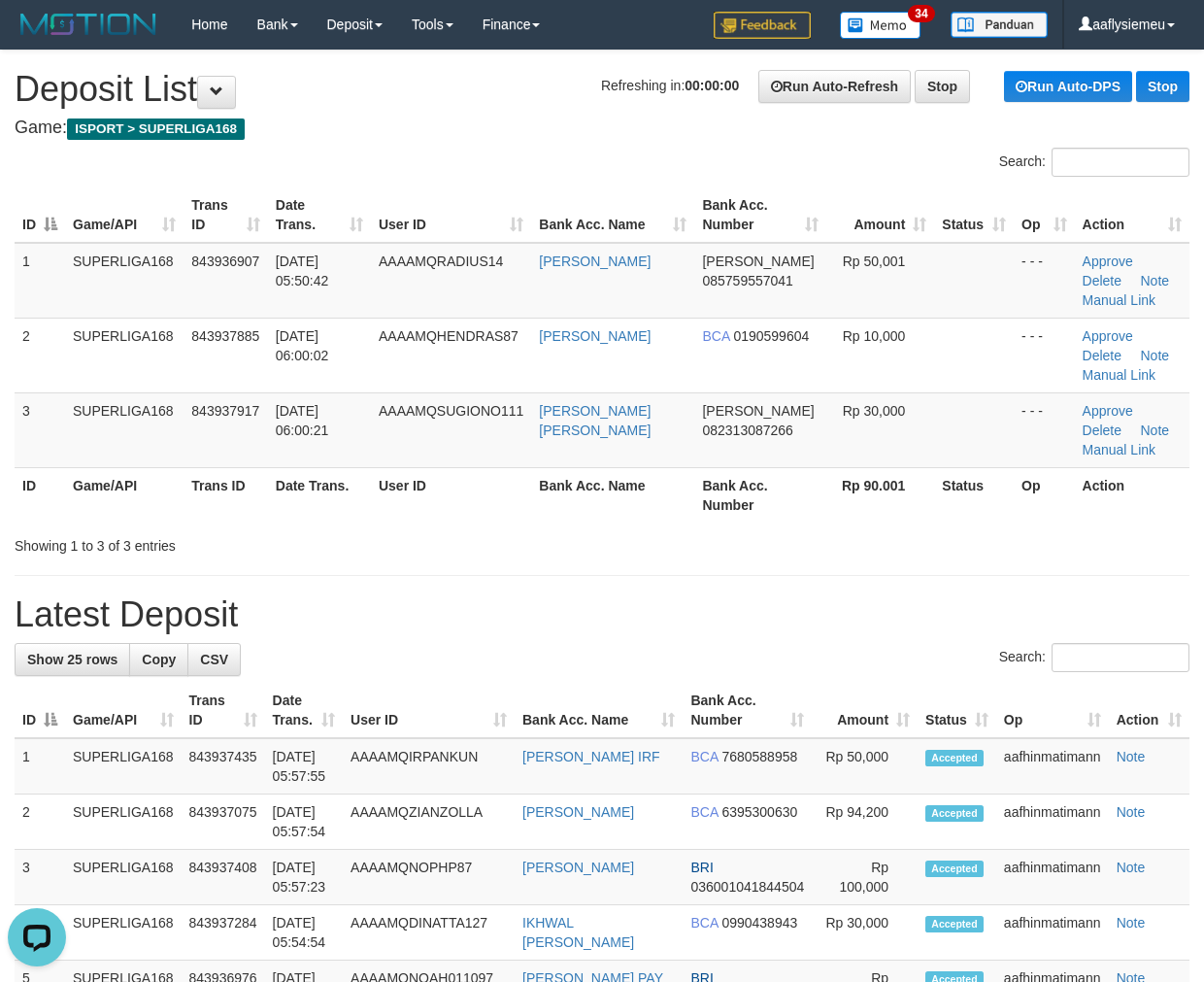 drag, startPoint x: 215, startPoint y: 420, endPoint x: 5, endPoint y: 481, distance: 219 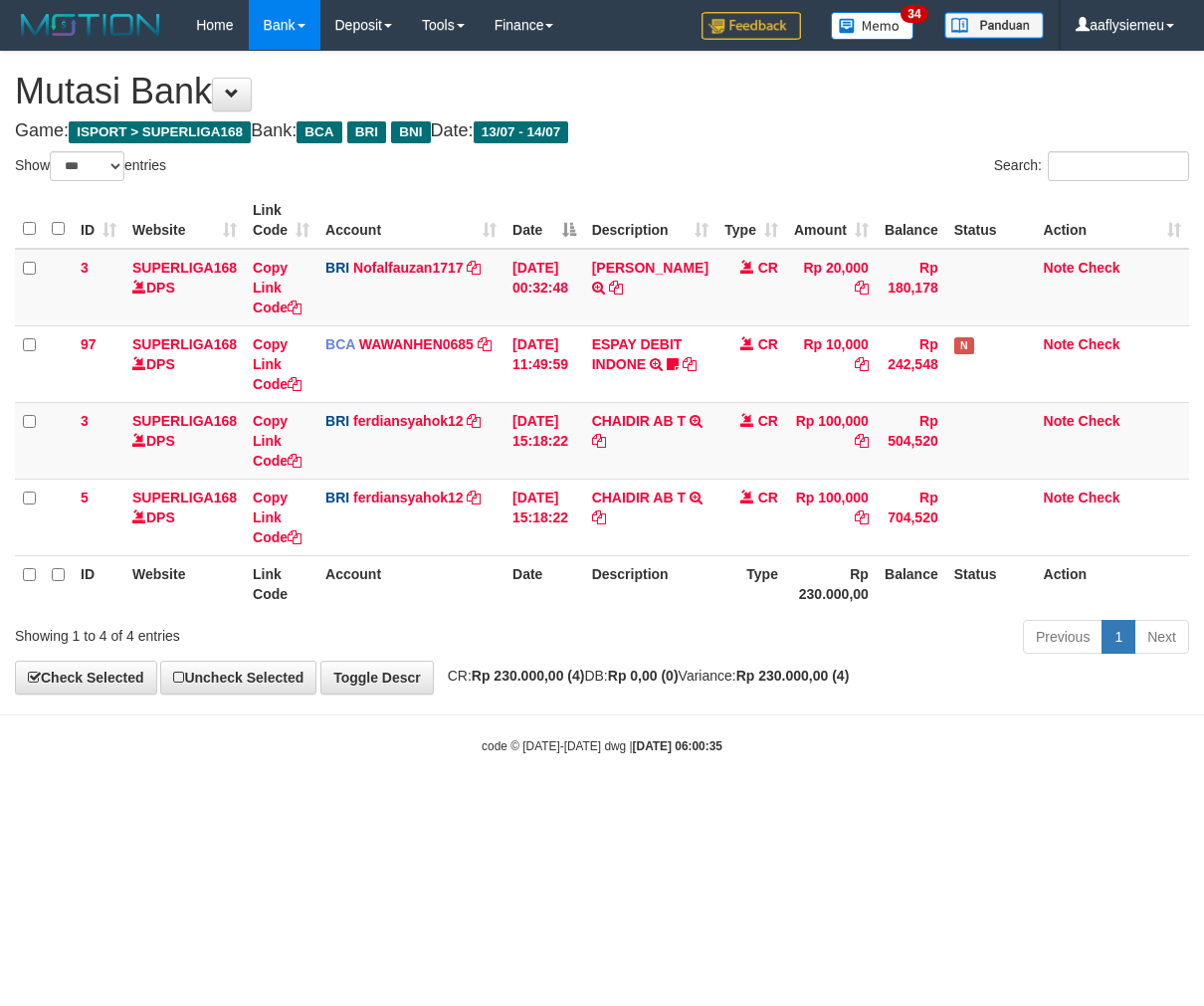 select on "***" 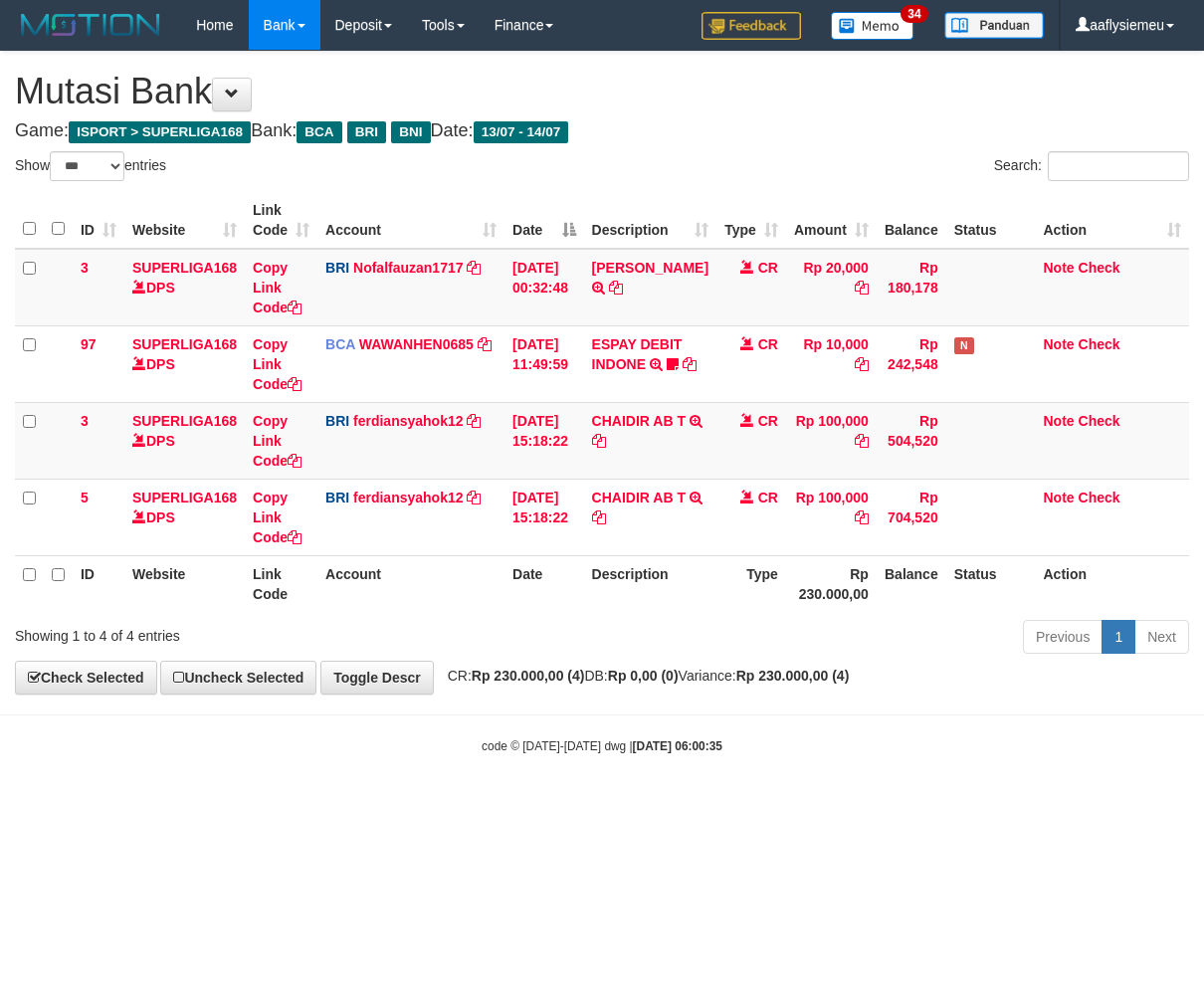 scroll, scrollTop: 0, scrollLeft: 0, axis: both 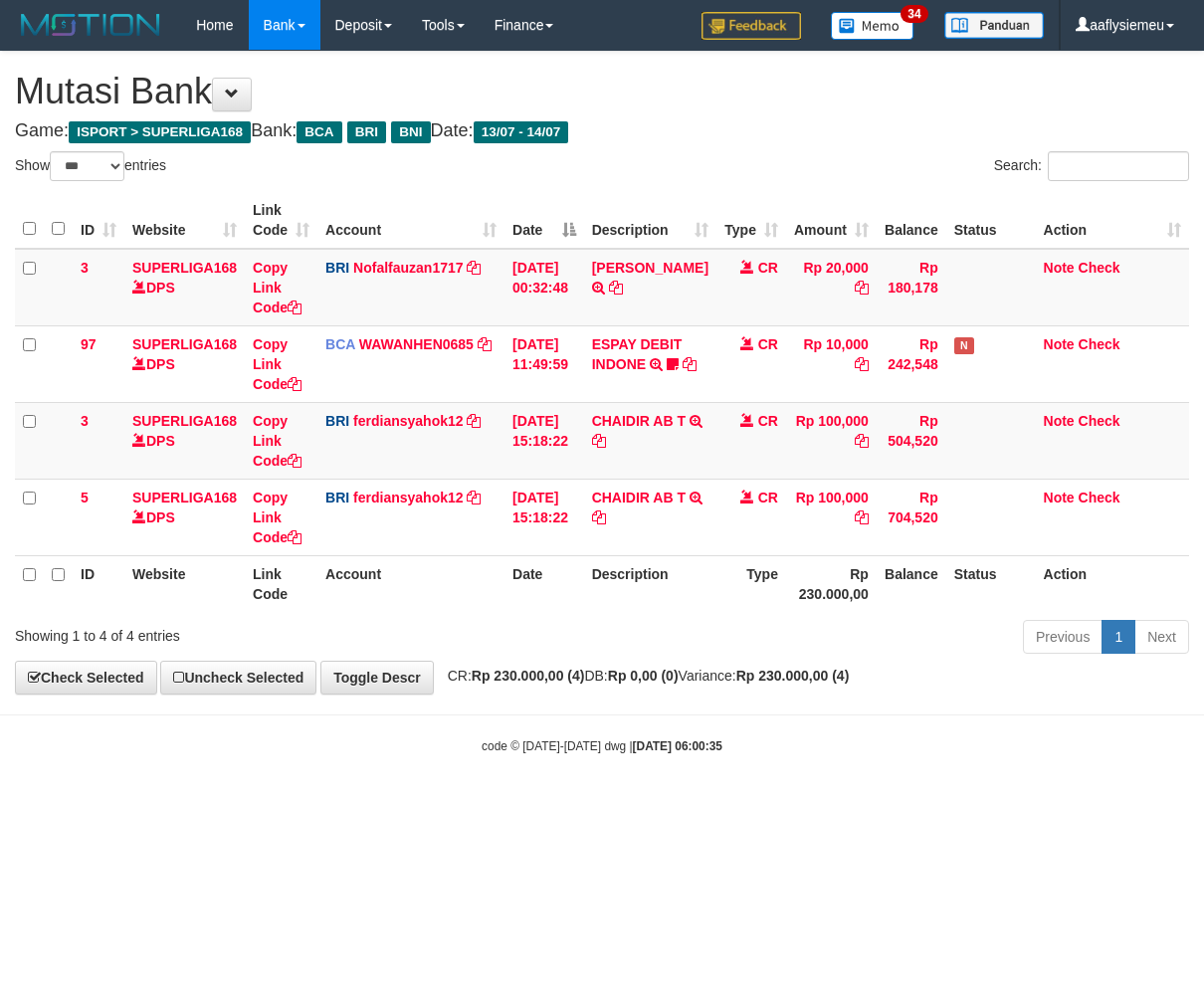 select on "***" 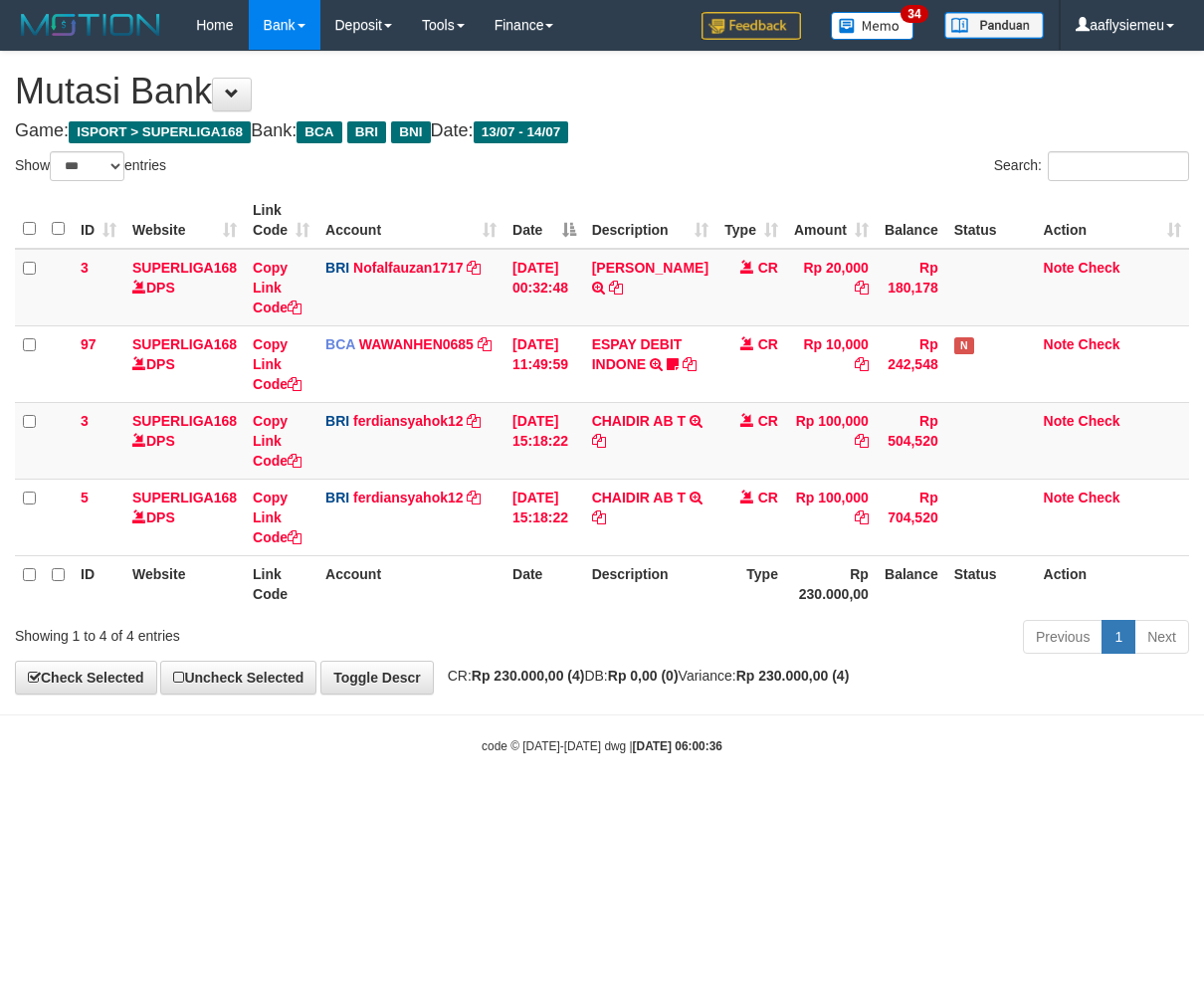 select on "***" 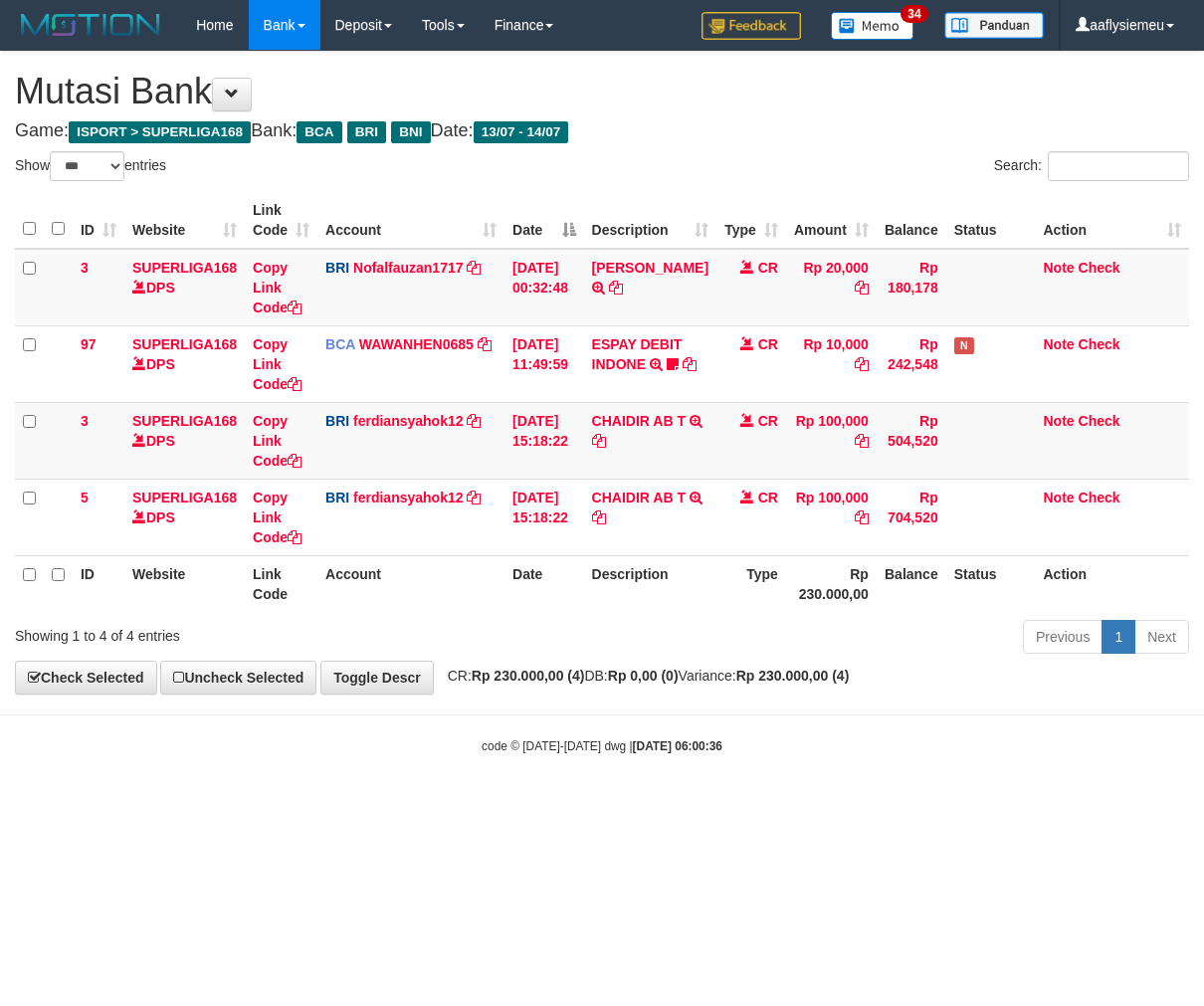 scroll, scrollTop: 0, scrollLeft: 0, axis: both 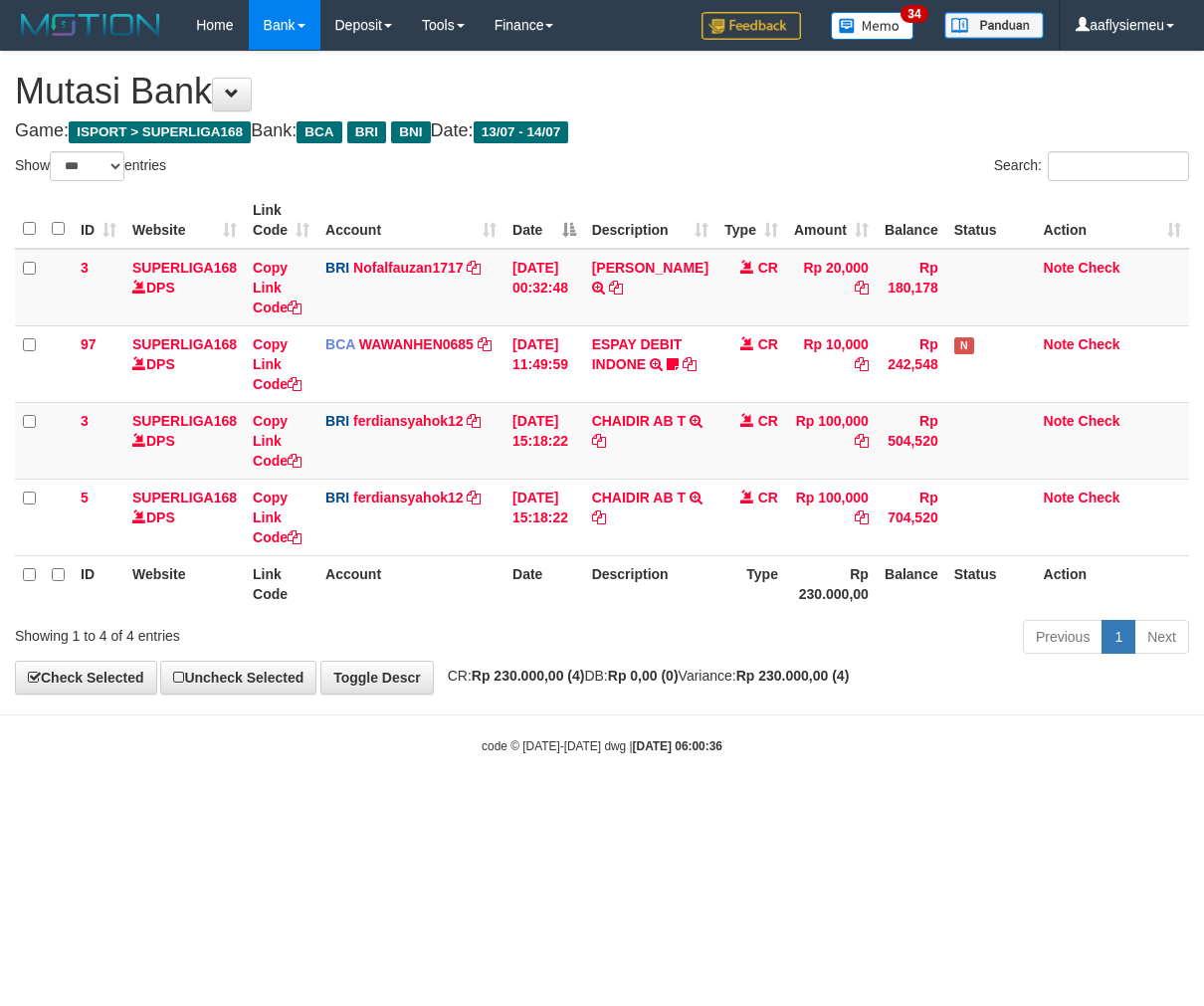 select on "***" 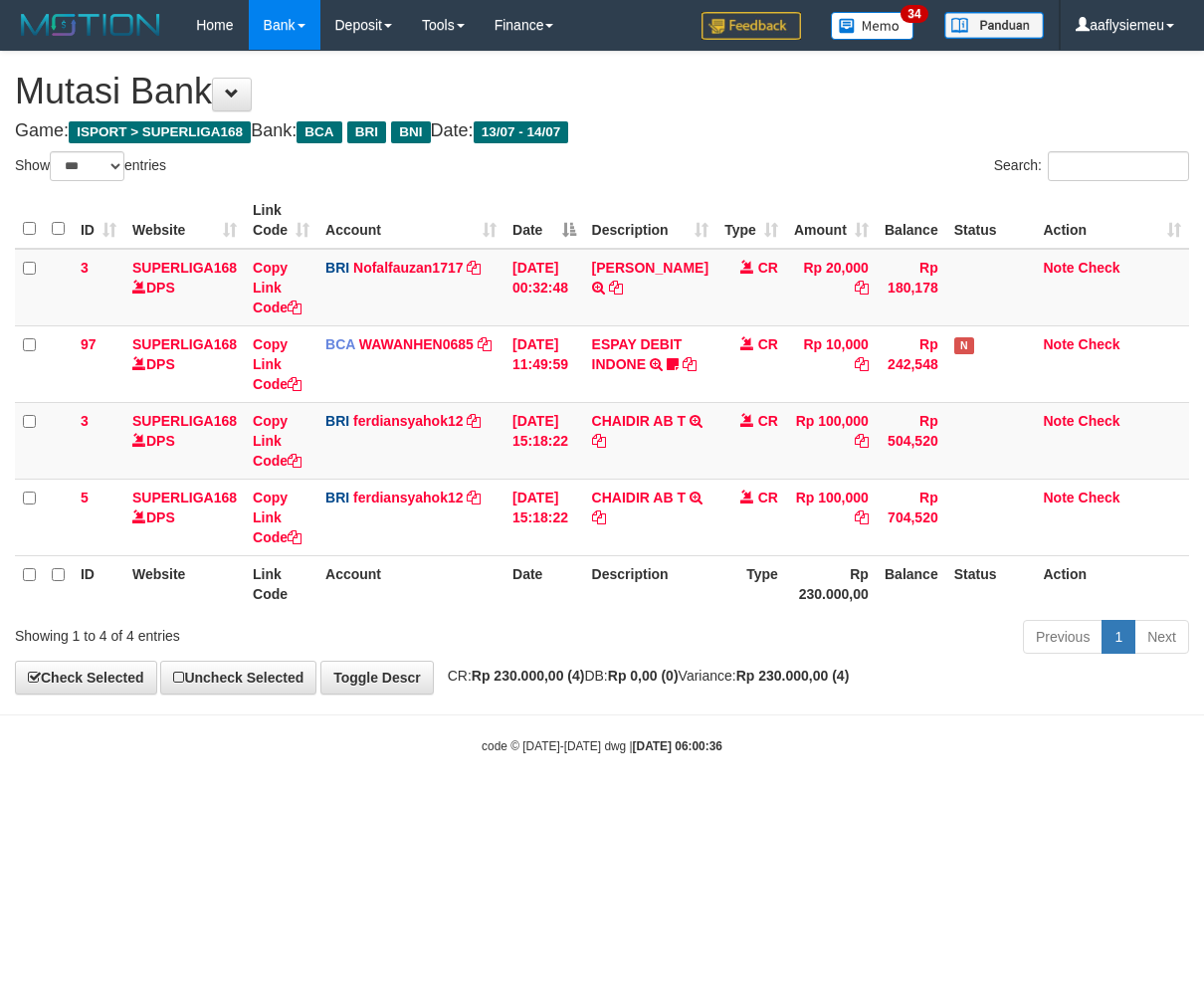 scroll, scrollTop: 0, scrollLeft: 0, axis: both 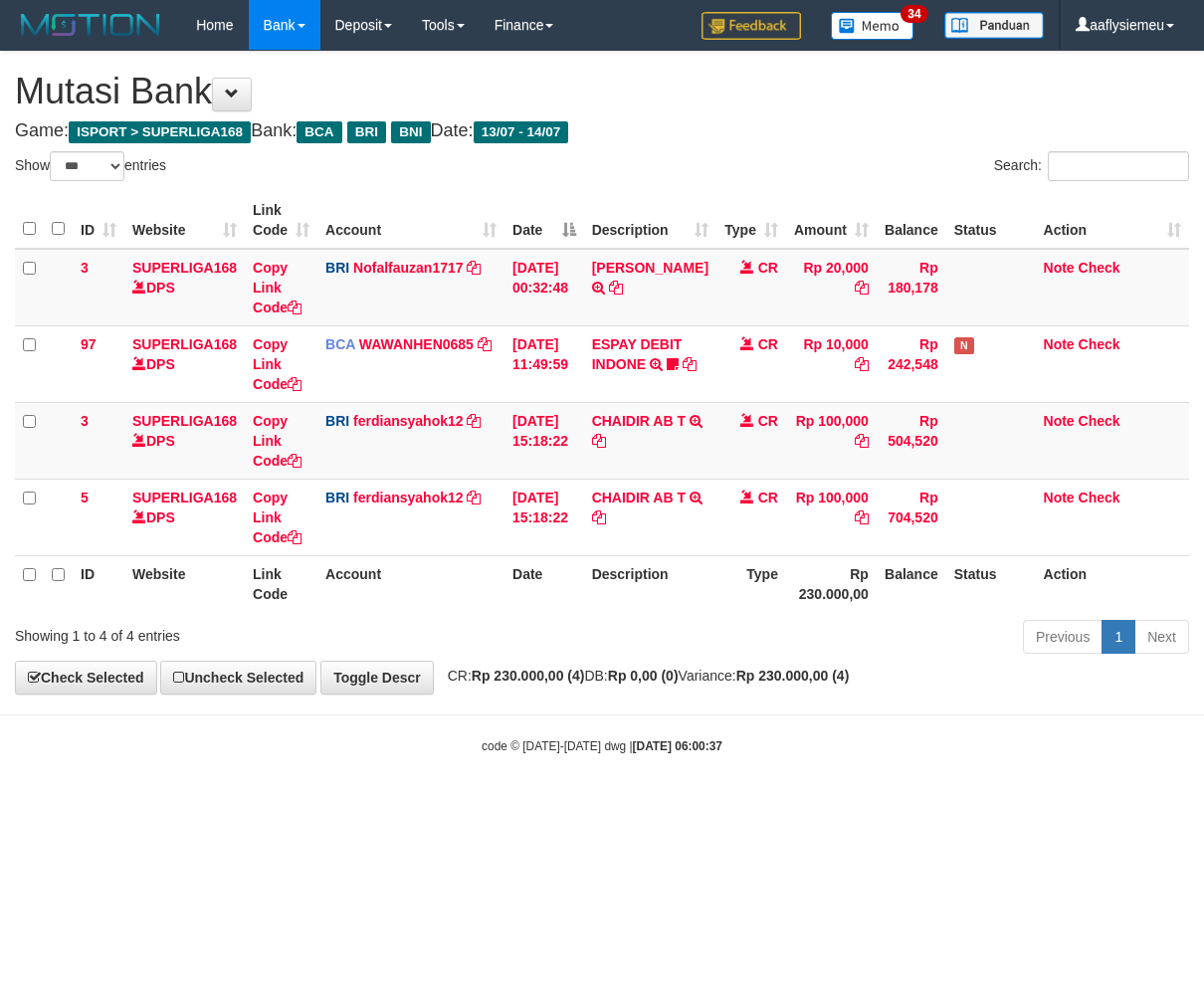 select on "***" 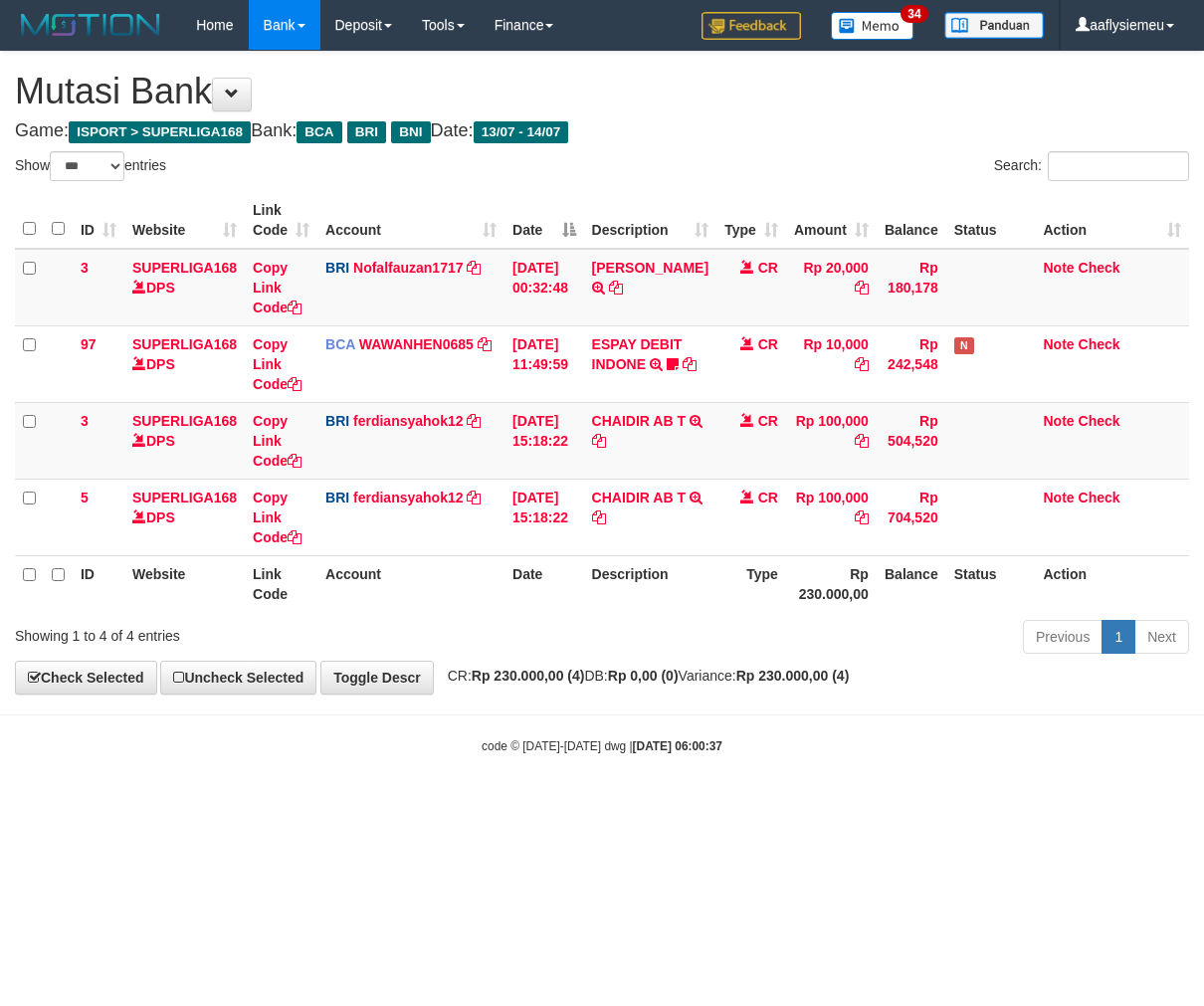 scroll, scrollTop: 0, scrollLeft: 0, axis: both 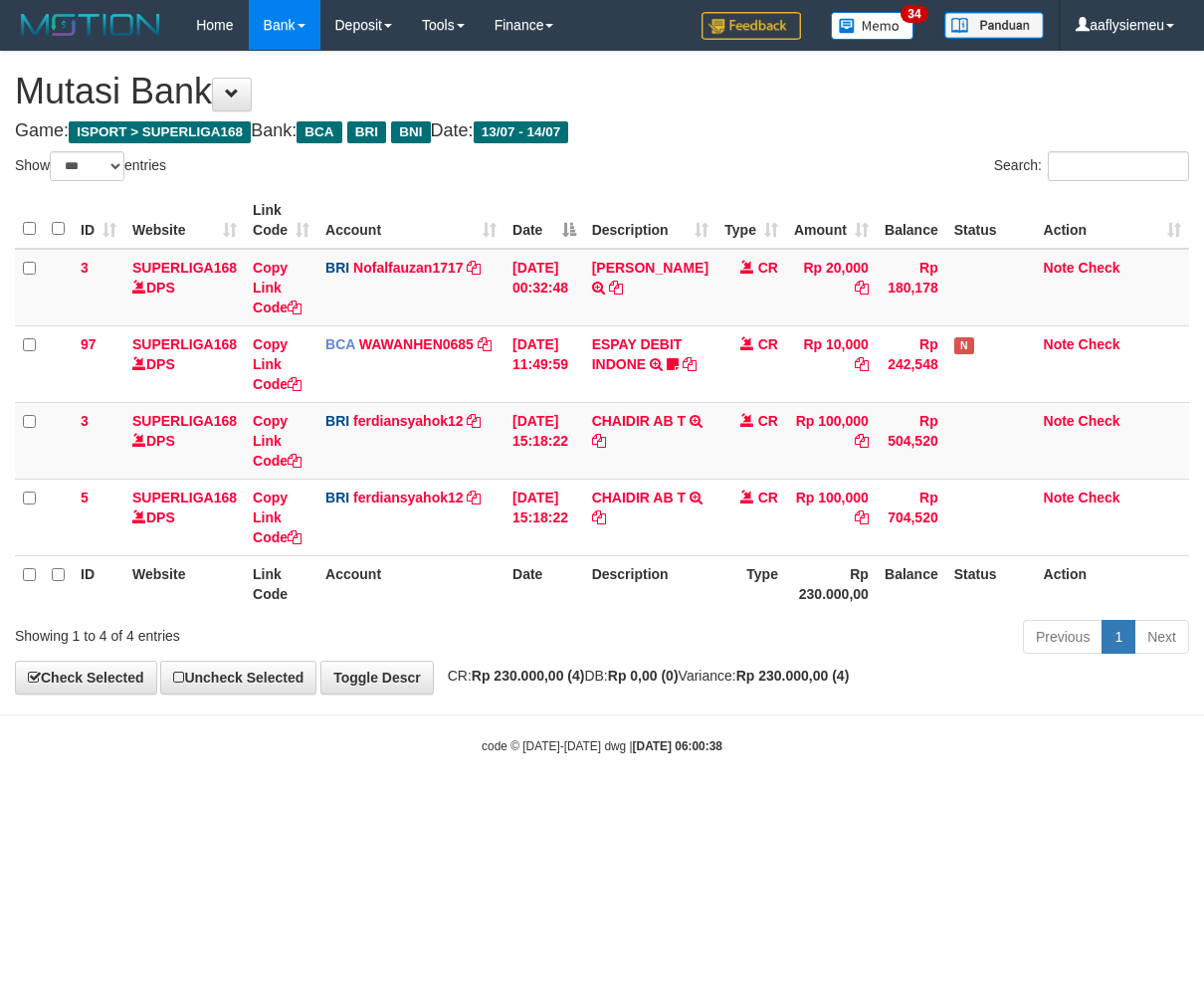 select on "***" 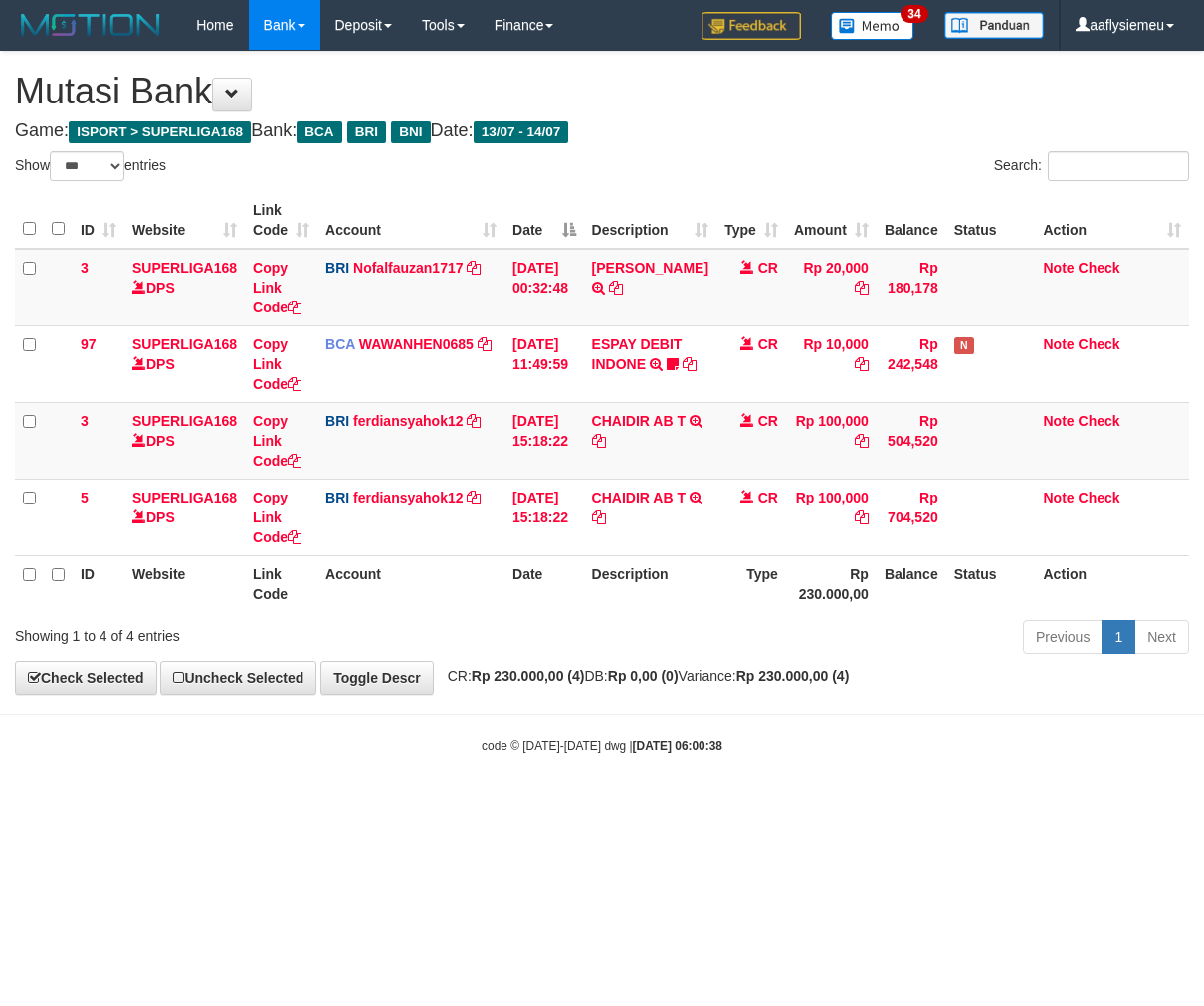 scroll, scrollTop: 0, scrollLeft: 0, axis: both 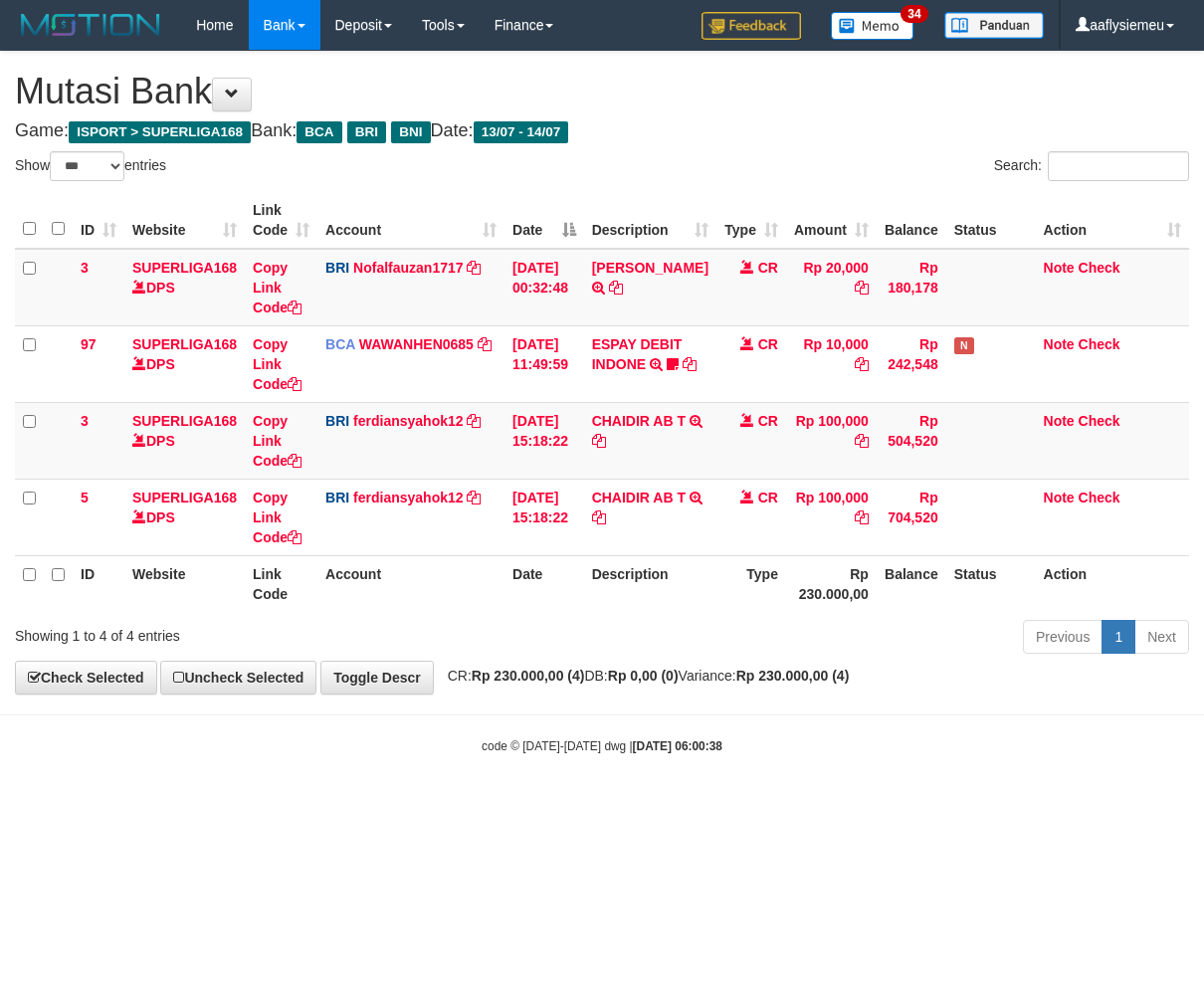 select on "***" 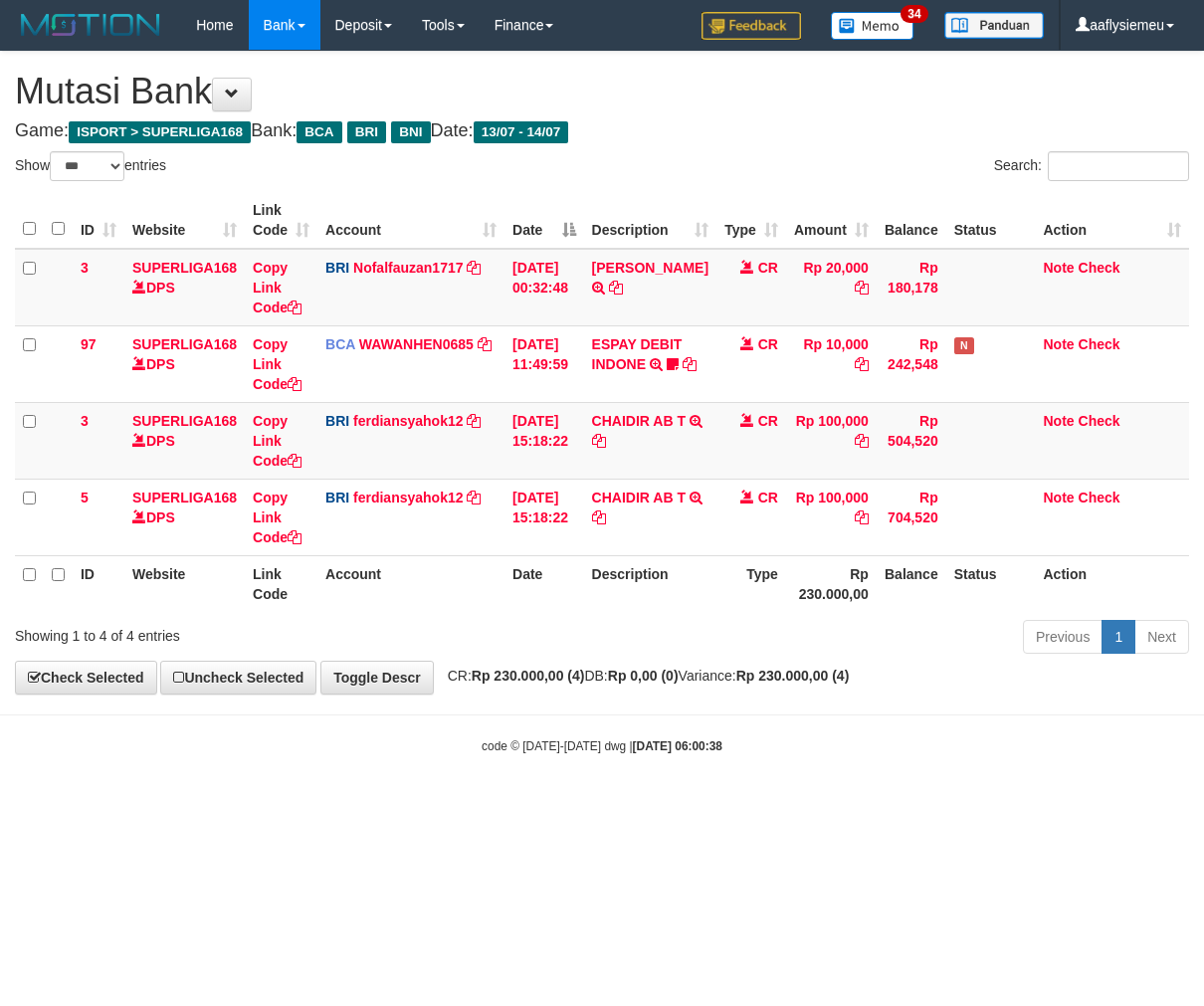click on "Previous 1 Next" at bounding box center (853, 639) 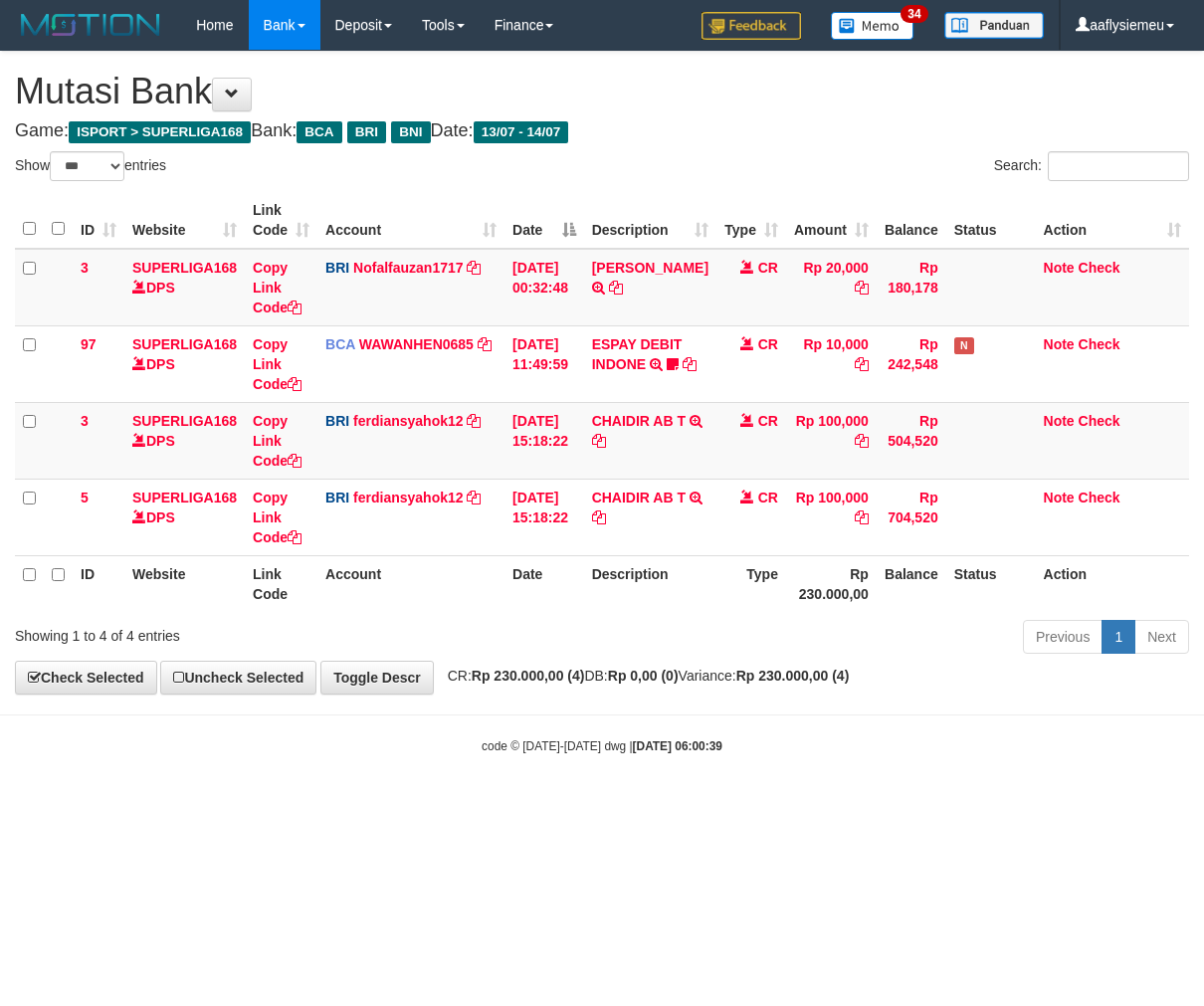 select on "***" 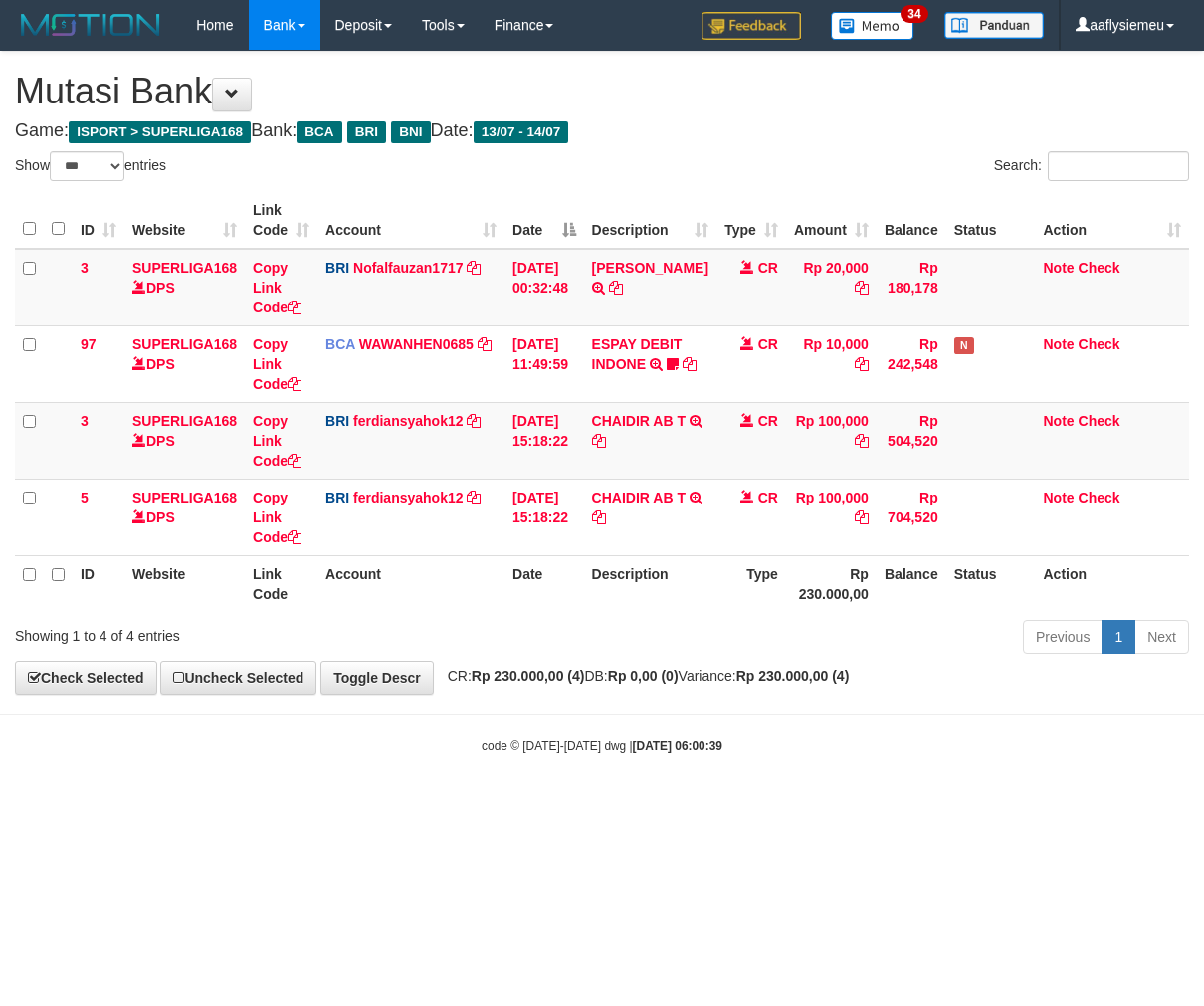 scroll, scrollTop: 0, scrollLeft: 0, axis: both 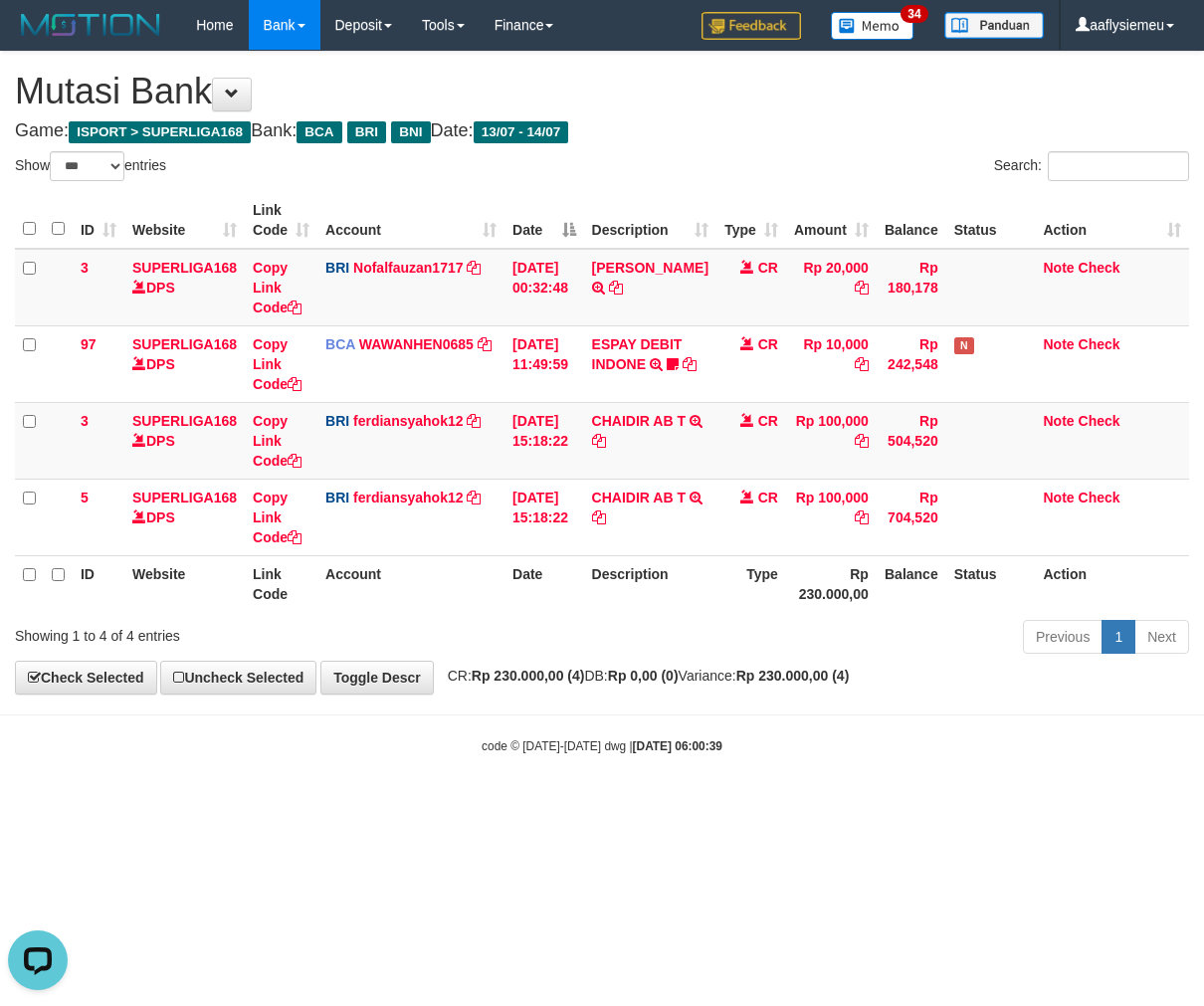 click on "Toggle navigation
Home
Bank
Account List
Load
By Website
Group
[ISPORT]													SUPERLIGA168
By Load Group (DPS)
34" at bounding box center (602, 402) 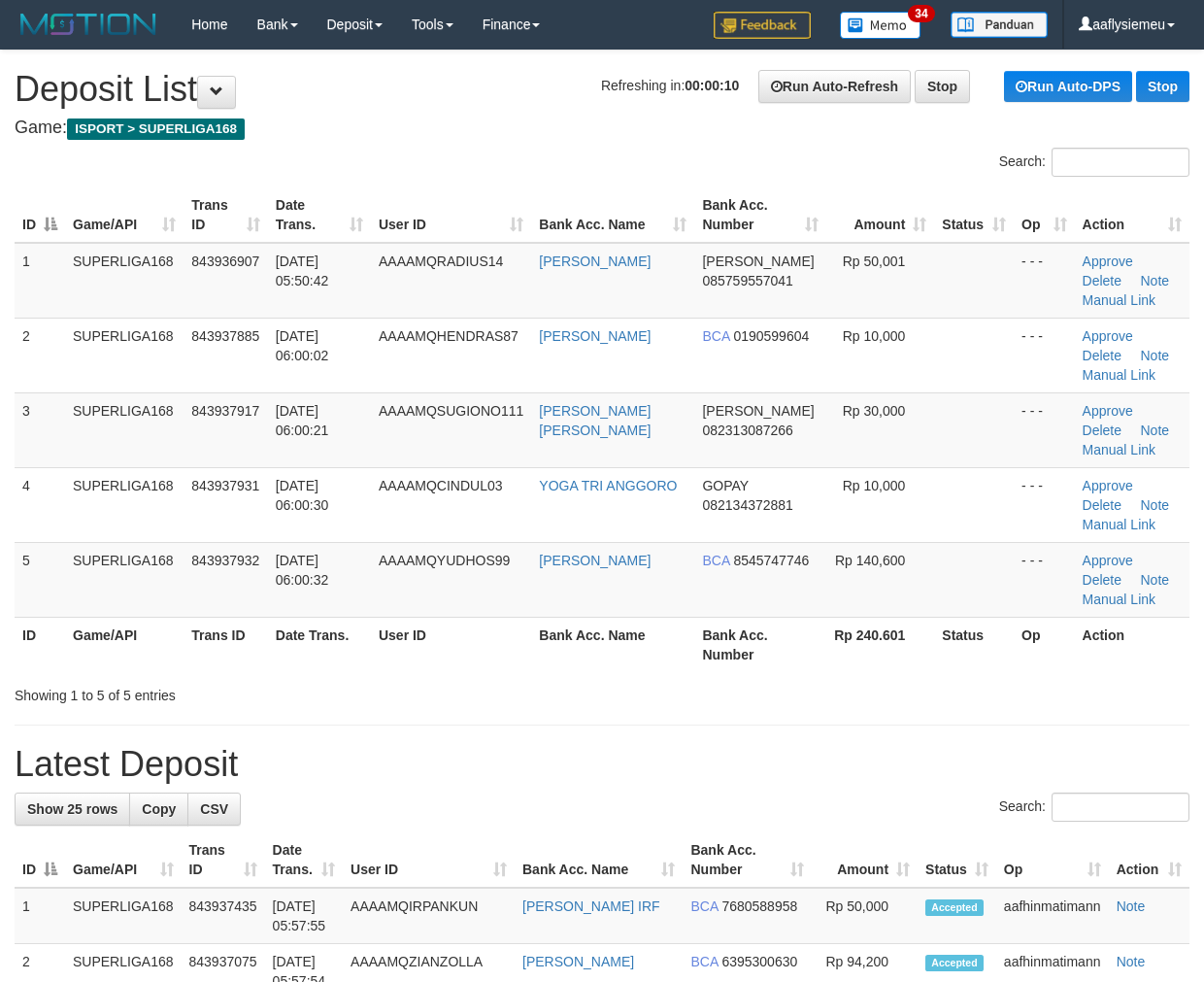 scroll, scrollTop: 0, scrollLeft: 0, axis: both 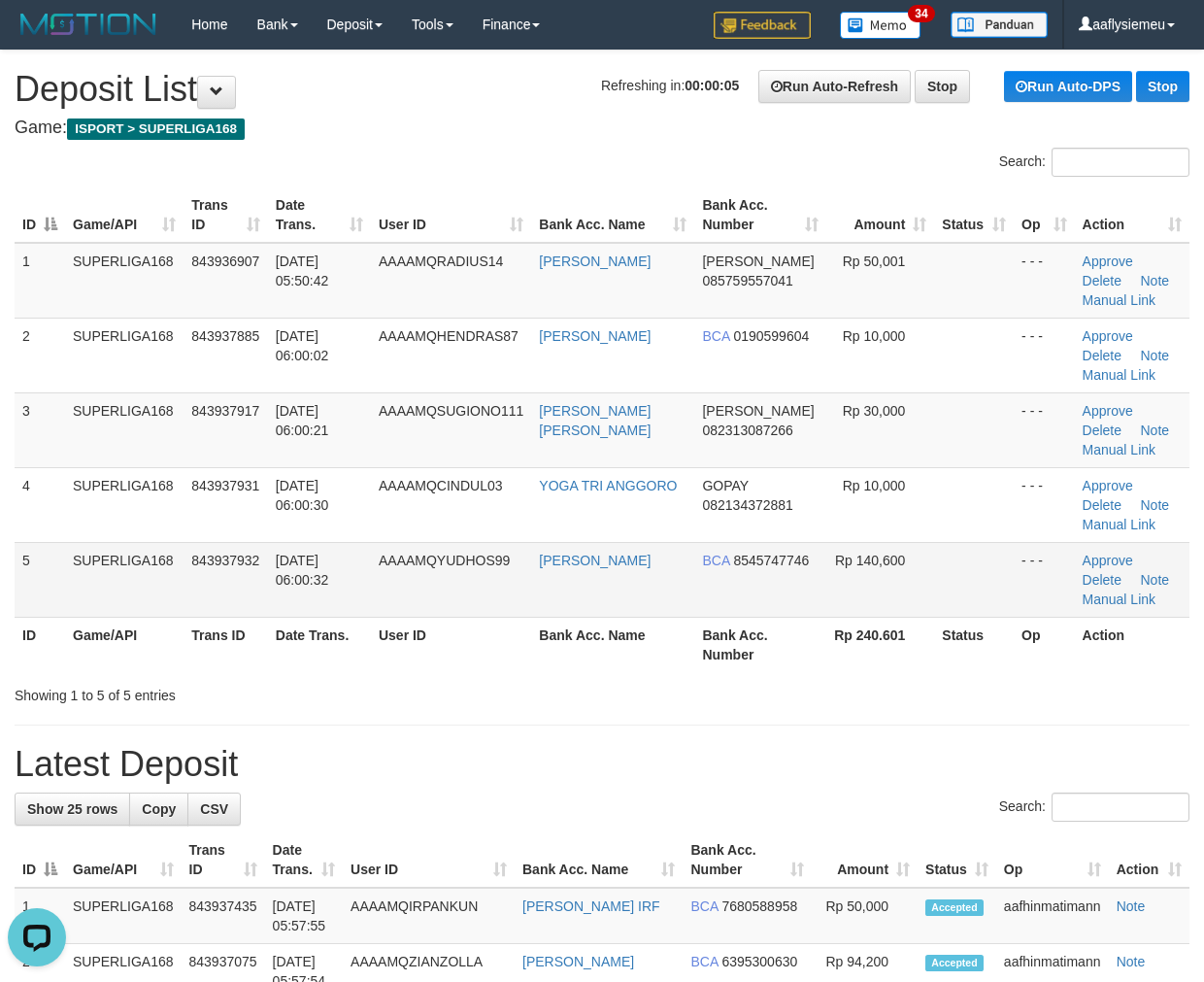 drag, startPoint x: 255, startPoint y: 502, endPoint x: 353, endPoint y: 547, distance: 107.83784 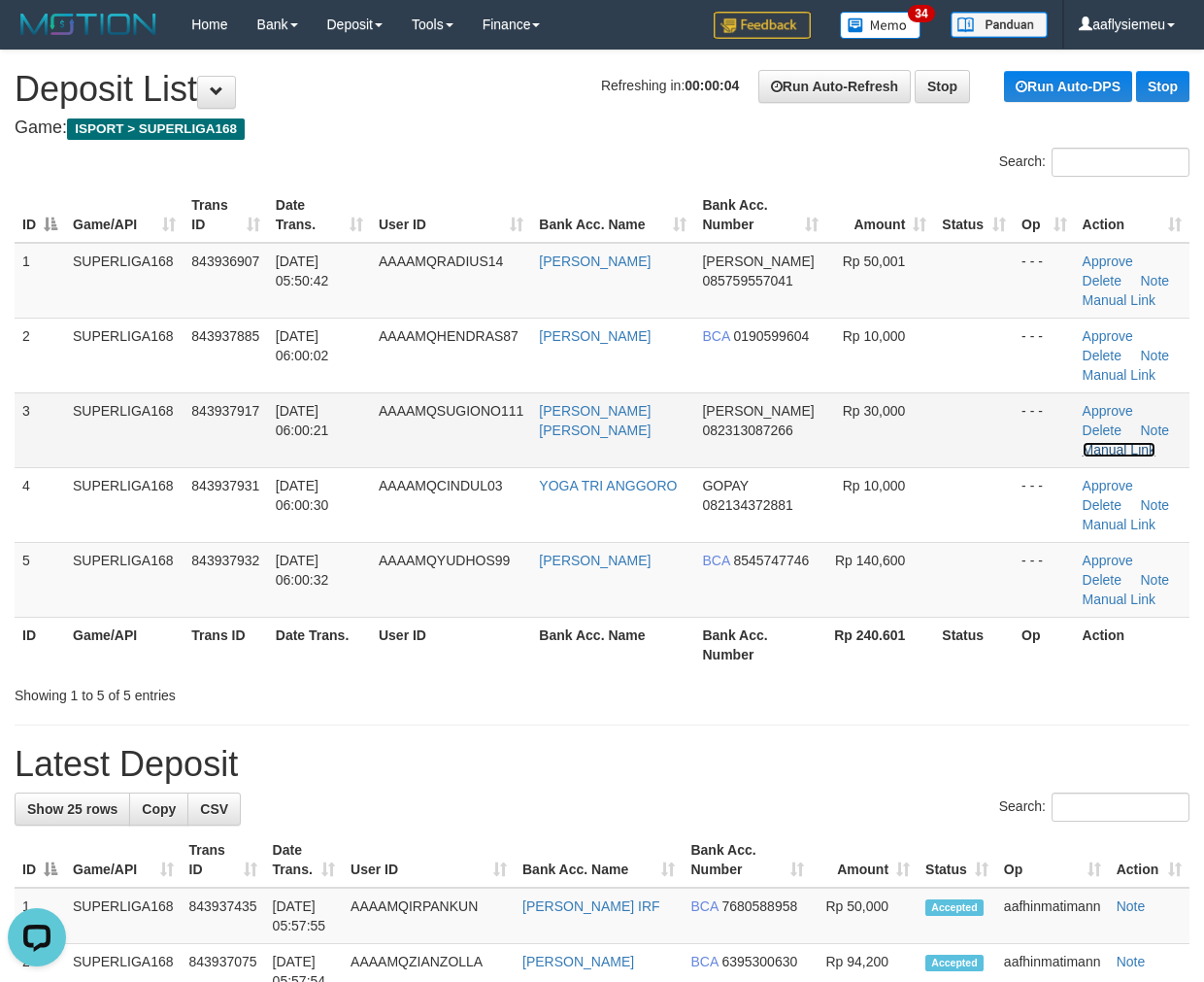 click on "Manual Link" at bounding box center (1120, 450) 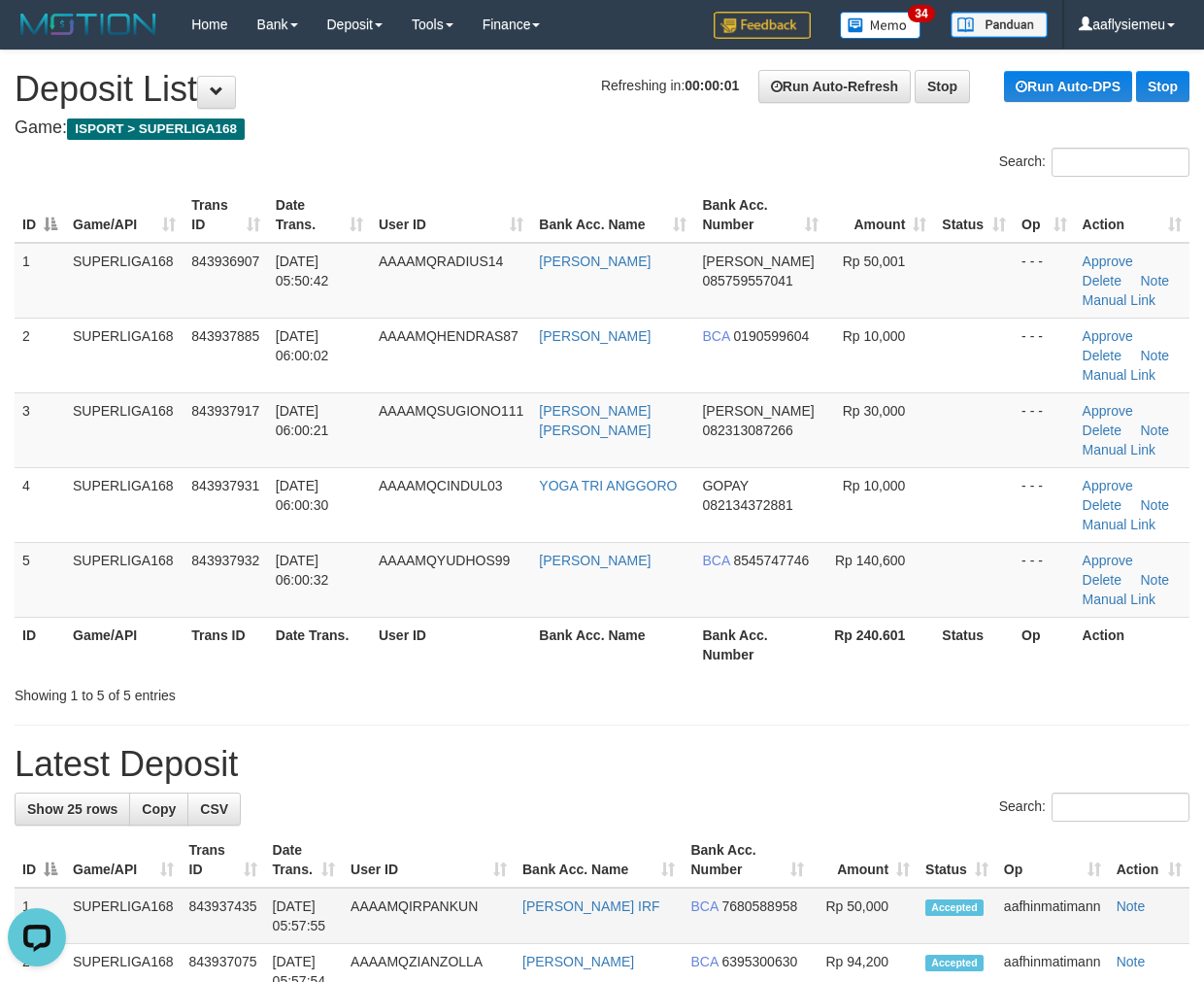 click on "SUPERLIGA168" at bounding box center [123, 916] 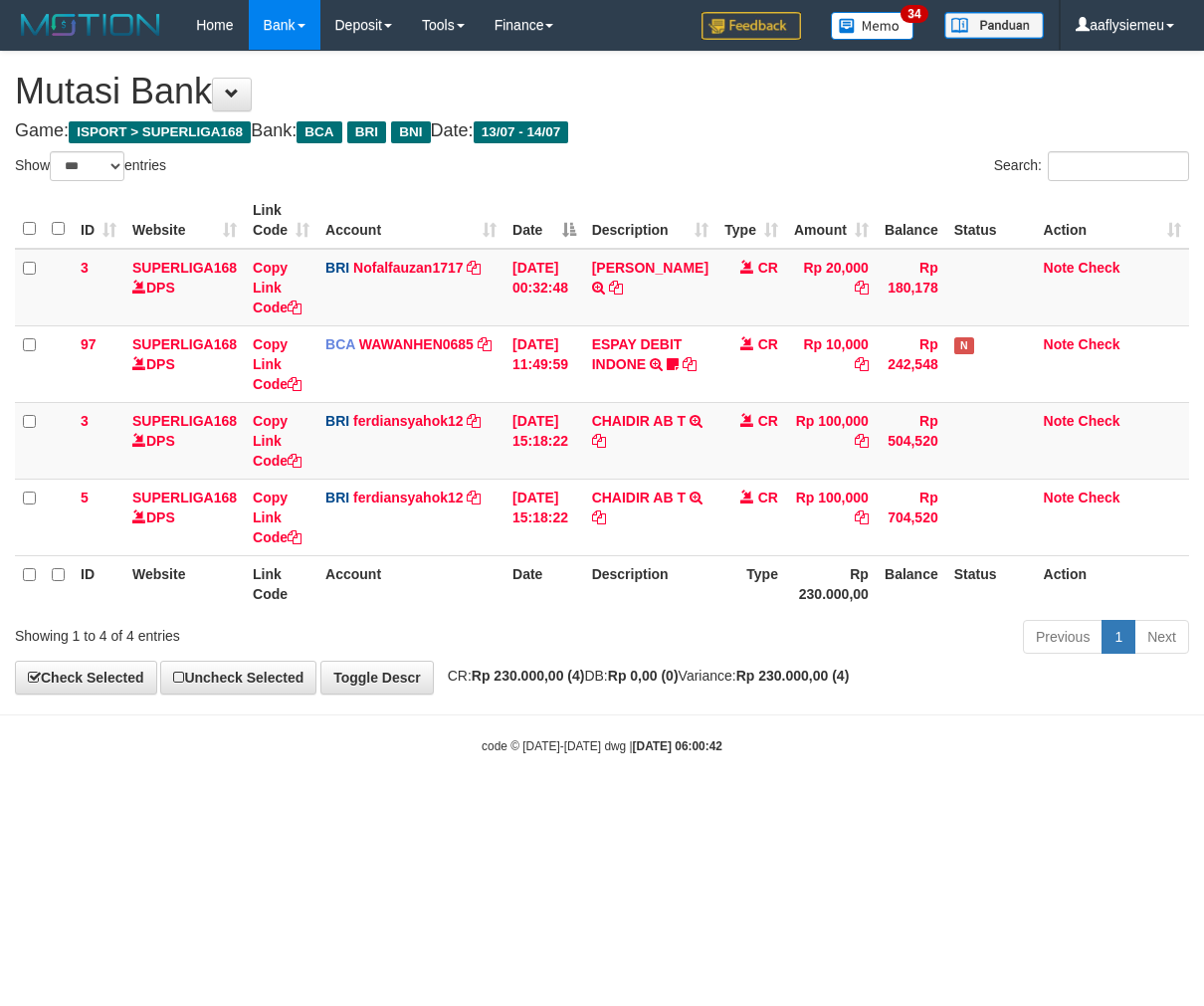 select on "***" 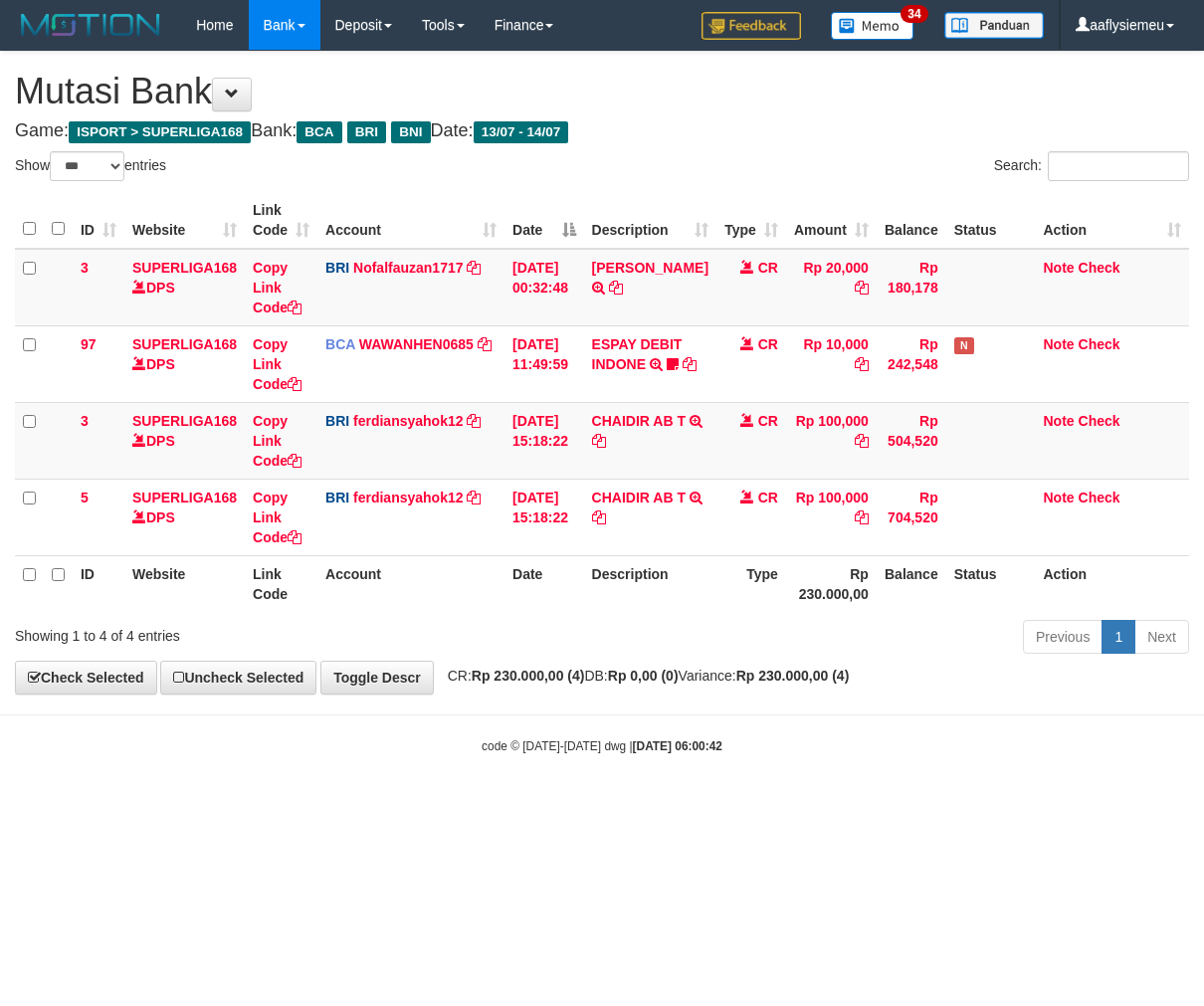scroll, scrollTop: 0, scrollLeft: 0, axis: both 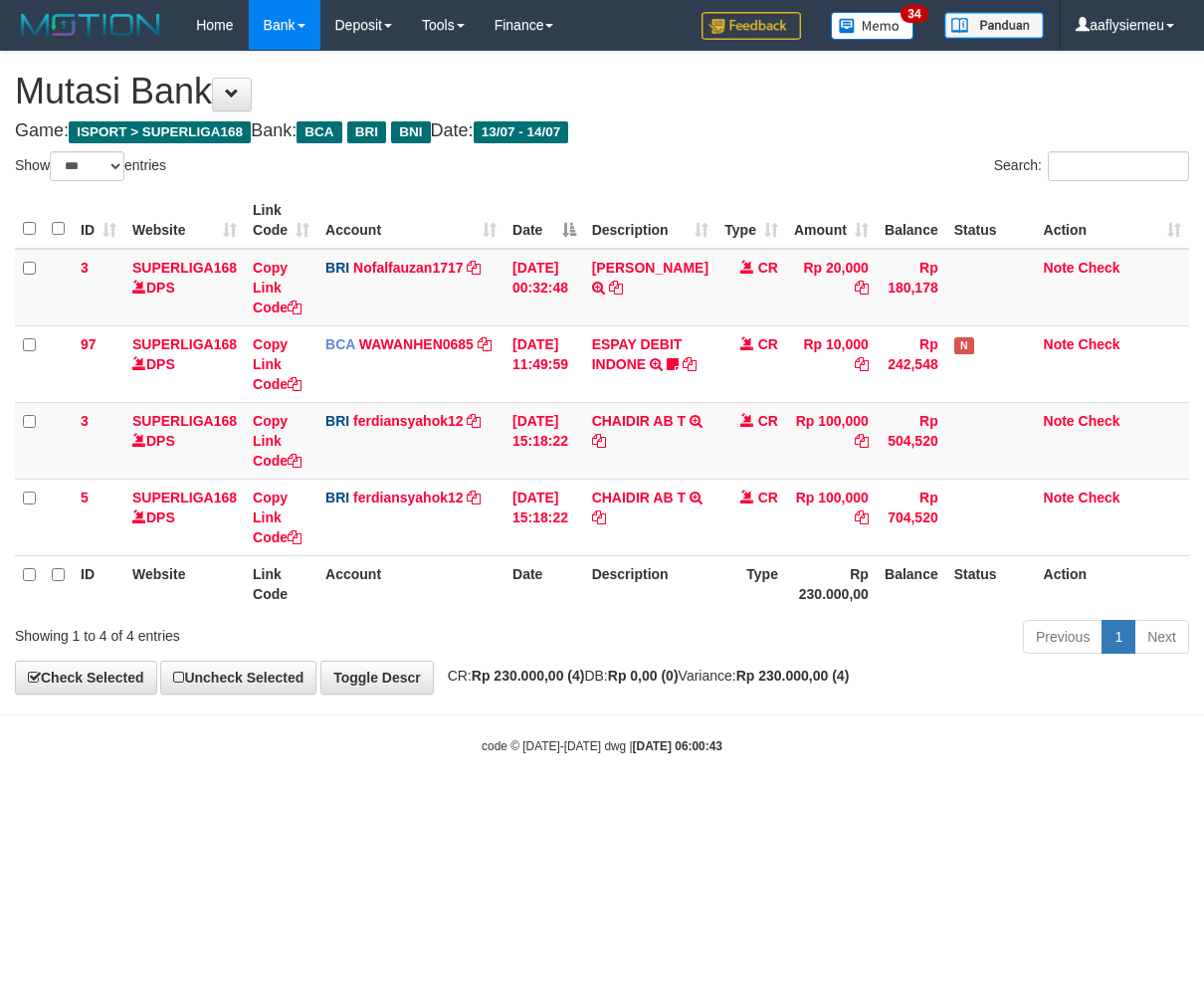 select on "***" 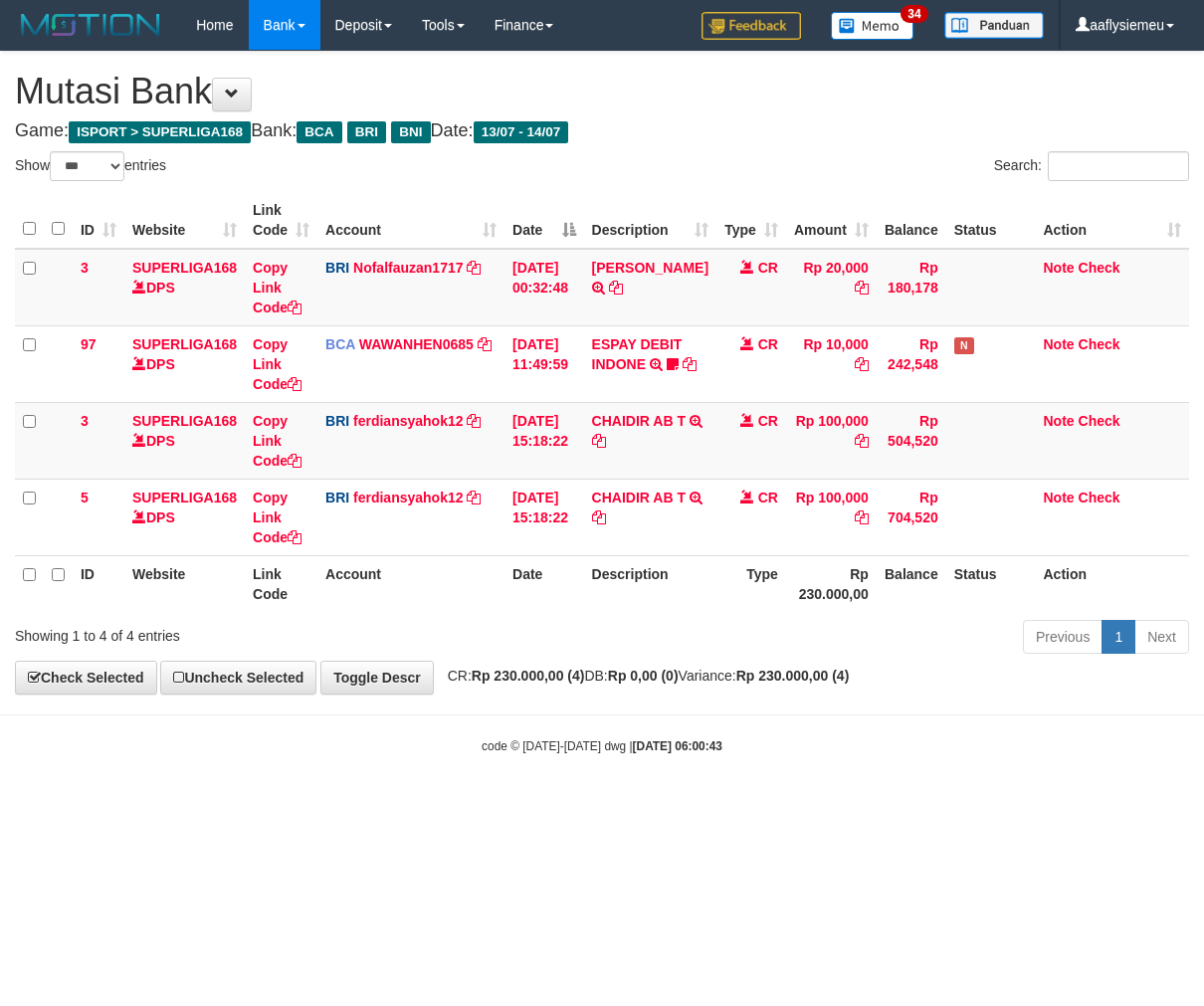 scroll, scrollTop: 0, scrollLeft: 0, axis: both 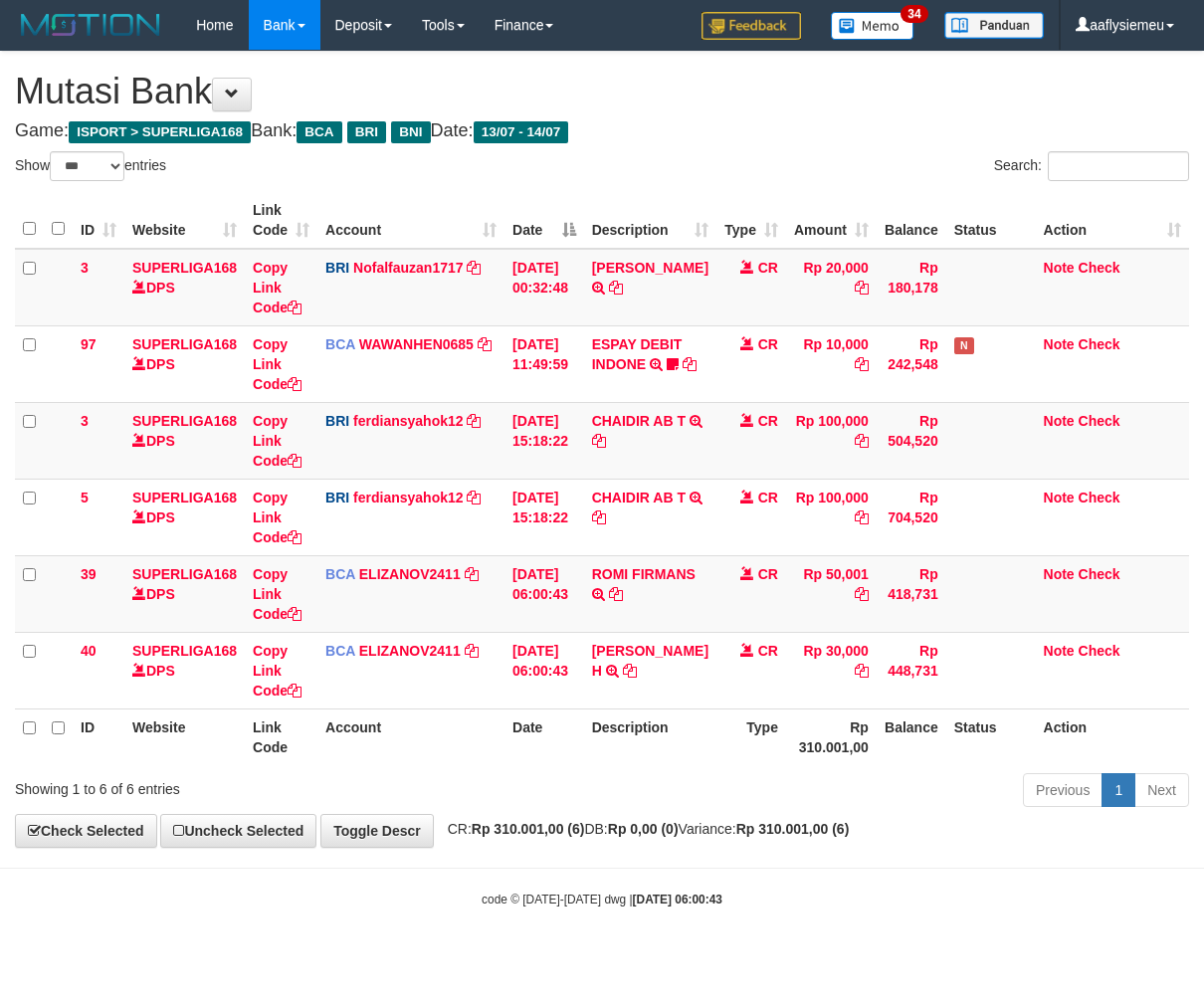 select on "***" 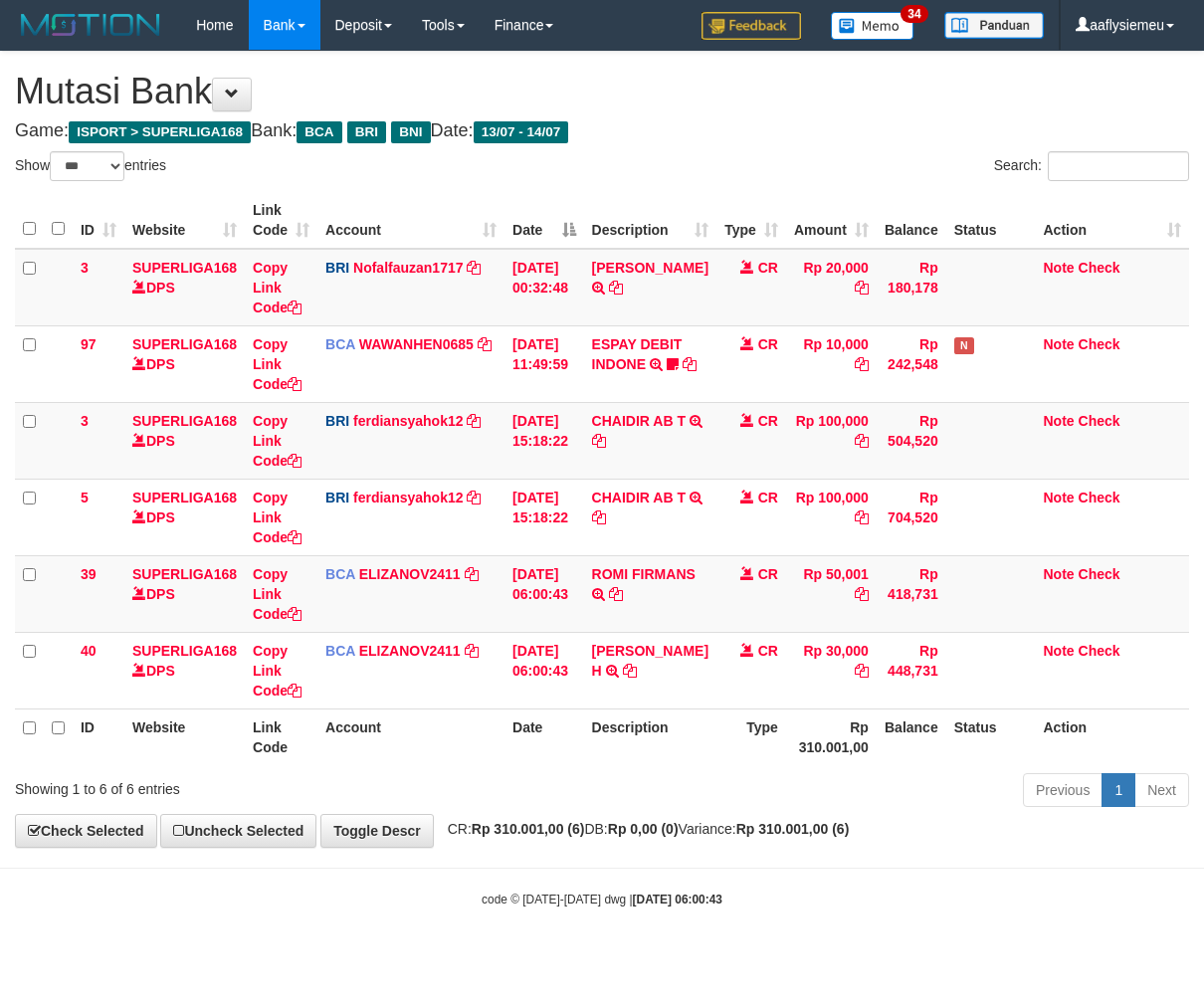 scroll, scrollTop: 0, scrollLeft: 0, axis: both 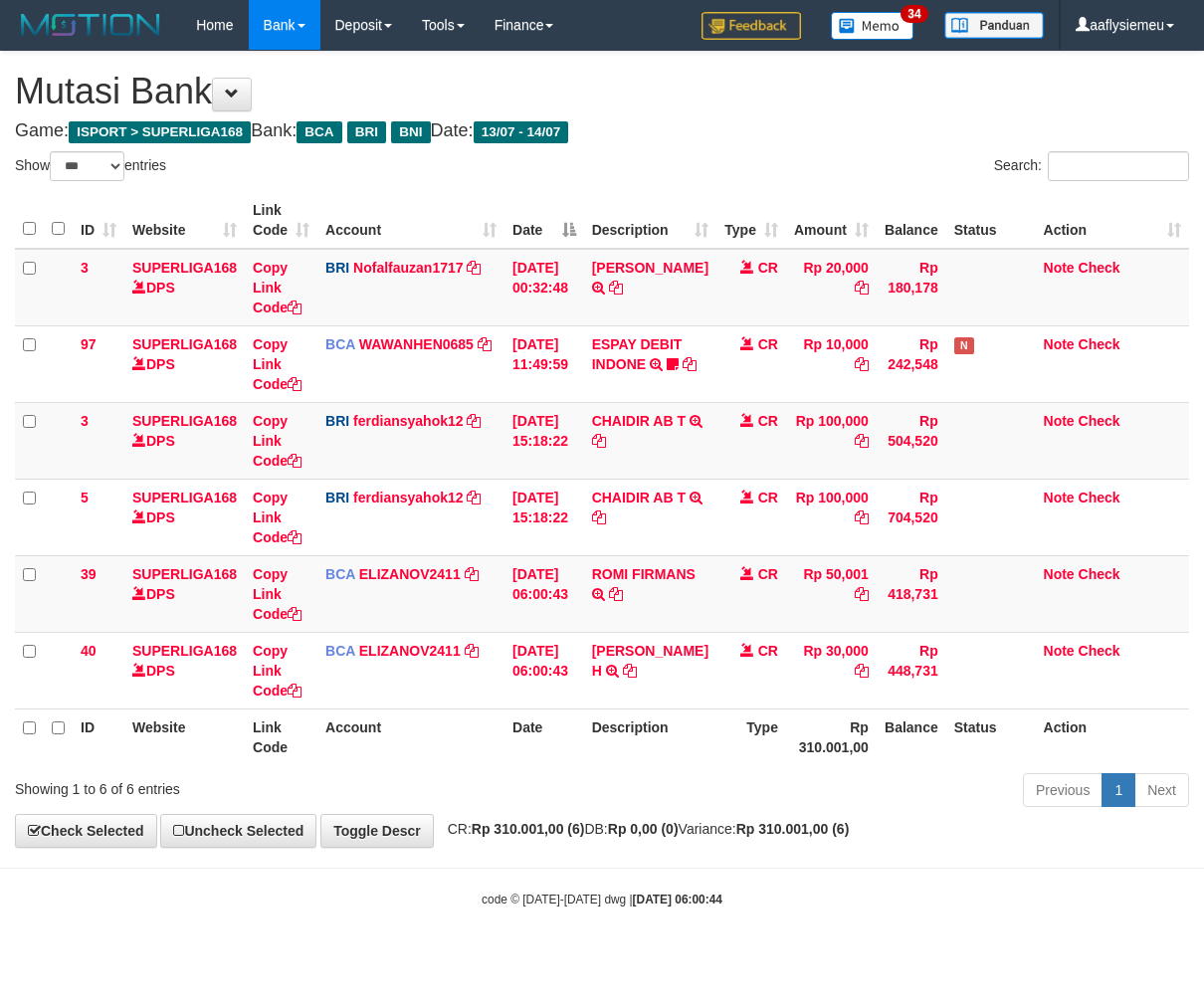 select on "***" 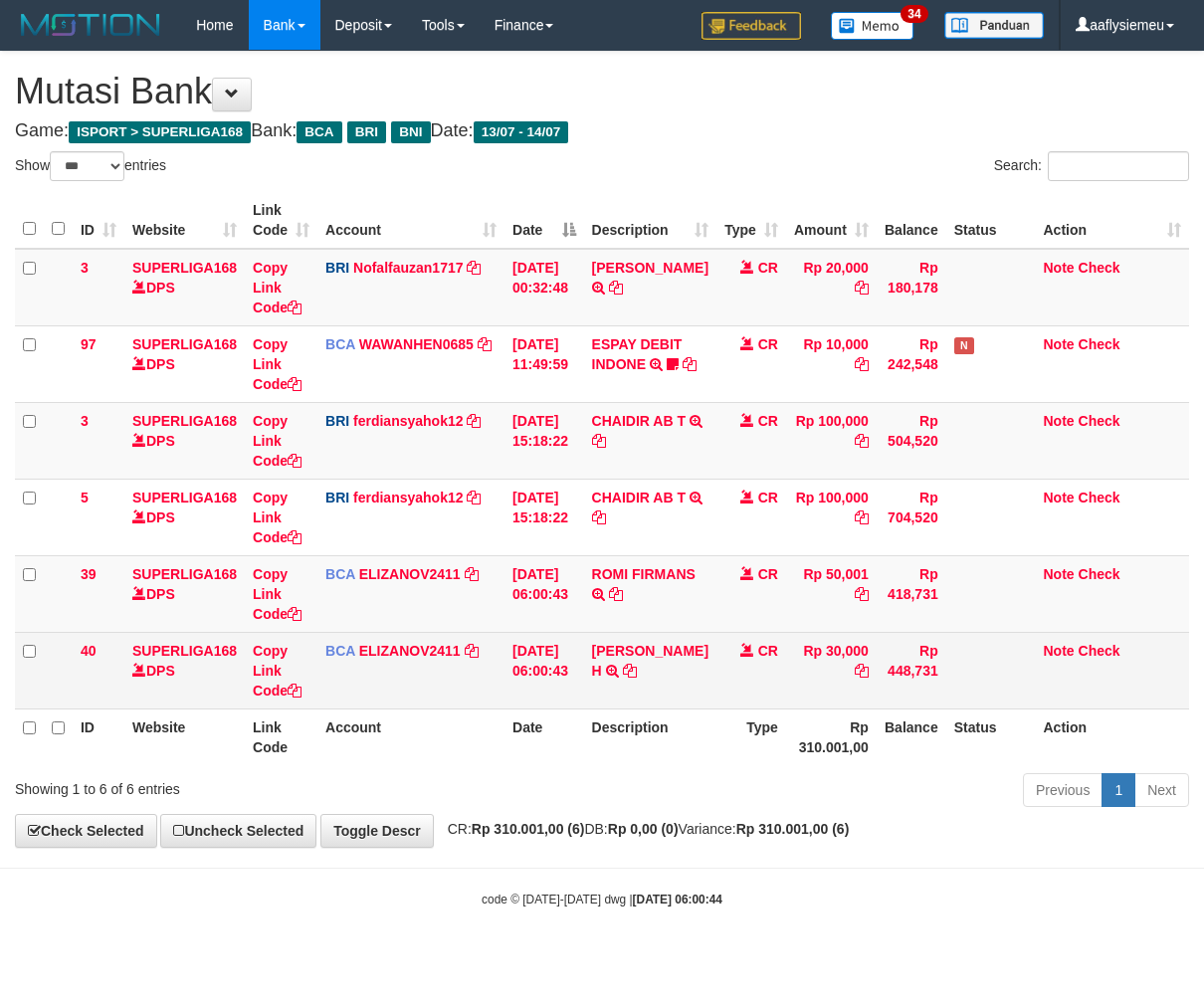 scroll, scrollTop: 0, scrollLeft: 0, axis: both 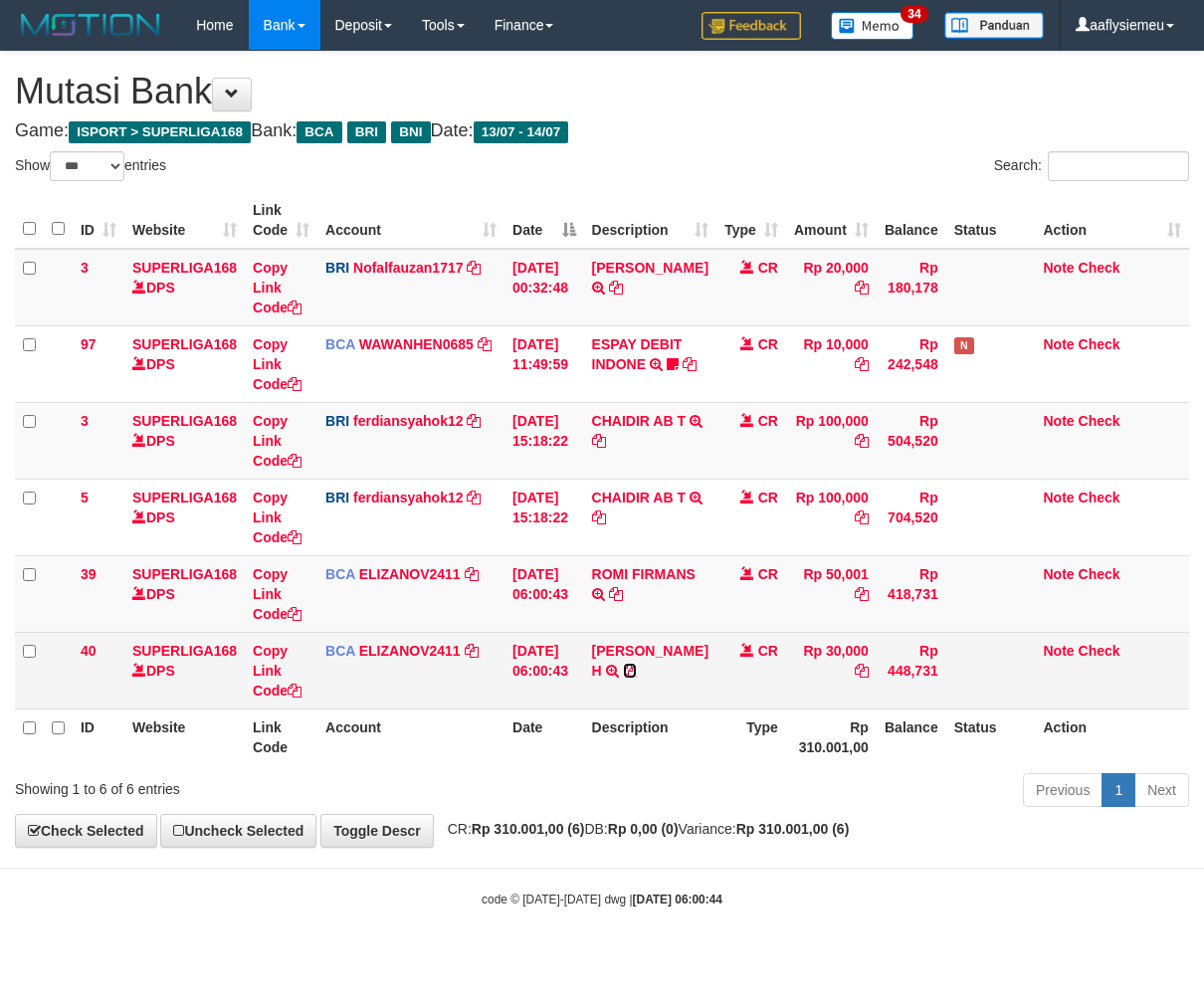 click at bounding box center (630, 671) 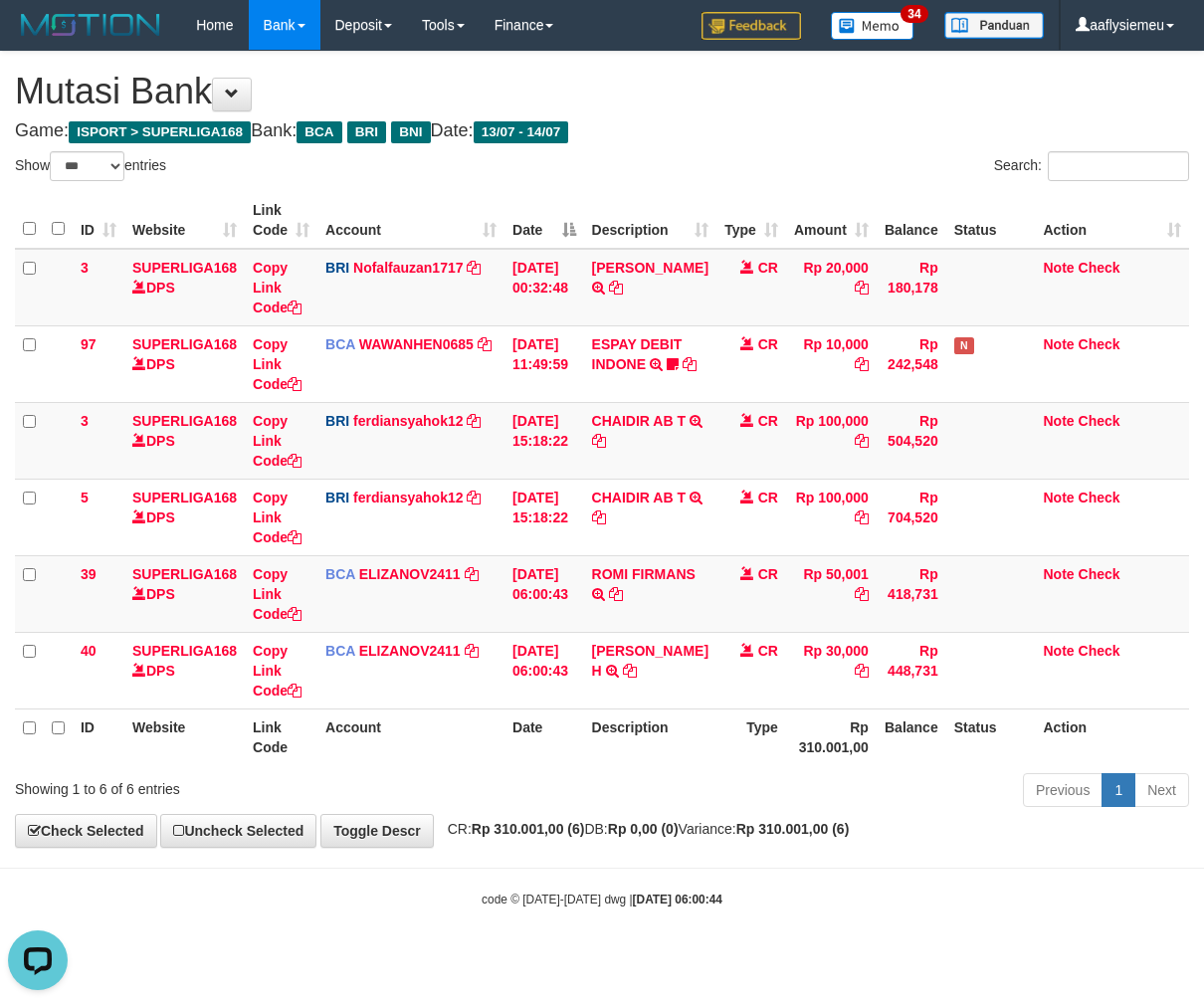 scroll, scrollTop: 0, scrollLeft: 0, axis: both 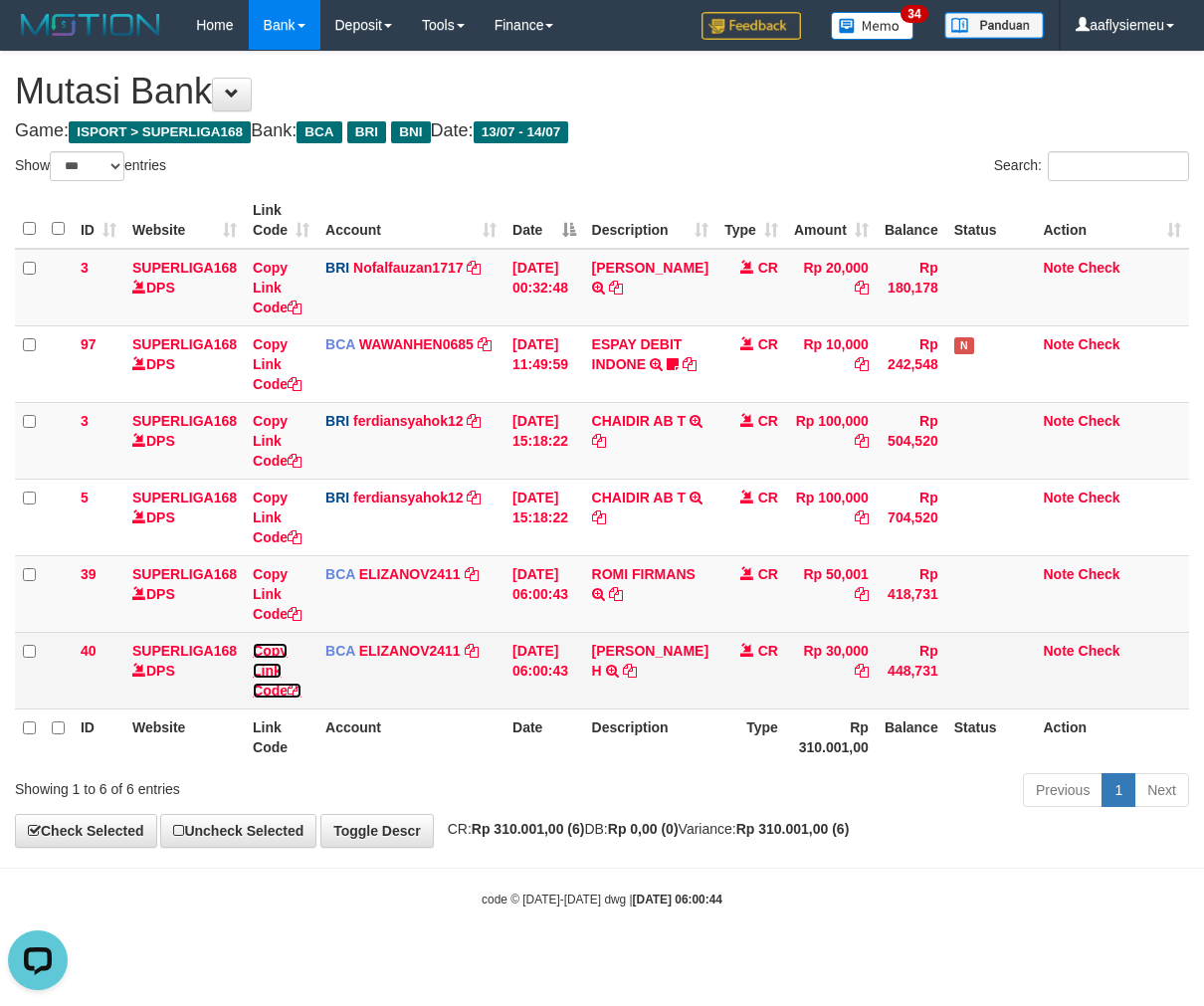 drag, startPoint x: 280, startPoint y: 684, endPoint x: 537, endPoint y: 652, distance: 258.98456 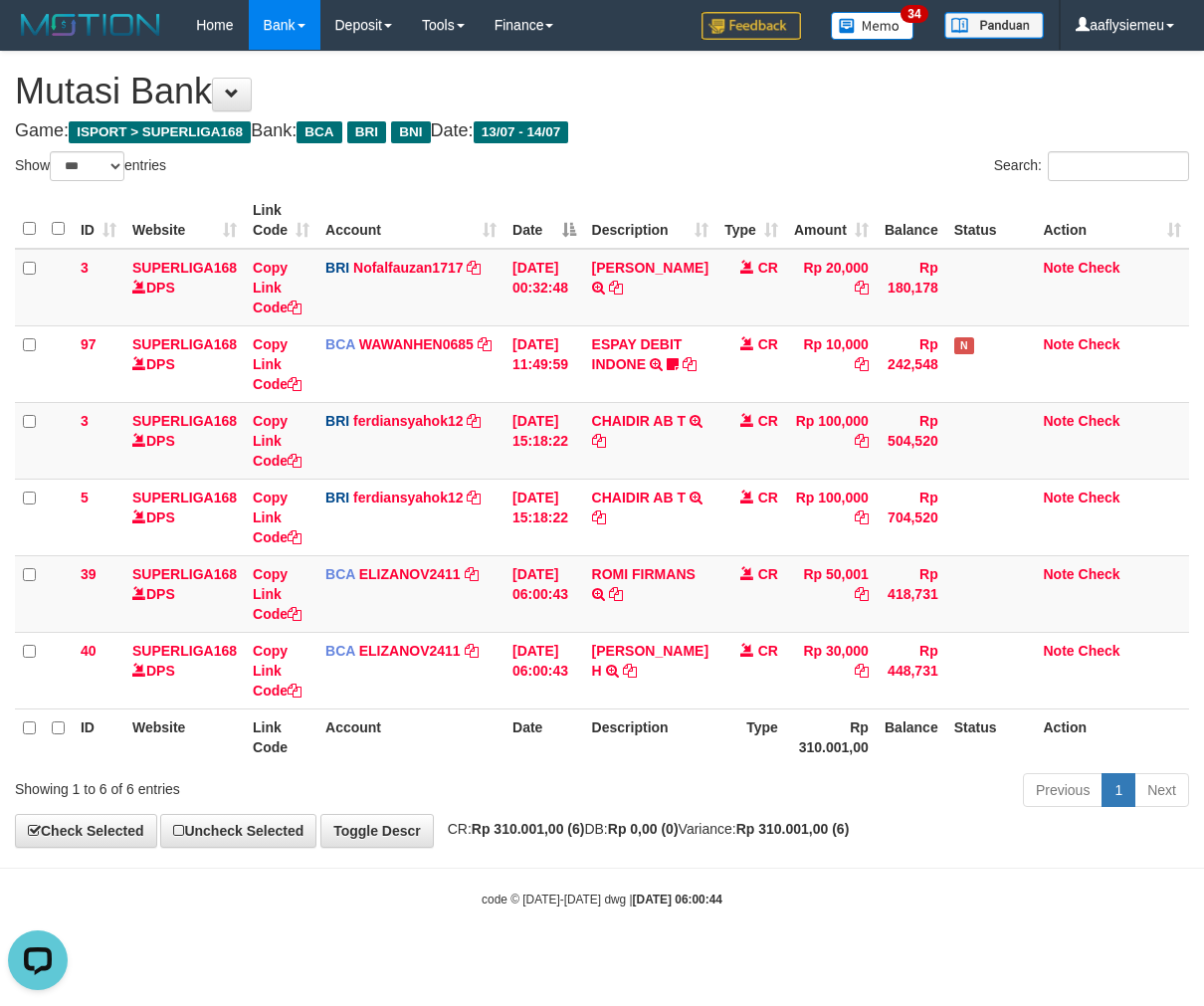scroll, scrollTop: 273, scrollLeft: 0, axis: vertical 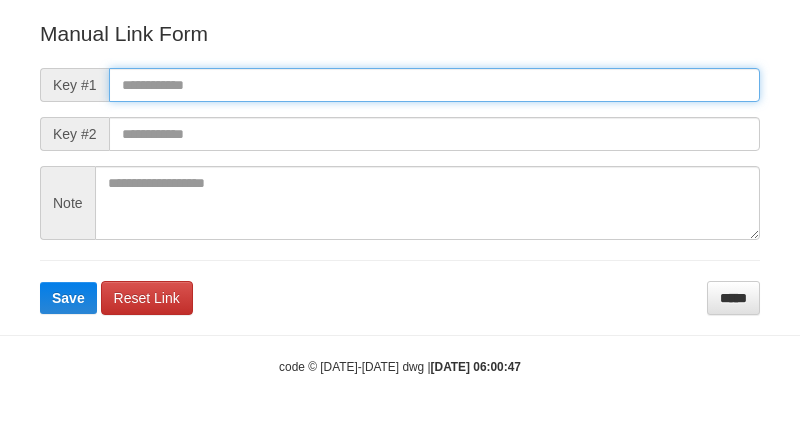 drag, startPoint x: 270, startPoint y: 81, endPoint x: 245, endPoint y: 103, distance: 33.30165 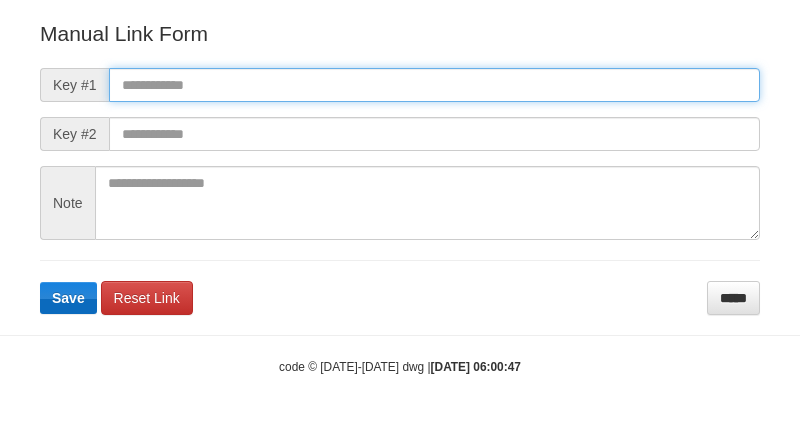 paste on "**********" 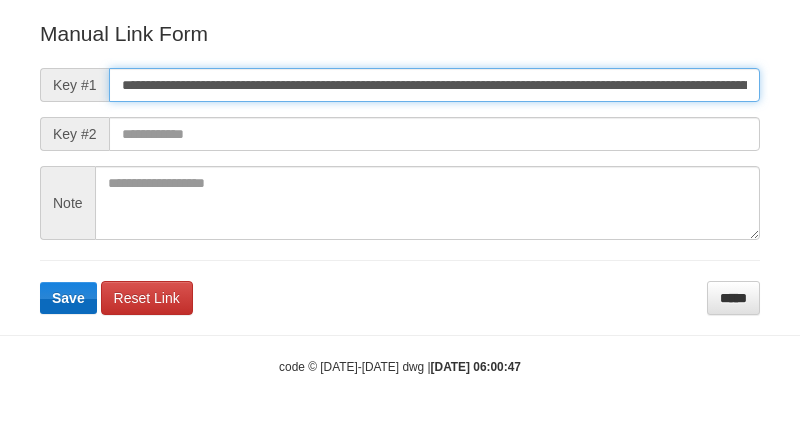 scroll, scrollTop: 0, scrollLeft: 1152, axis: horizontal 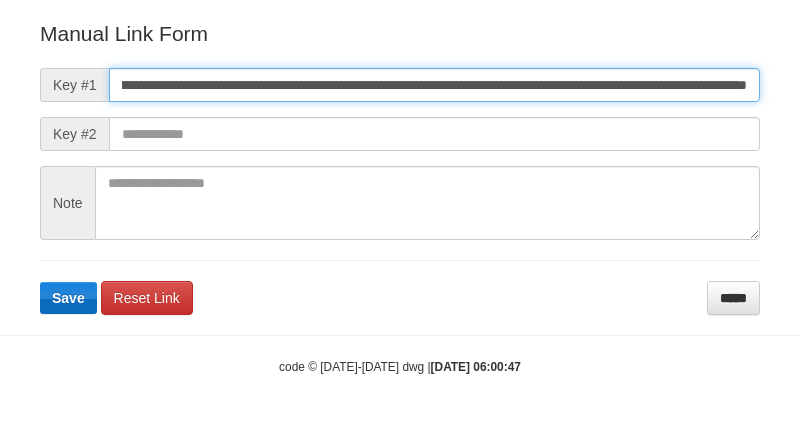type on "**********" 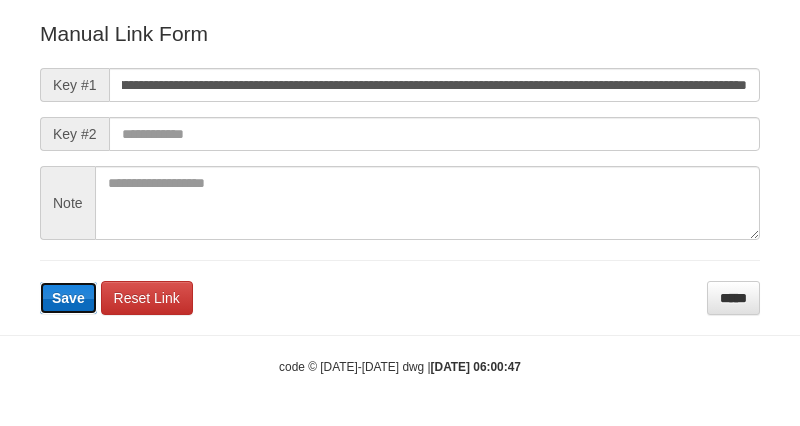 type 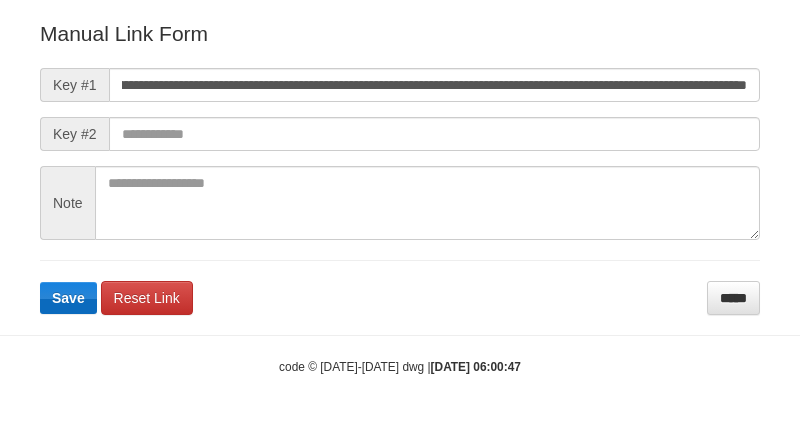 scroll, scrollTop: 0, scrollLeft: 0, axis: both 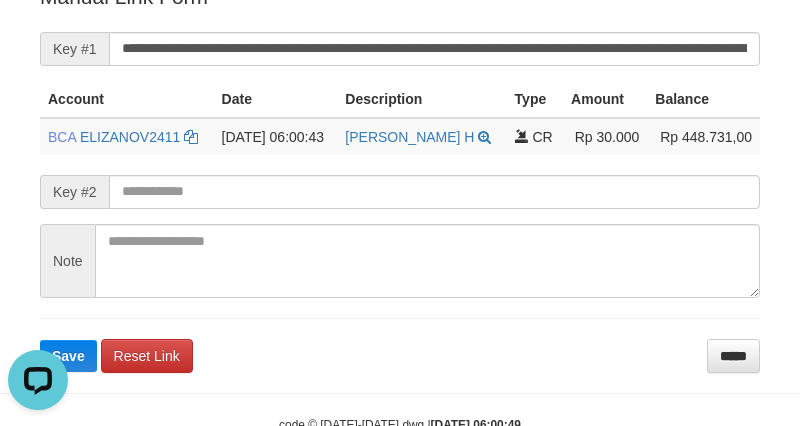 drag, startPoint x: 175, startPoint y: 12, endPoint x: 2, endPoint y: 208, distance: 261.42877 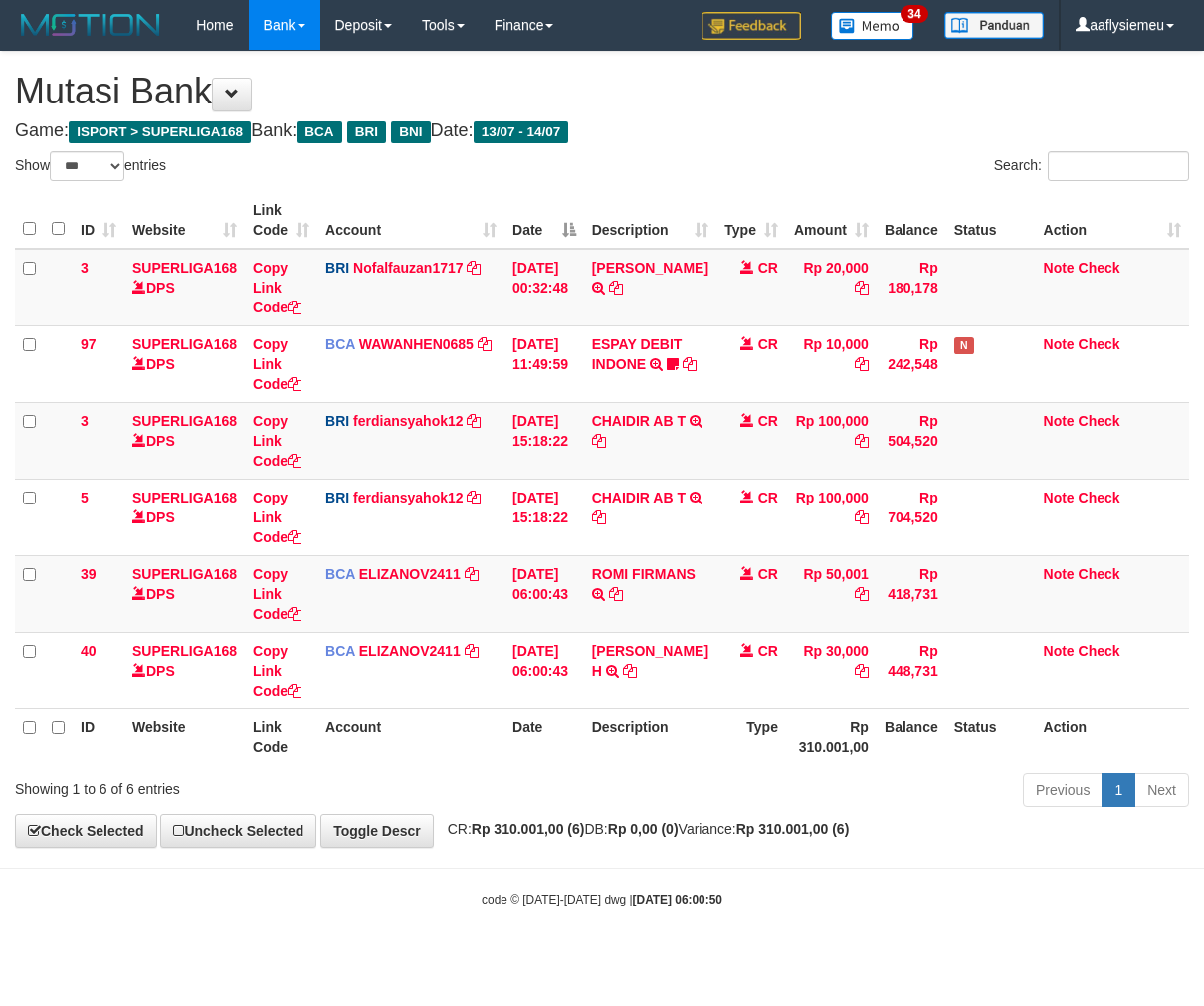select on "***" 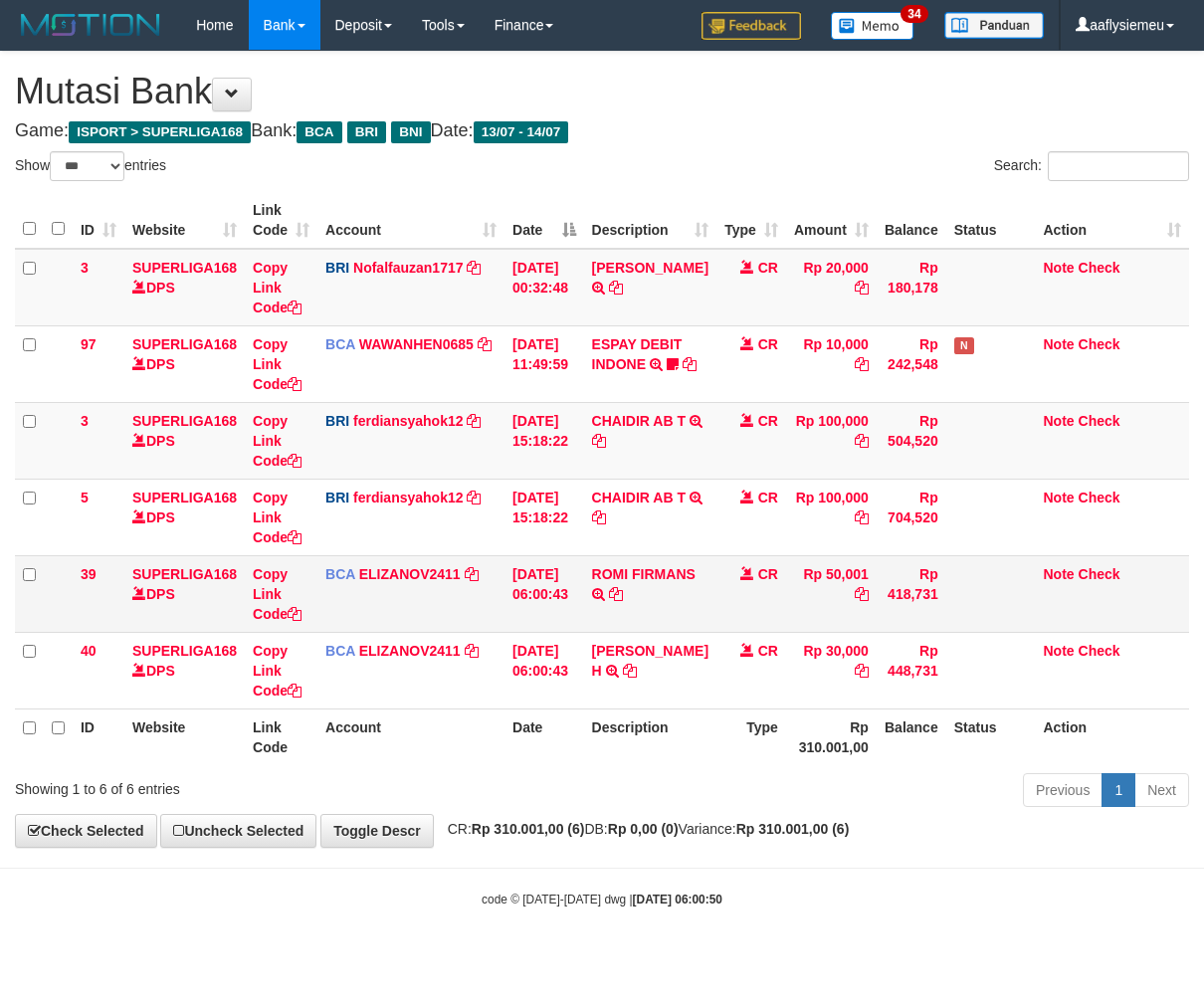 scroll, scrollTop: 0, scrollLeft: 0, axis: both 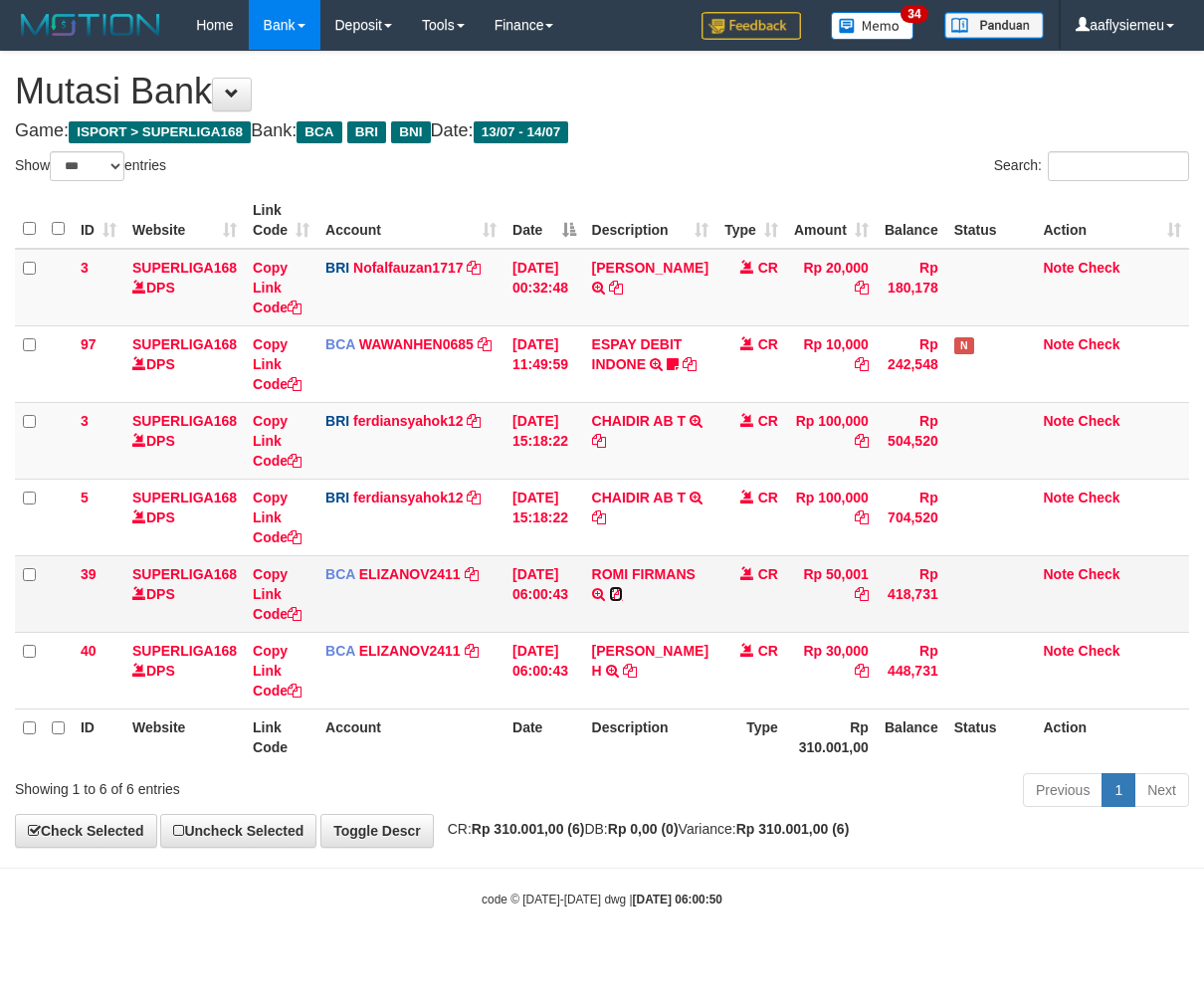 click at bounding box center (616, 594) 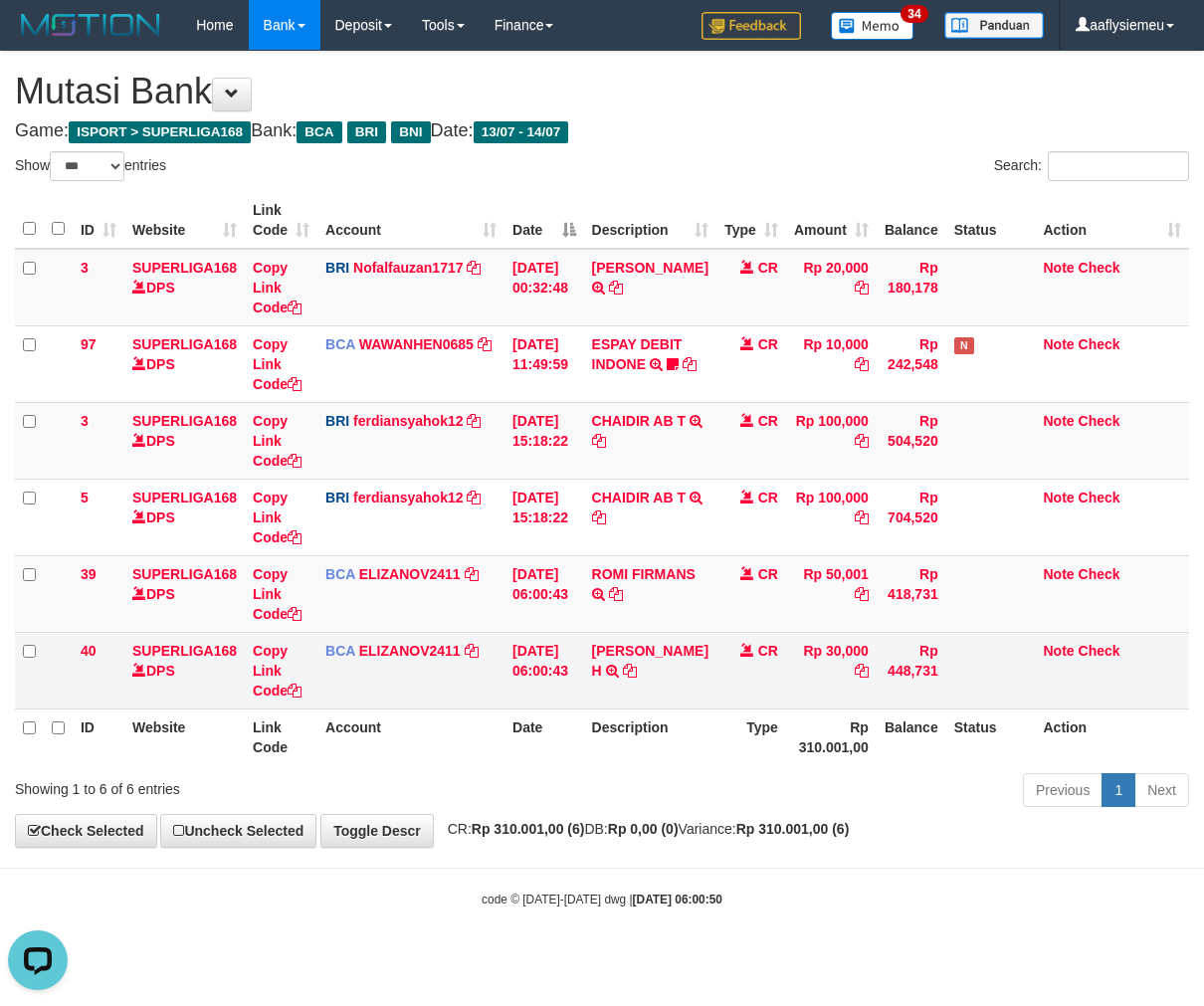 scroll, scrollTop: 0, scrollLeft: 0, axis: both 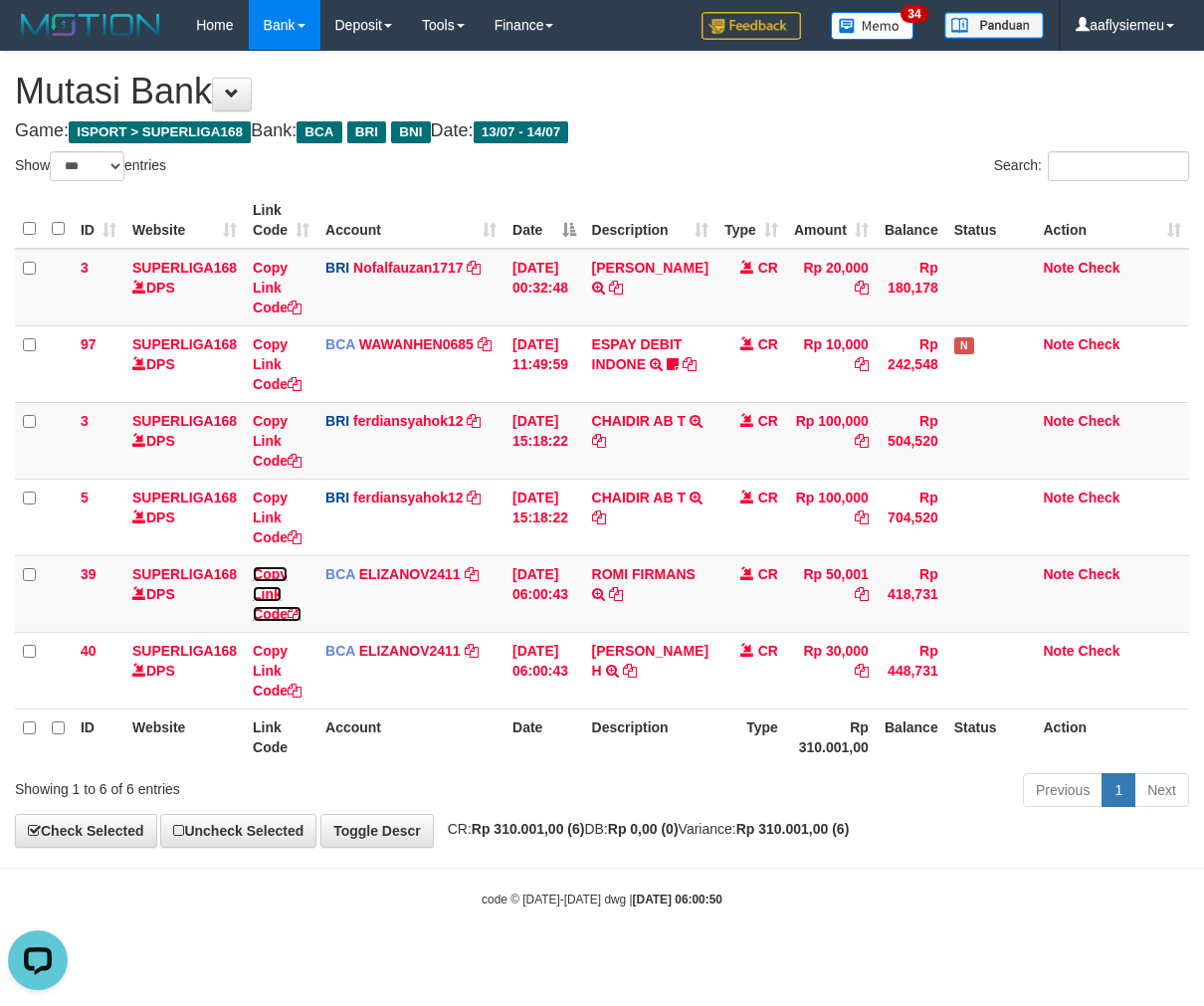 drag, startPoint x: 284, startPoint y: 611, endPoint x: 1201, endPoint y: 530, distance: 920.5705 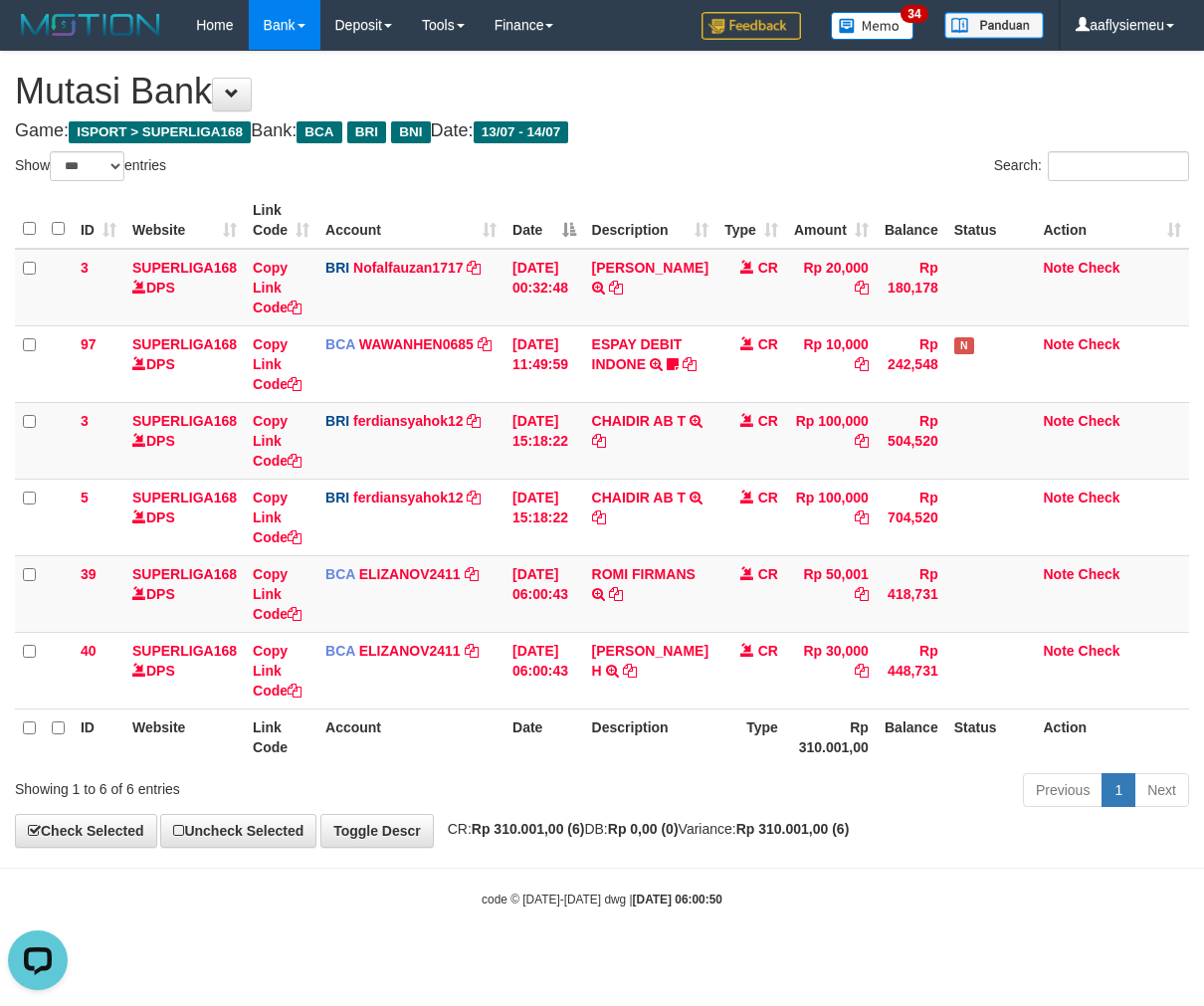 scroll, scrollTop: 273, scrollLeft: 0, axis: vertical 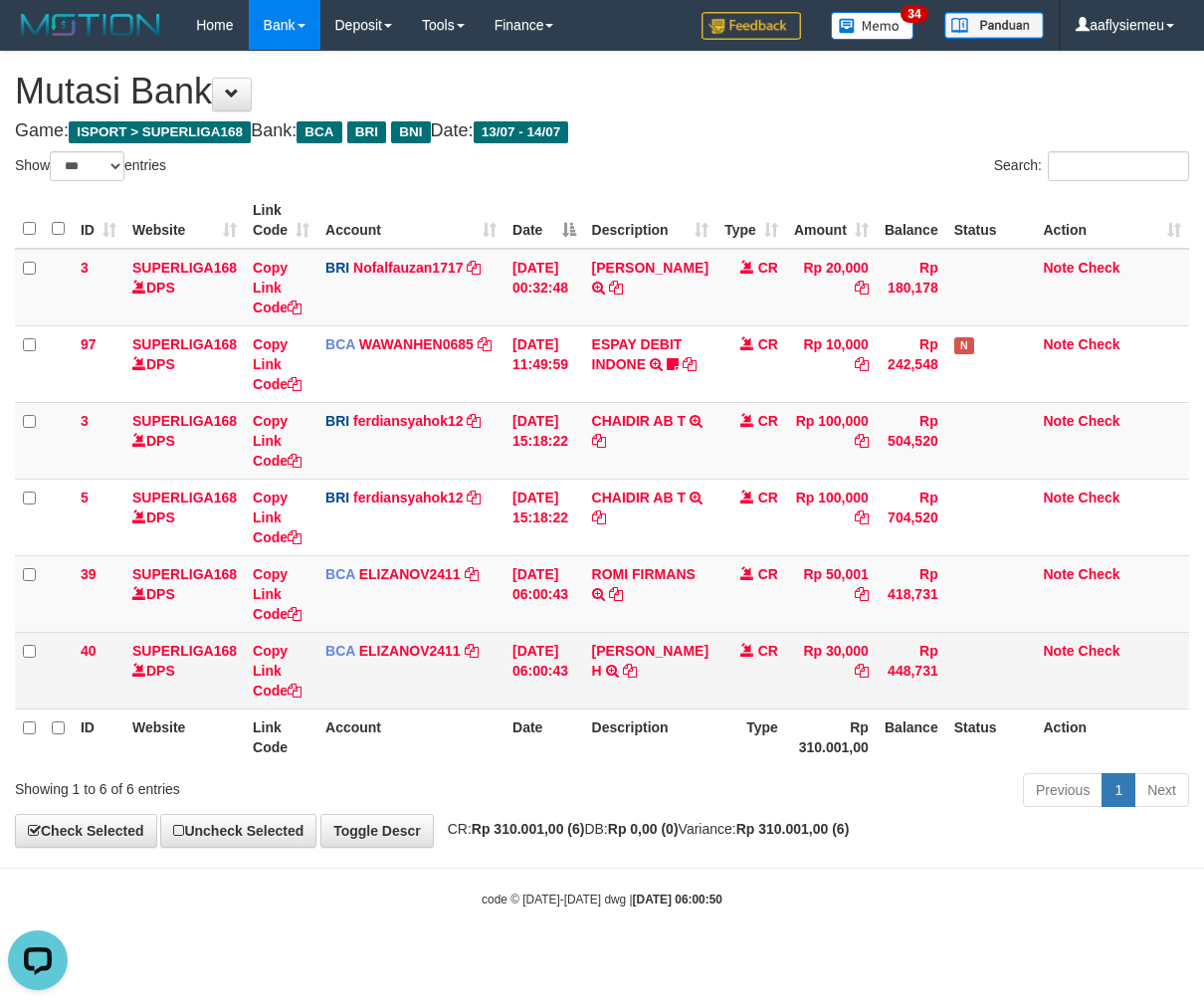 drag, startPoint x: 868, startPoint y: 714, endPoint x: 1179, endPoint y: 657, distance: 316.18033 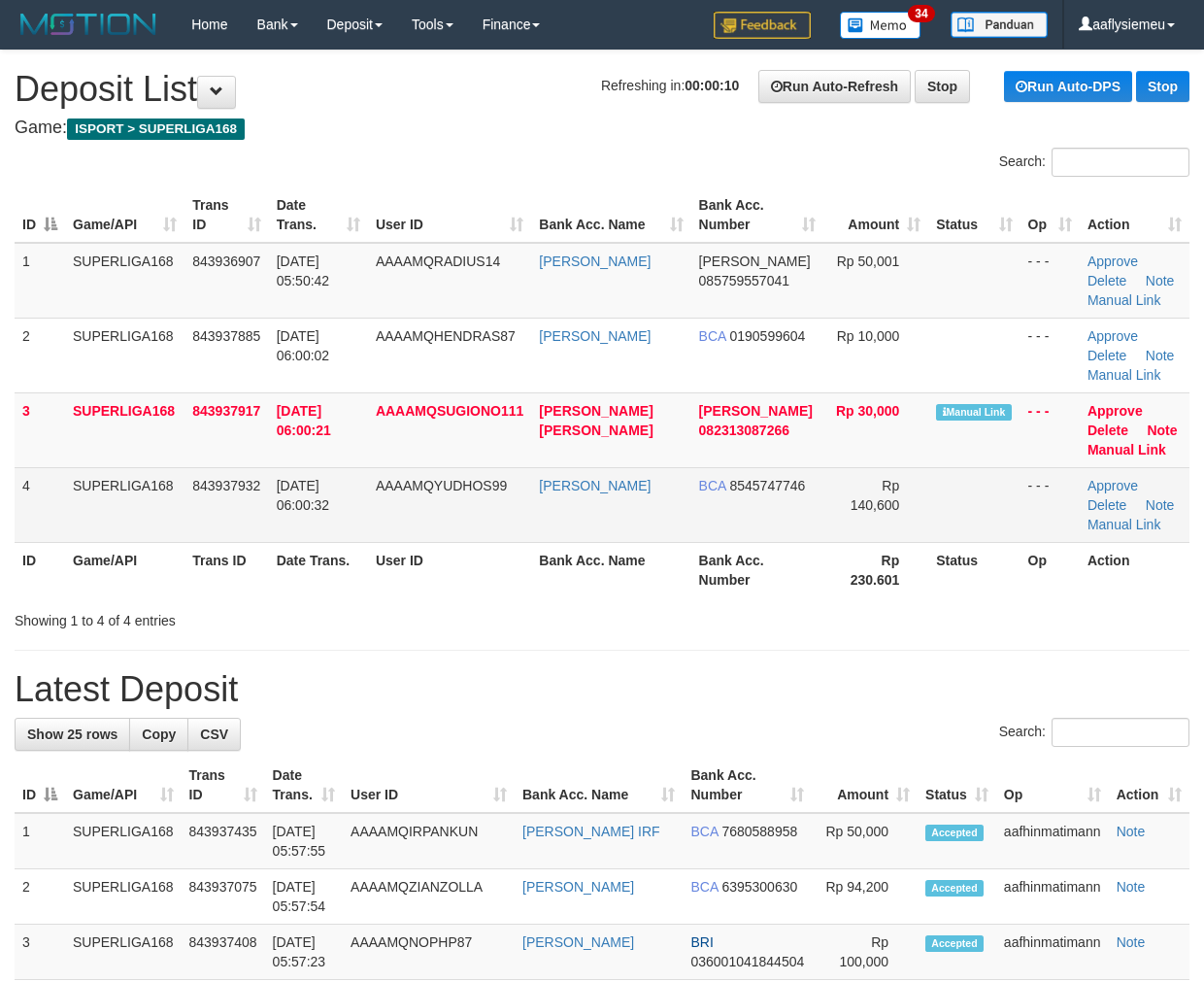 scroll, scrollTop: 0, scrollLeft: 0, axis: both 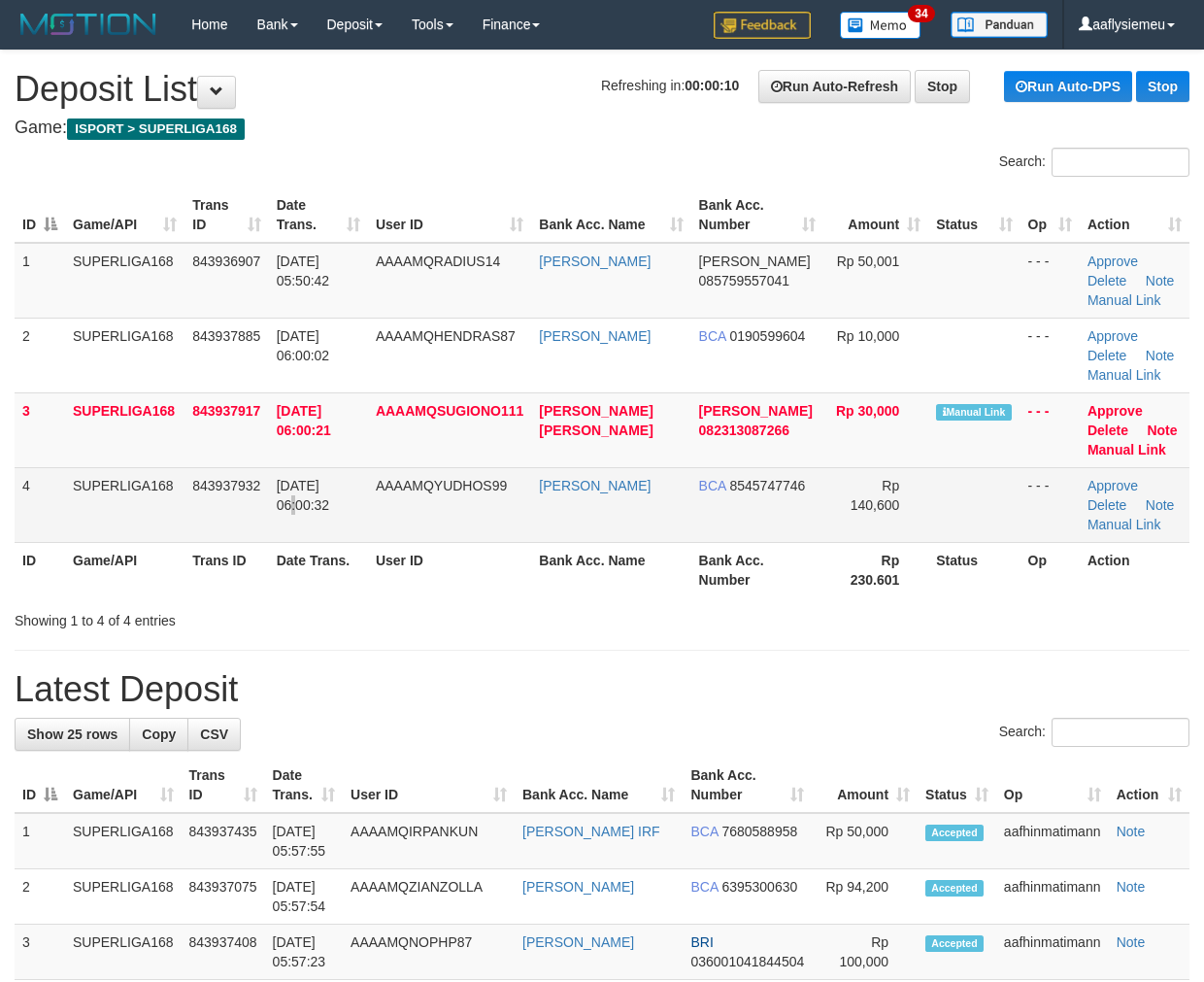 click on "[DATE] 06:00:32" at bounding box center [318, 504] 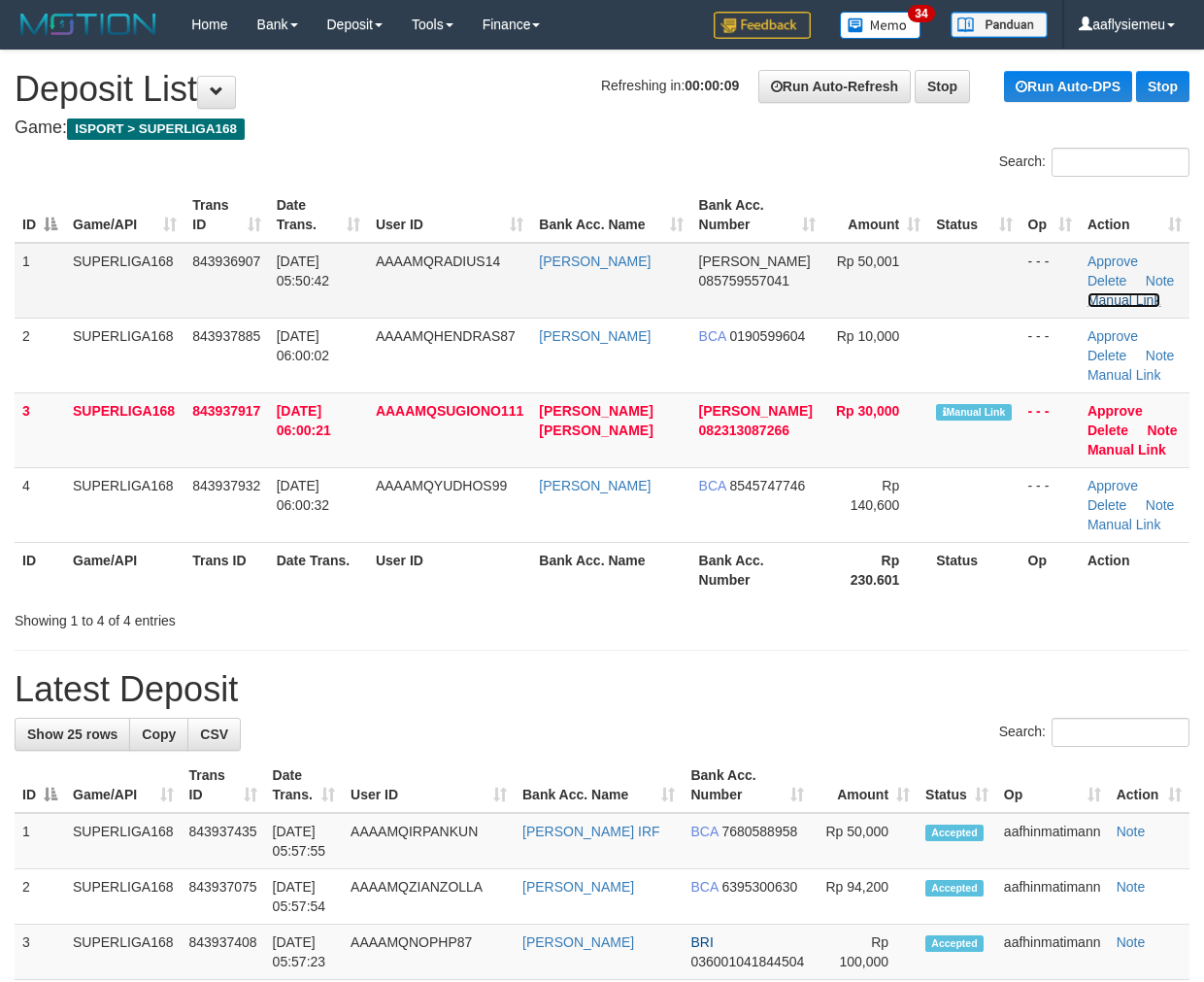click on "Manual Link" at bounding box center [1124, 300] 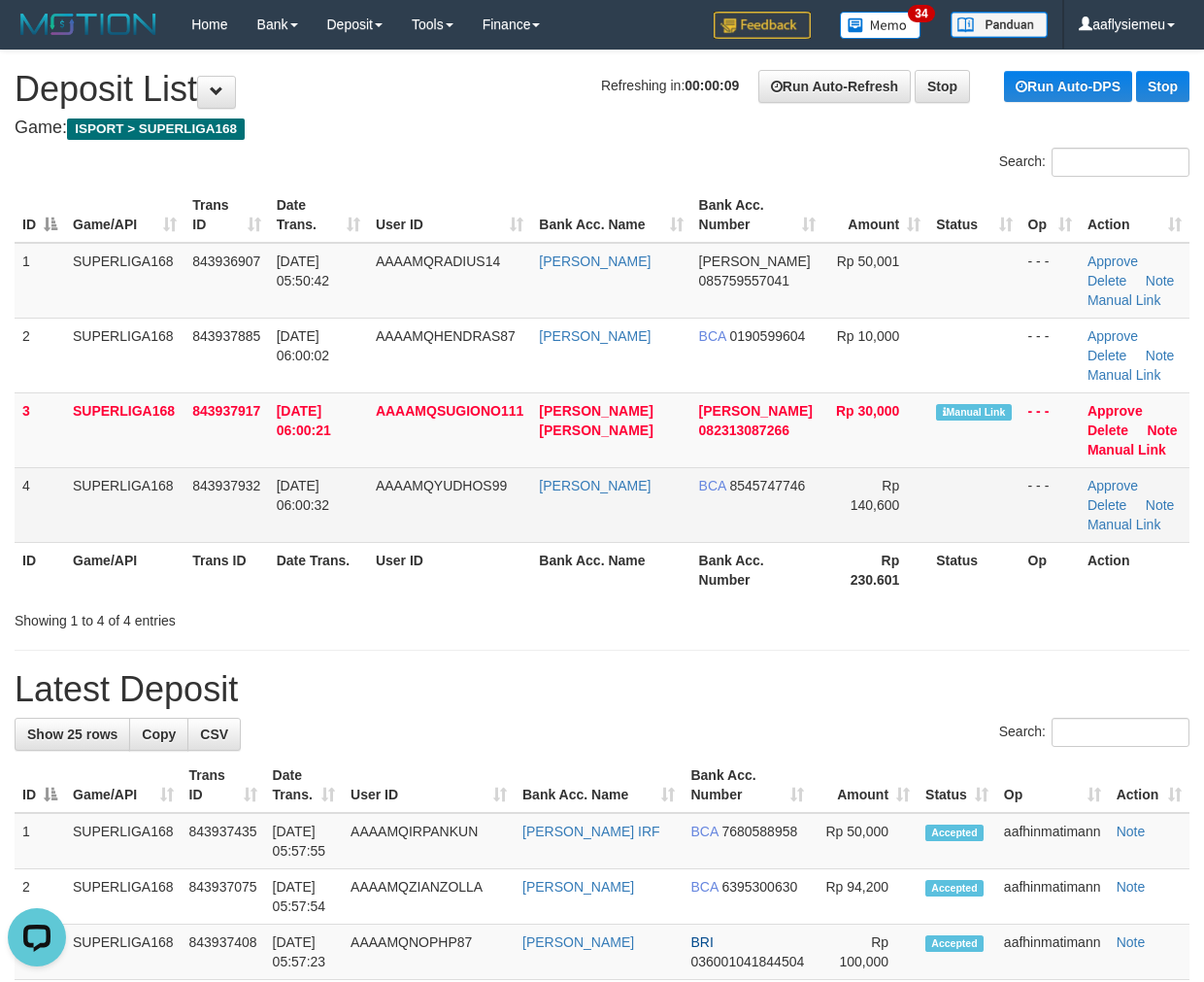 scroll, scrollTop: 0, scrollLeft: 0, axis: both 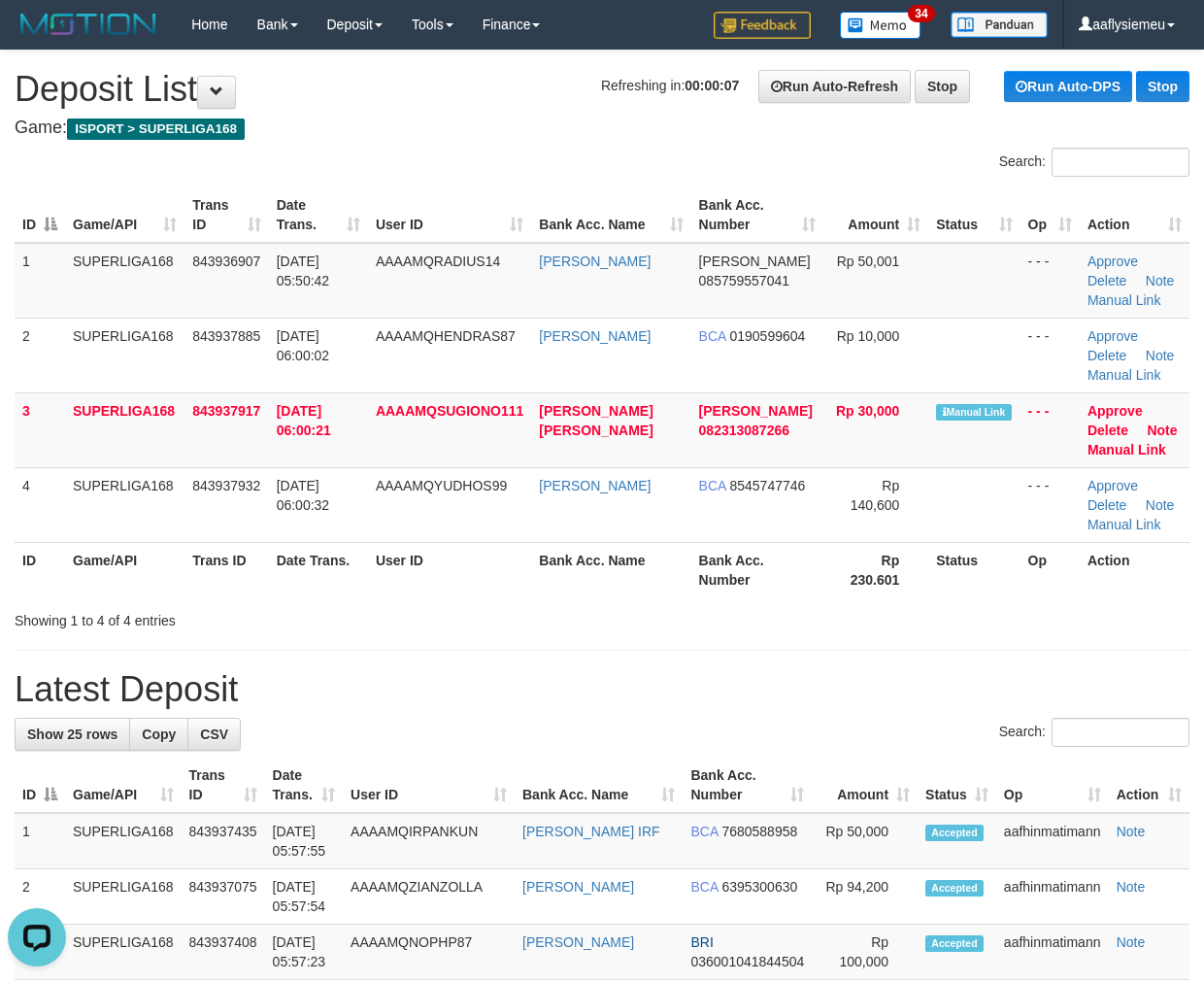 drag, startPoint x: 264, startPoint y: 888, endPoint x: 1, endPoint y: 676, distance: 337.80616 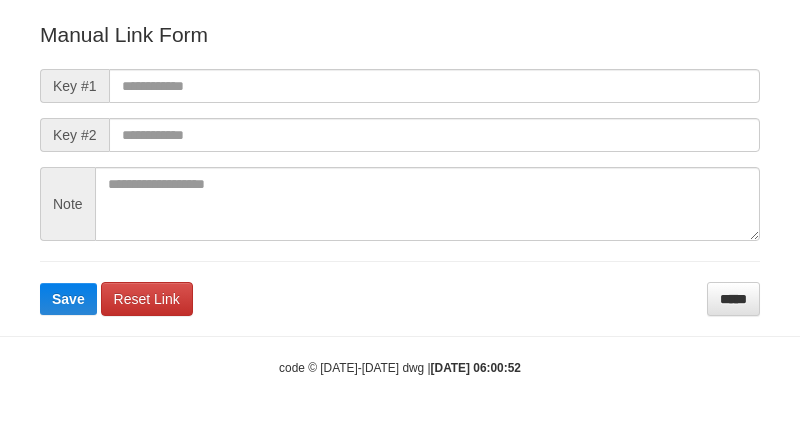 scroll, scrollTop: 222, scrollLeft: 0, axis: vertical 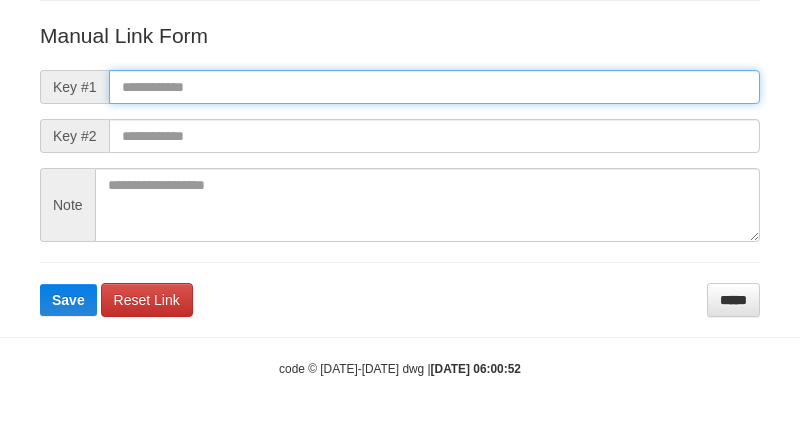 click at bounding box center [434, 87] 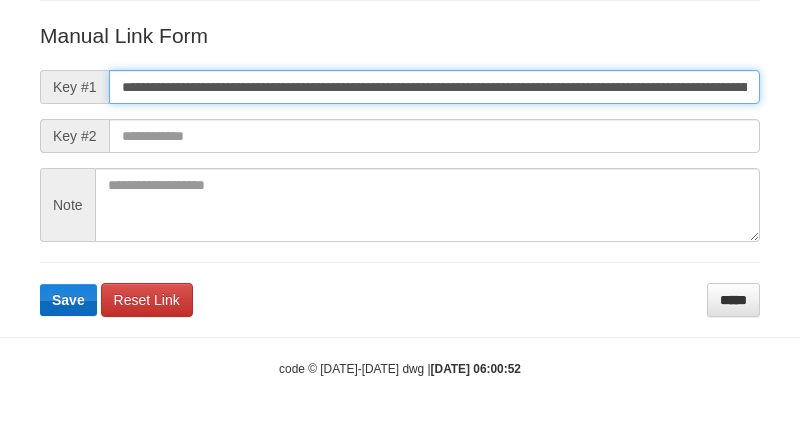 scroll, scrollTop: 0, scrollLeft: 1160, axis: horizontal 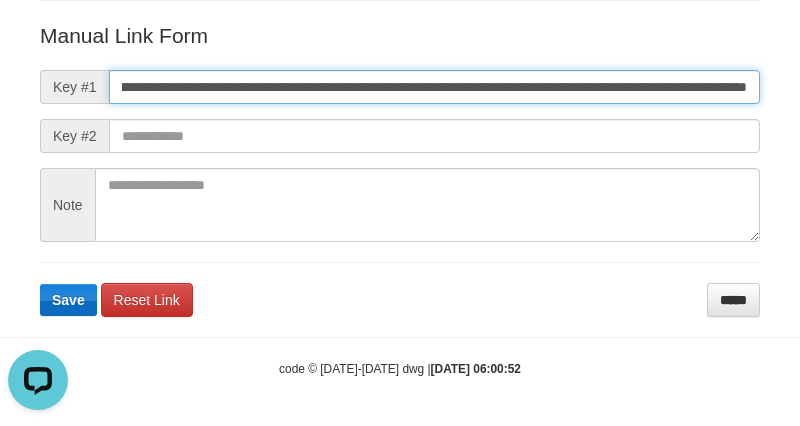 type on "**********" 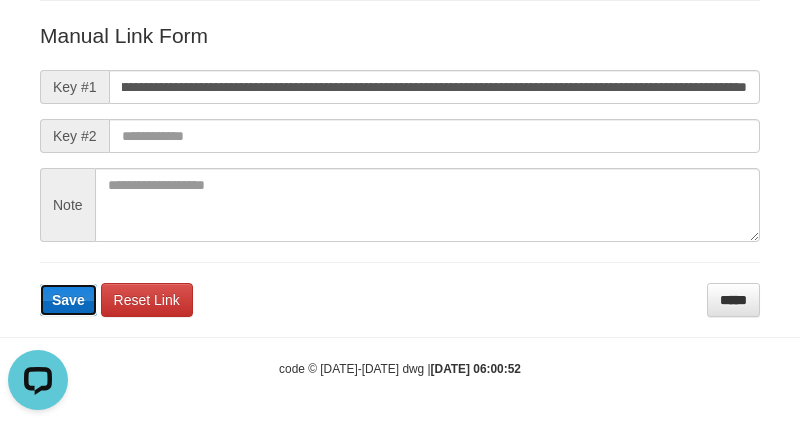 scroll, scrollTop: 0, scrollLeft: 0, axis: both 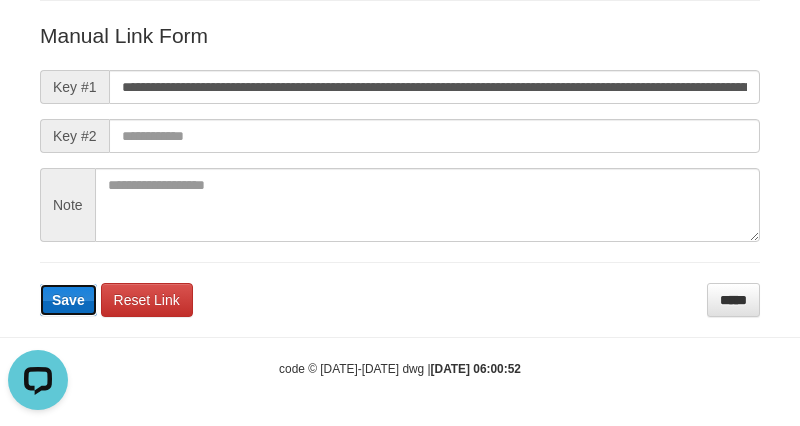 click on "Save" at bounding box center (68, 300) 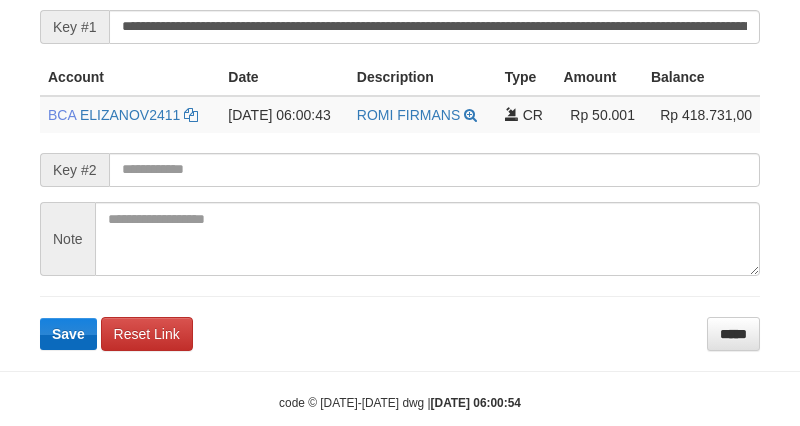 scroll, scrollTop: 480, scrollLeft: 0, axis: vertical 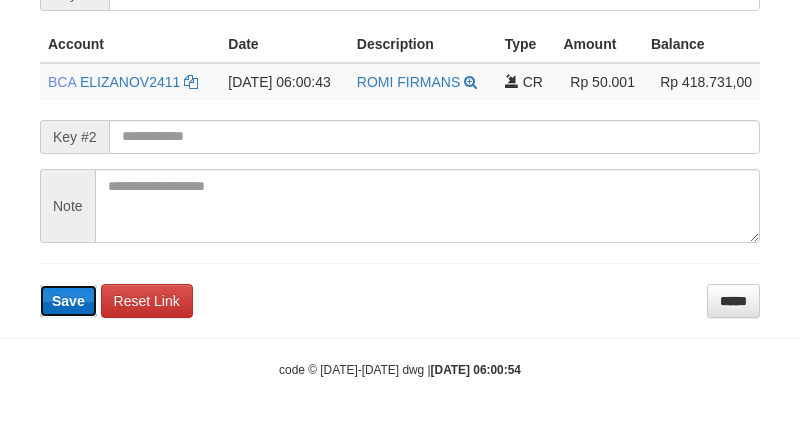 click on "Save" at bounding box center [68, 301] 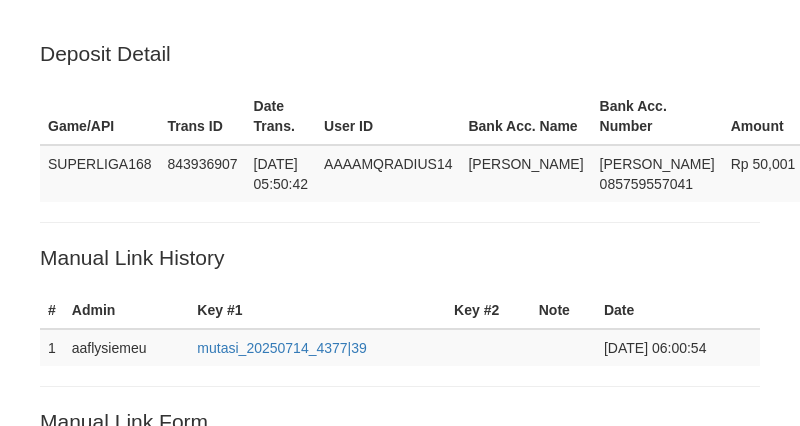 click on "Loading.." at bounding box center [400, 764] 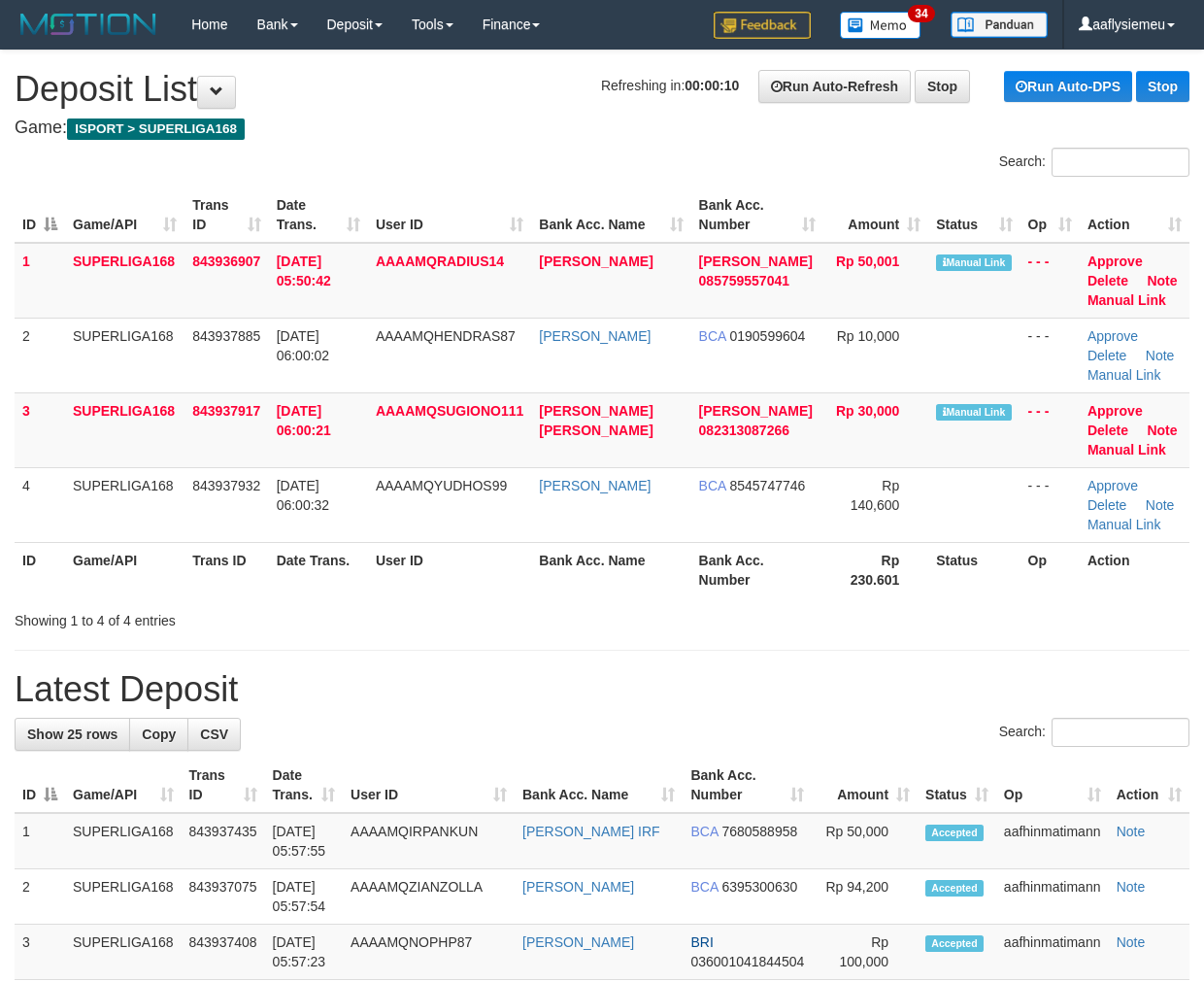 scroll, scrollTop: 0, scrollLeft: 0, axis: both 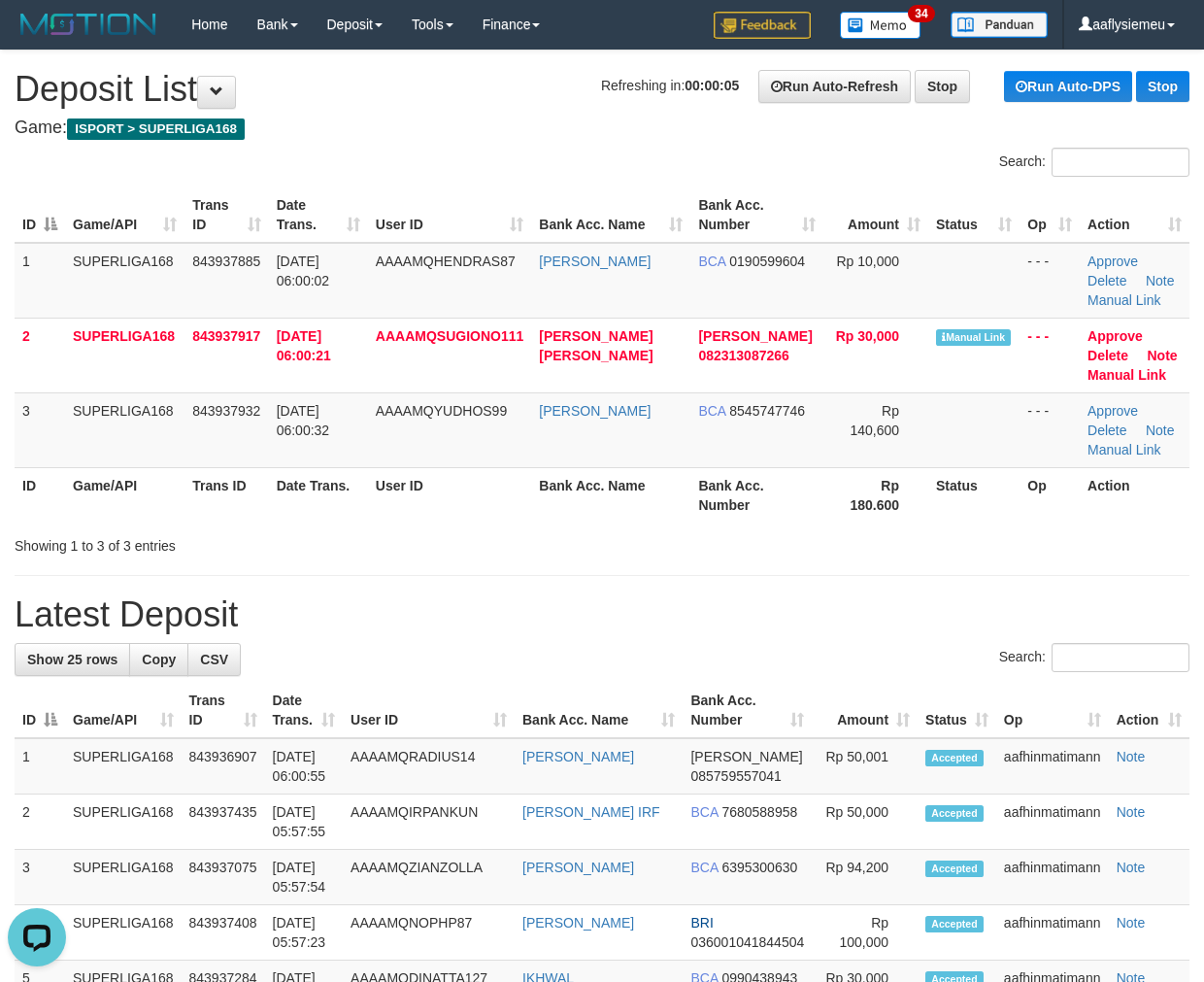 drag, startPoint x: 418, startPoint y: 442, endPoint x: 11, endPoint y: 527, distance: 415.78119 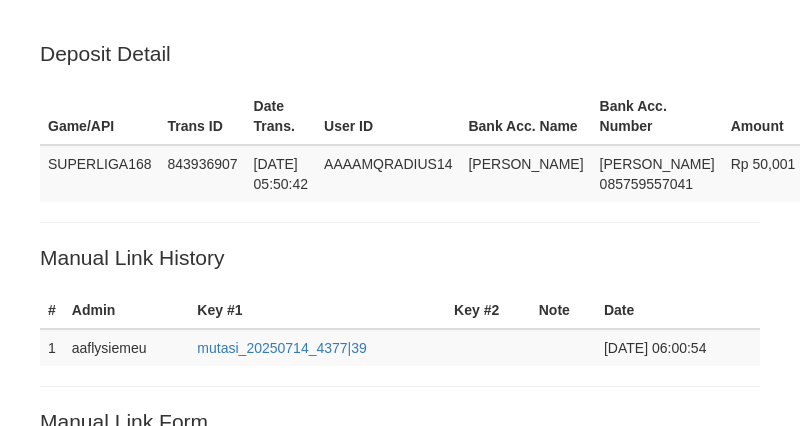 scroll, scrollTop: 480, scrollLeft: 0, axis: vertical 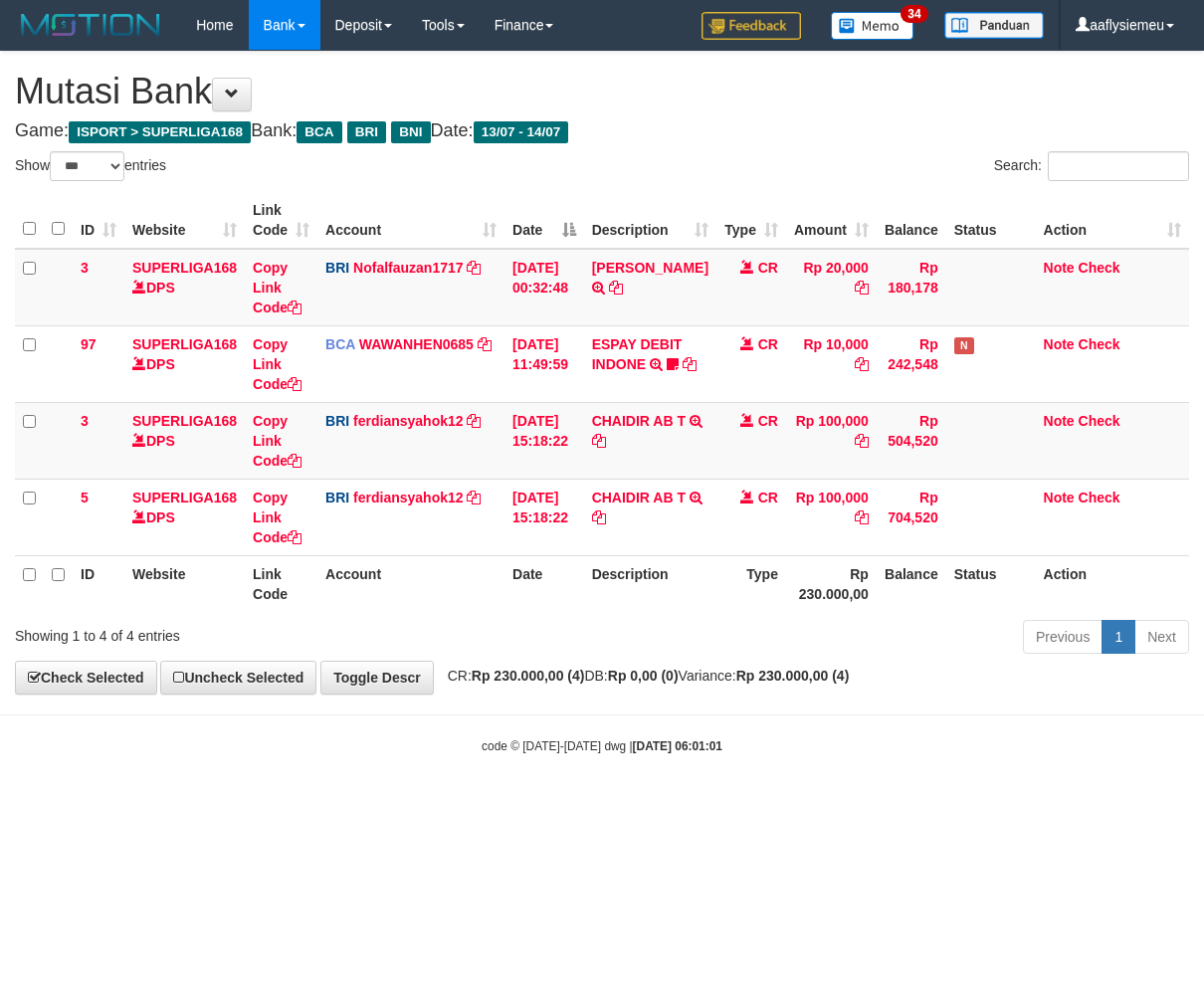 select on "***" 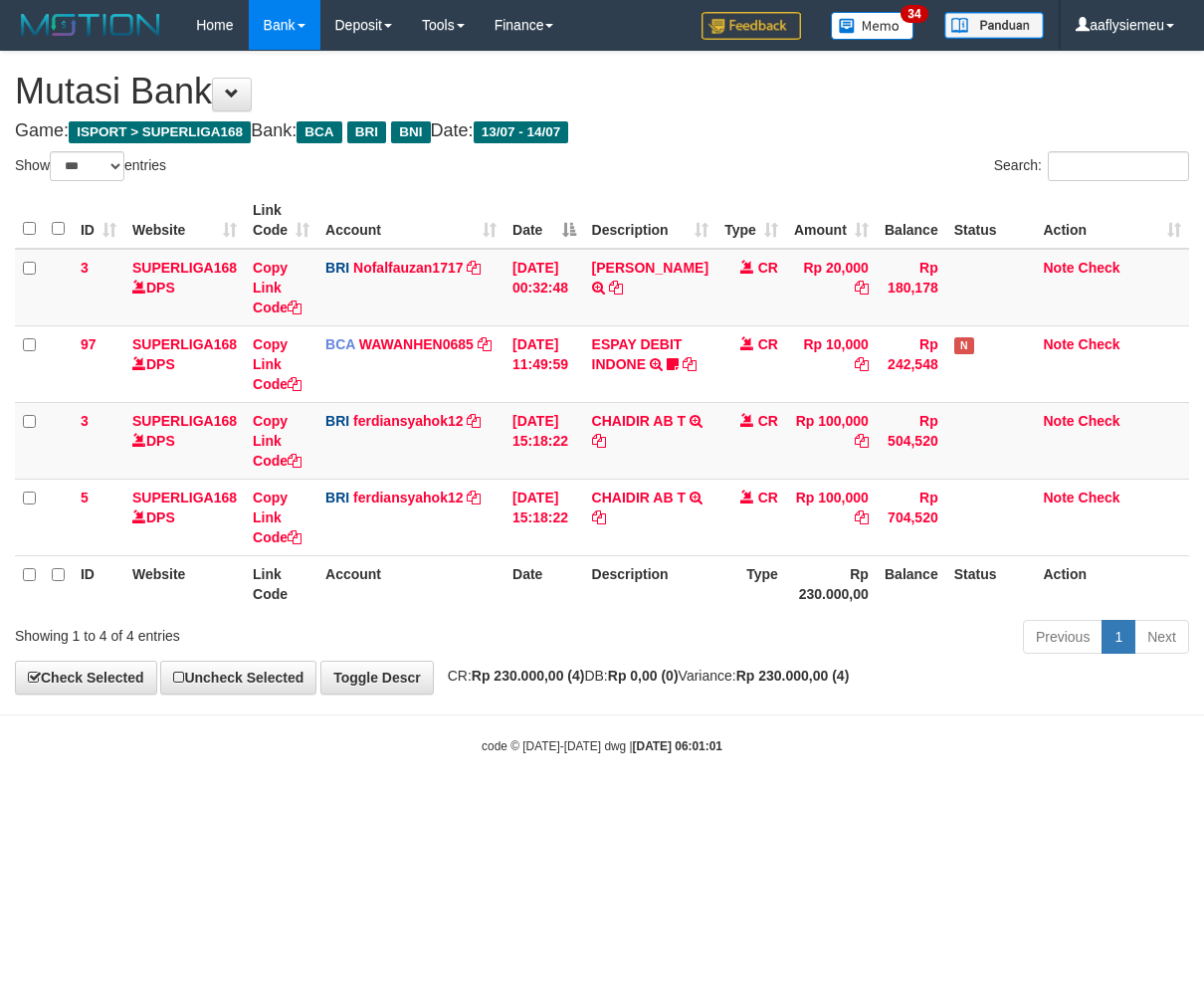 click on "CR:  Rp 230.000,00 (4)      DB:  Rp 0,00 (0)      Variance:  Rp 230.000,00 (4)" at bounding box center [644, 676] 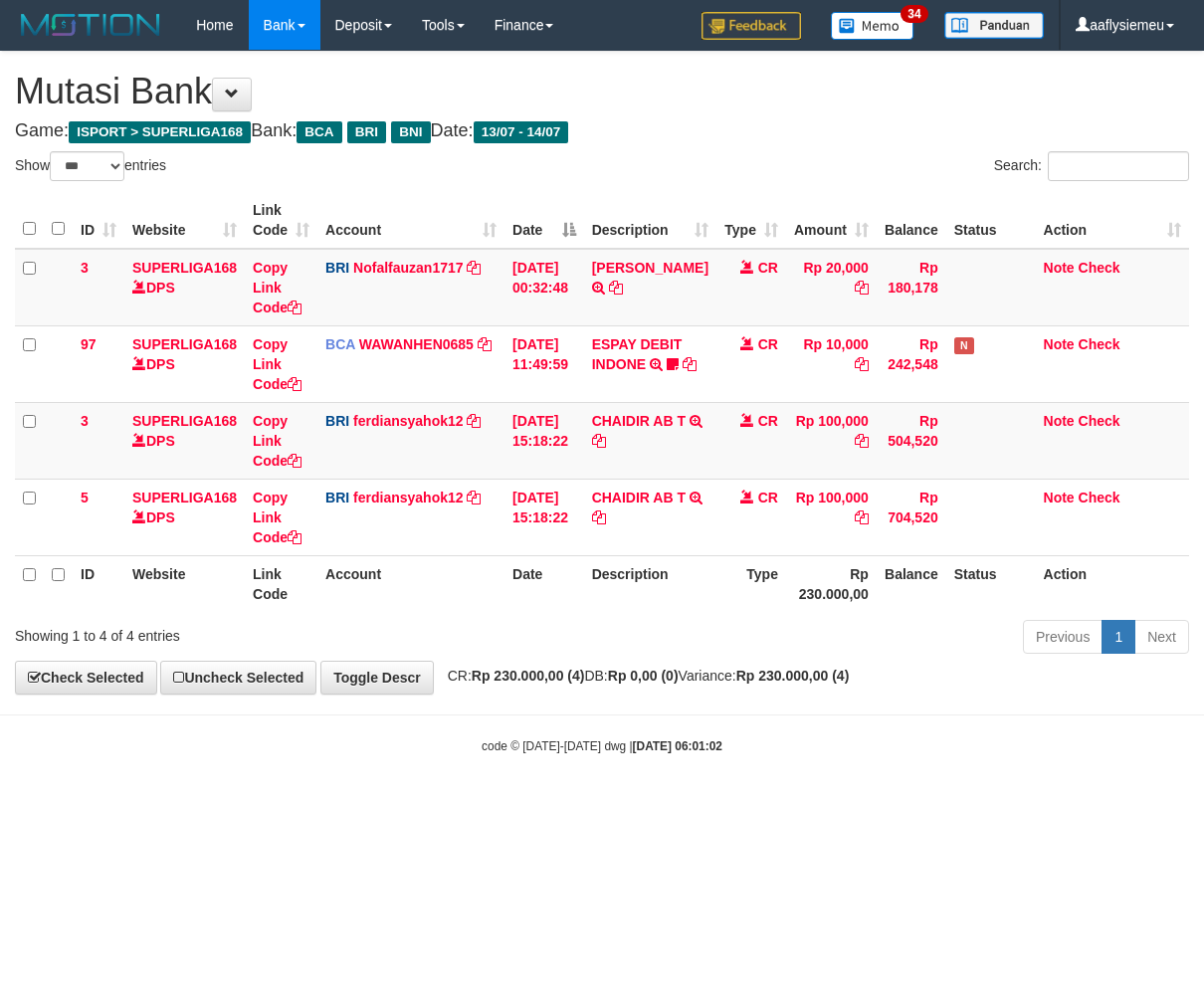 select on "***" 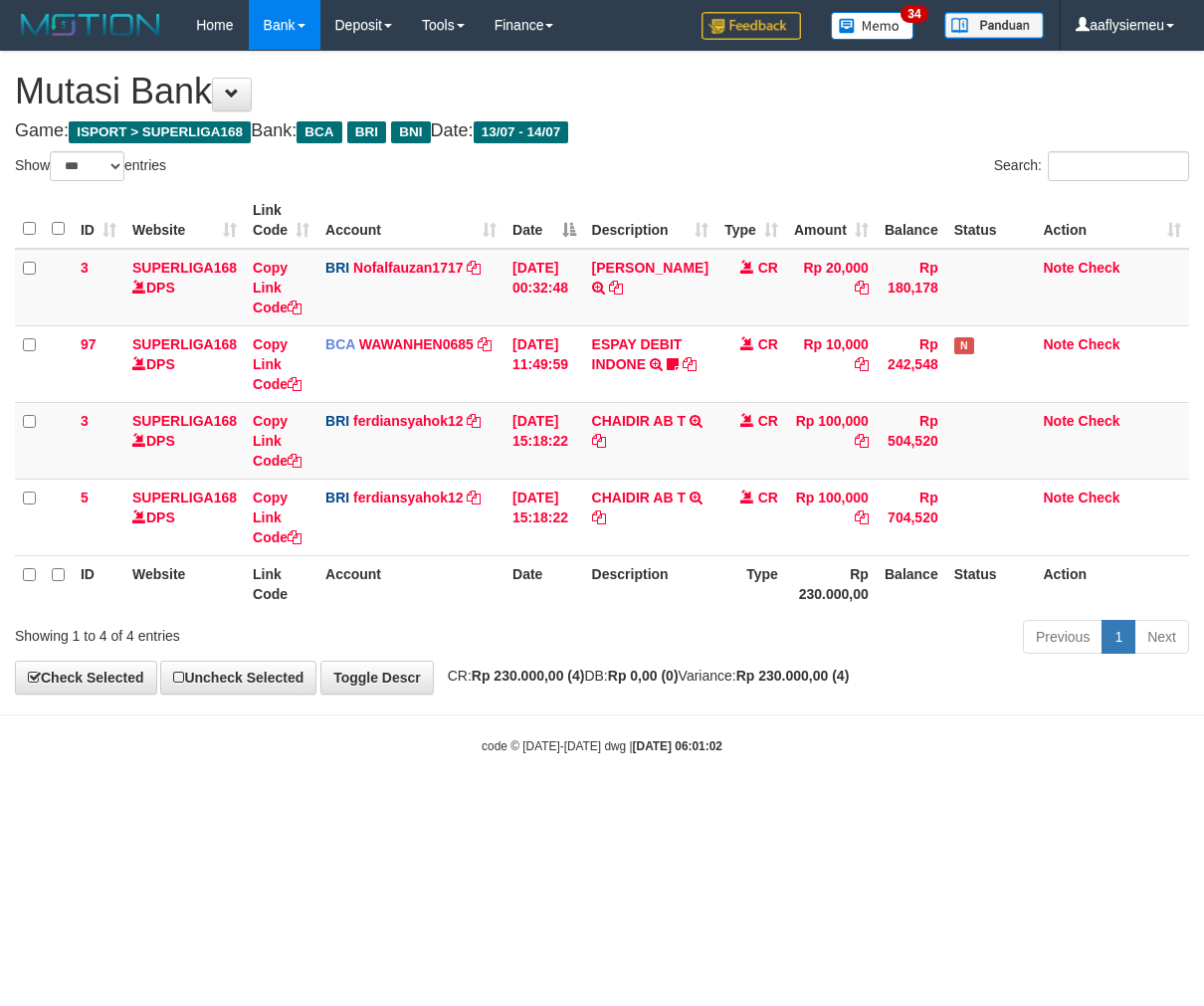 scroll, scrollTop: 0, scrollLeft: 0, axis: both 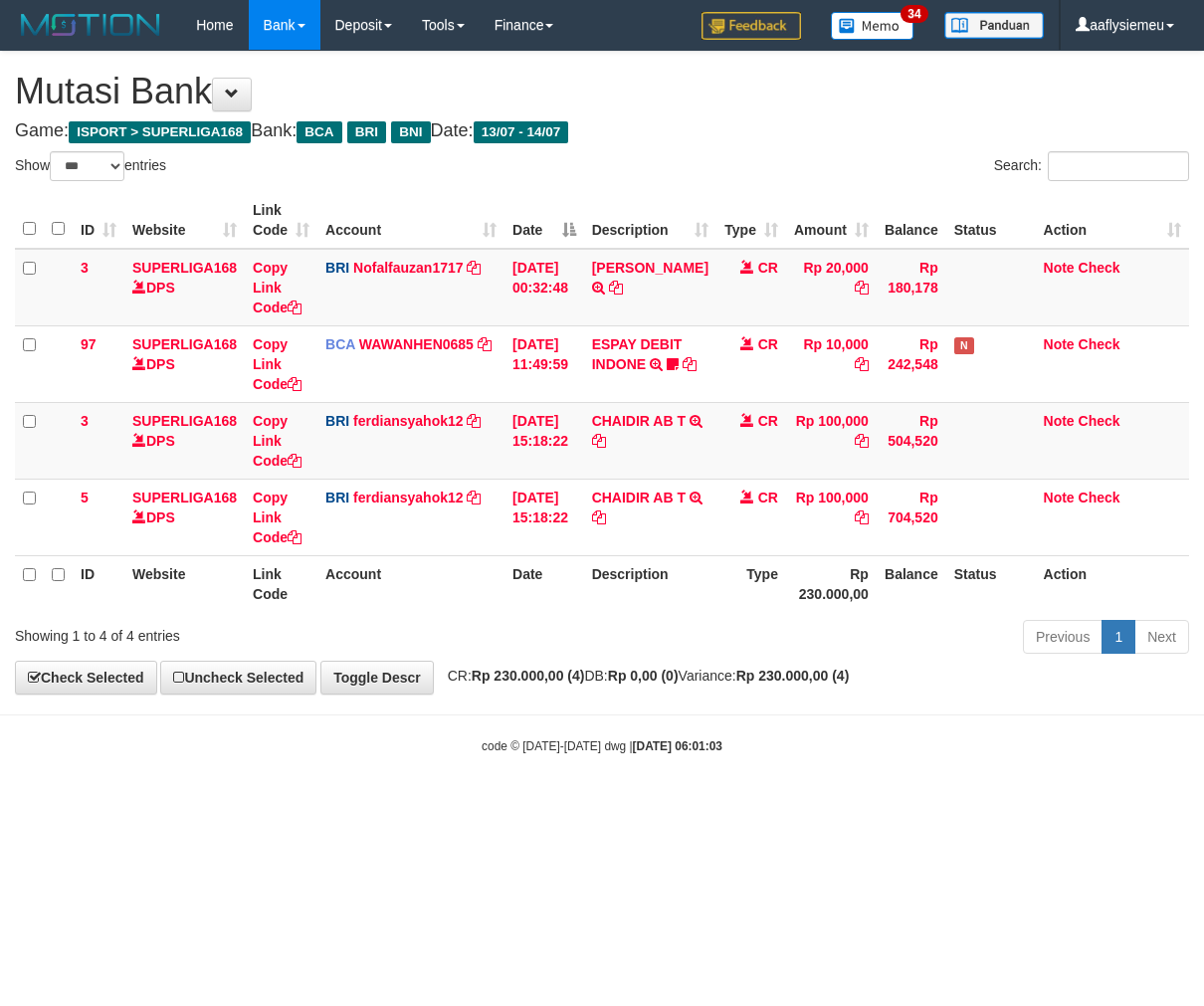 select on "***" 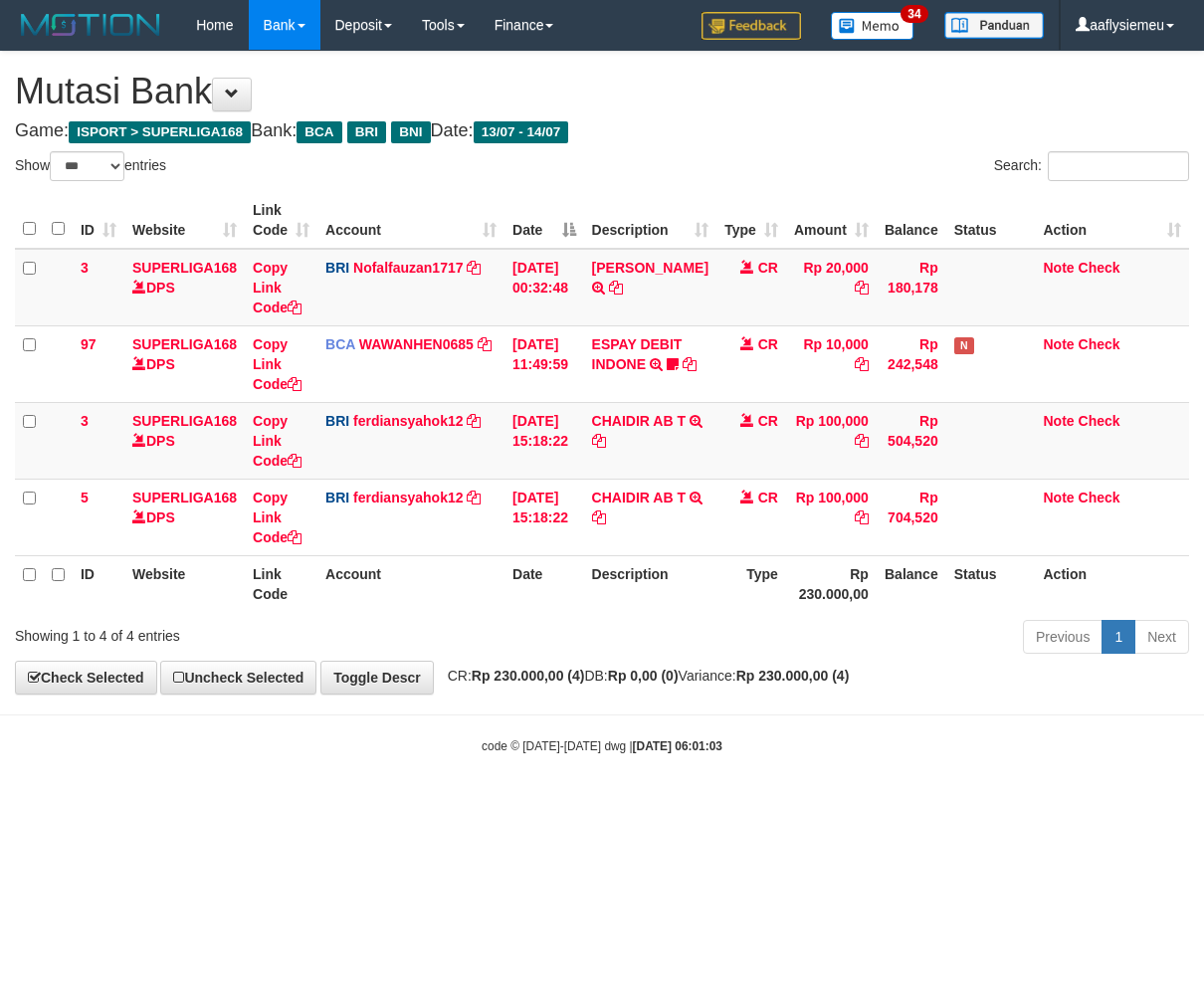 scroll, scrollTop: 0, scrollLeft: 0, axis: both 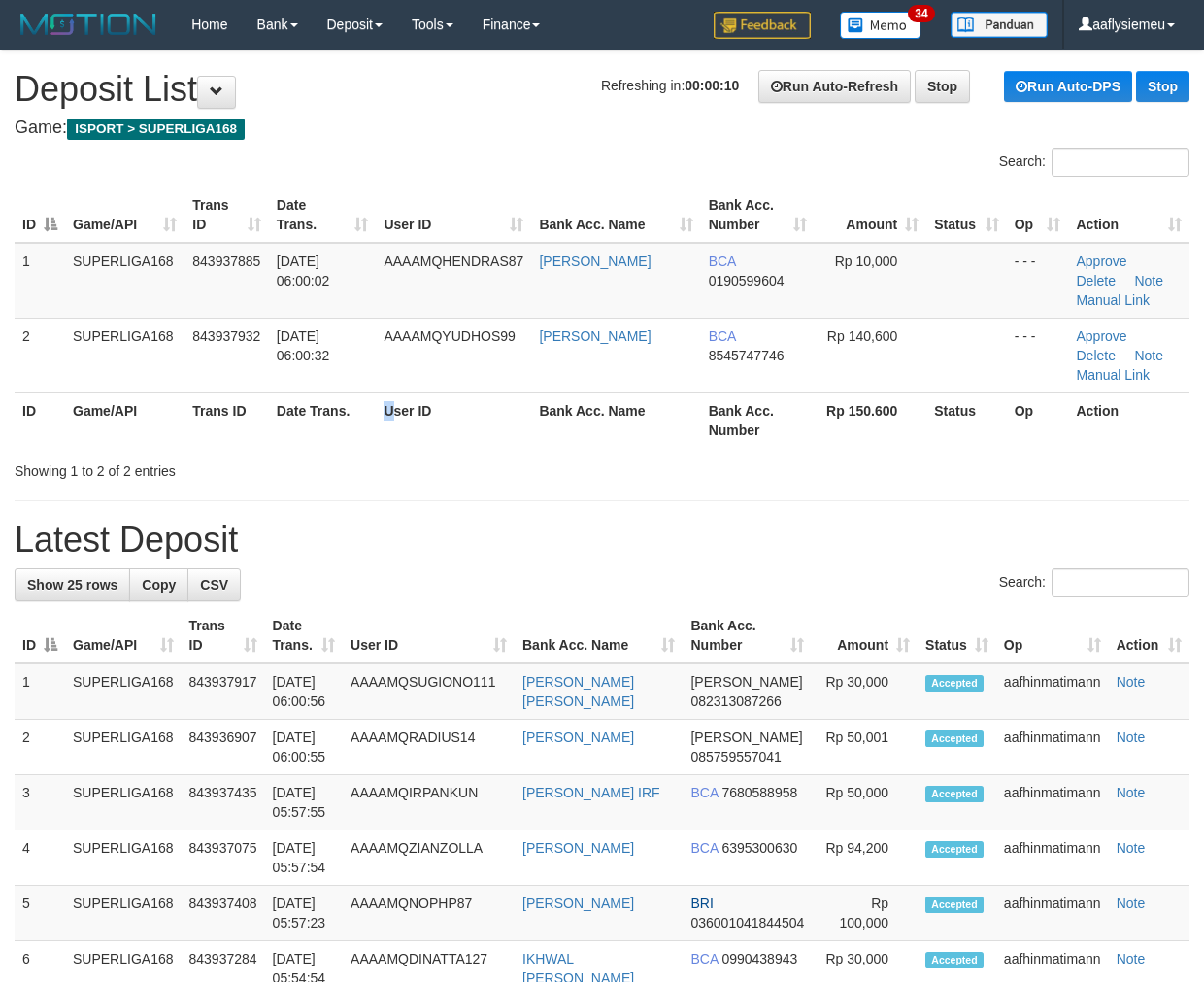 drag, startPoint x: 402, startPoint y: 412, endPoint x: 5, endPoint y: 532, distance: 414.7397 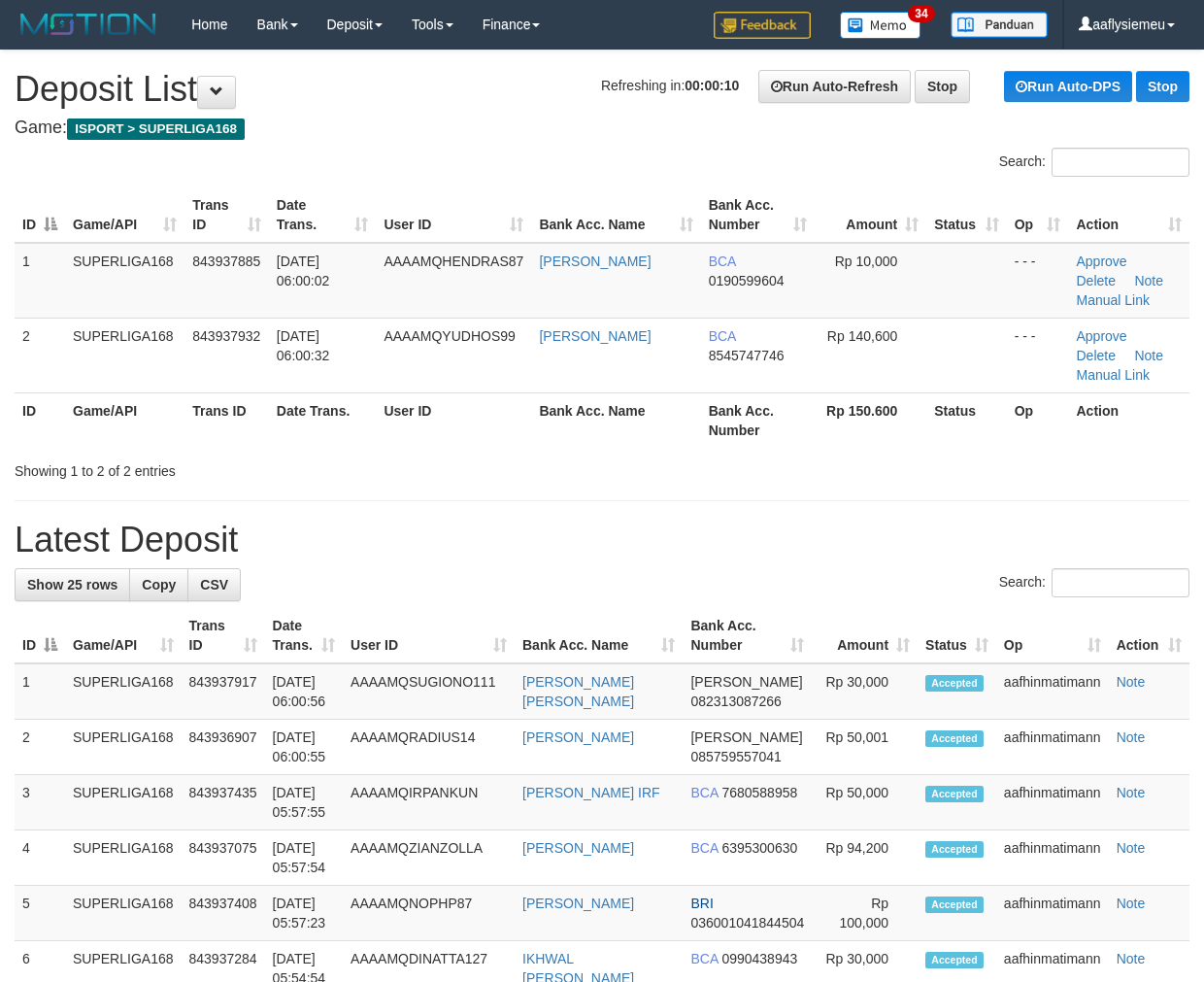 scroll, scrollTop: 0, scrollLeft: 0, axis: both 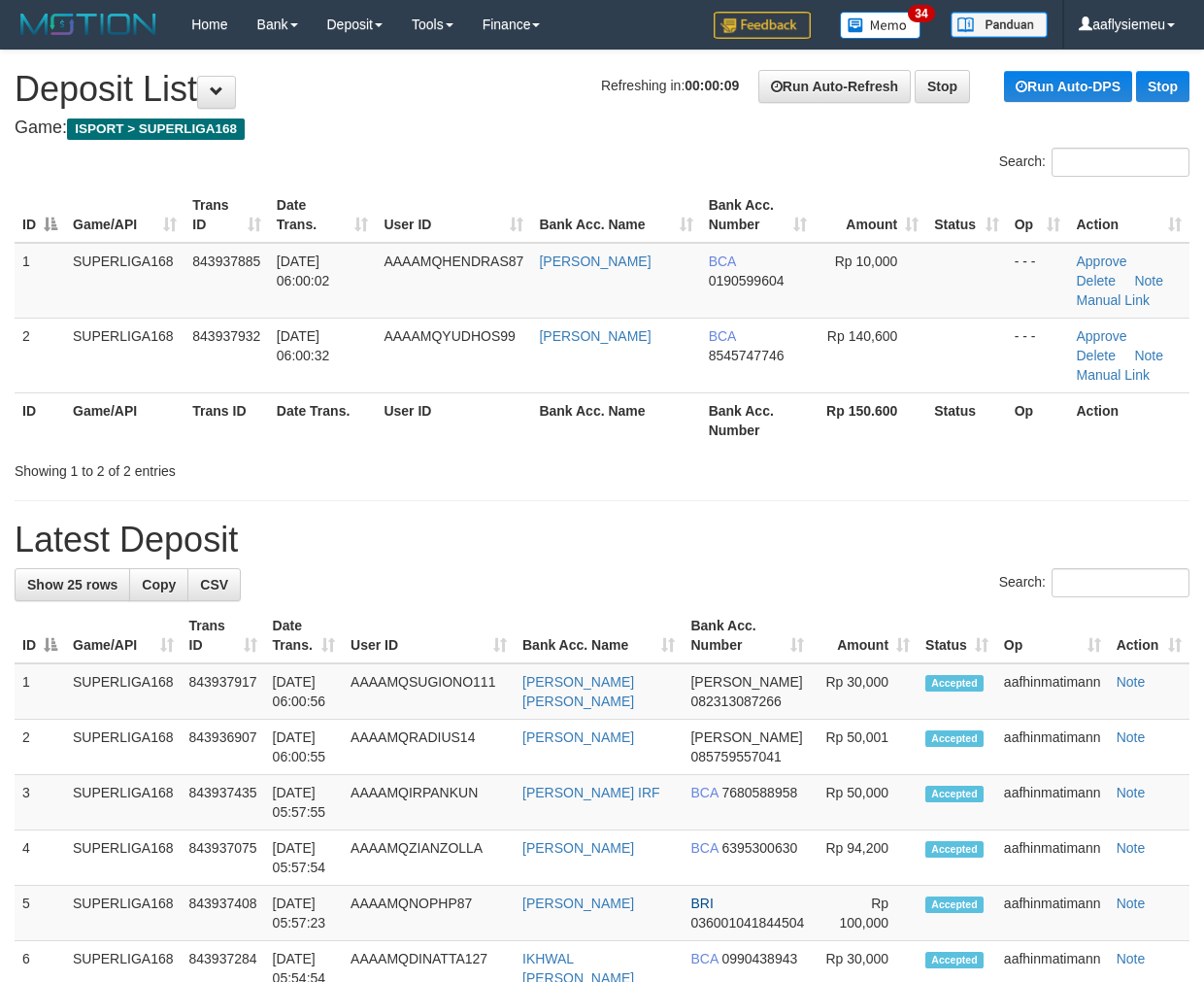 drag, startPoint x: 416, startPoint y: 474, endPoint x: 2, endPoint y: 608, distance: 435.146 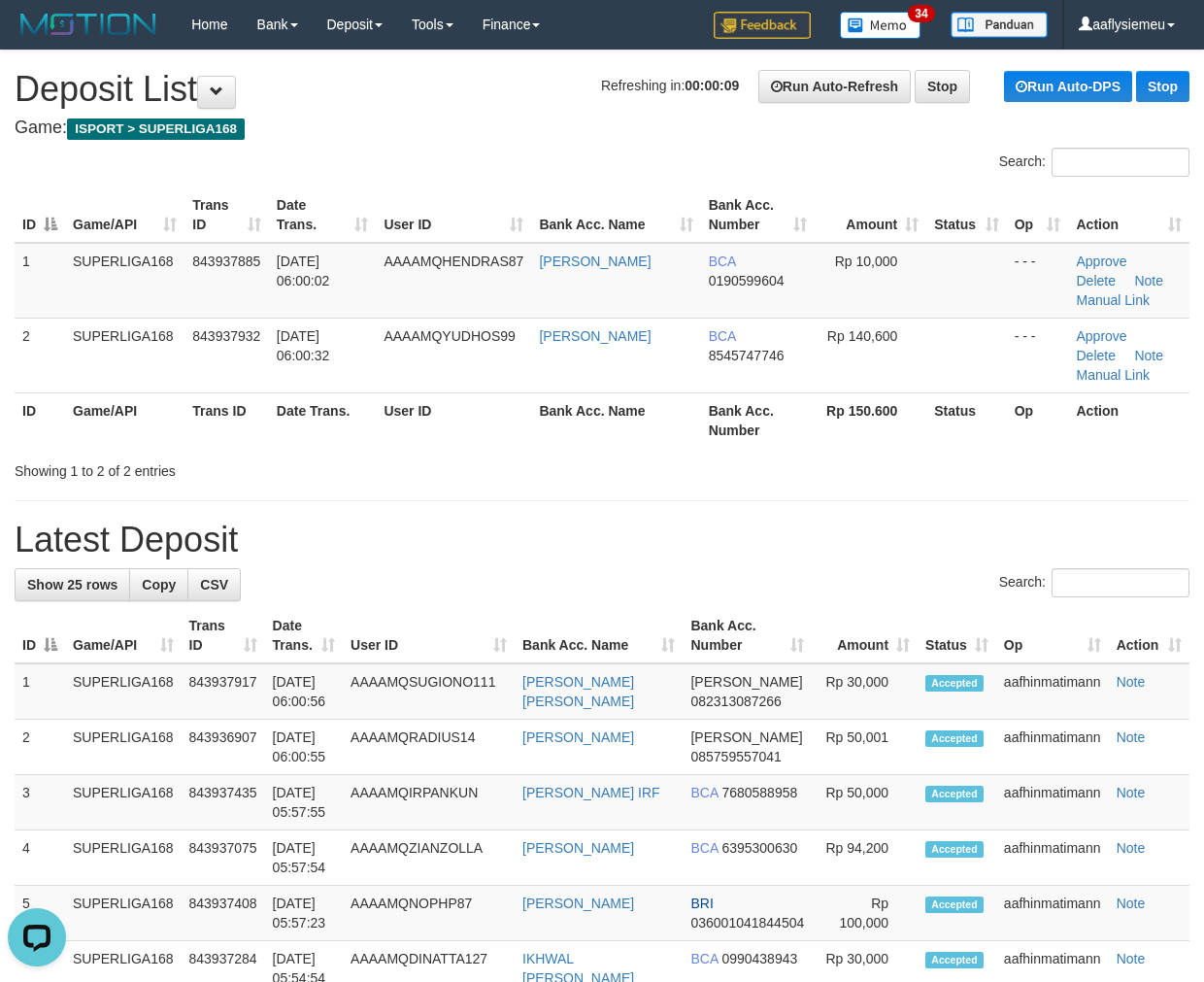 scroll, scrollTop: 0, scrollLeft: 0, axis: both 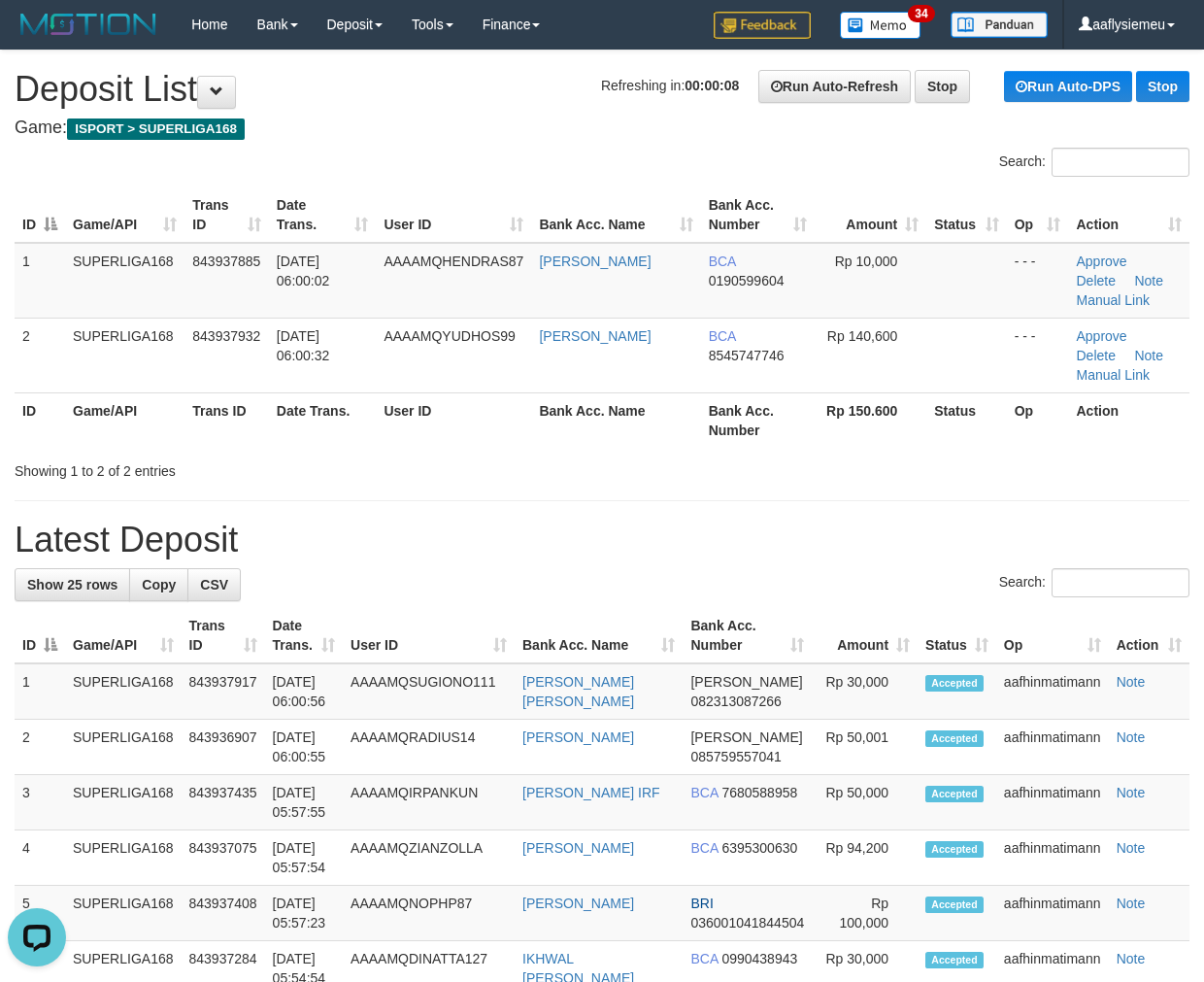 drag, startPoint x: 373, startPoint y: 431, endPoint x: 1, endPoint y: 571, distance: 397.472 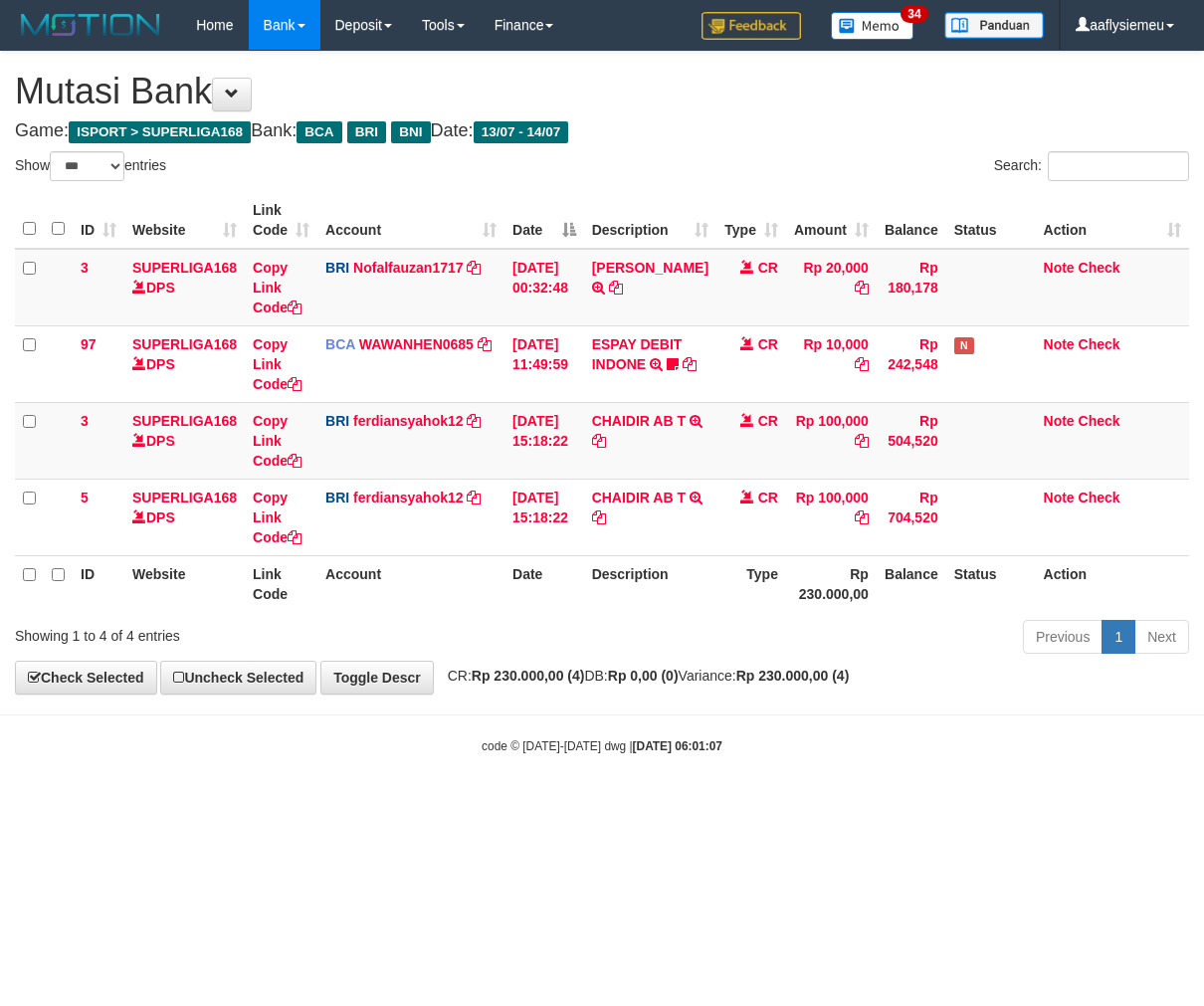 select on "***" 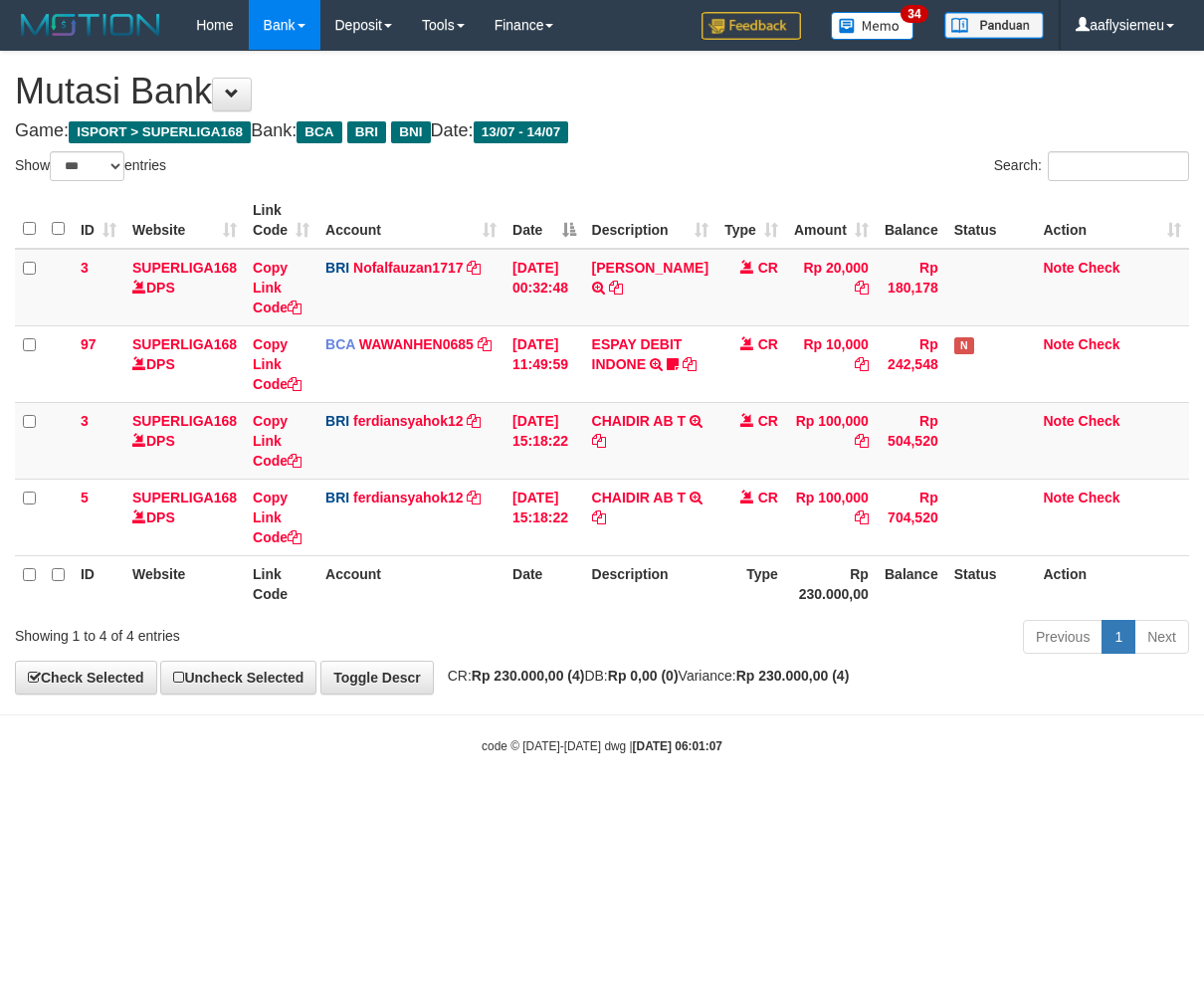 scroll, scrollTop: 0, scrollLeft: 0, axis: both 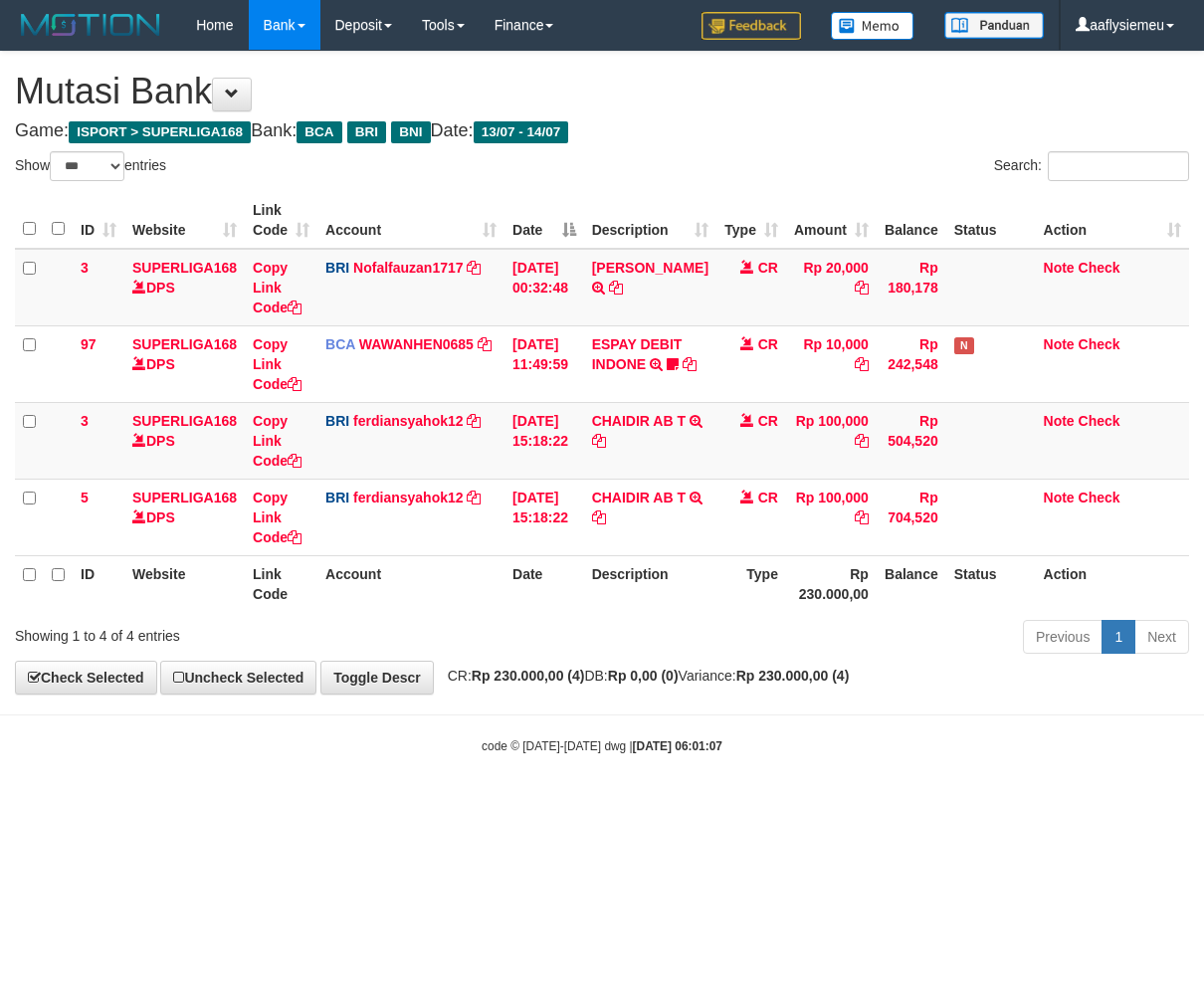 select on "***" 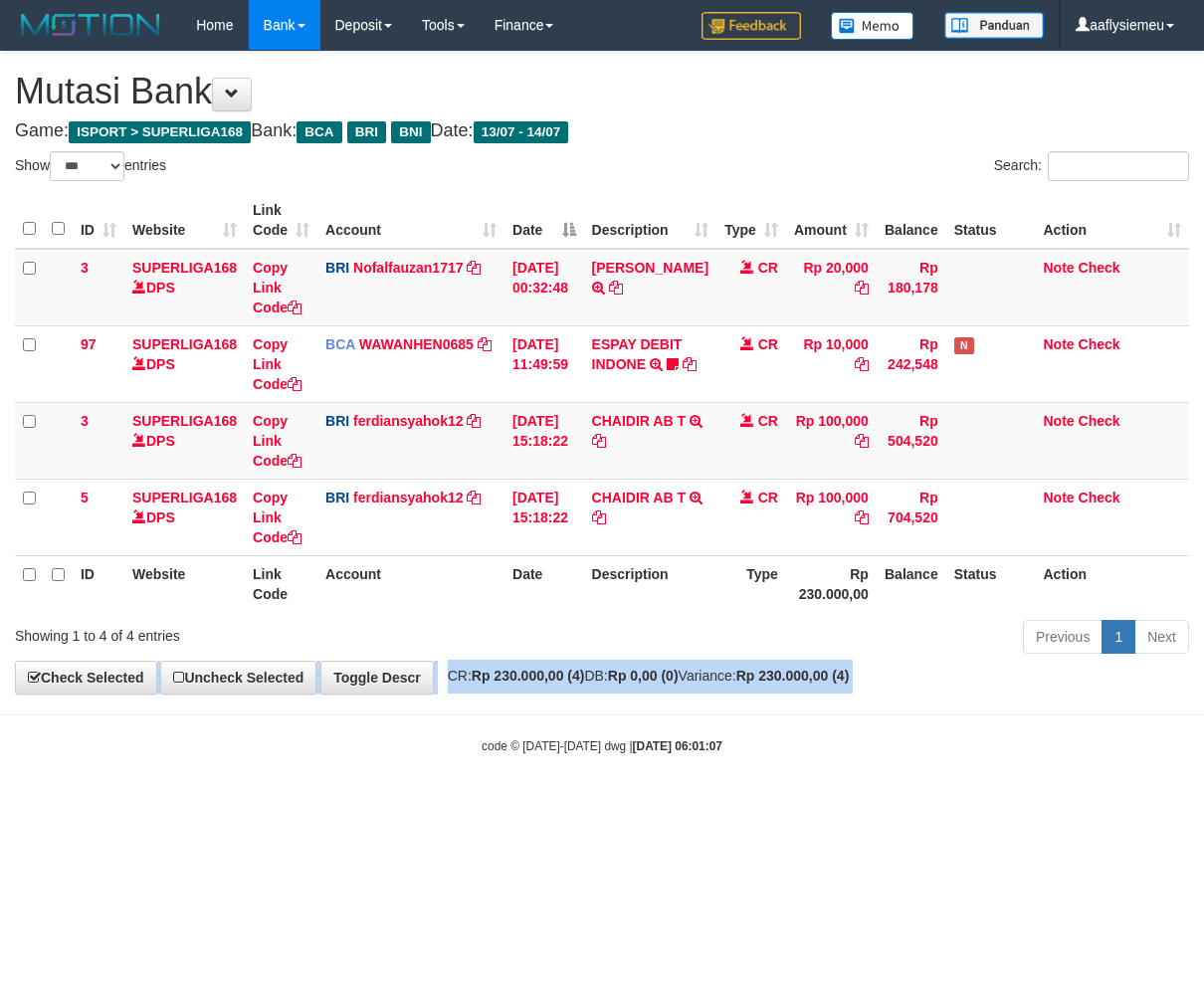 drag, startPoint x: 0, startPoint y: 0, endPoint x: 1009, endPoint y: 673, distance: 1212.852 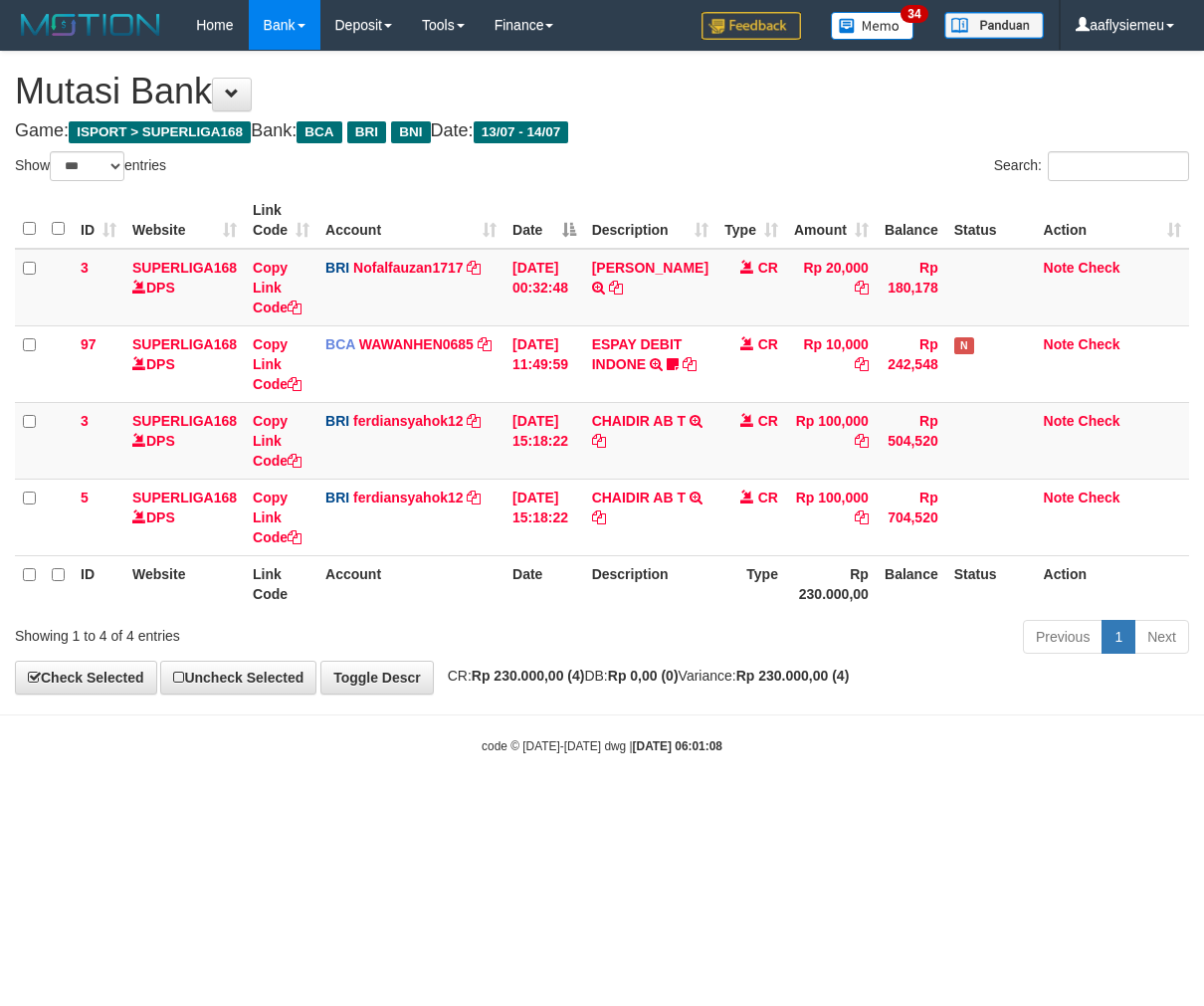 select on "***" 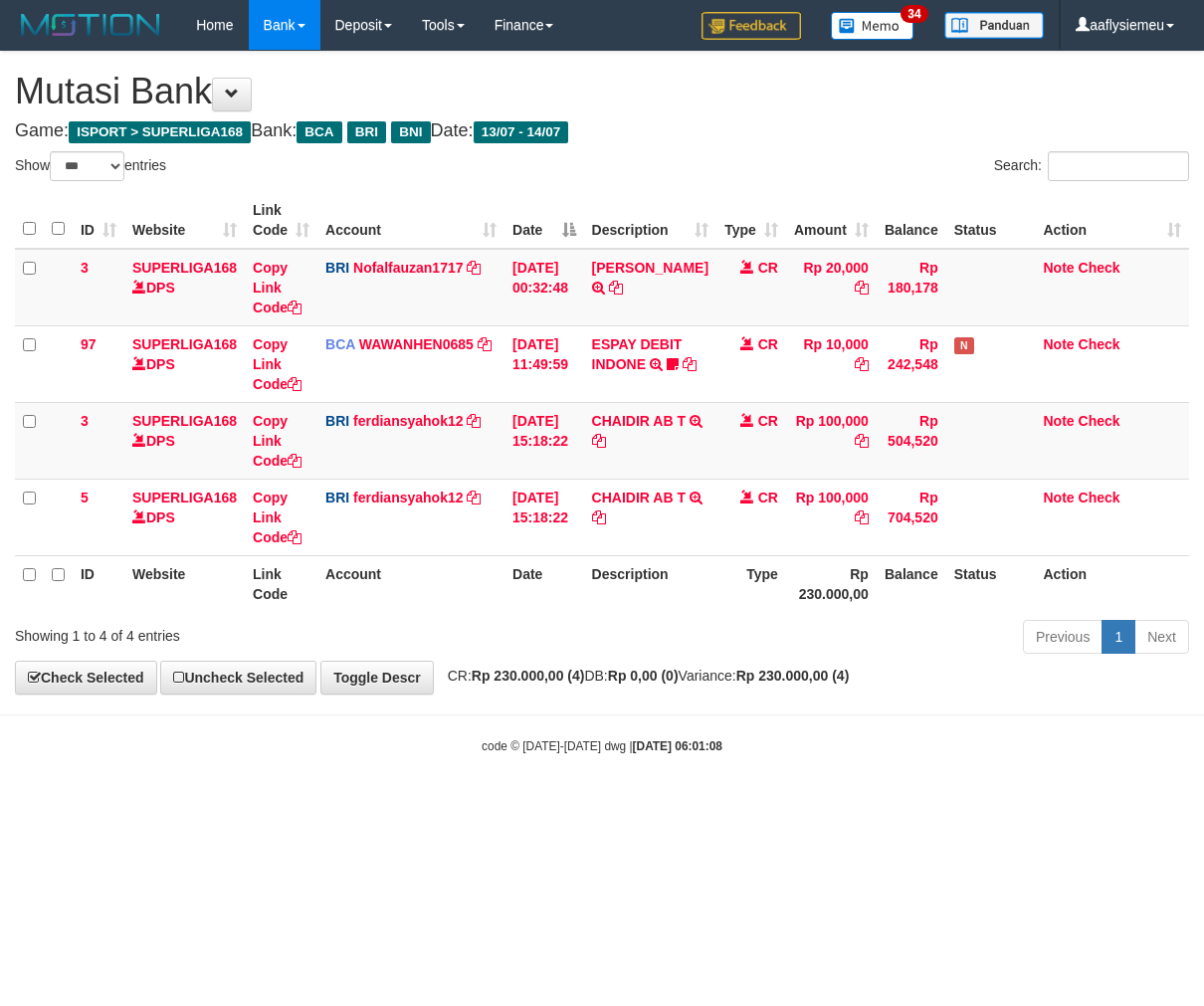 scroll, scrollTop: 0, scrollLeft: 0, axis: both 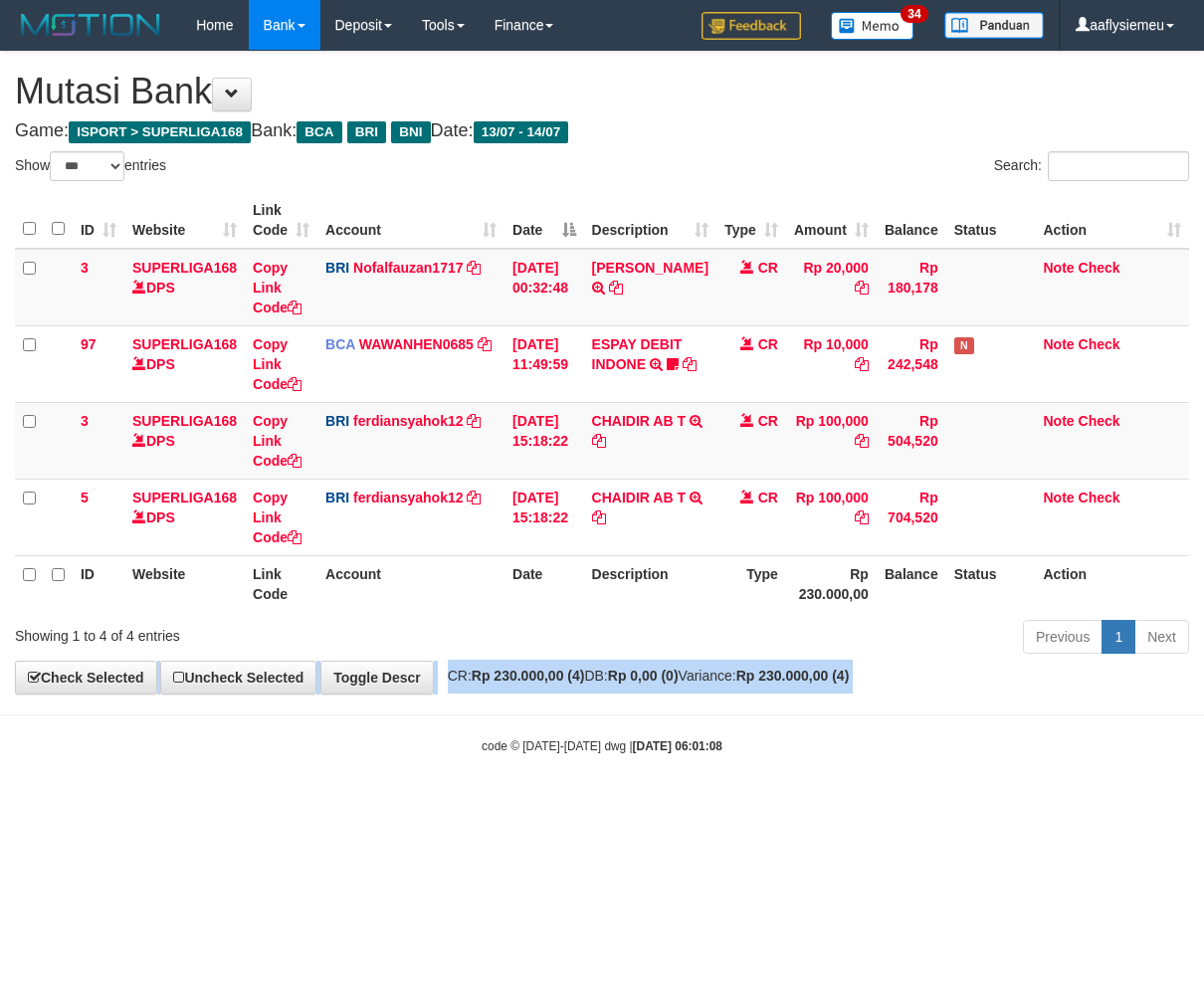 click on "**********" at bounding box center [602, 372] 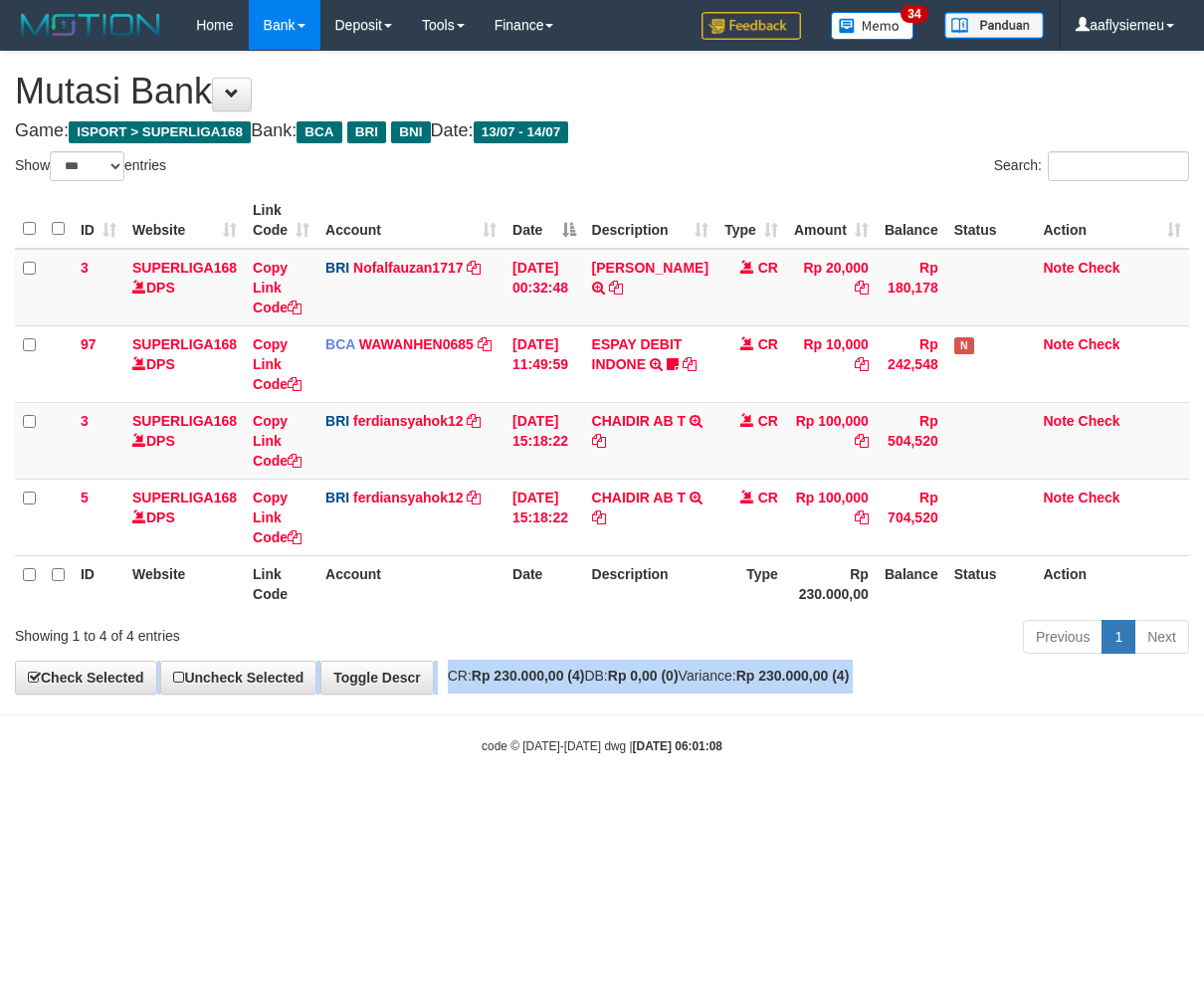 click on "Toggle navigation
Home
Bank
Account List
Load
By Website
Group
[ISPORT]													SUPERLIGA168
By Load Group (DPS)
34" at bounding box center (602, 402) 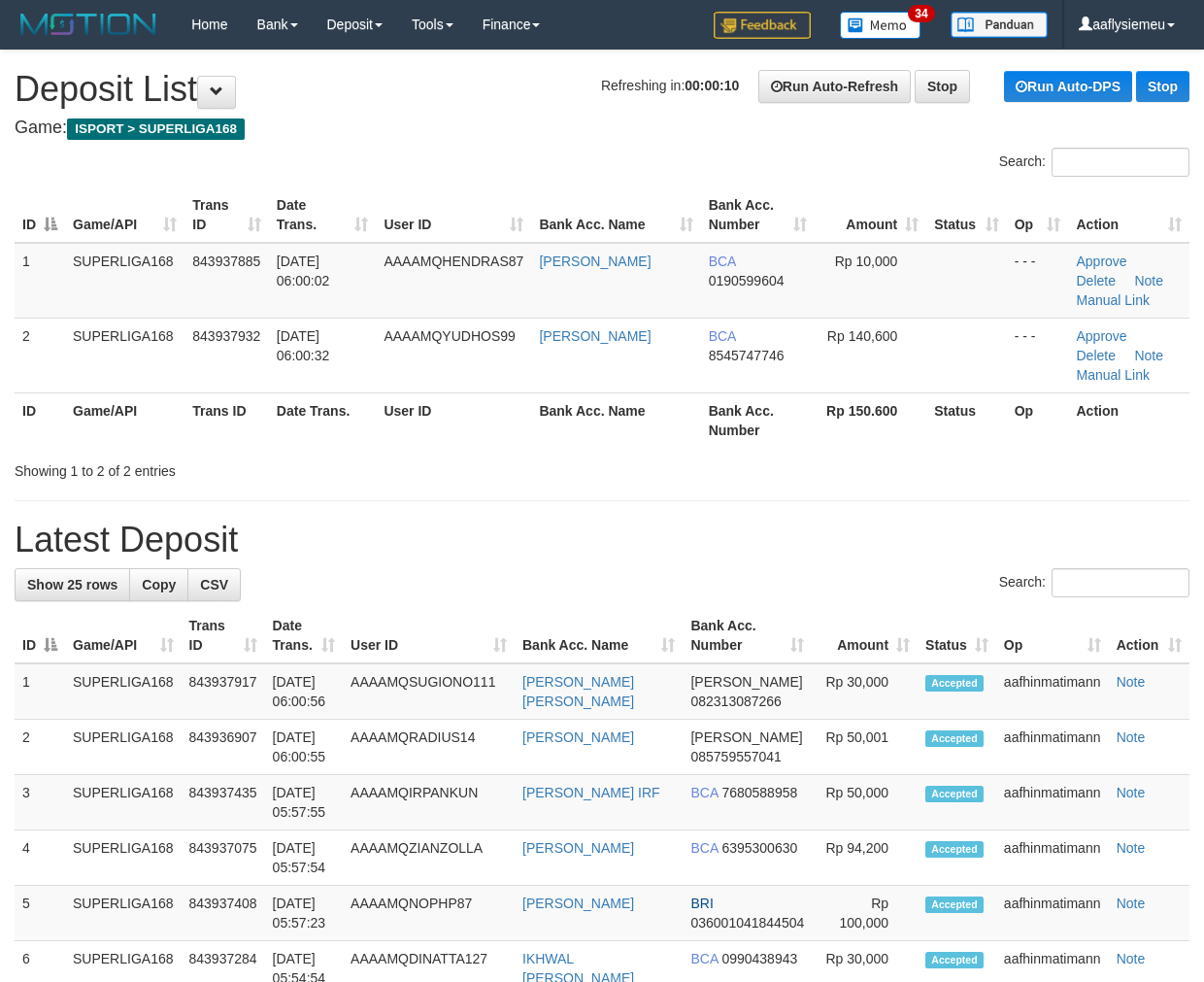 scroll, scrollTop: 0, scrollLeft: 0, axis: both 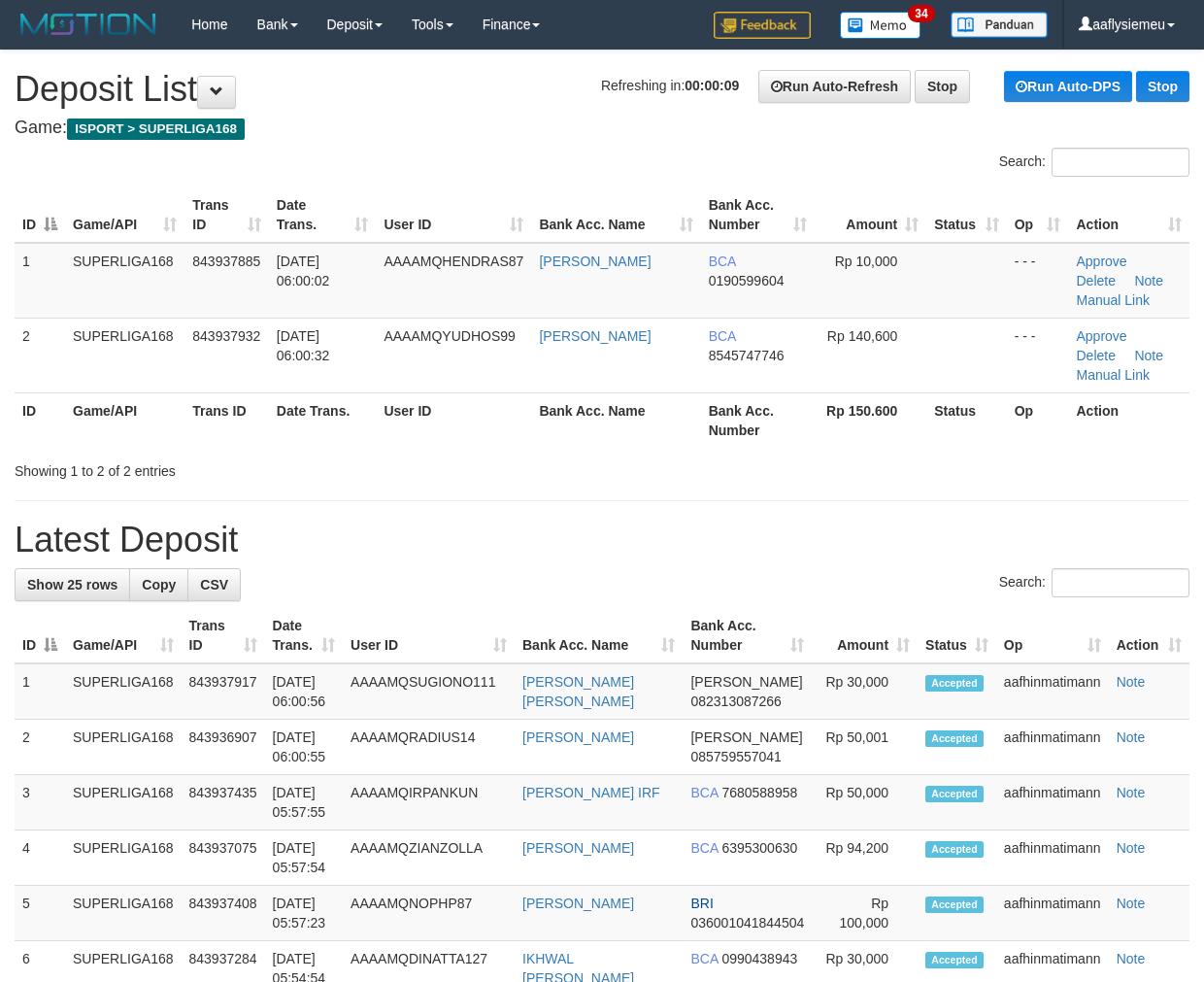 drag, startPoint x: 347, startPoint y: 481, endPoint x: 1, endPoint y: 598, distance: 365.24649 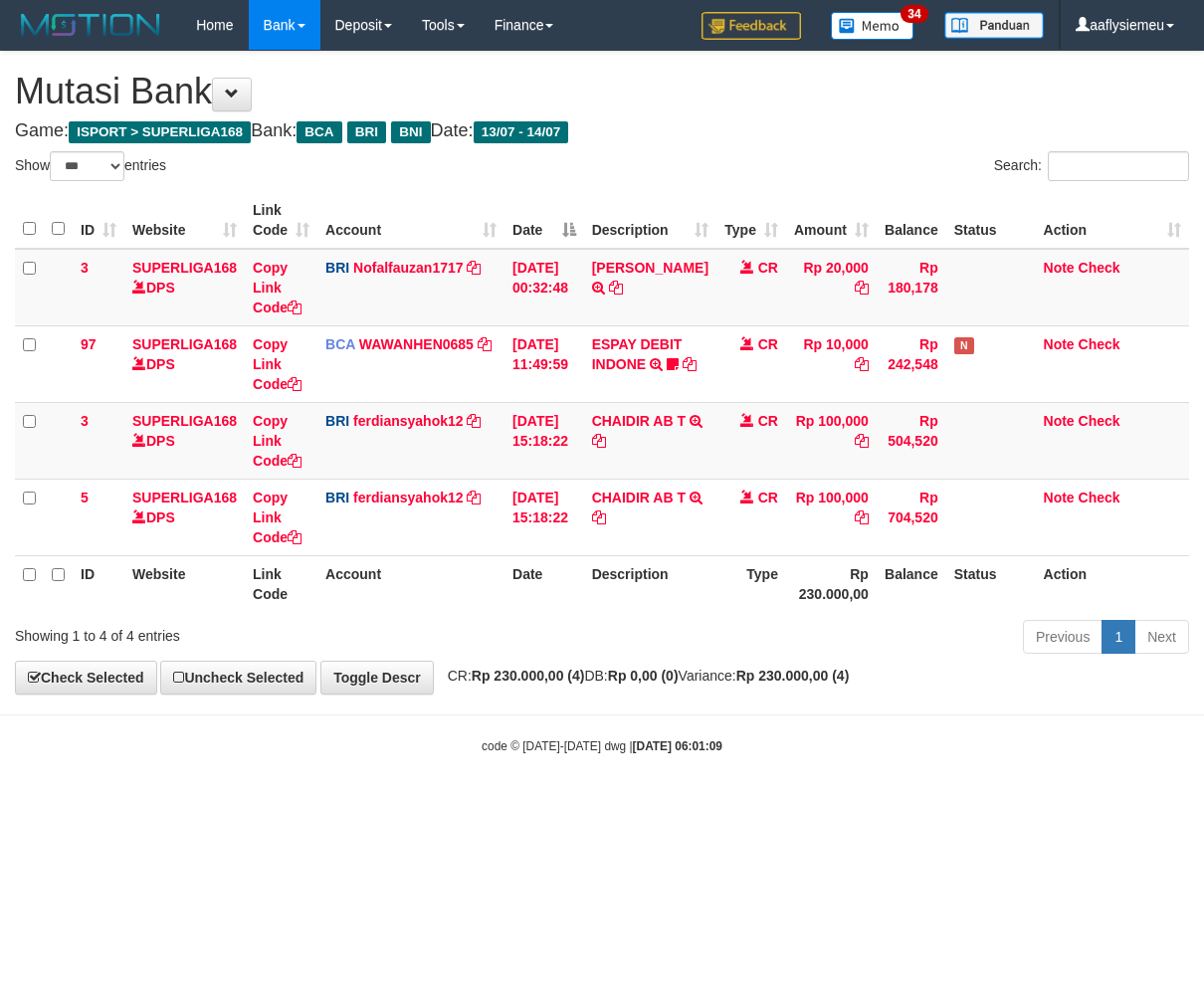 select on "***" 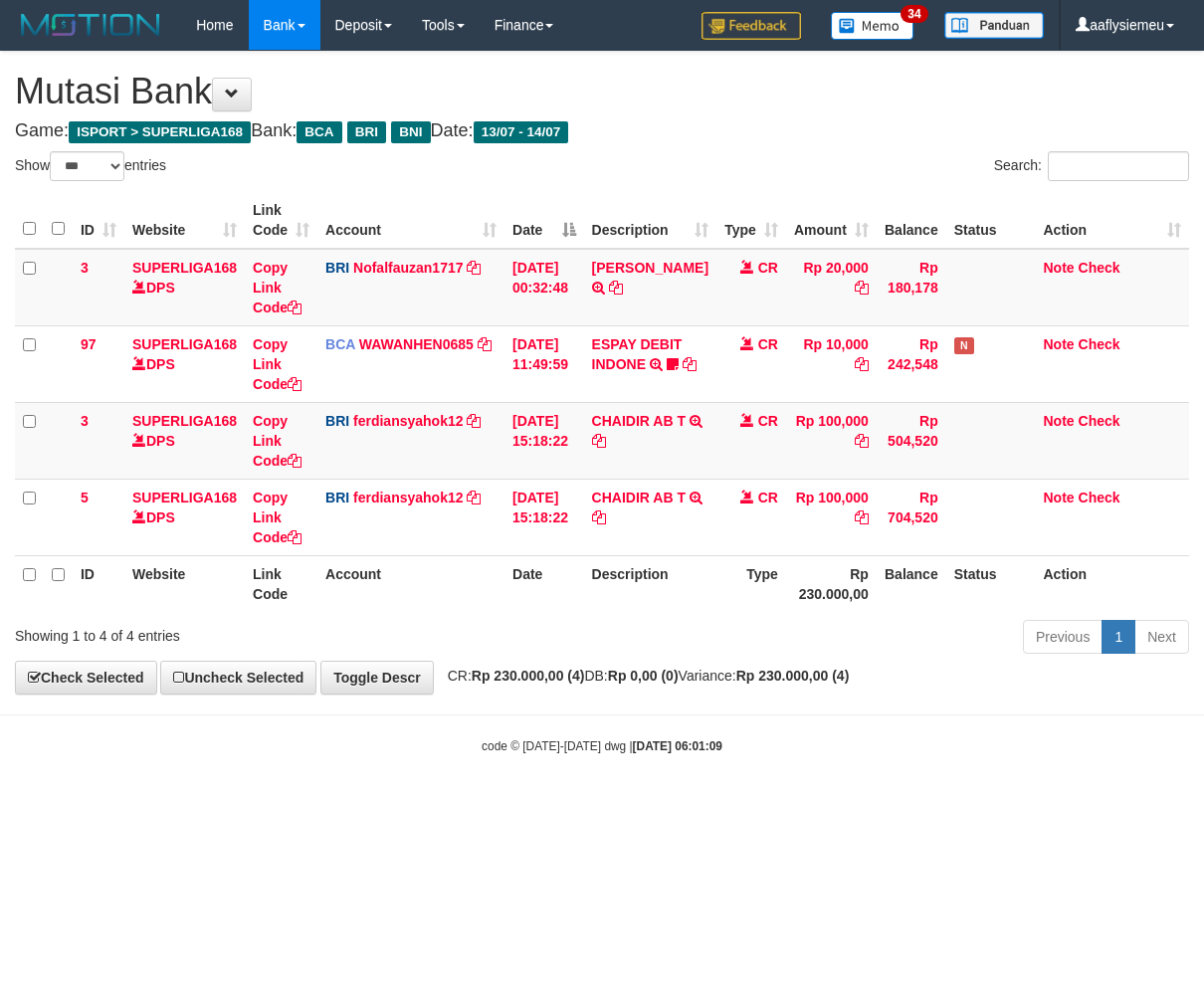 scroll, scrollTop: 0, scrollLeft: 0, axis: both 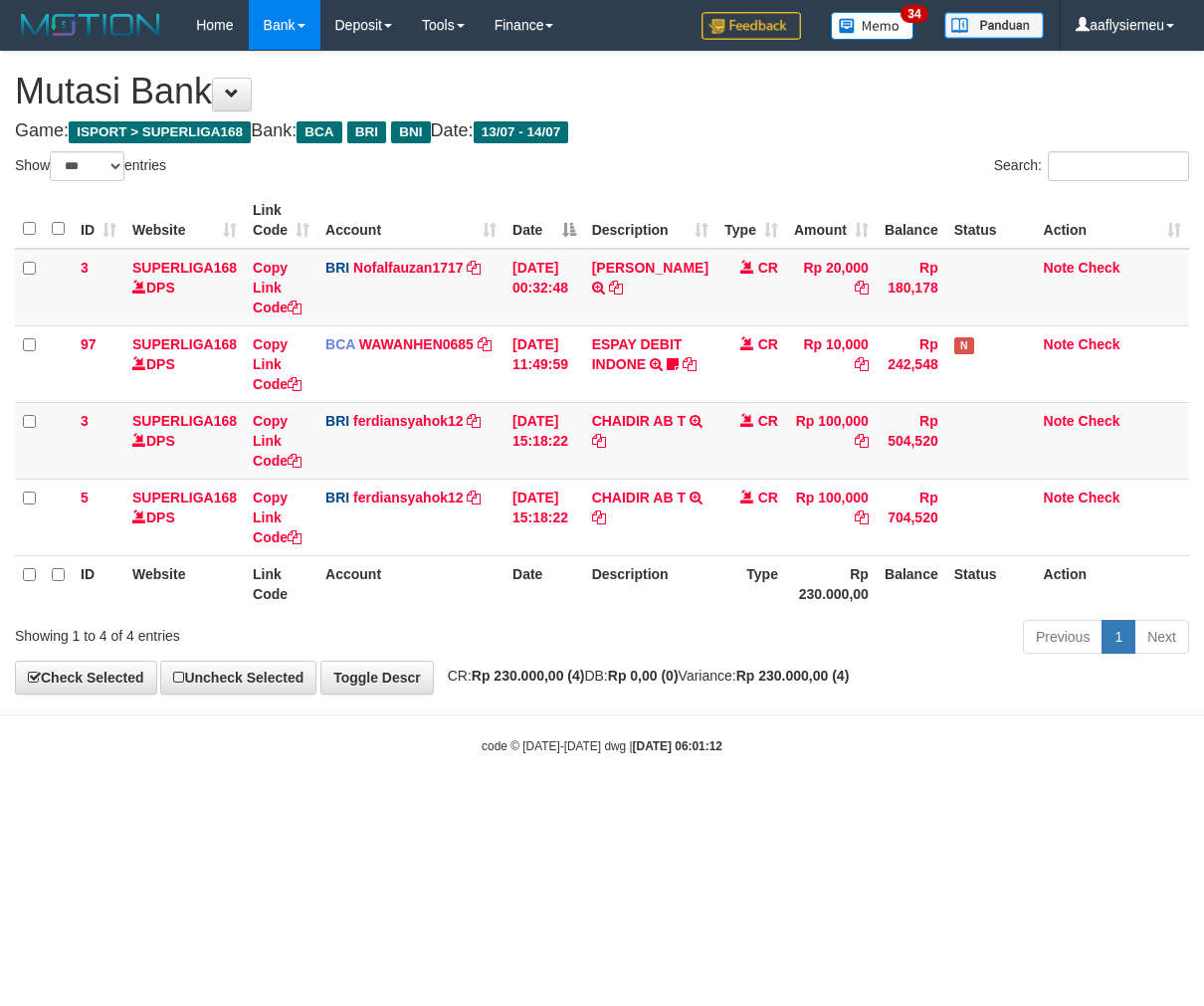select on "***" 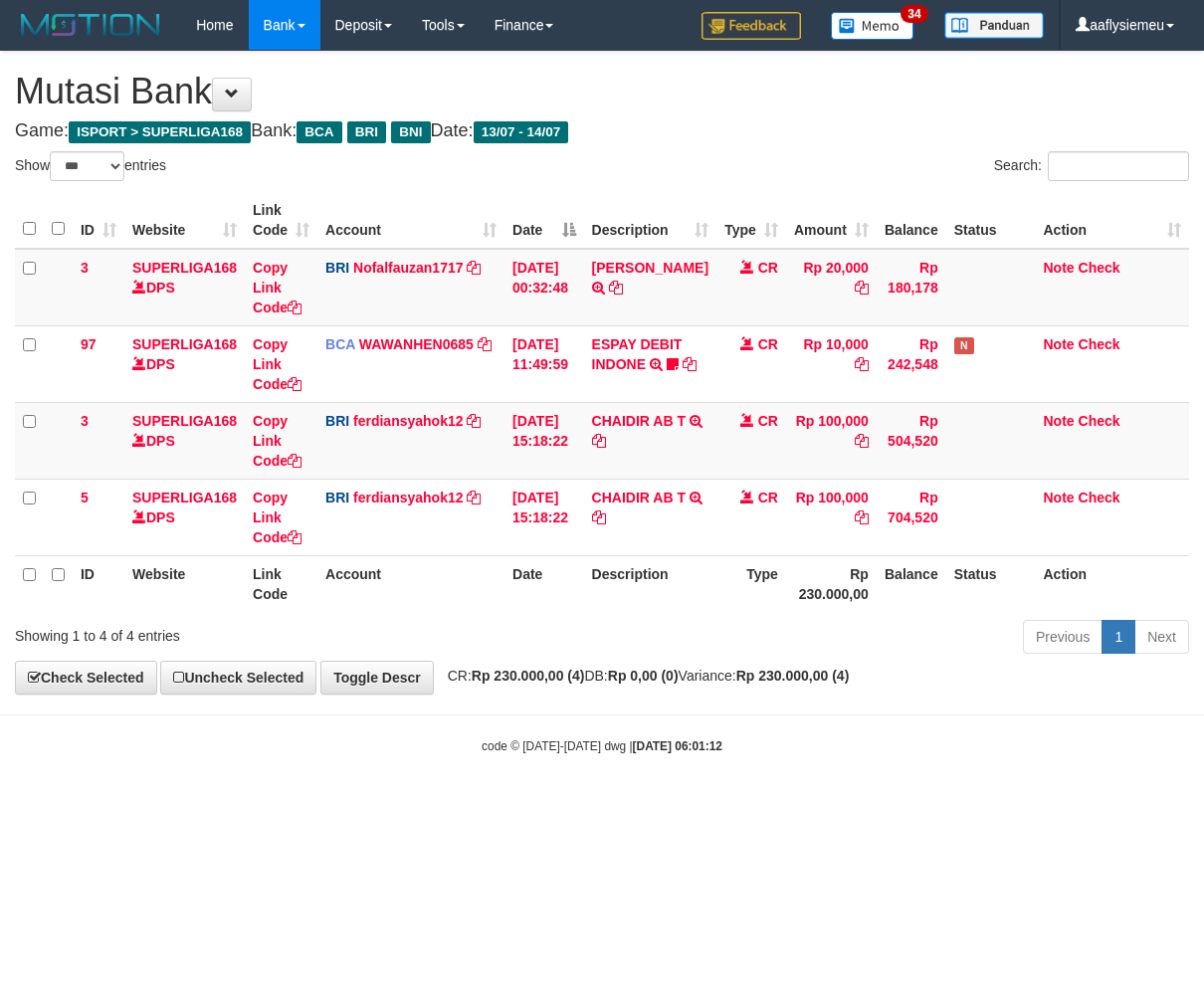 scroll, scrollTop: 0, scrollLeft: 0, axis: both 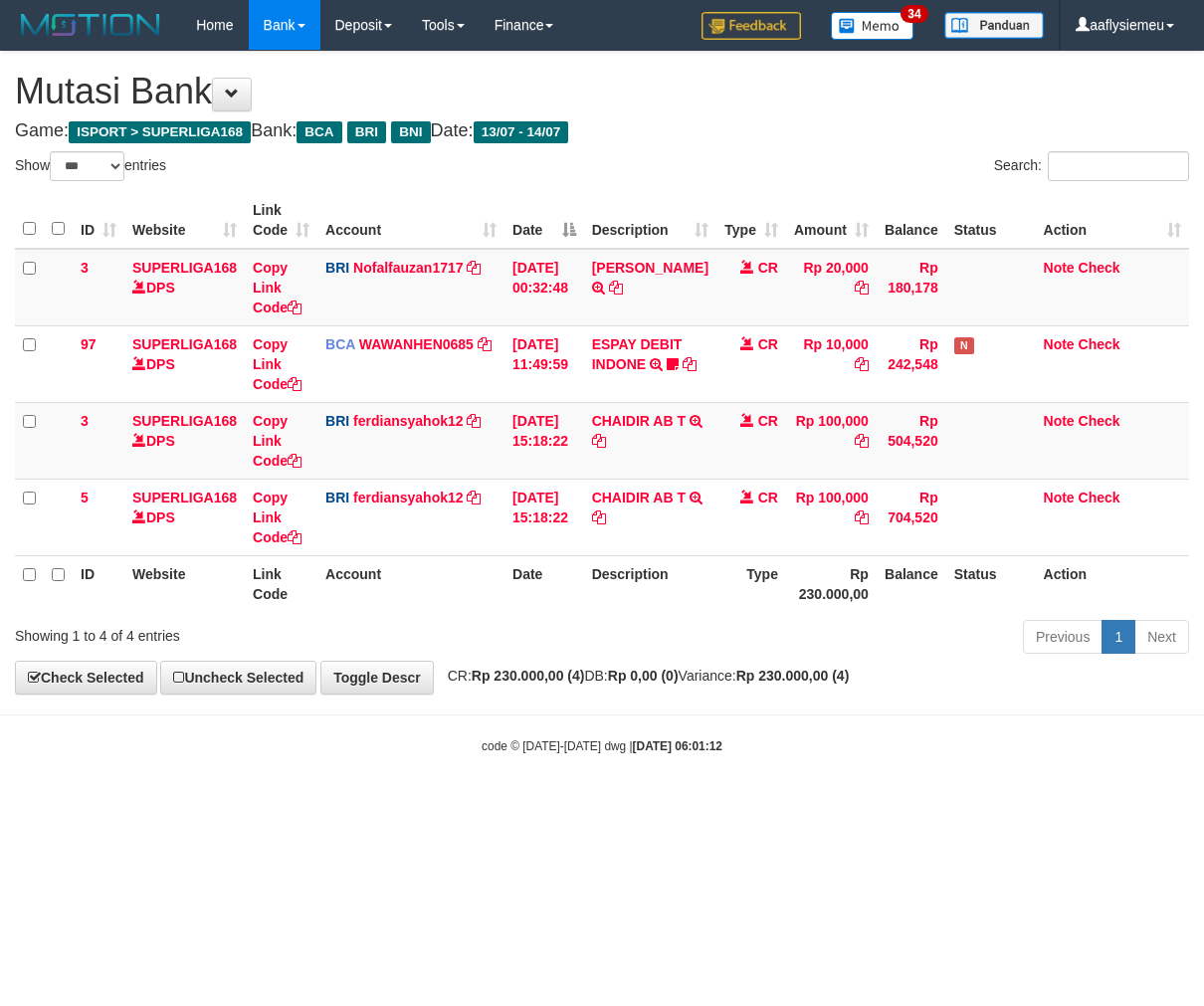 select on "***" 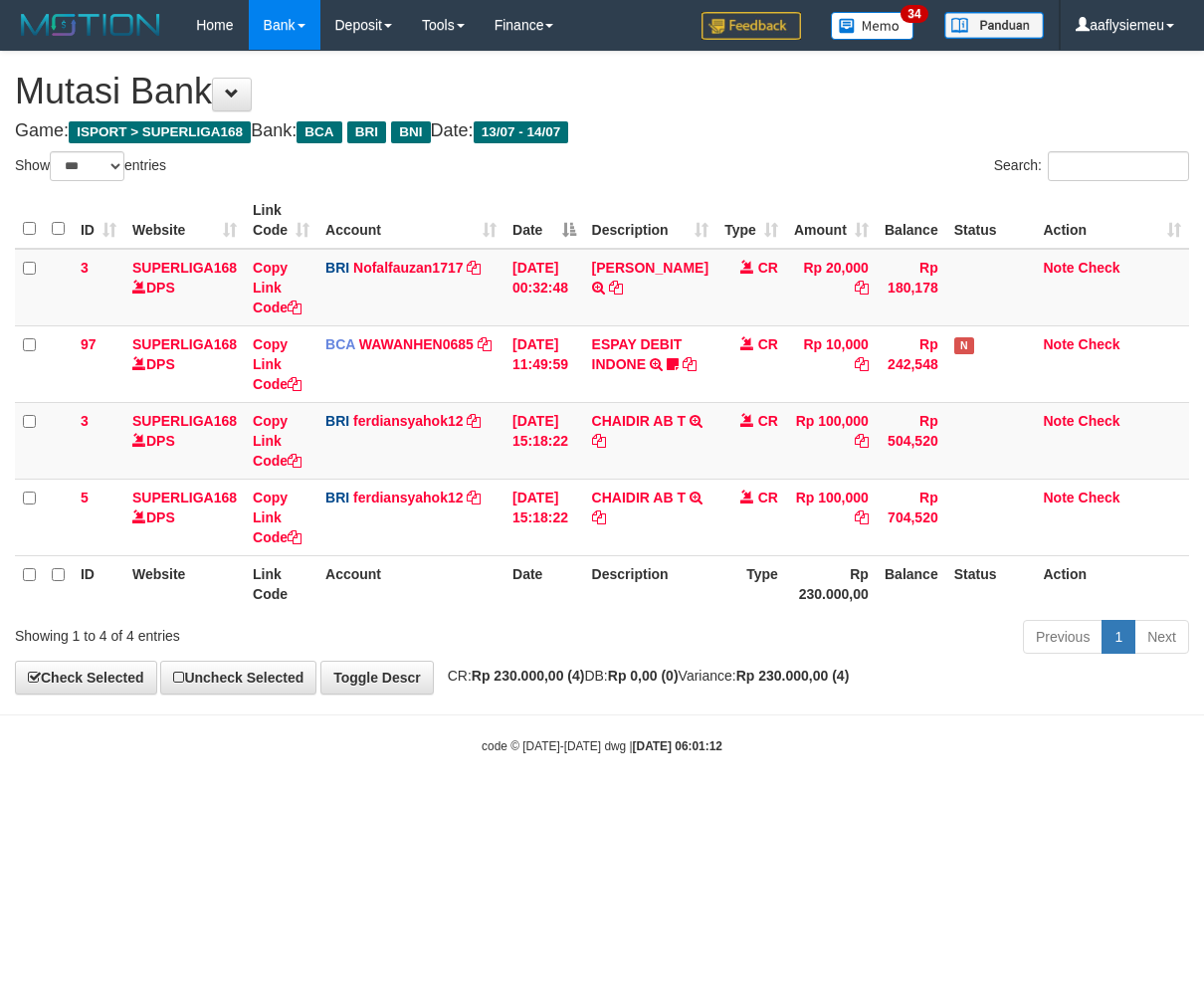scroll, scrollTop: 0, scrollLeft: 0, axis: both 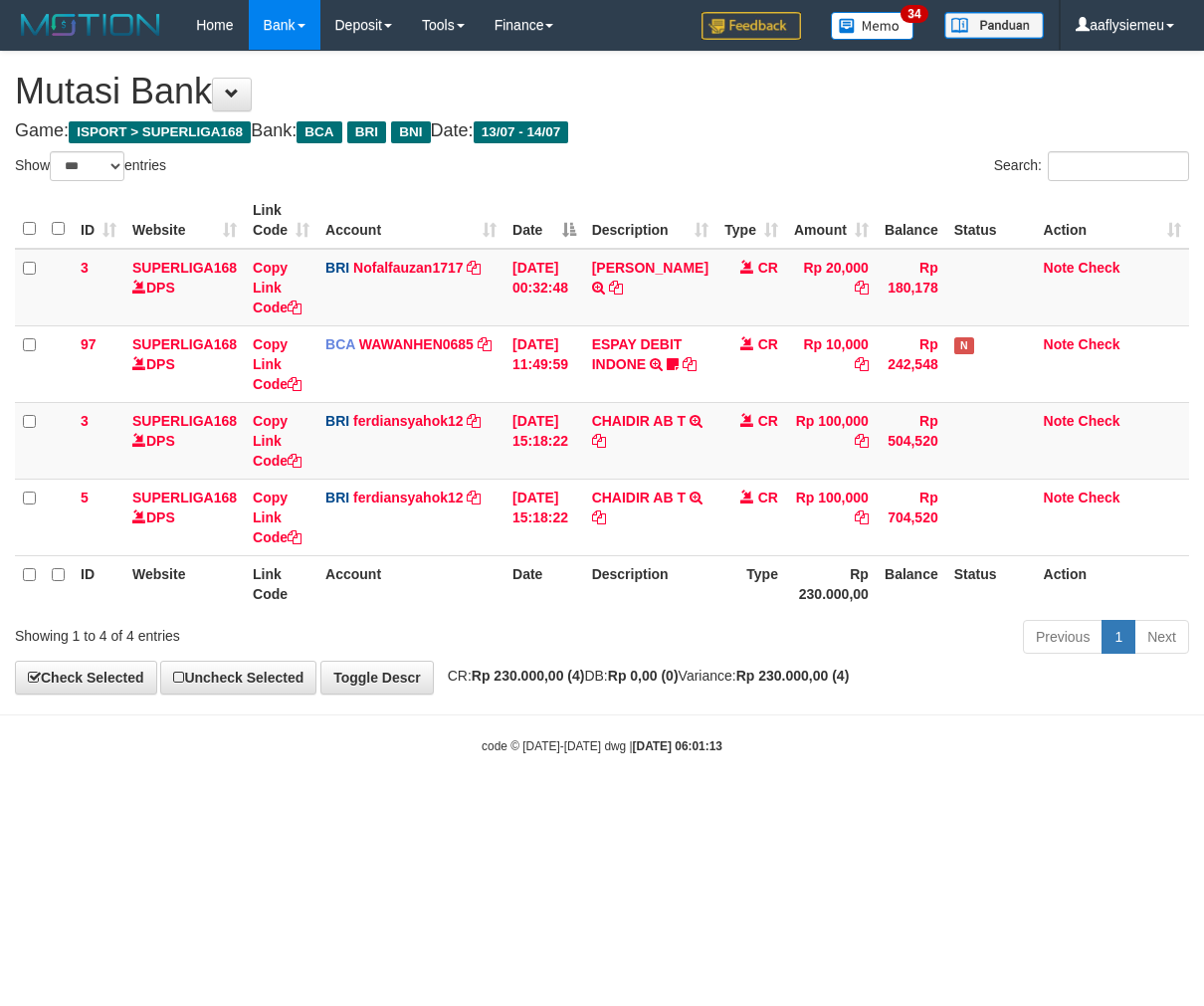 select on "***" 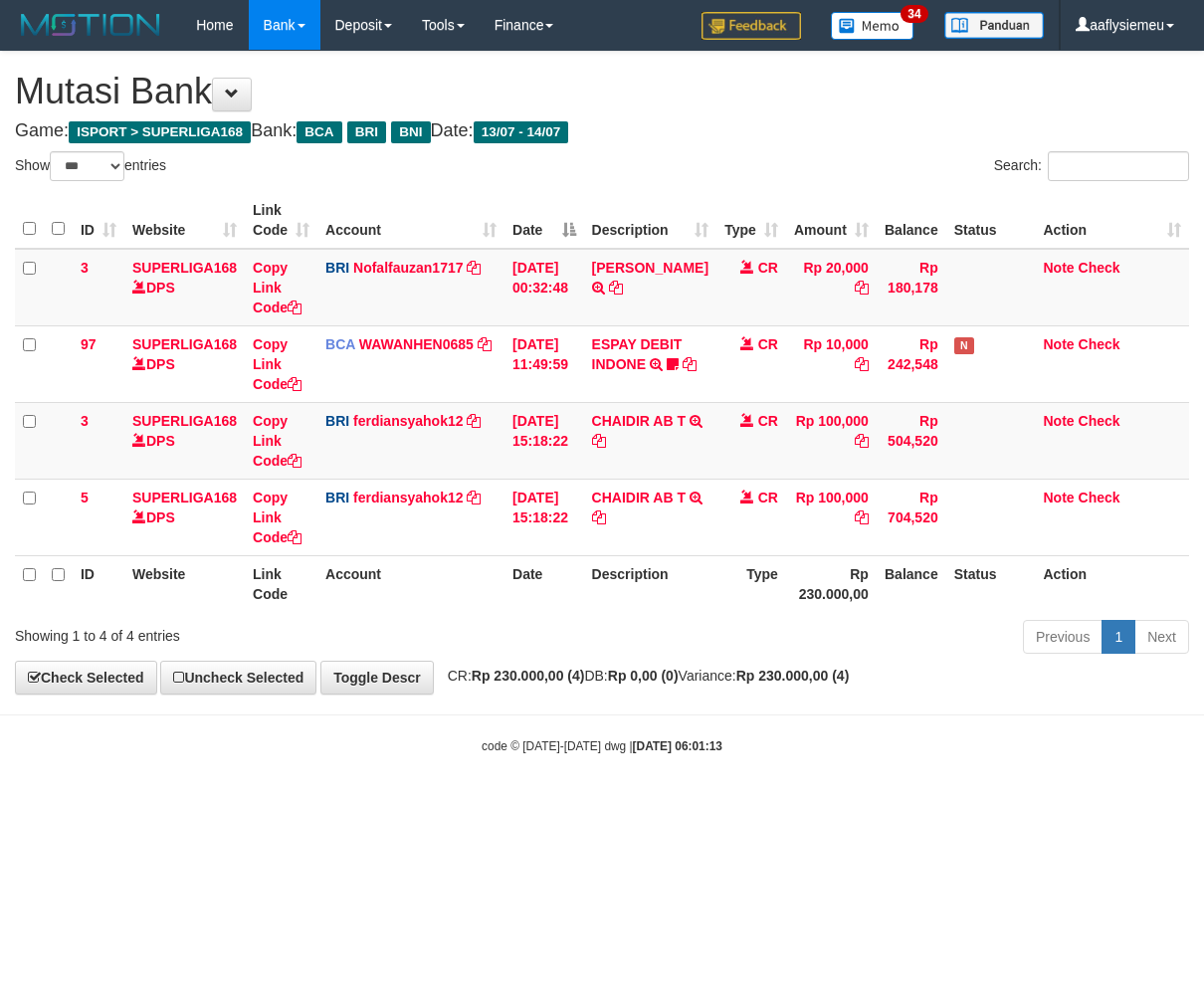 scroll, scrollTop: 0, scrollLeft: 0, axis: both 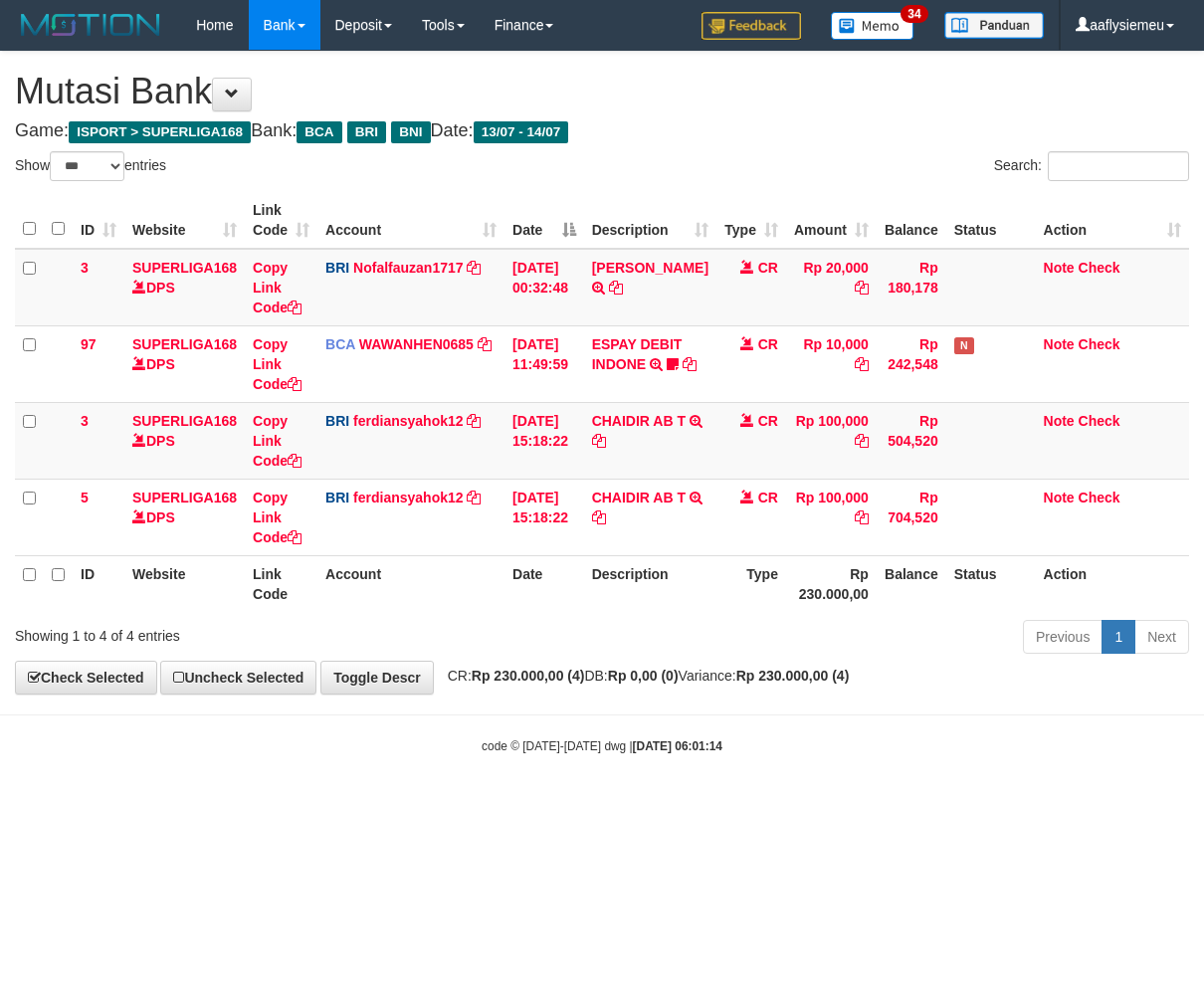 select on "***" 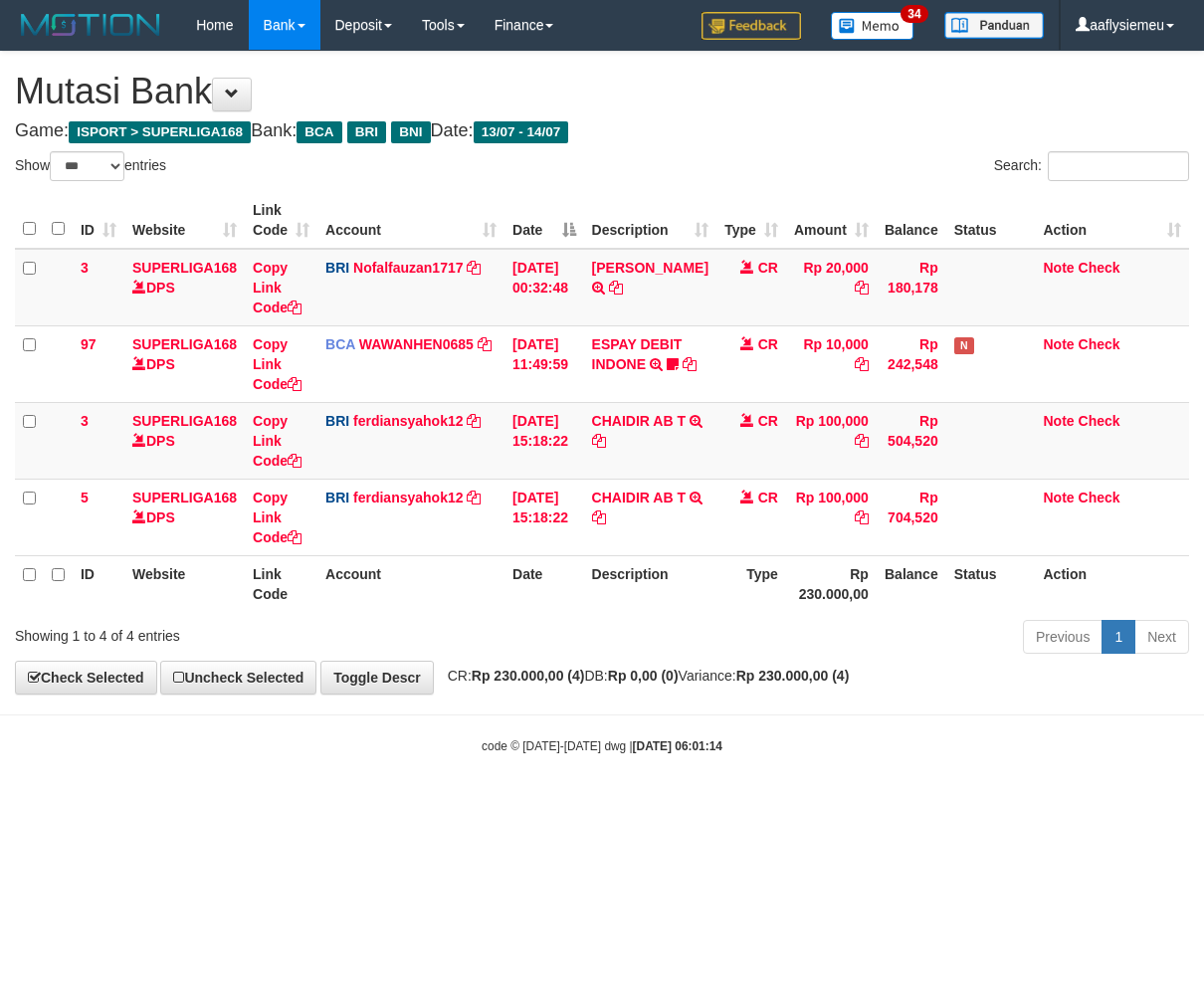 scroll, scrollTop: 0, scrollLeft: 0, axis: both 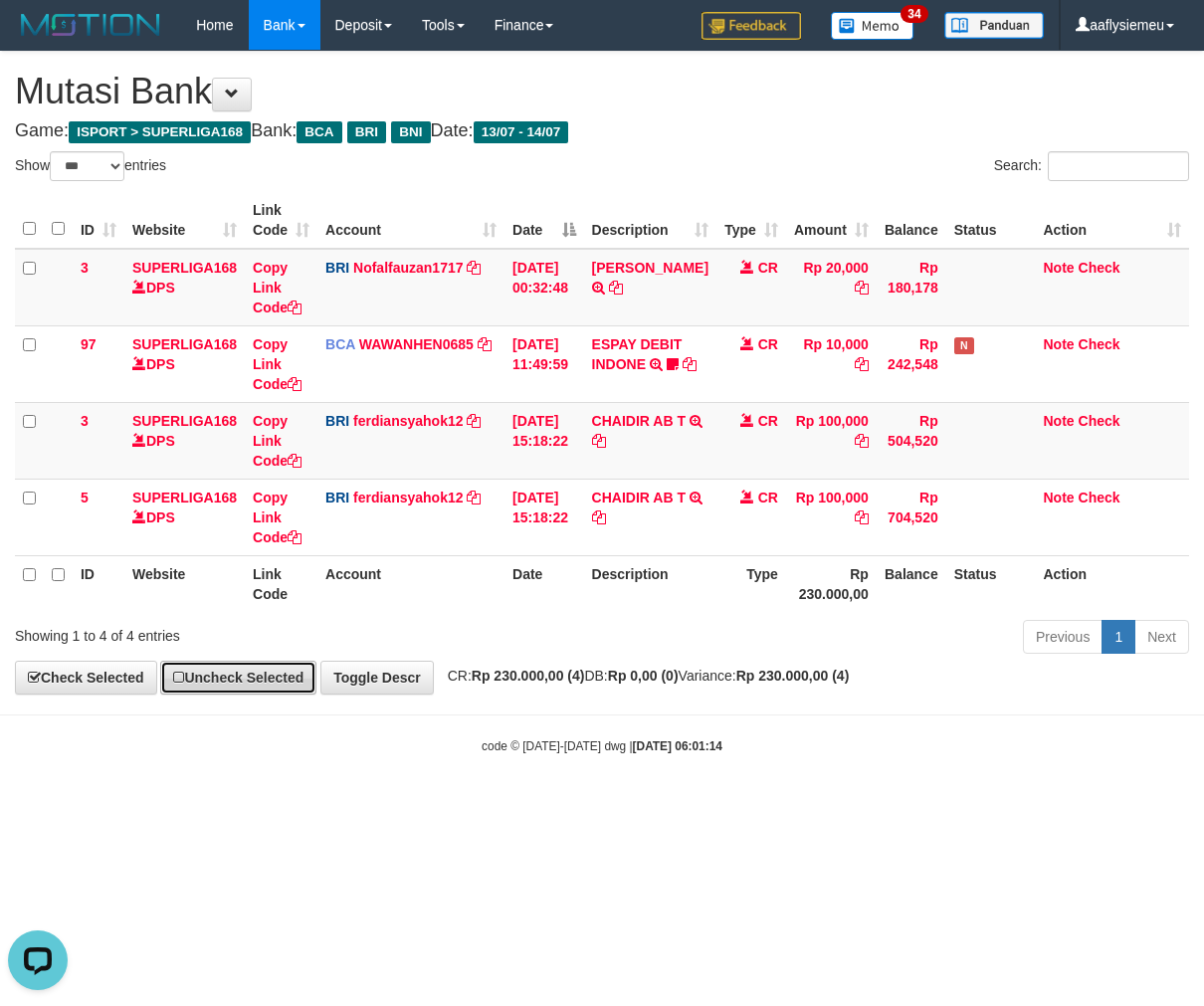 click on "Uncheck Selected" at bounding box center (238, 678) 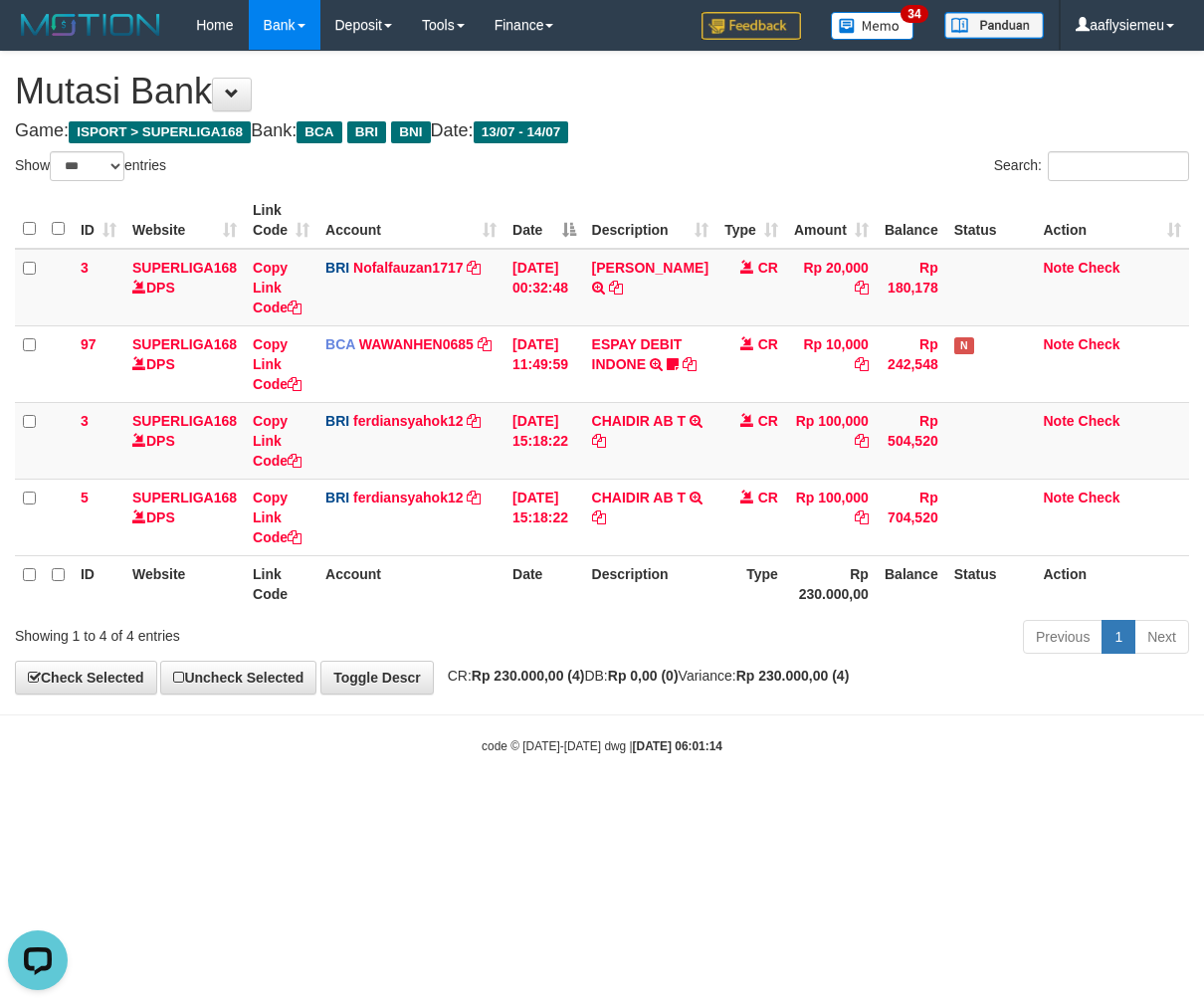 click on "Showing 1 to 4 of 4 entries" at bounding box center (251, 632) 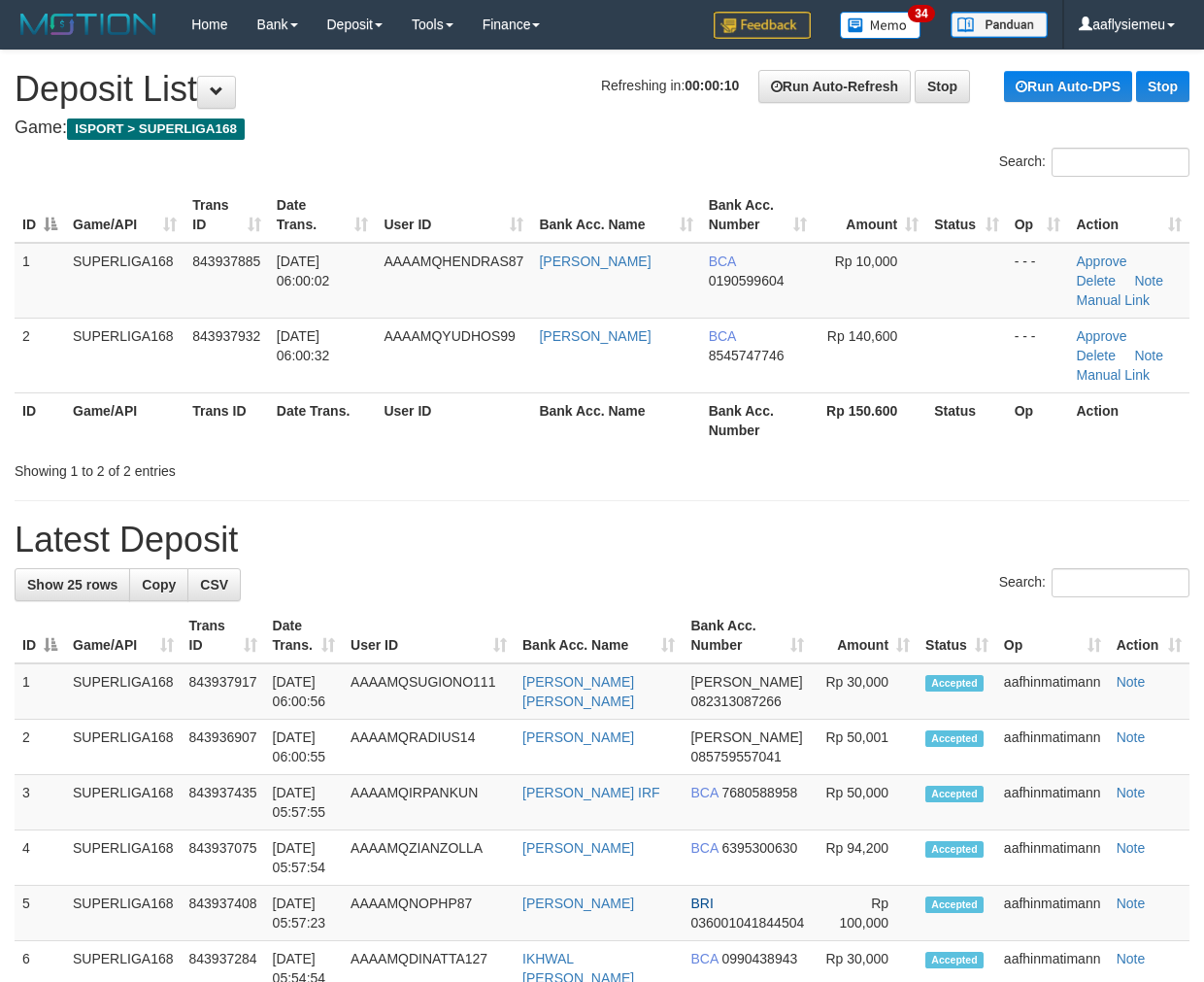 scroll, scrollTop: 0, scrollLeft: 0, axis: both 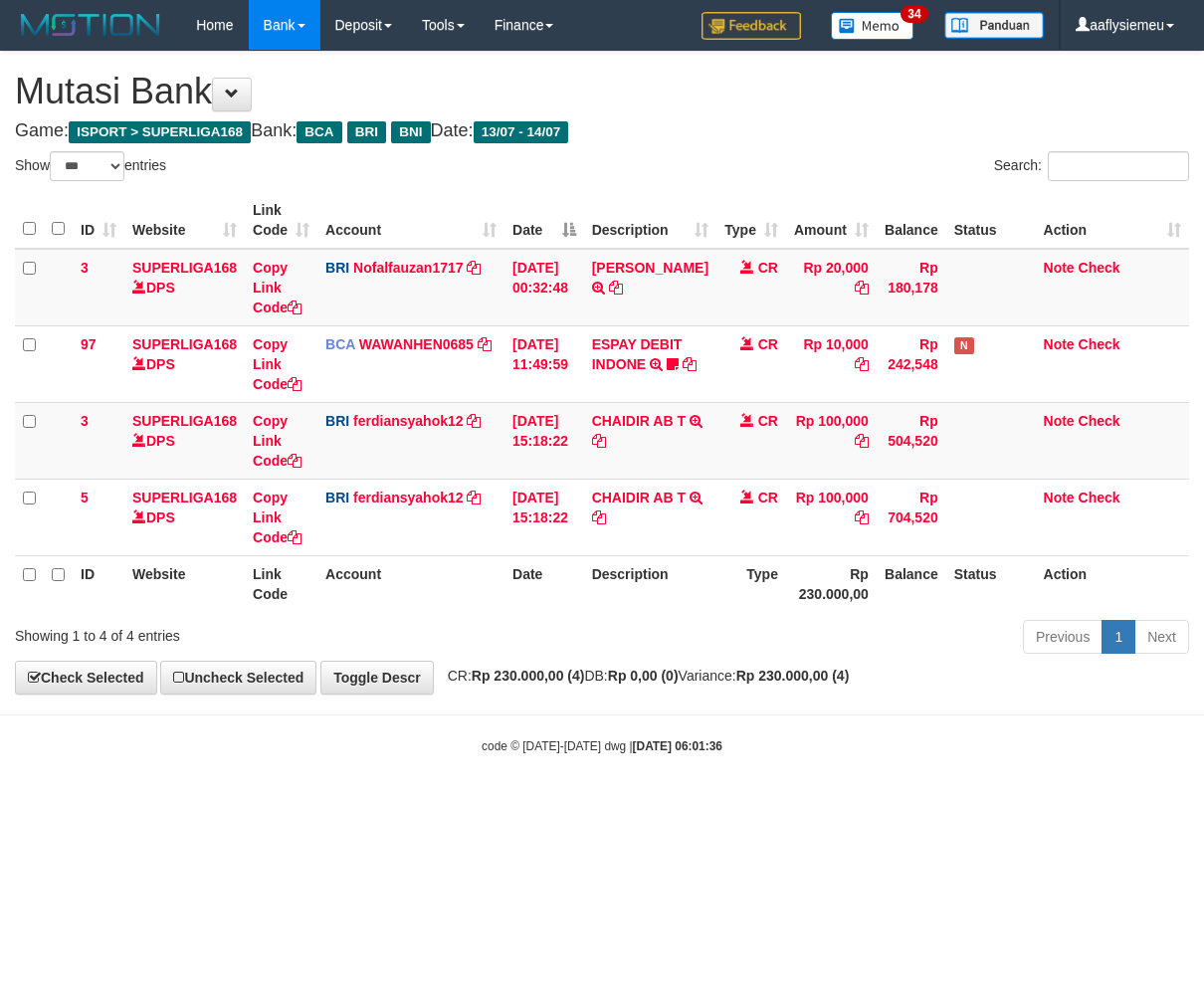 select on "***" 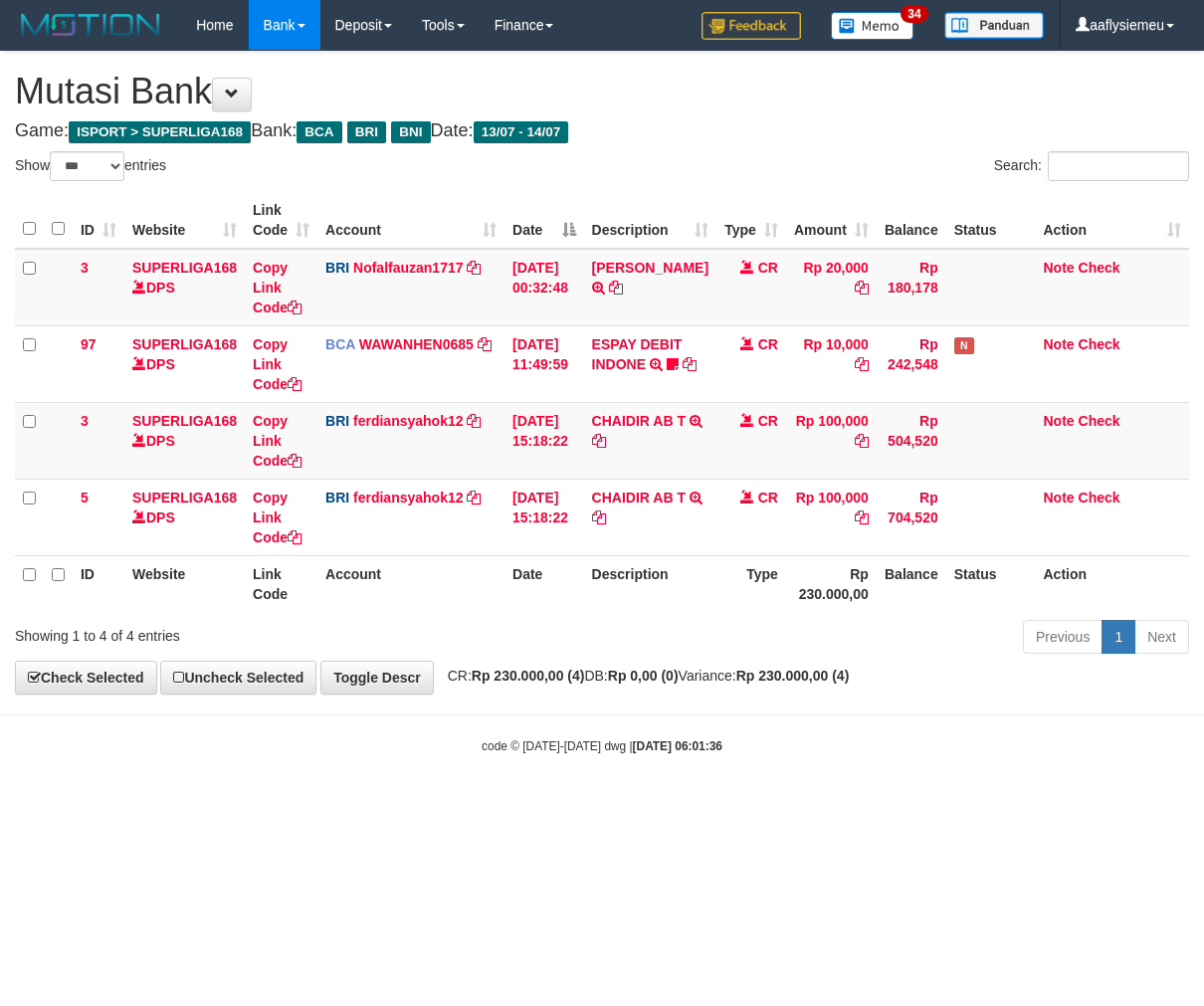 scroll, scrollTop: 0, scrollLeft: 0, axis: both 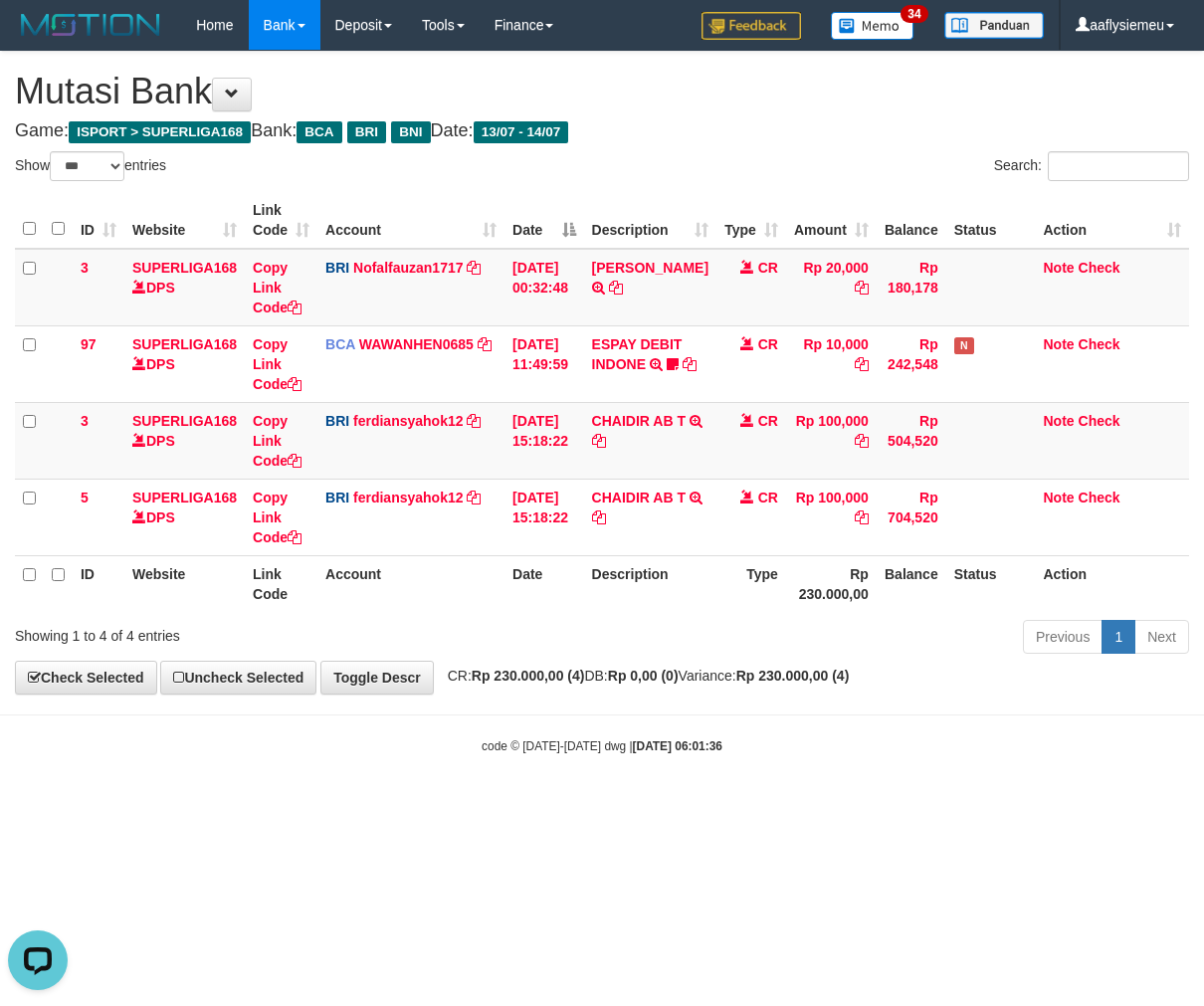 click on "Toggle navigation
Home
Bank
Account List
Load
By Website
Group
[ISPORT]													SUPERLIGA168
By Load Group (DPS)
34" at bounding box center [602, 402] 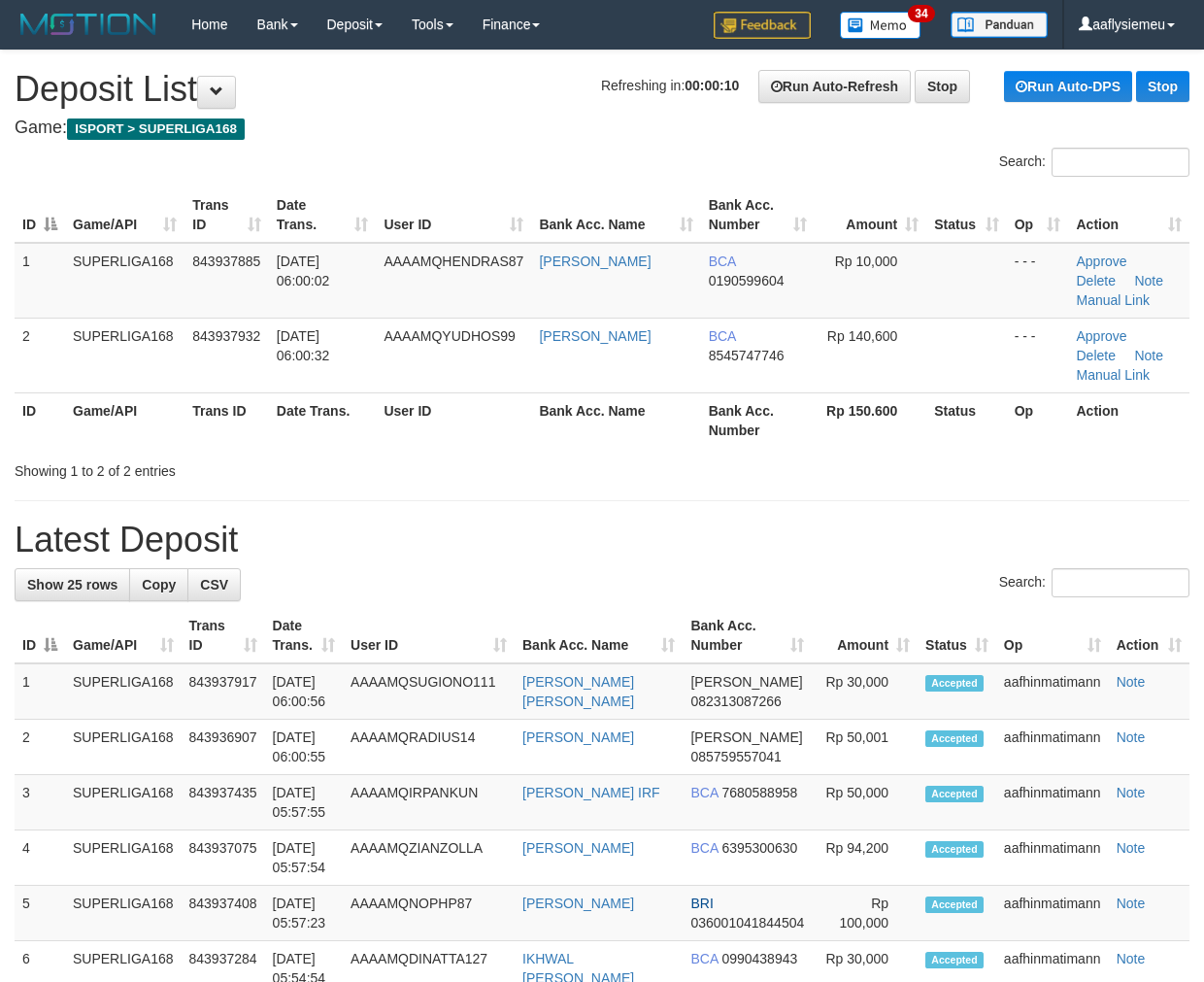 scroll, scrollTop: 0, scrollLeft: 0, axis: both 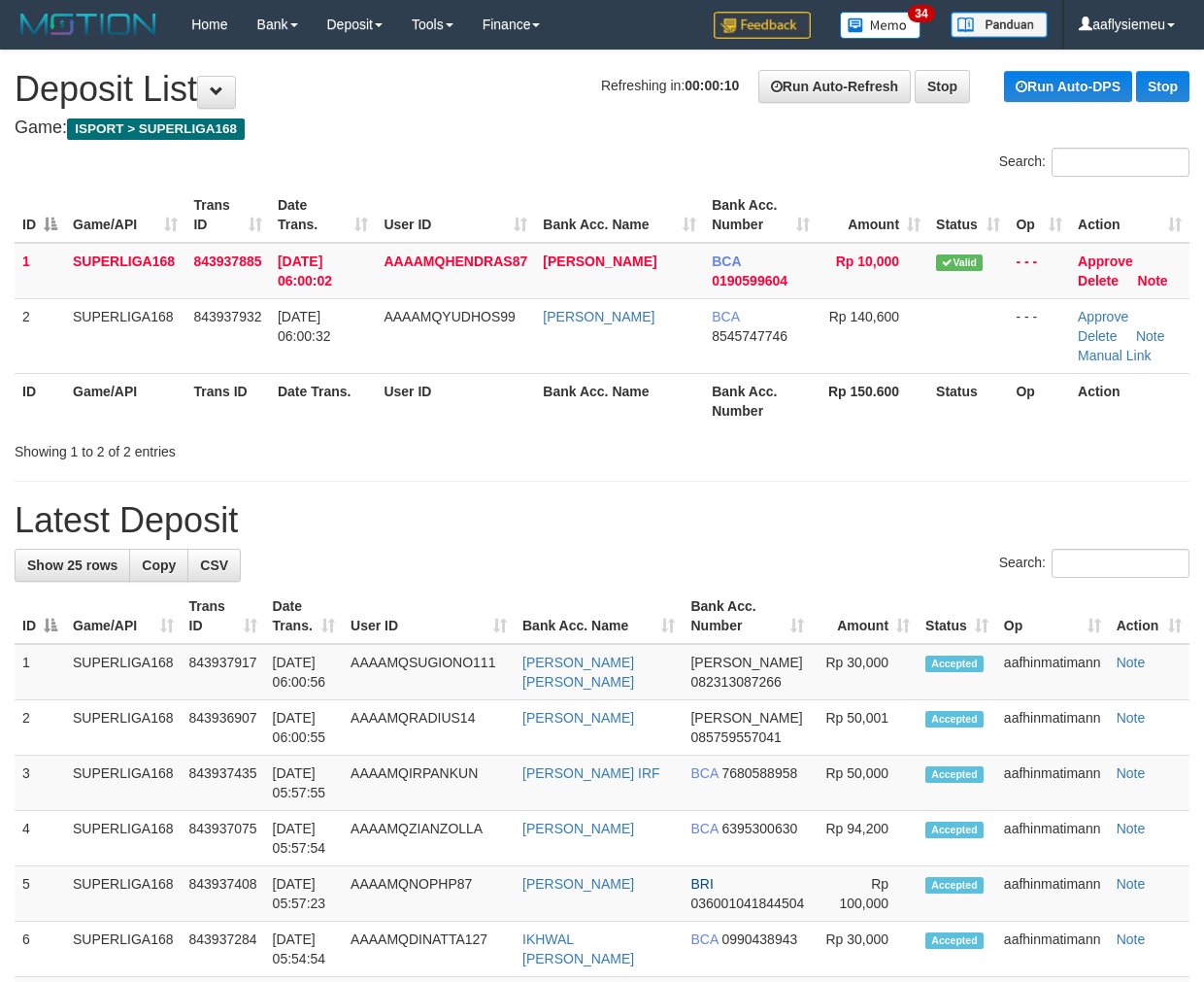 drag, startPoint x: 0, startPoint y: 0, endPoint x: 4, endPoint y: 526, distance: 526.0152 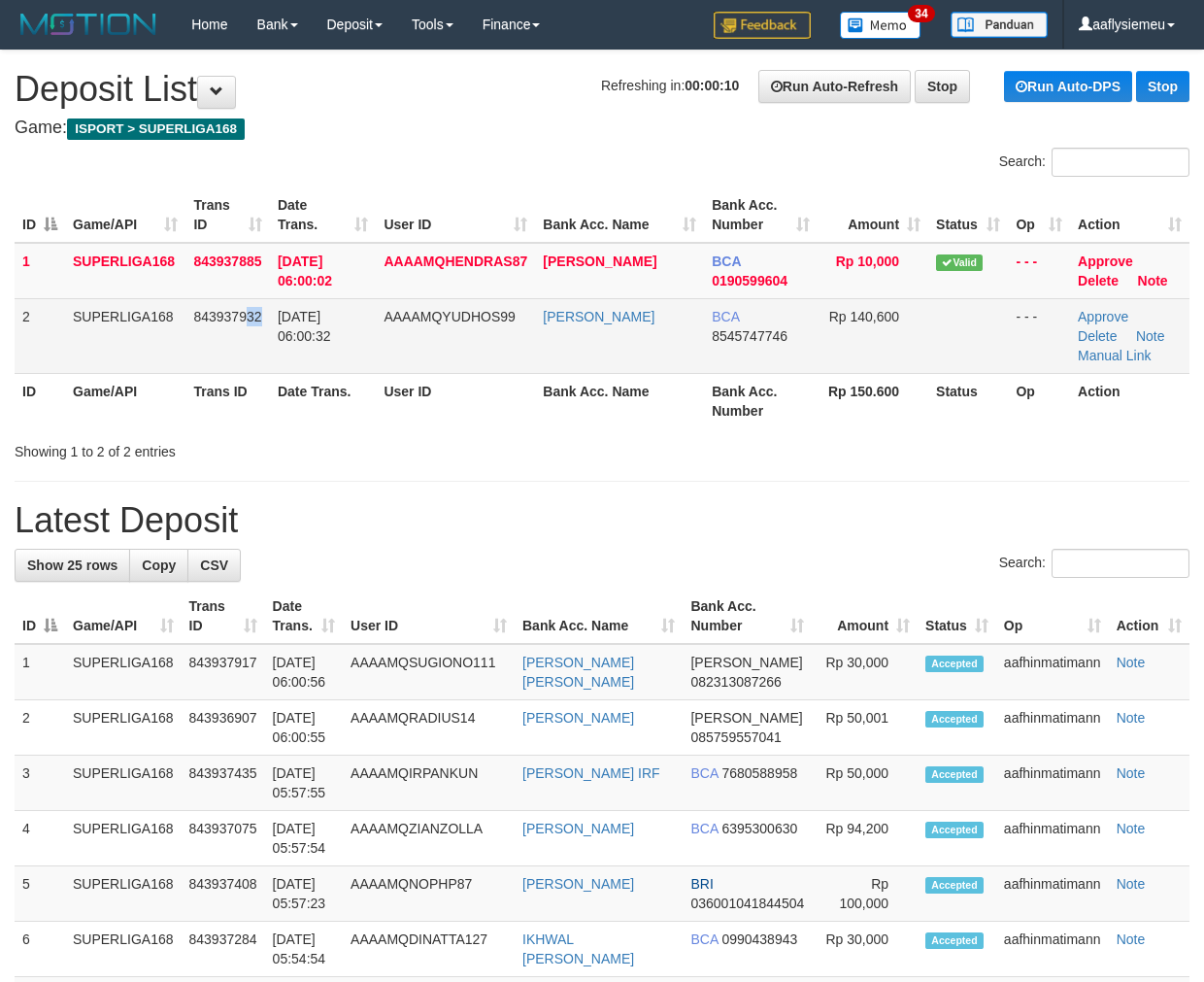 drag, startPoint x: 243, startPoint y: 371, endPoint x: 10, endPoint y: 439, distance: 243 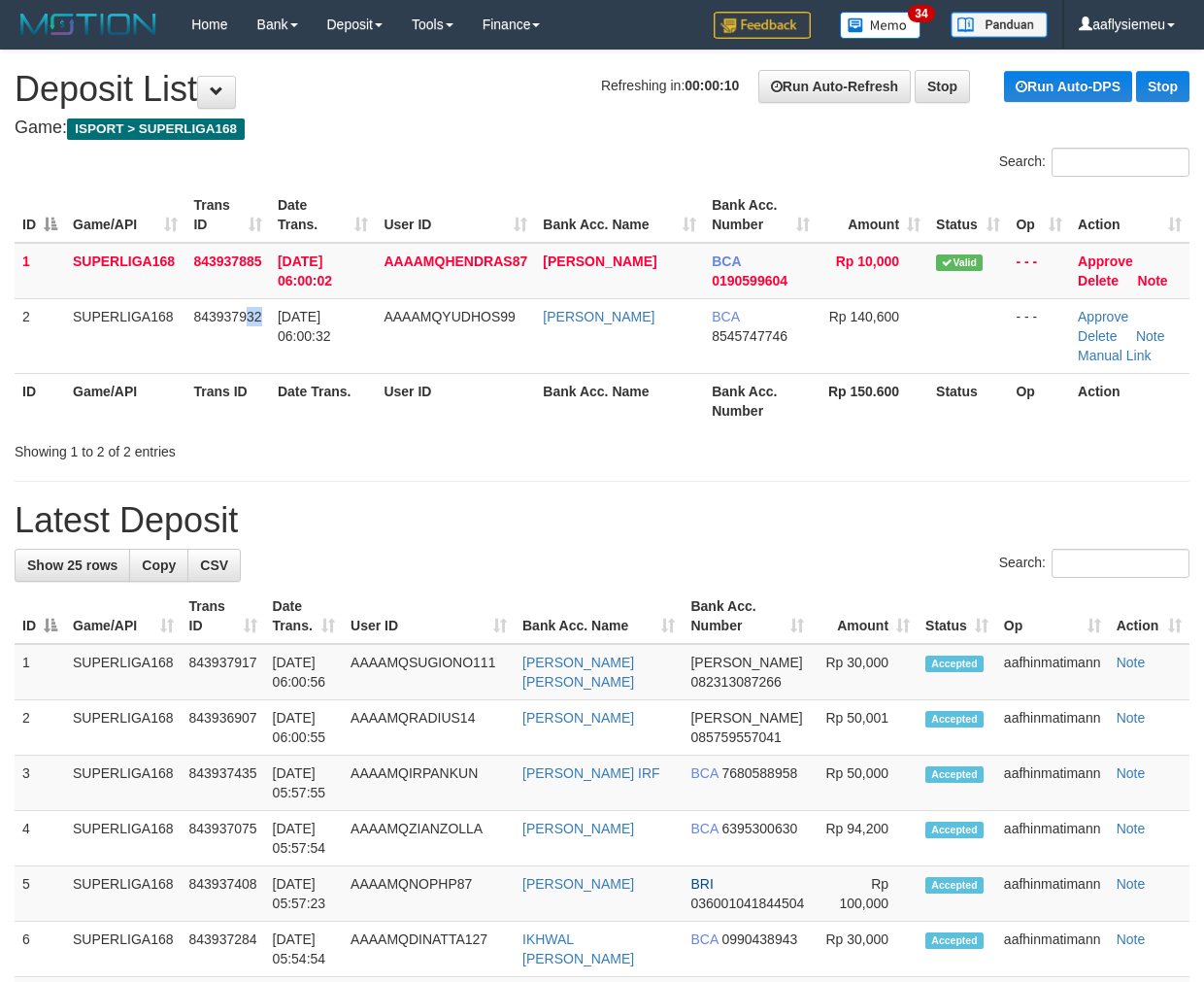 click on "ID Game/API Trans ID Date Trans. User ID Bank Acc. Name Bank Acc. Number Amount Status Op Action
1
SUPERLIGA168
843937885
14/07/2025 06:00:02
AAAAMQHENDRAS87
HENDRA SUKATNO
BCA
0190599604
Rp 10,000
Valid
- - -
Approve
Delete
Note
2
SUPERLIGA168
843937932
14/07/2025 06:00:32
AAAAMQYUDHOS99
YUDHO SATRIO WIBOW" at bounding box center [602, 308] 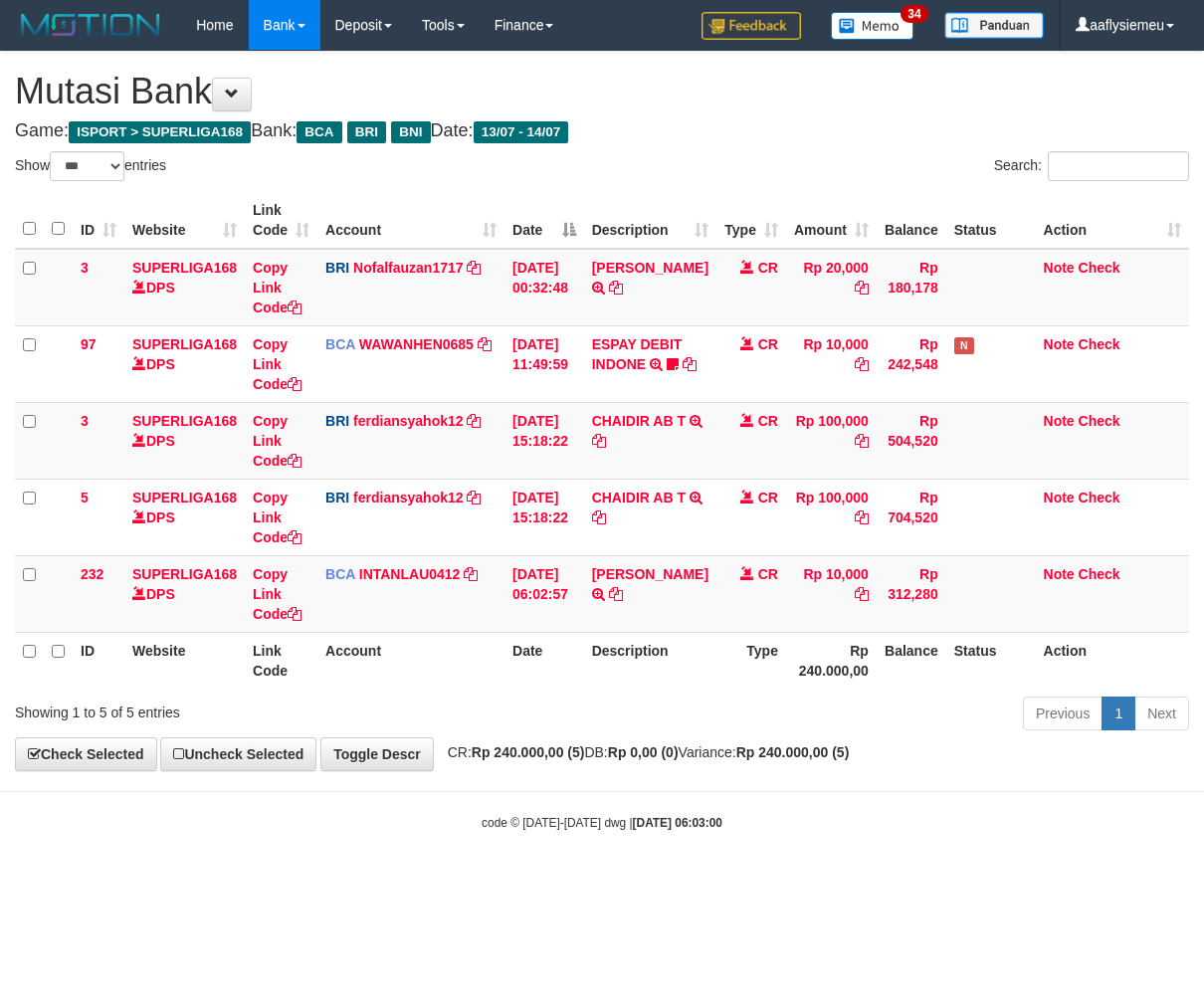 select on "***" 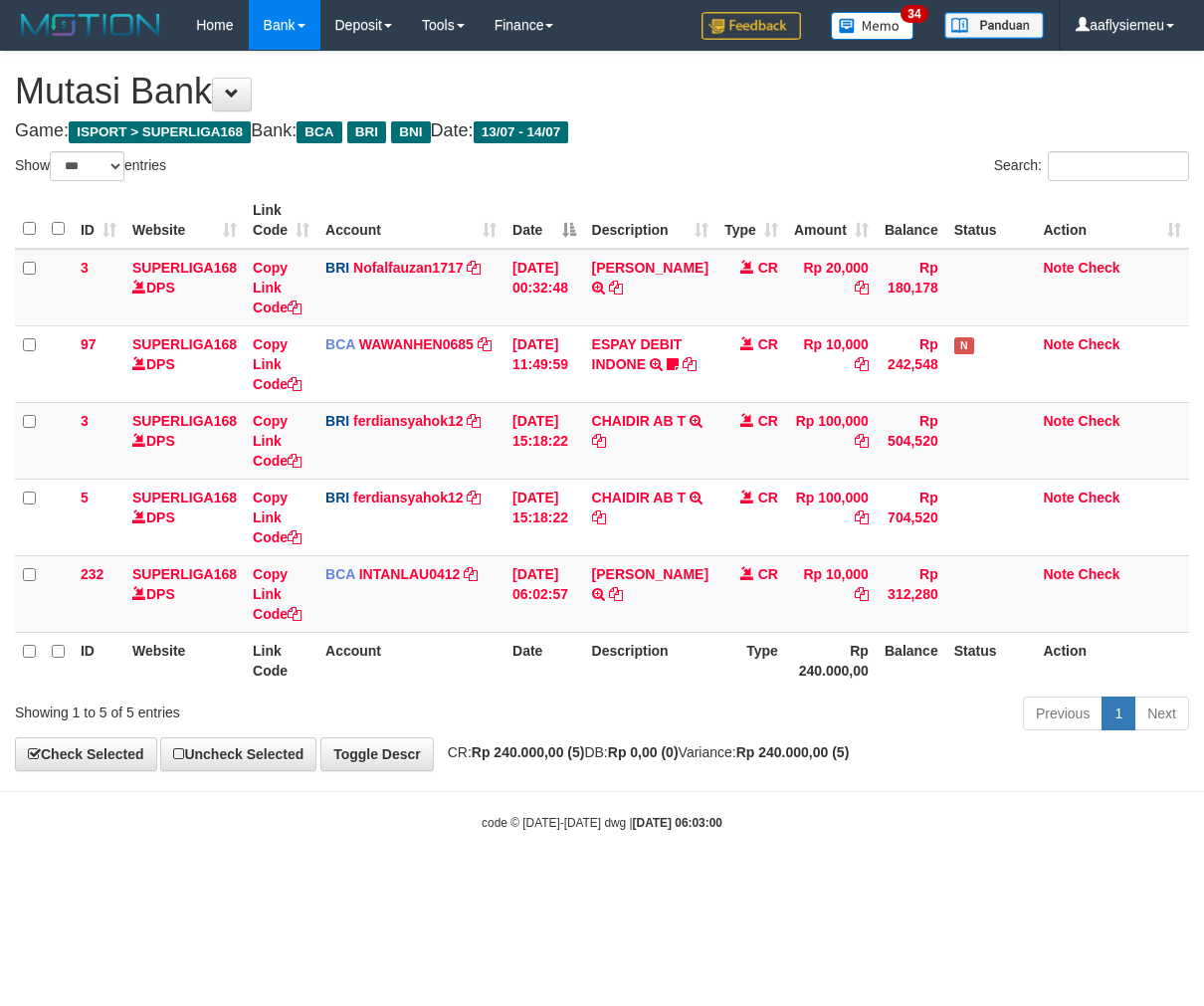 scroll, scrollTop: 0, scrollLeft: 0, axis: both 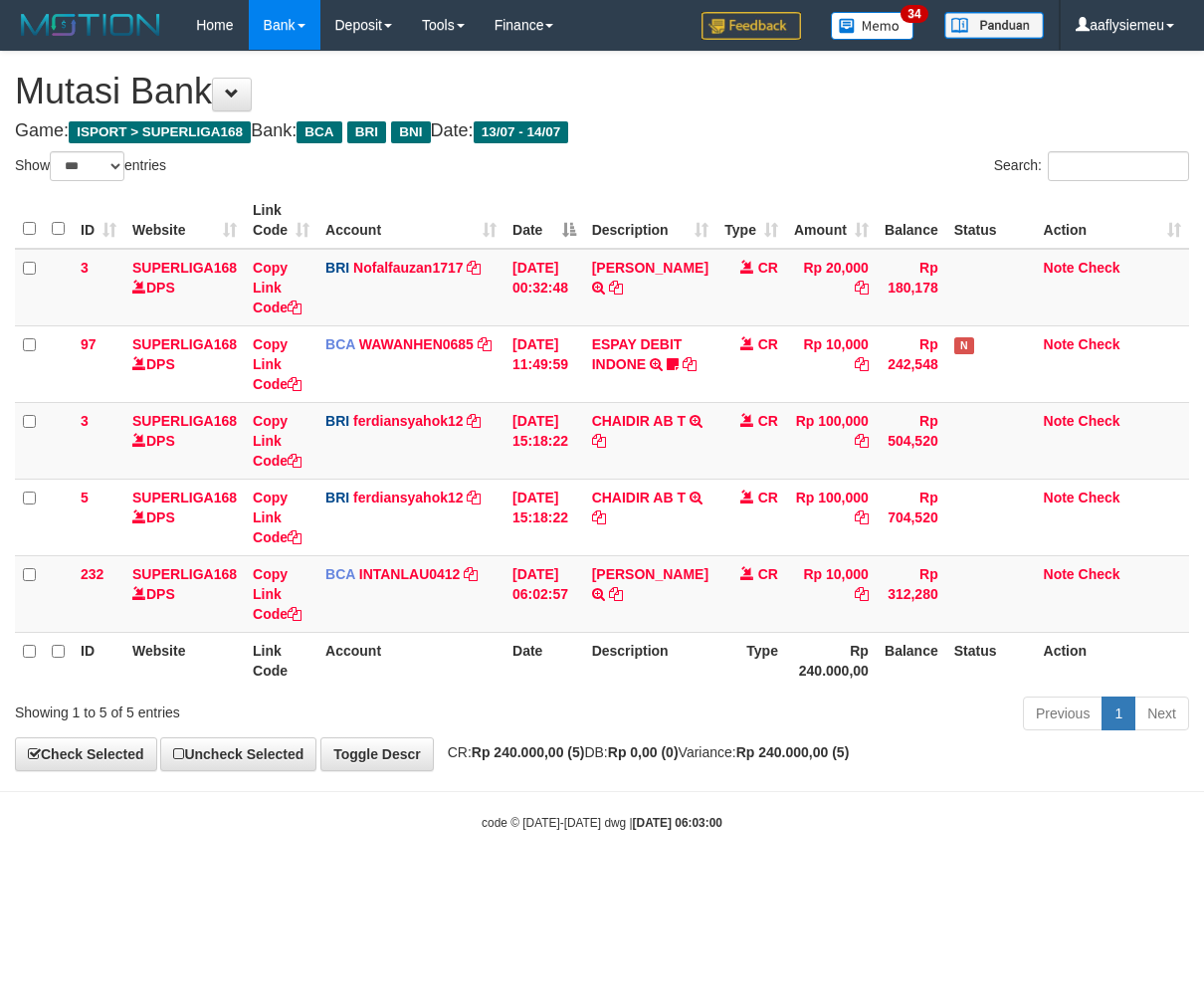select on "***" 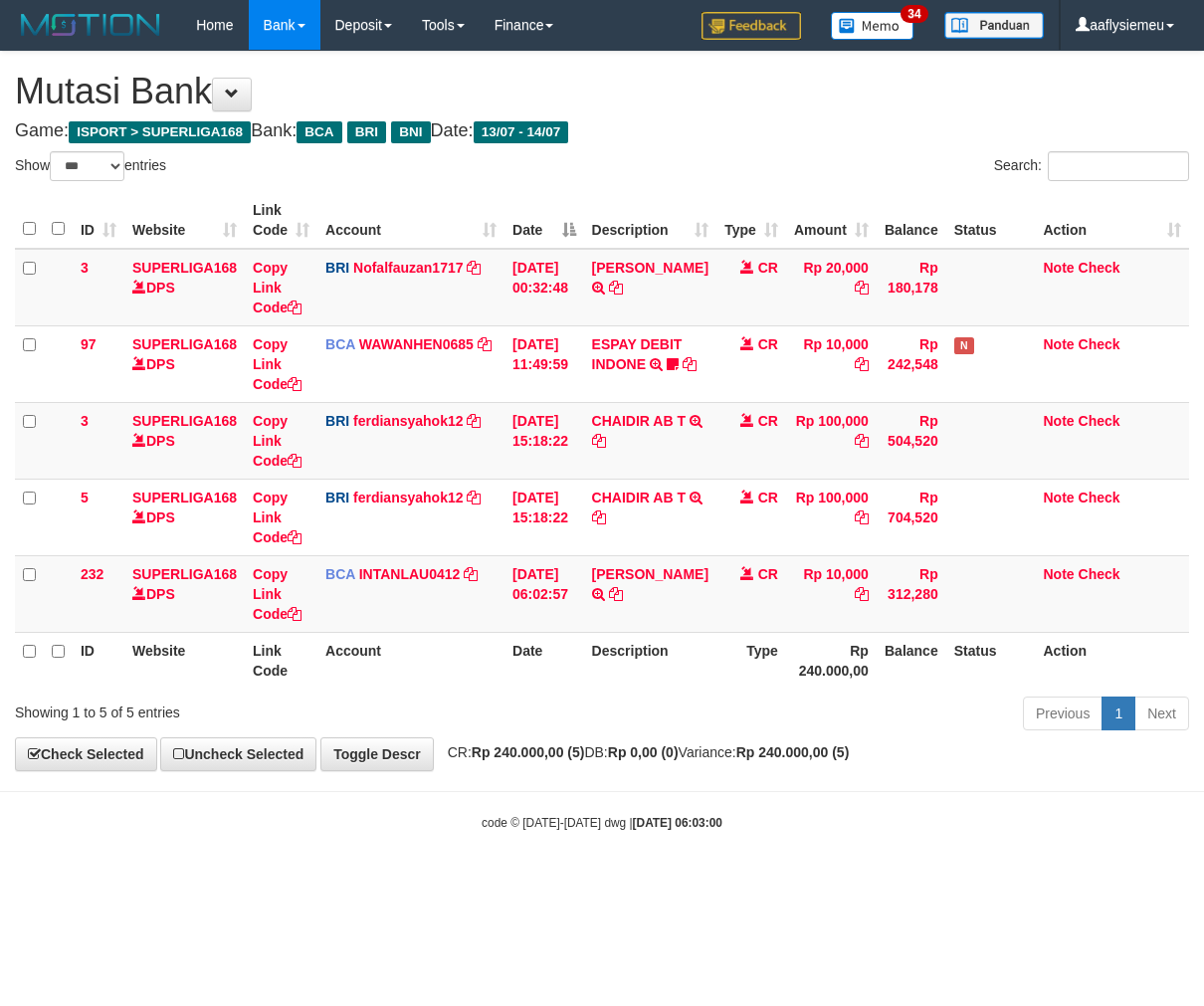 scroll, scrollTop: 0, scrollLeft: 0, axis: both 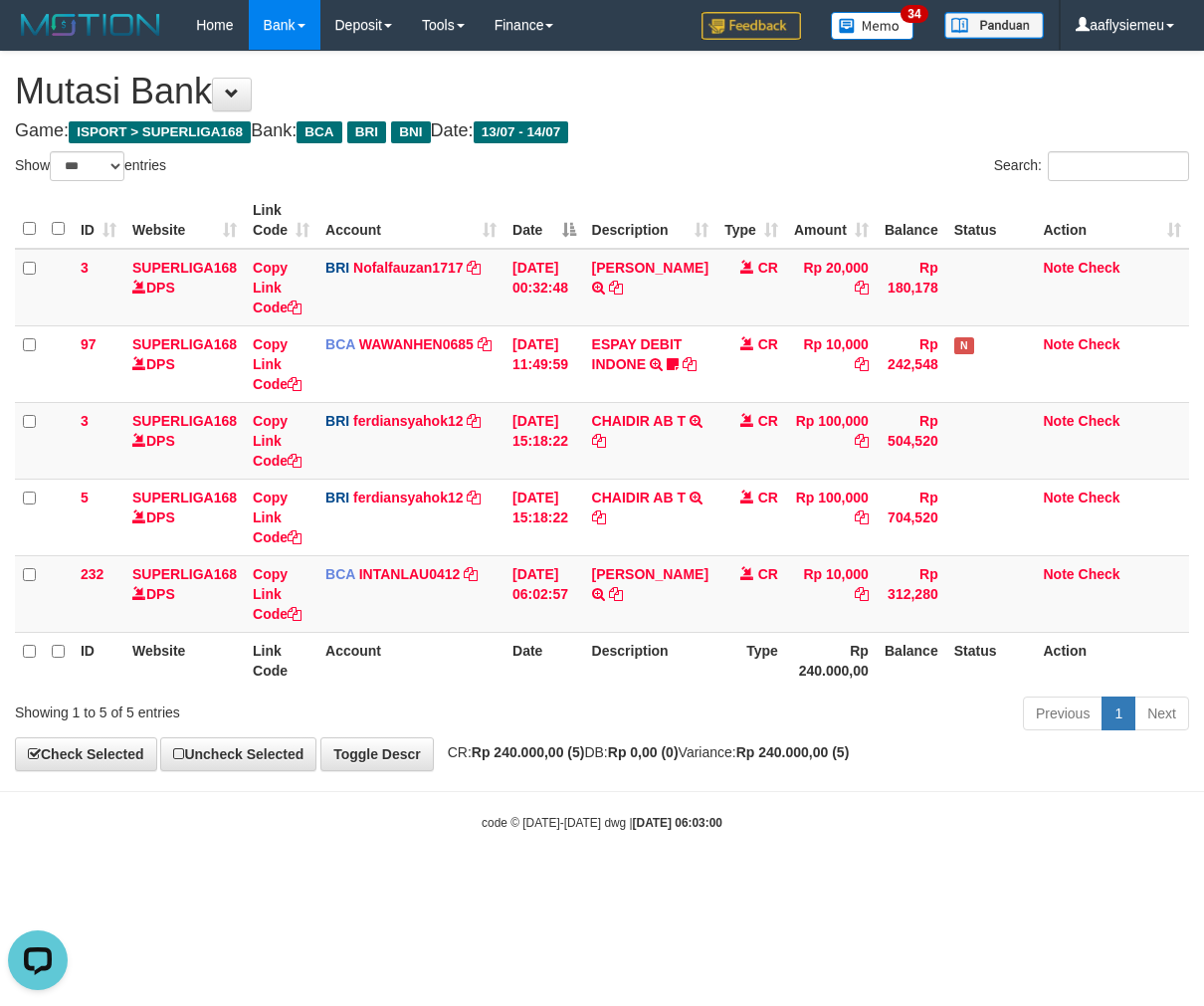 click on "Previous 1 Next" at bounding box center [853, 715] 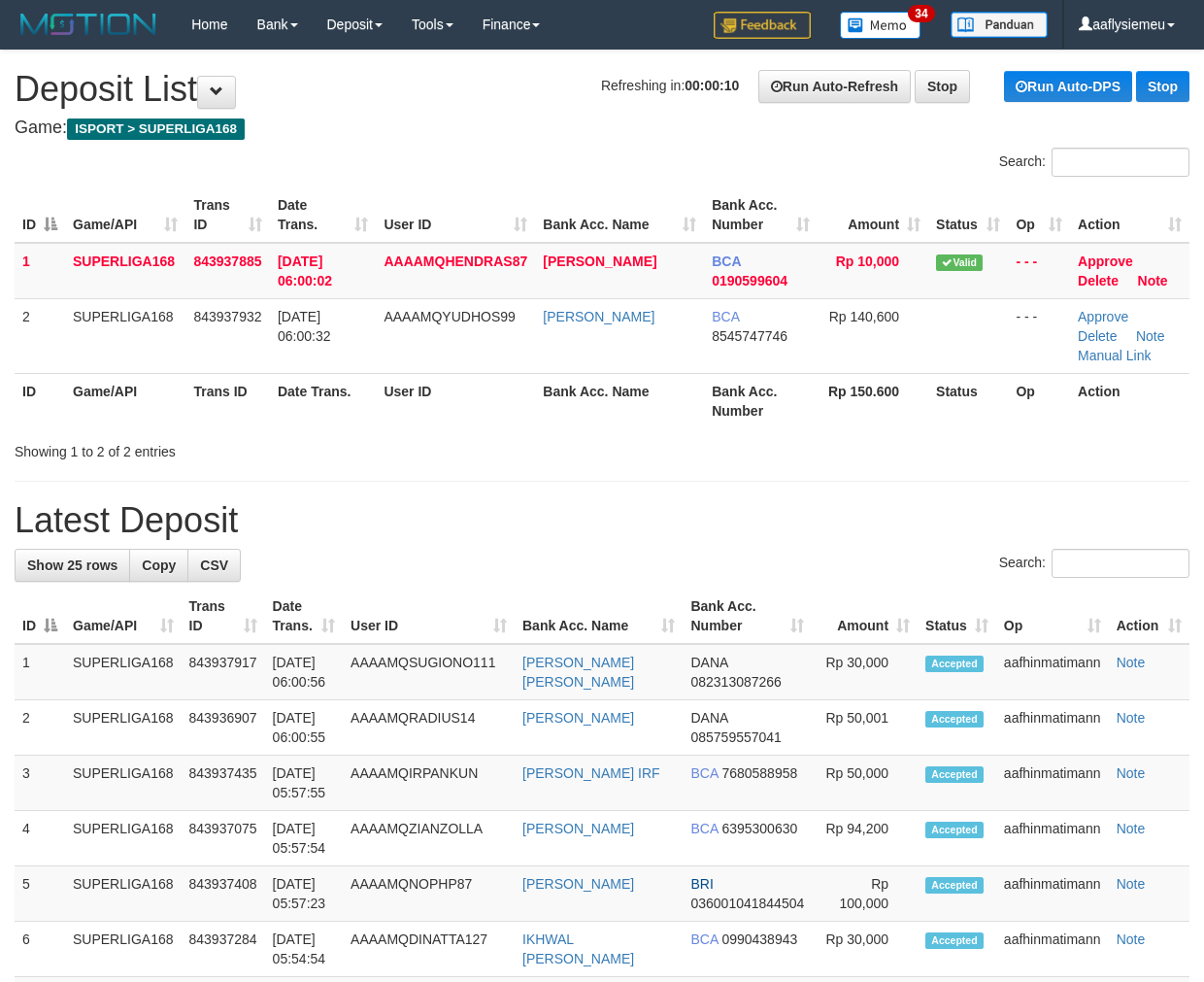scroll, scrollTop: 0, scrollLeft: 0, axis: both 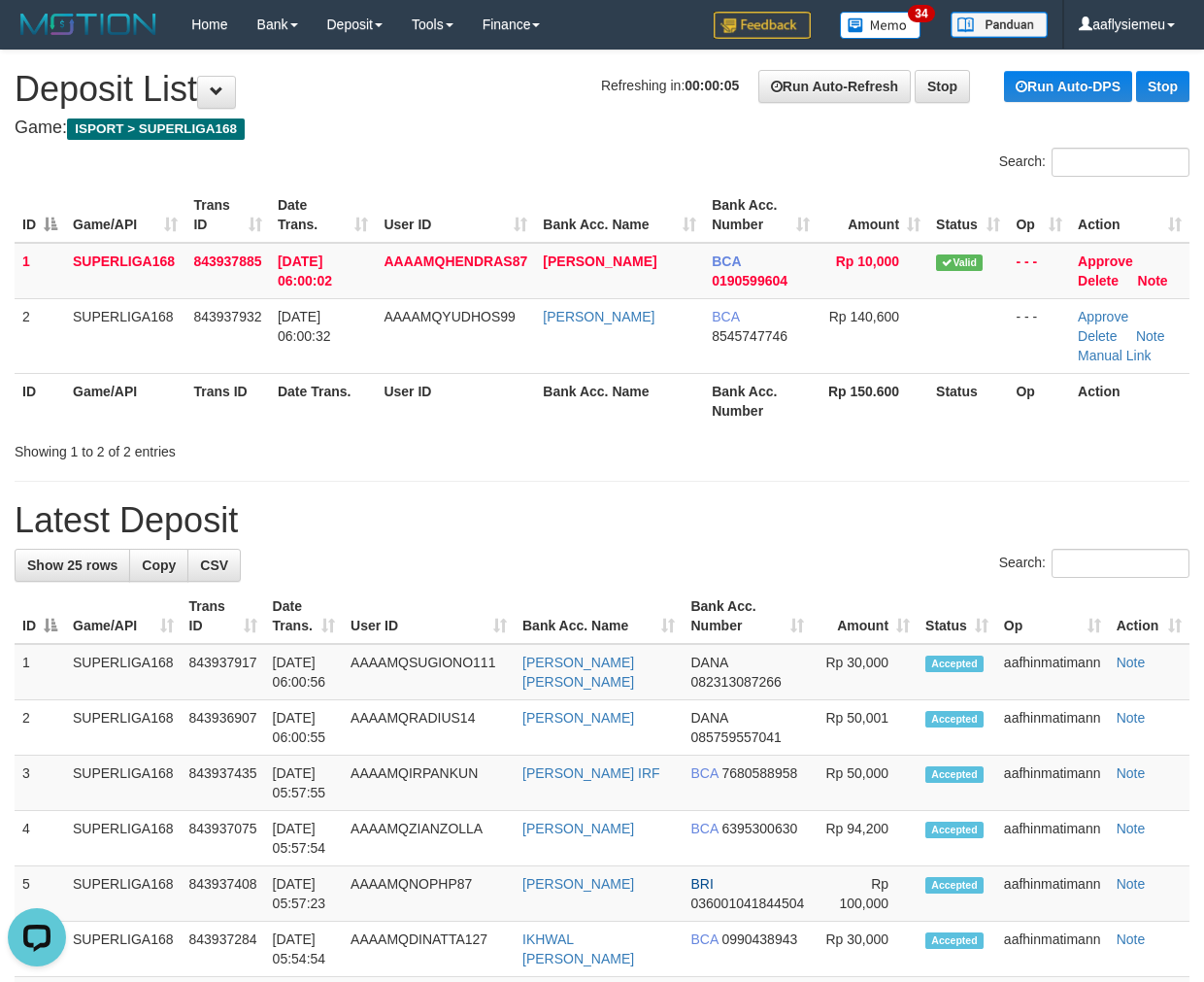 click on "Trans ID" at bounding box center [227, 400] 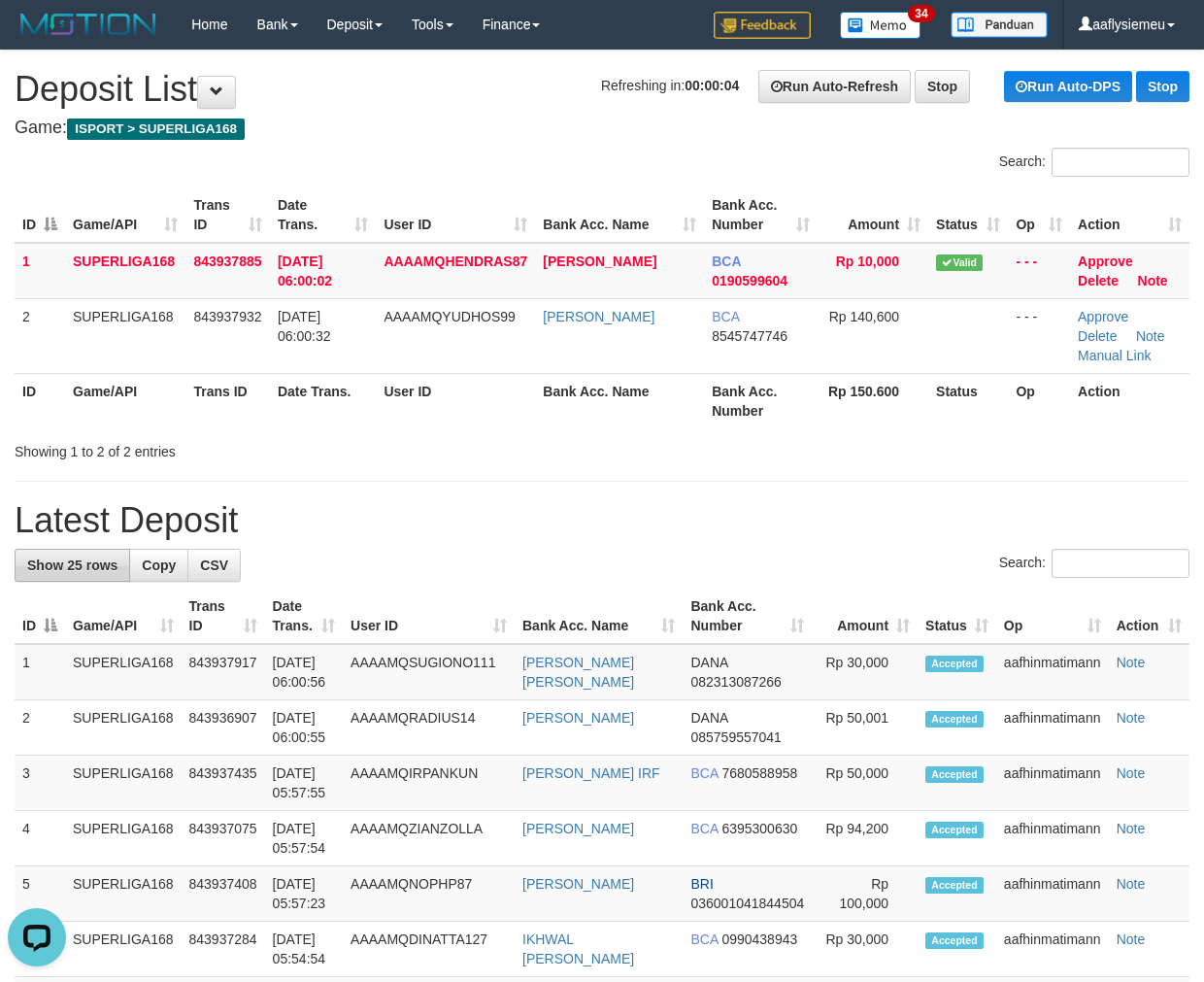 drag, startPoint x: 429, startPoint y: 457, endPoint x: 89, endPoint y: 558, distance: 354.68437 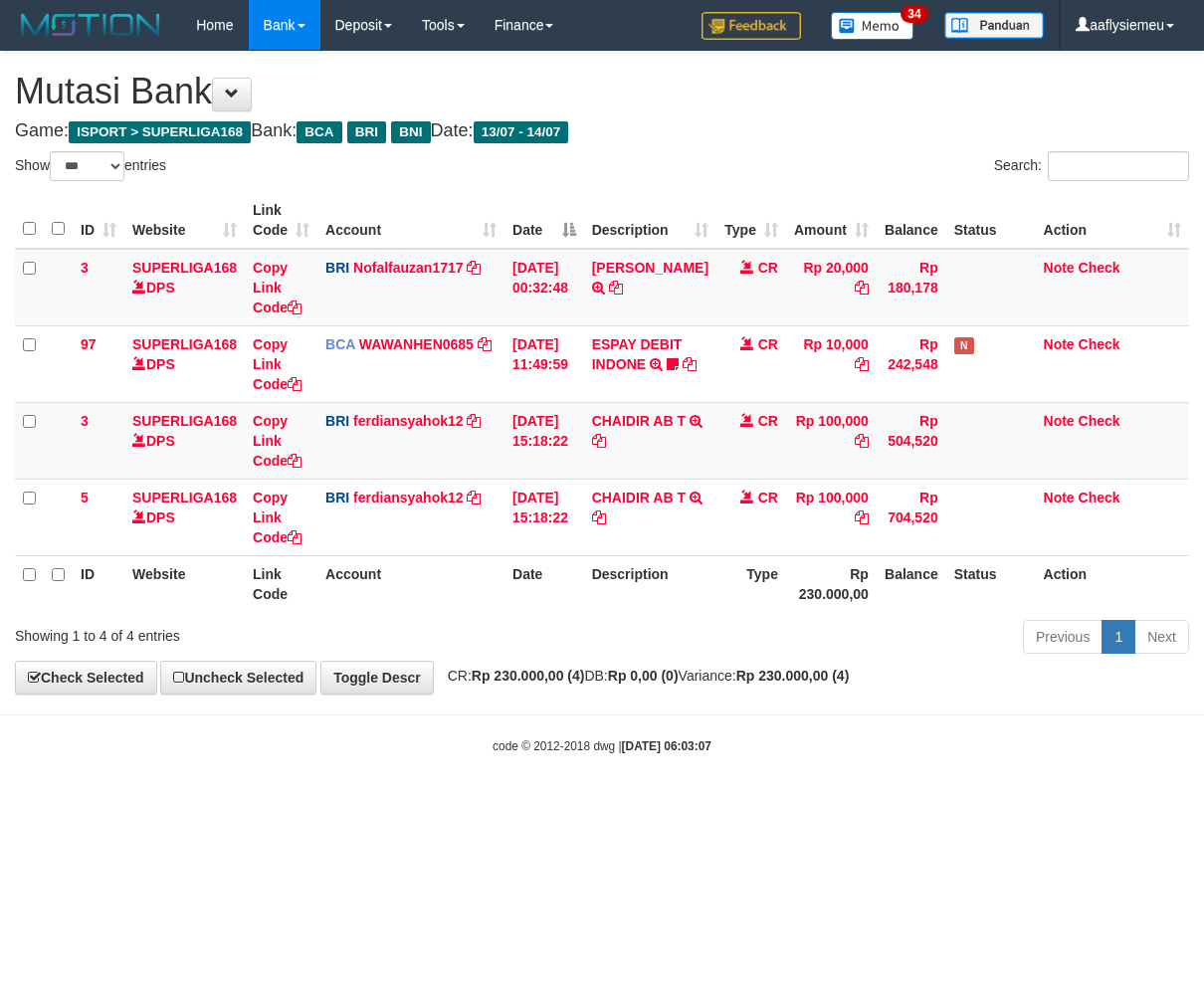 select on "***" 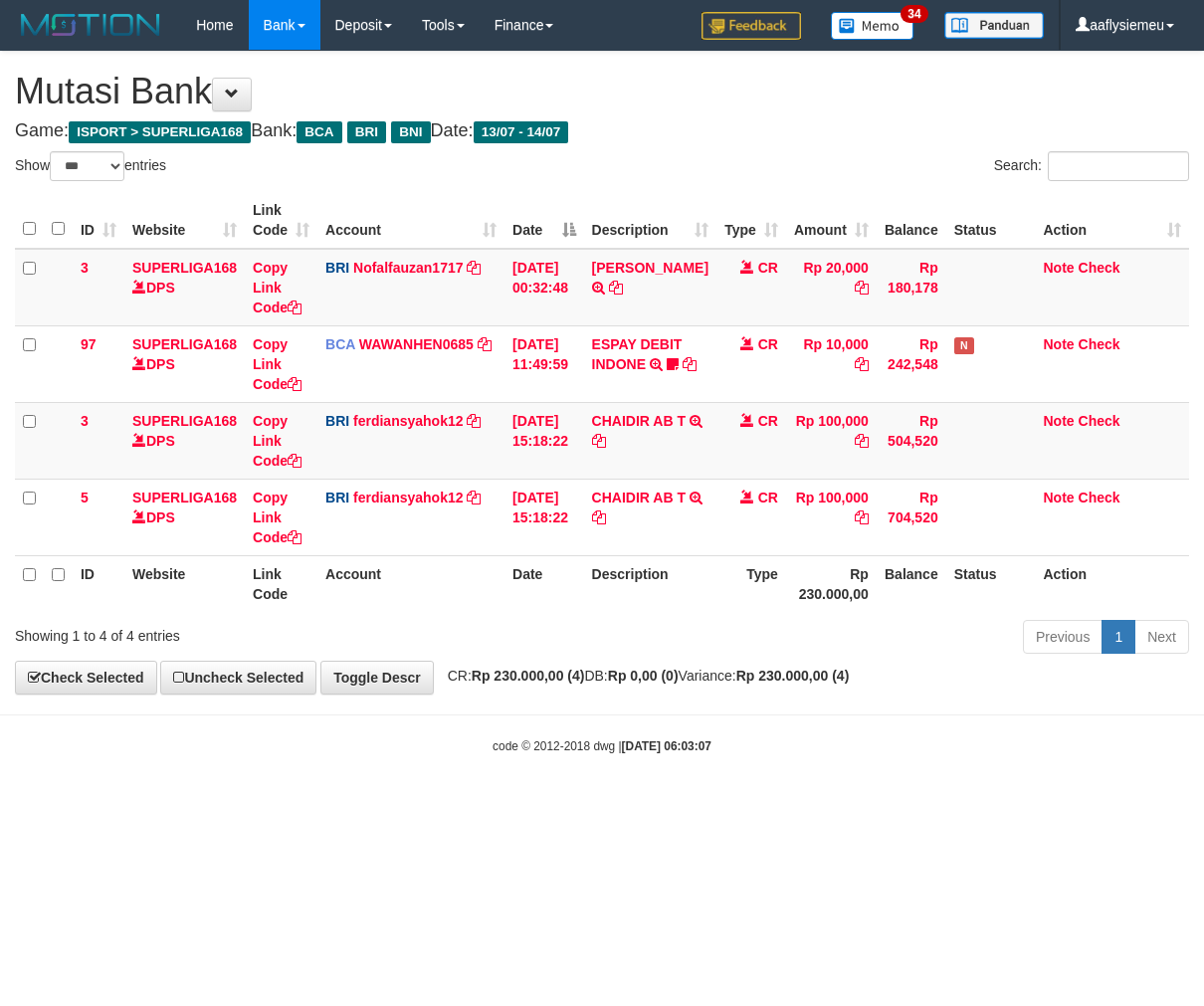 scroll, scrollTop: 0, scrollLeft: 0, axis: both 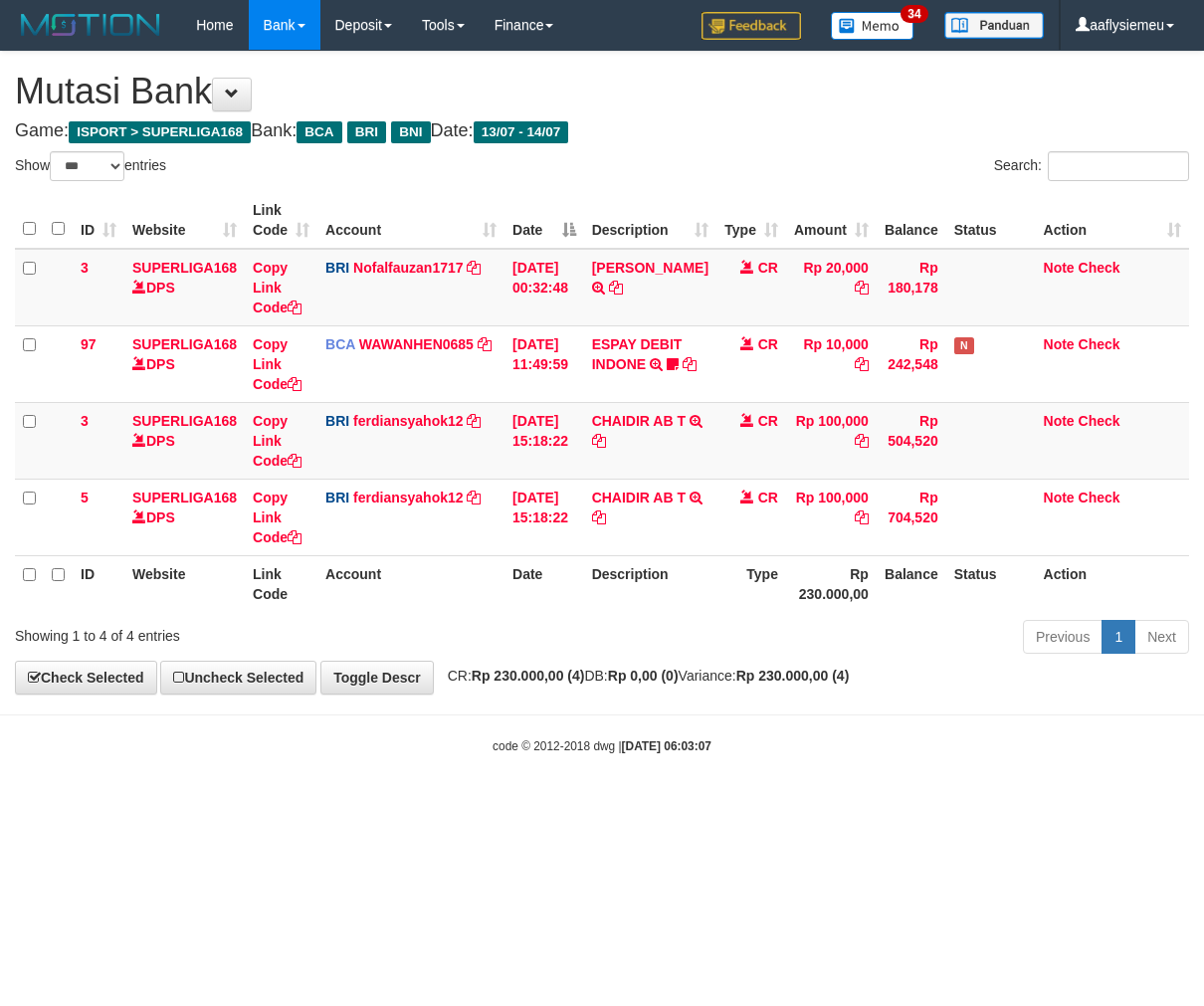 select on "***" 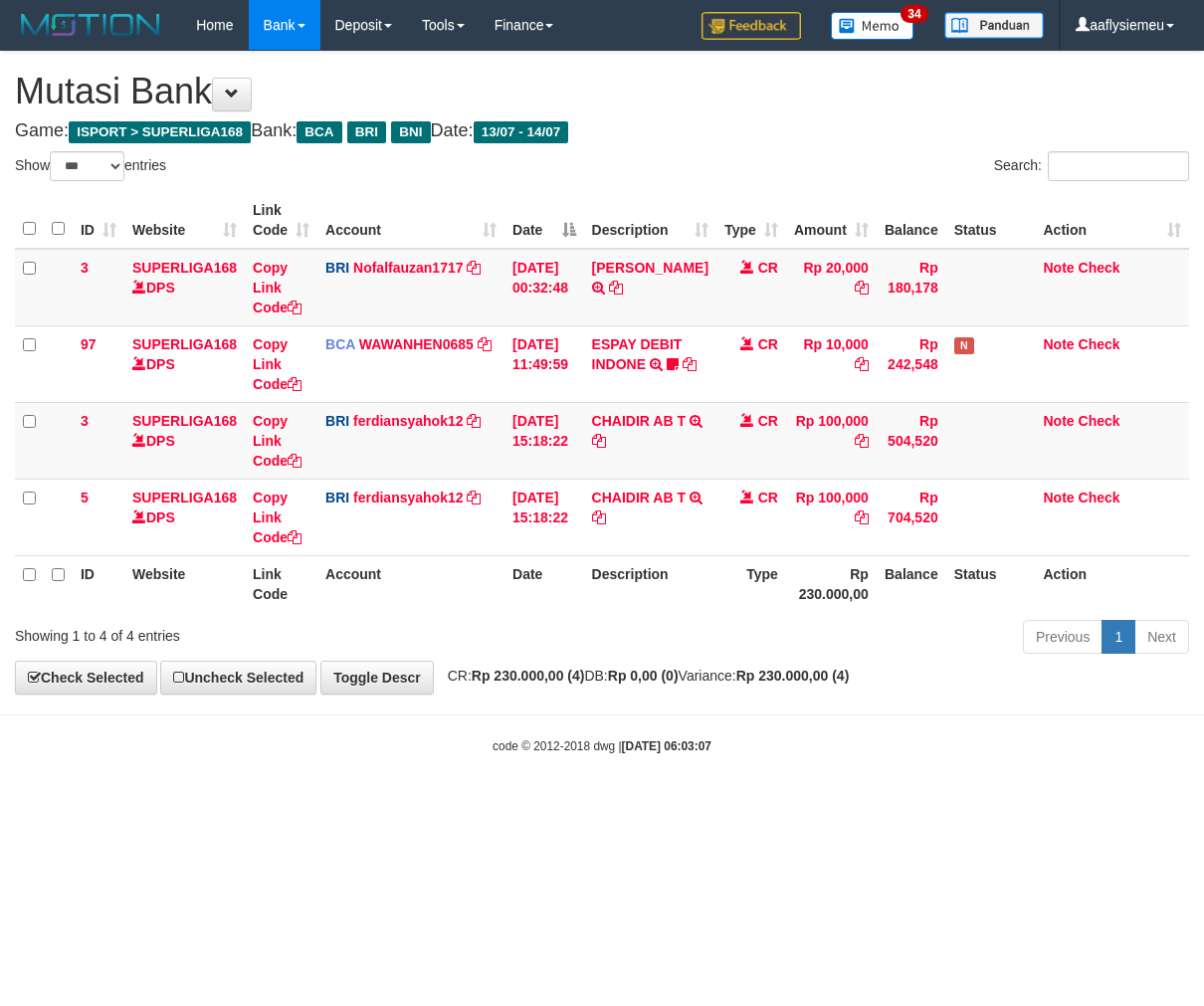 scroll, scrollTop: 0, scrollLeft: 0, axis: both 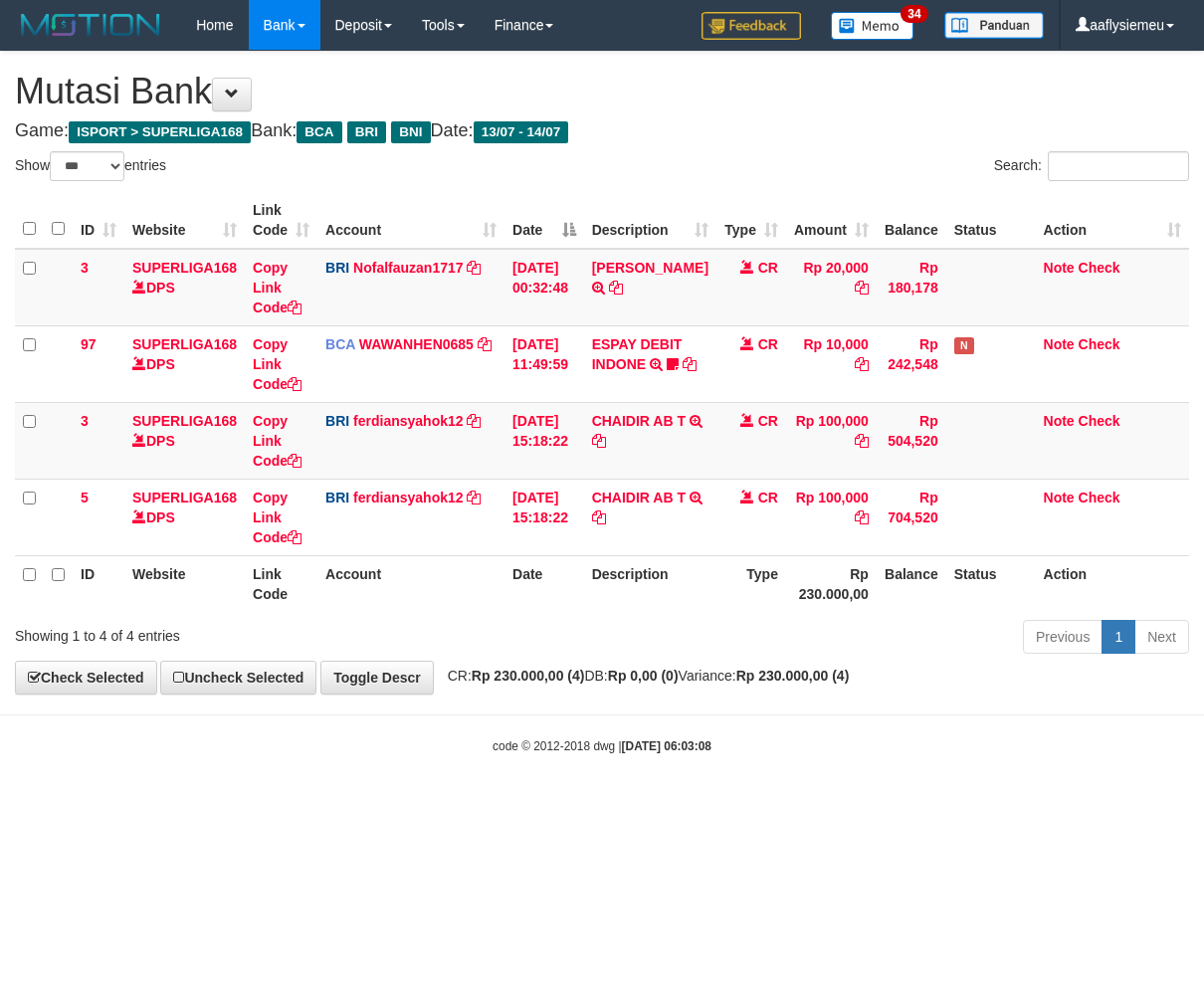select on "***" 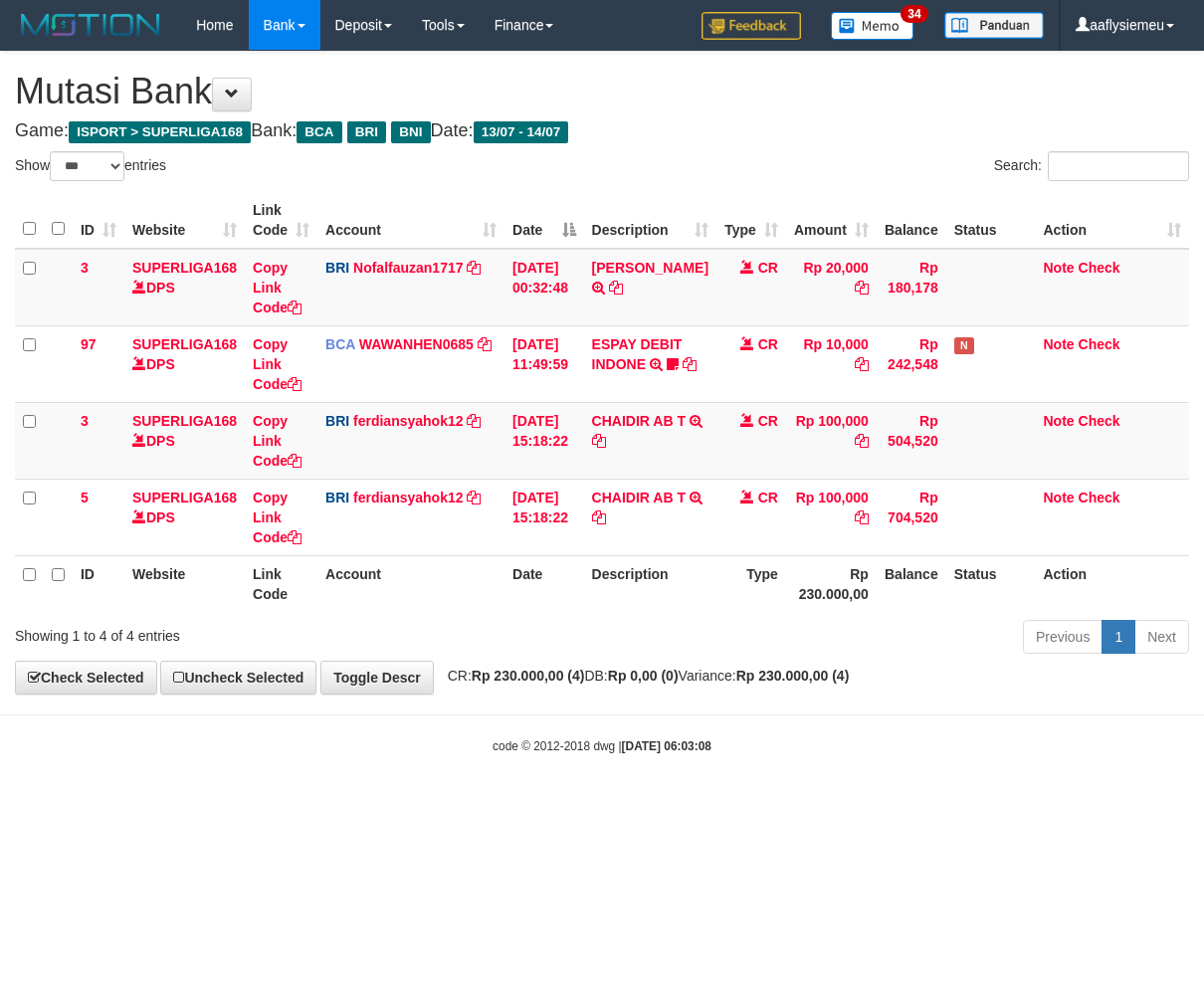 scroll, scrollTop: 0, scrollLeft: 0, axis: both 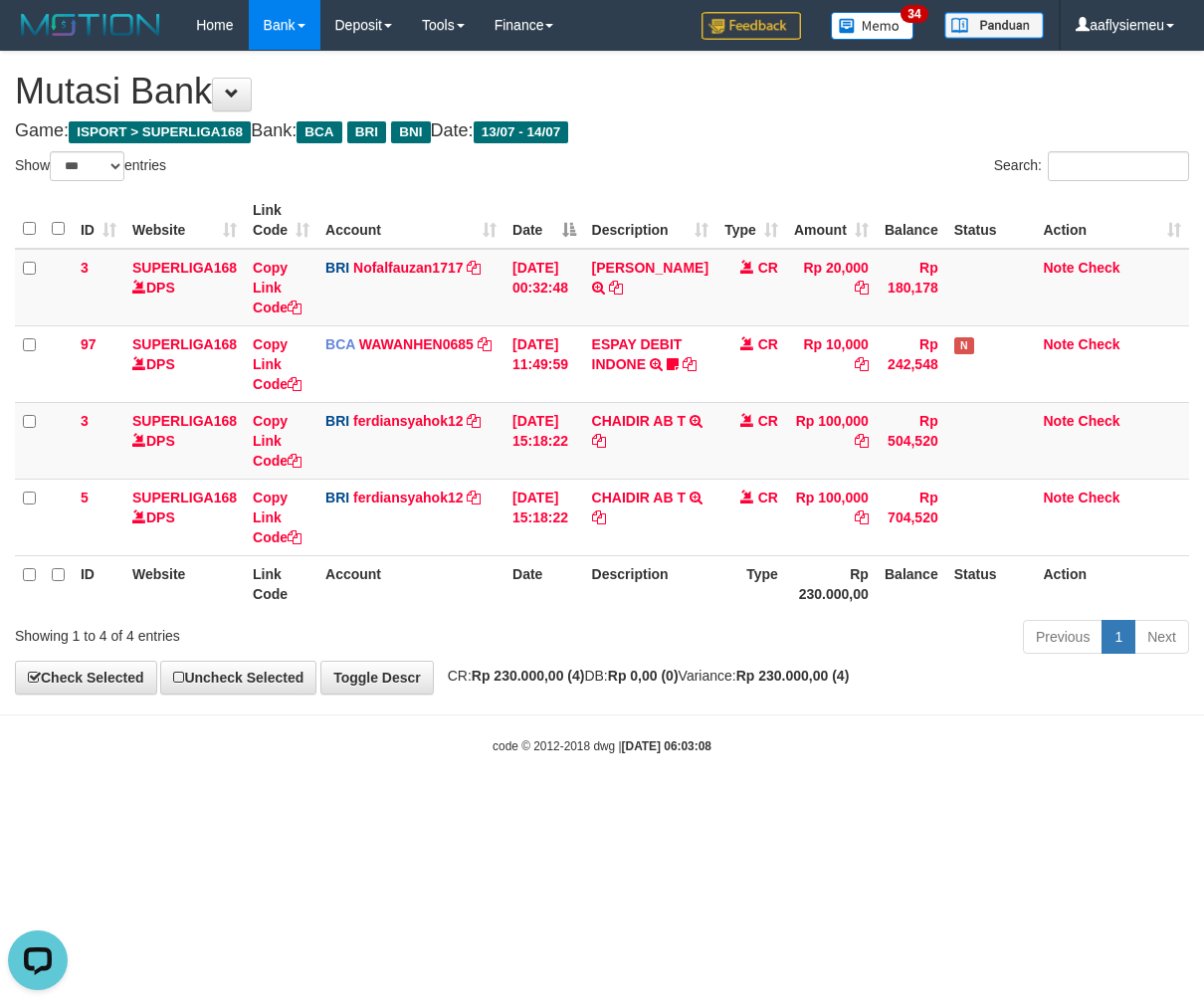 click on "Mutasi Bank" at bounding box center (602, 92) 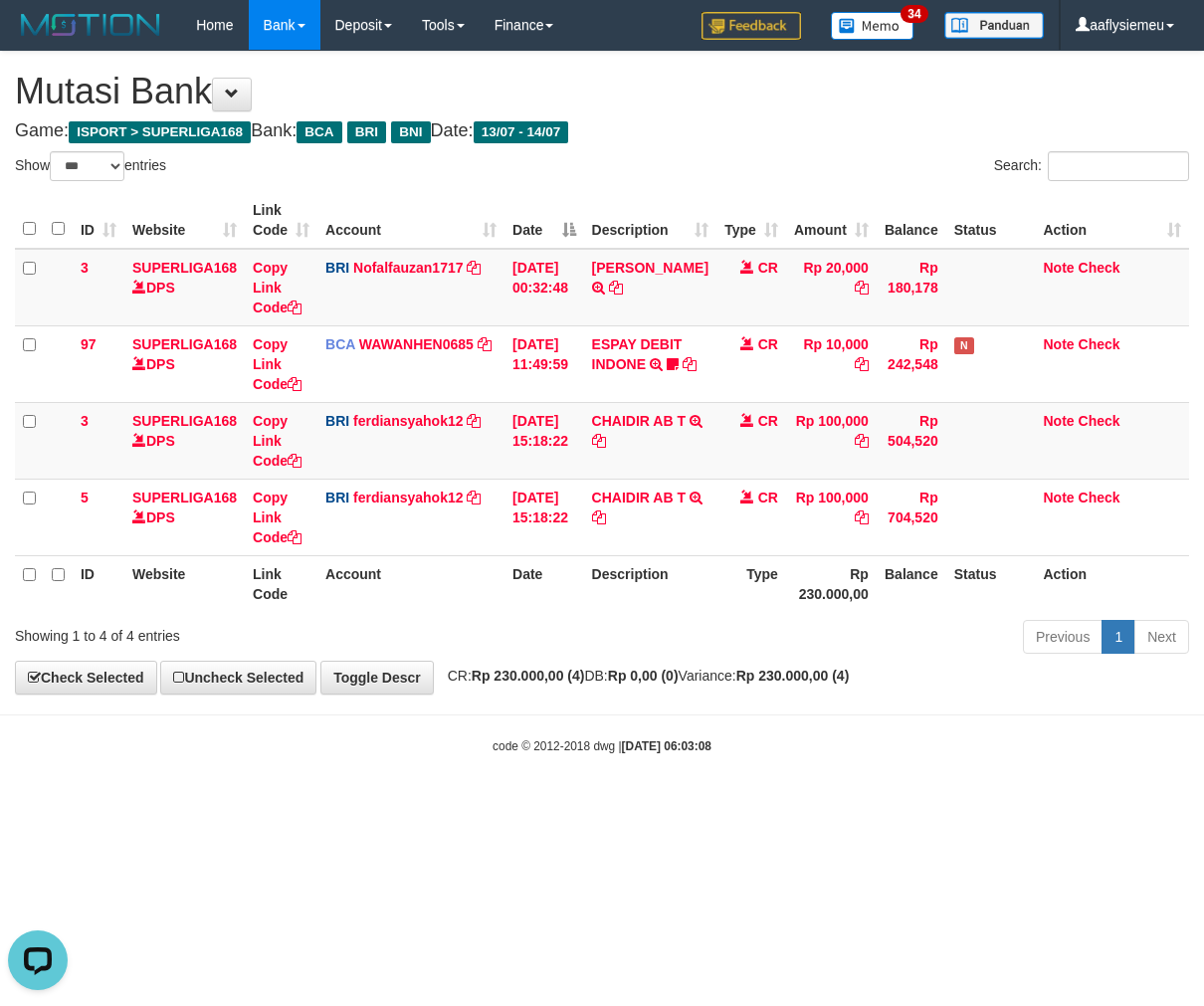 drag, startPoint x: 890, startPoint y: 733, endPoint x: 1178, endPoint y: 620, distance: 309.37518 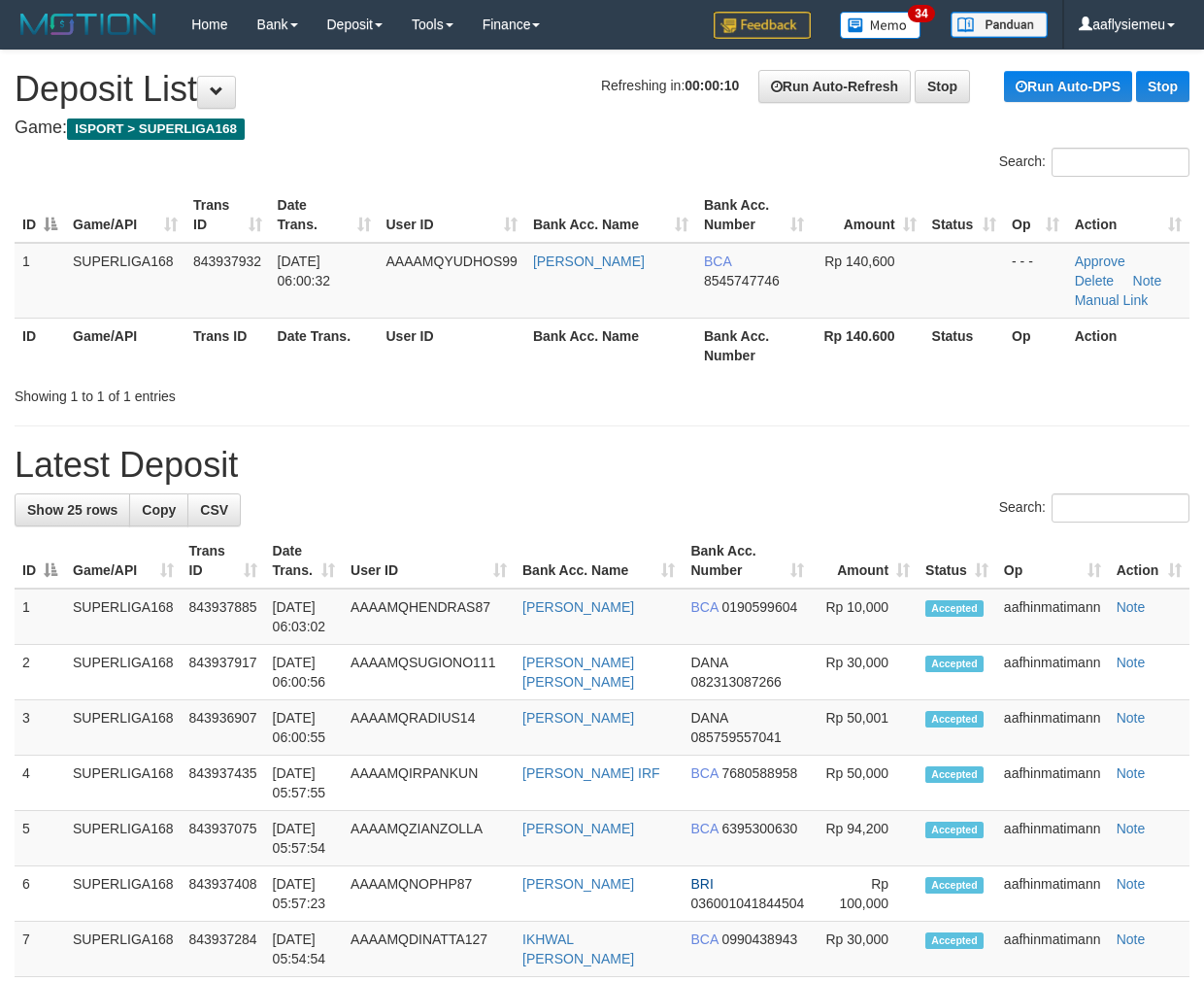 scroll, scrollTop: 0, scrollLeft: 0, axis: both 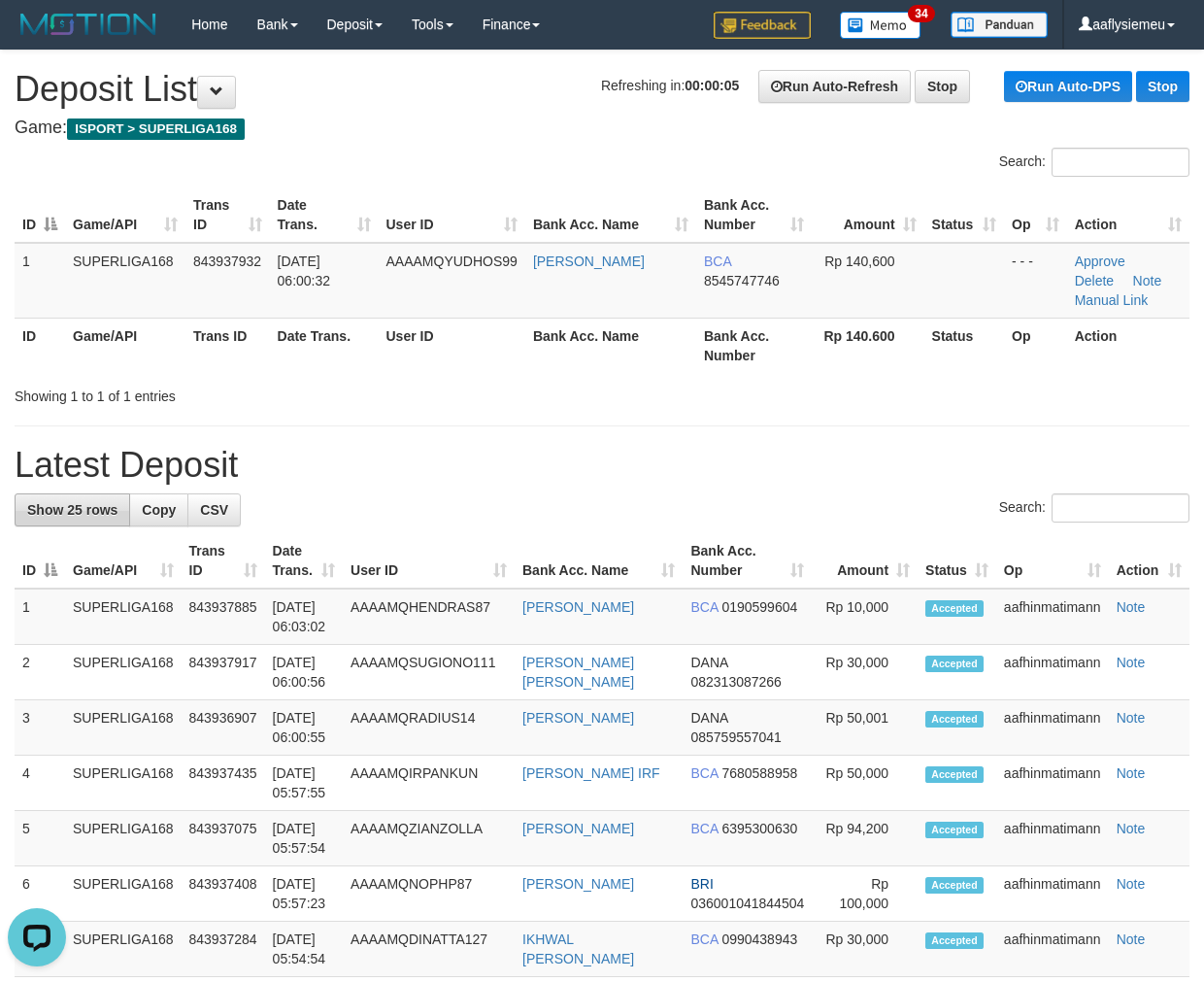 drag, startPoint x: 259, startPoint y: 352, endPoint x: 16, endPoint y: 507, distance: 288.2256 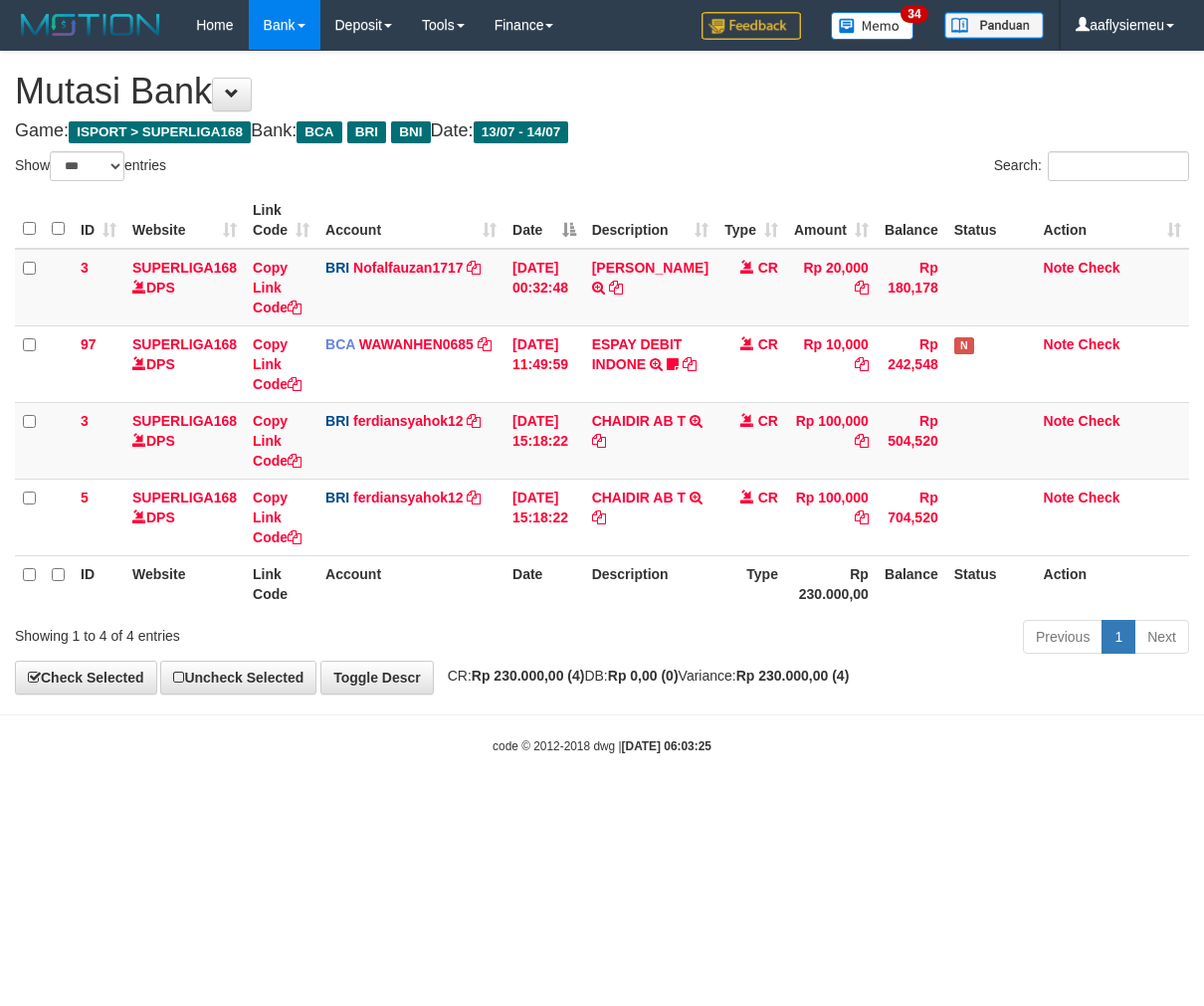 select on "***" 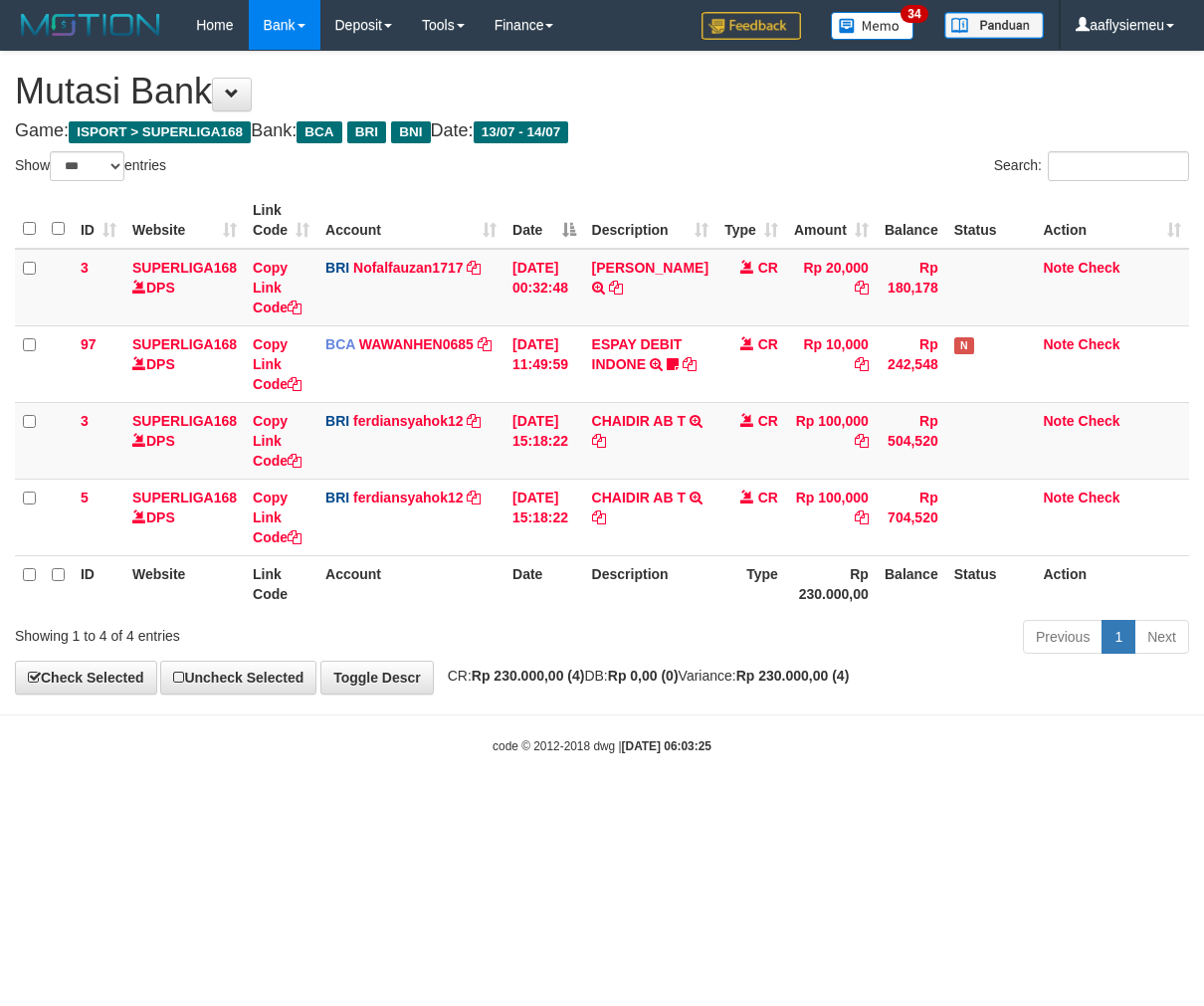 scroll, scrollTop: 0, scrollLeft: 0, axis: both 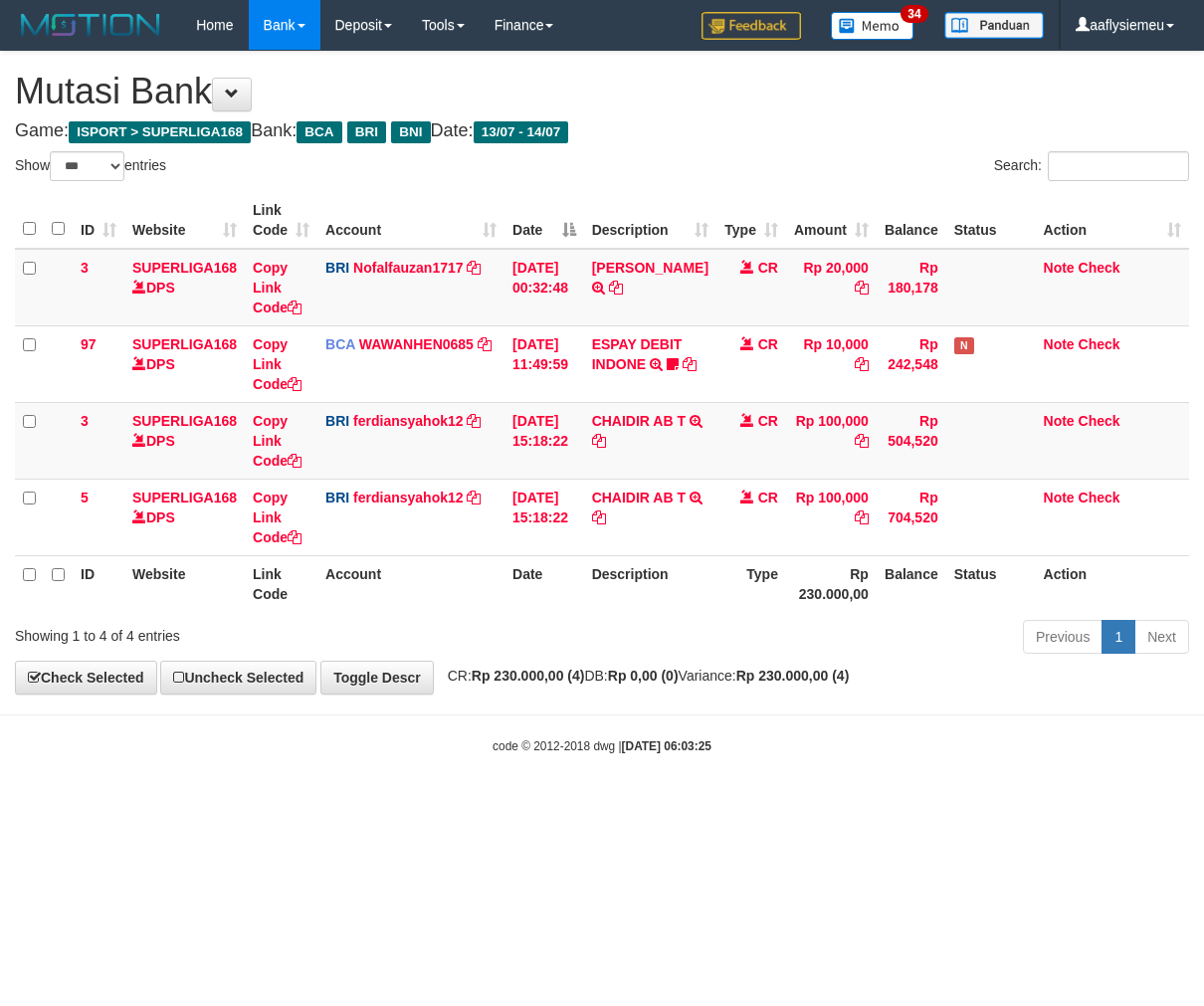 select on "***" 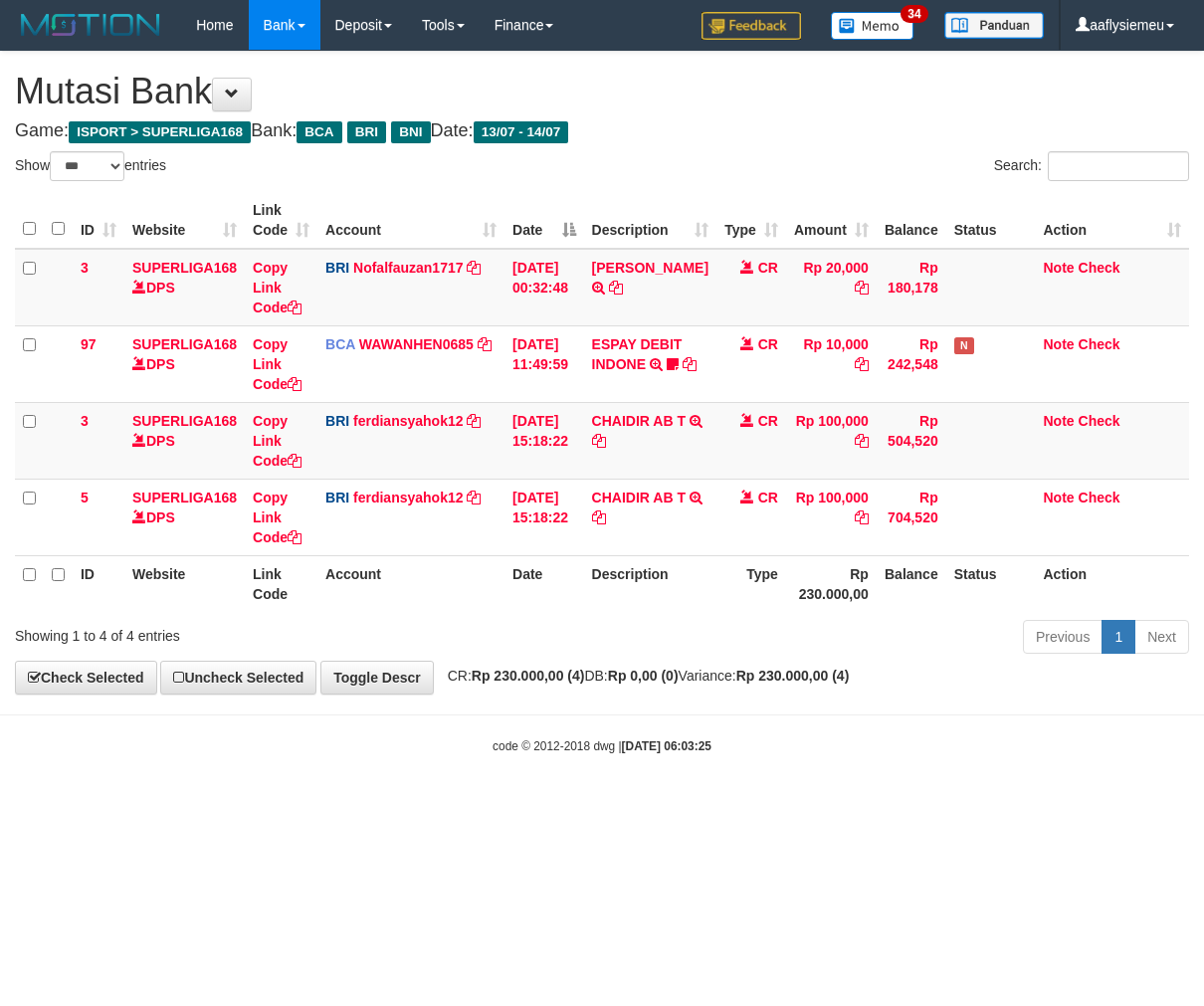 scroll, scrollTop: 0, scrollLeft: 0, axis: both 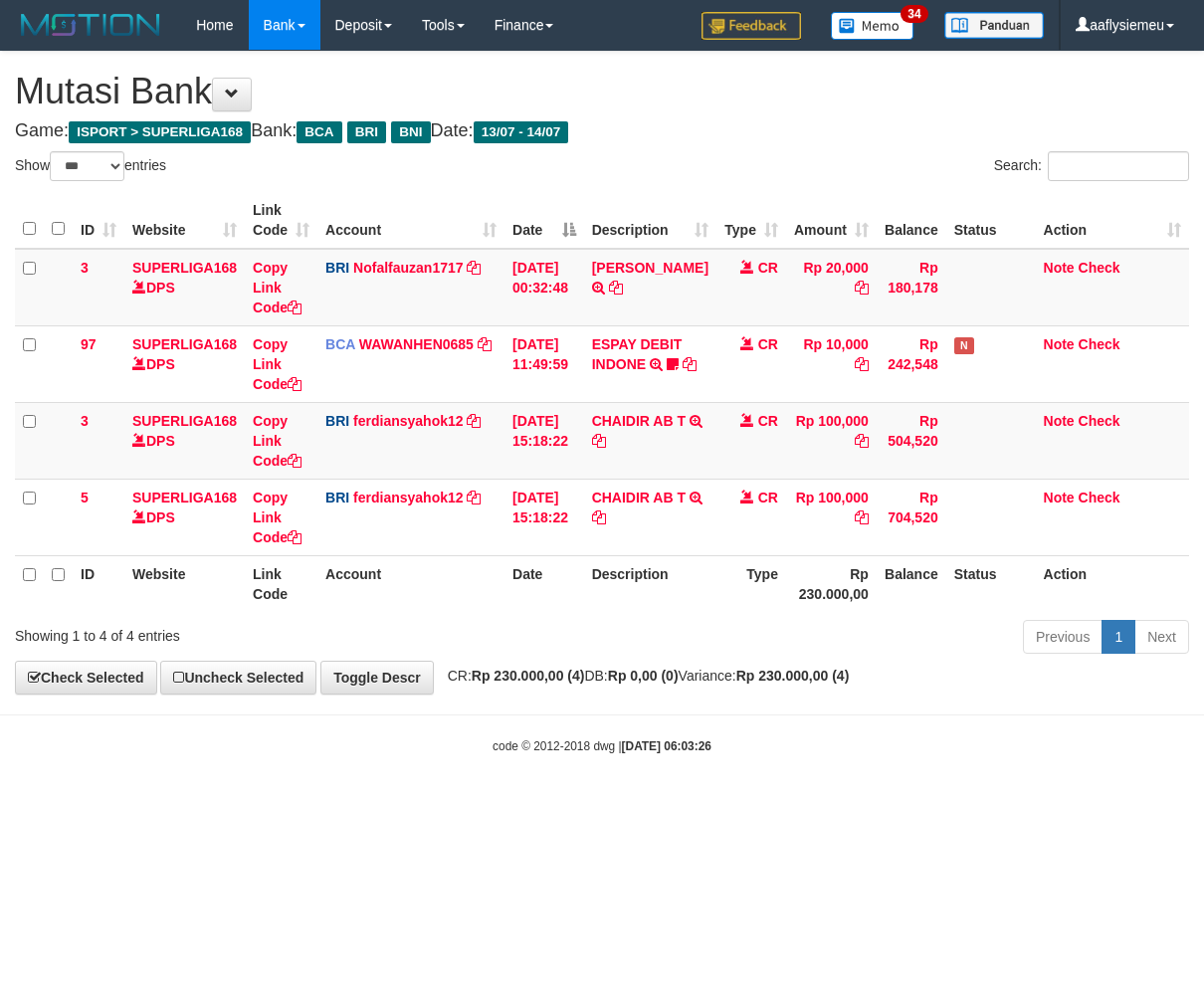 select on "***" 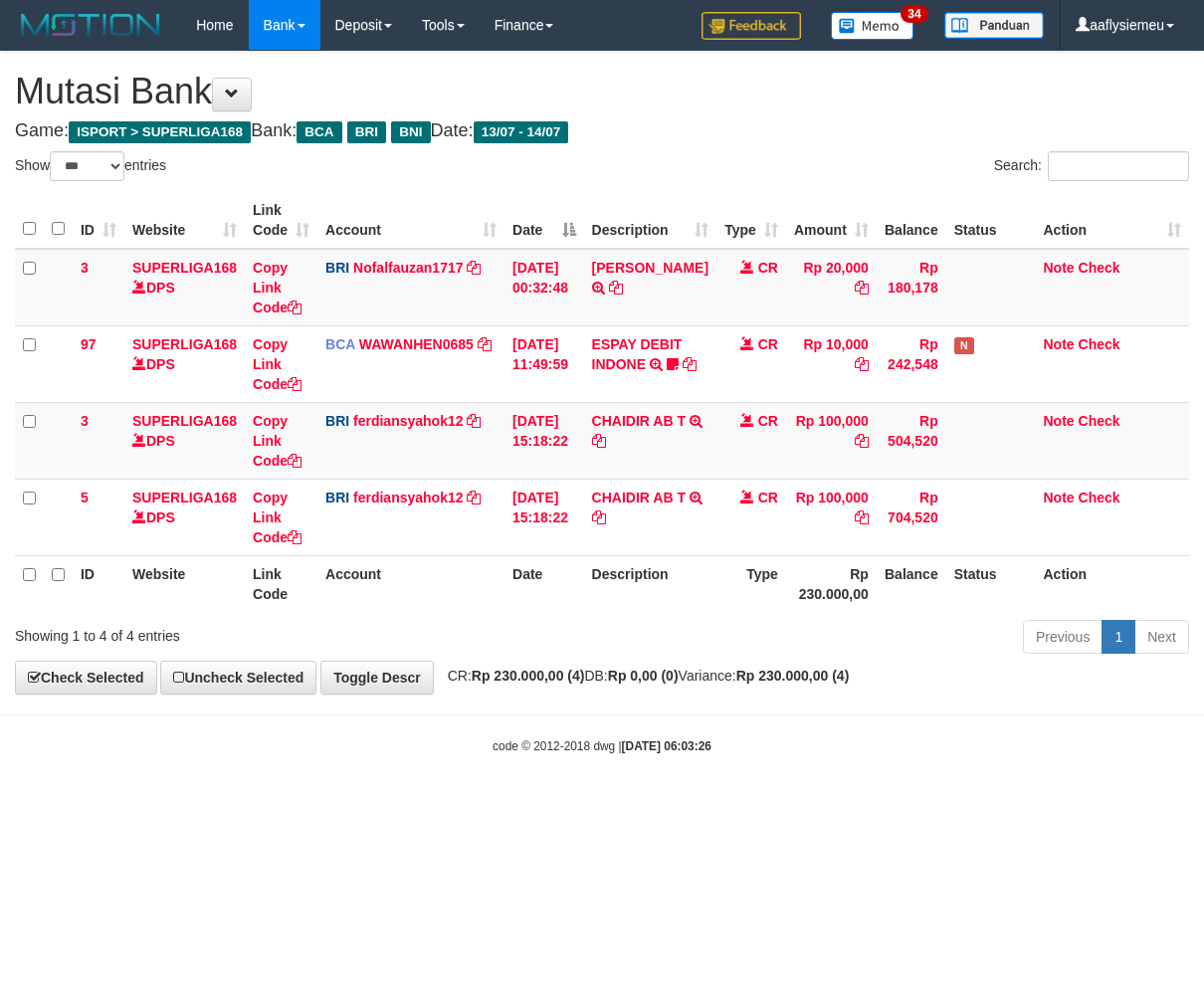 scroll, scrollTop: 0, scrollLeft: 0, axis: both 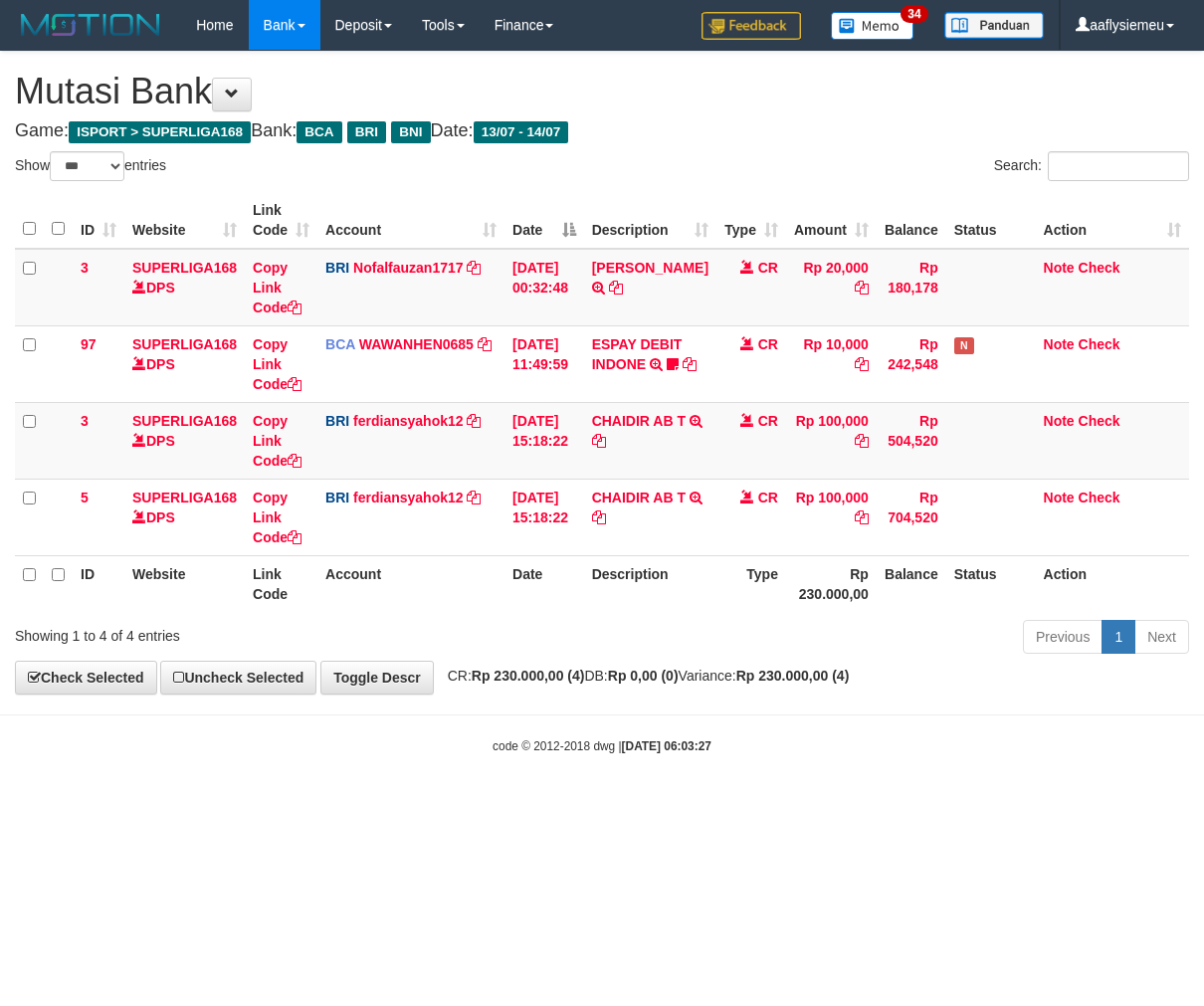 select on "***" 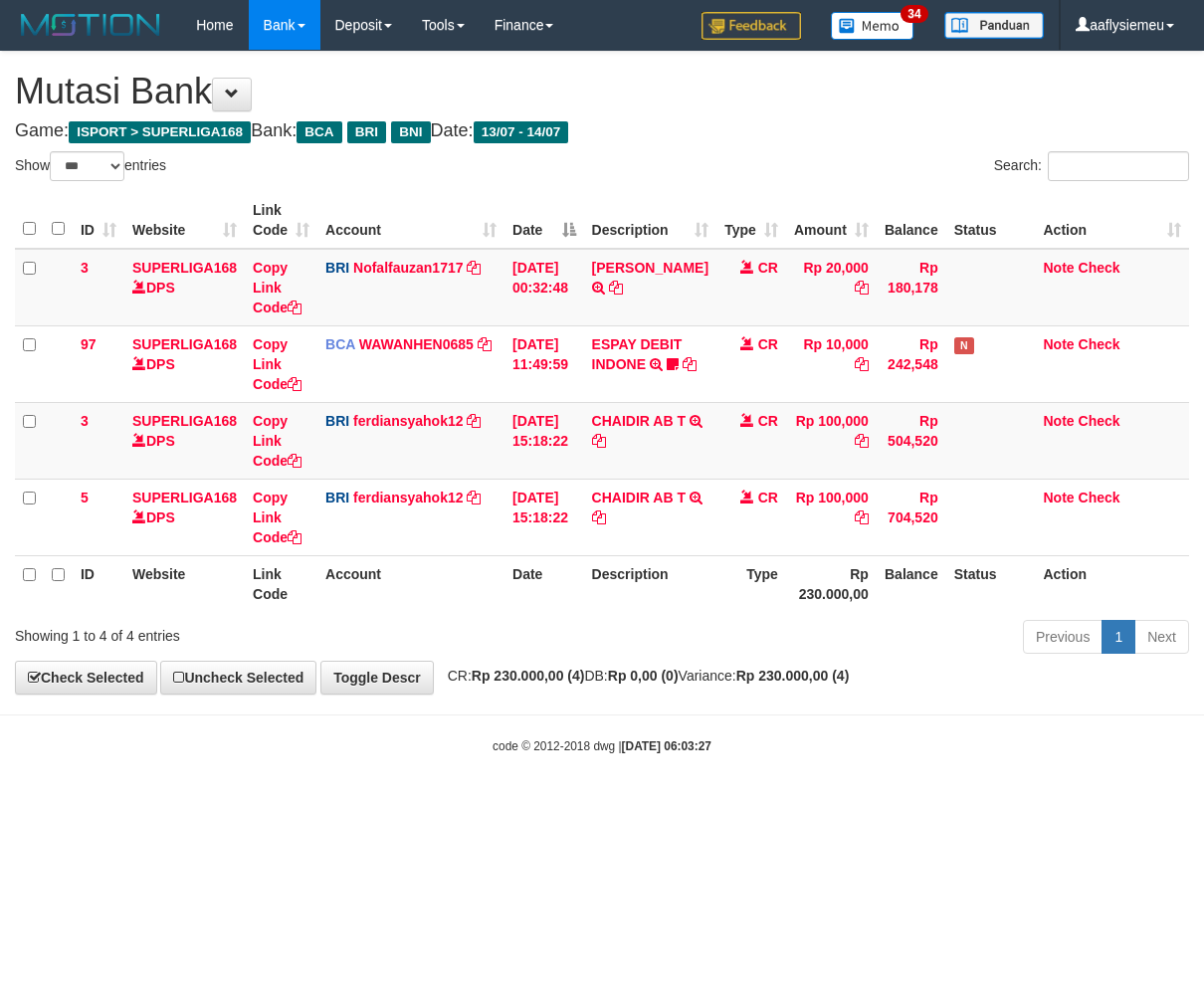 scroll, scrollTop: 0, scrollLeft: 0, axis: both 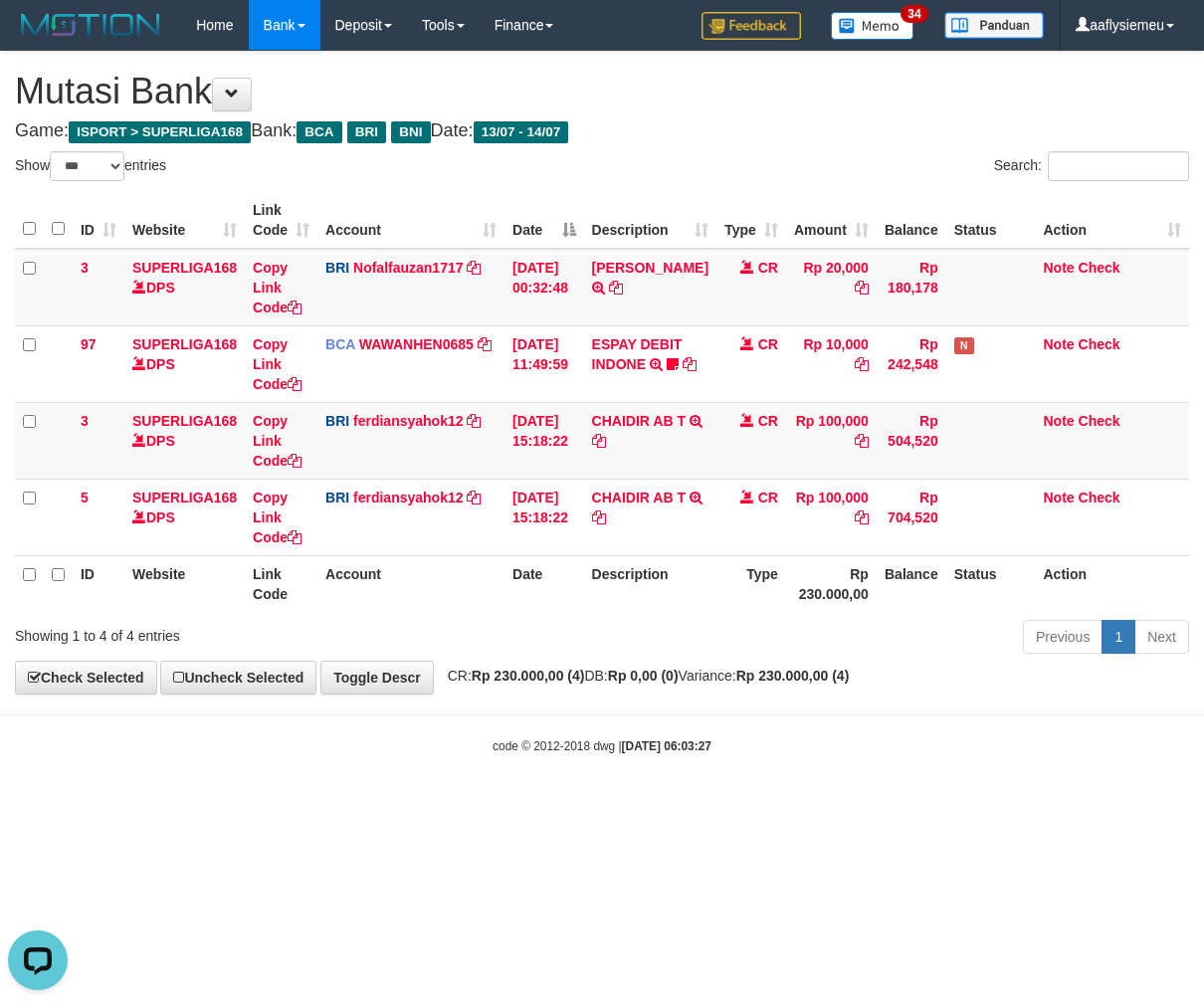 click on "**********" at bounding box center (602, 372) 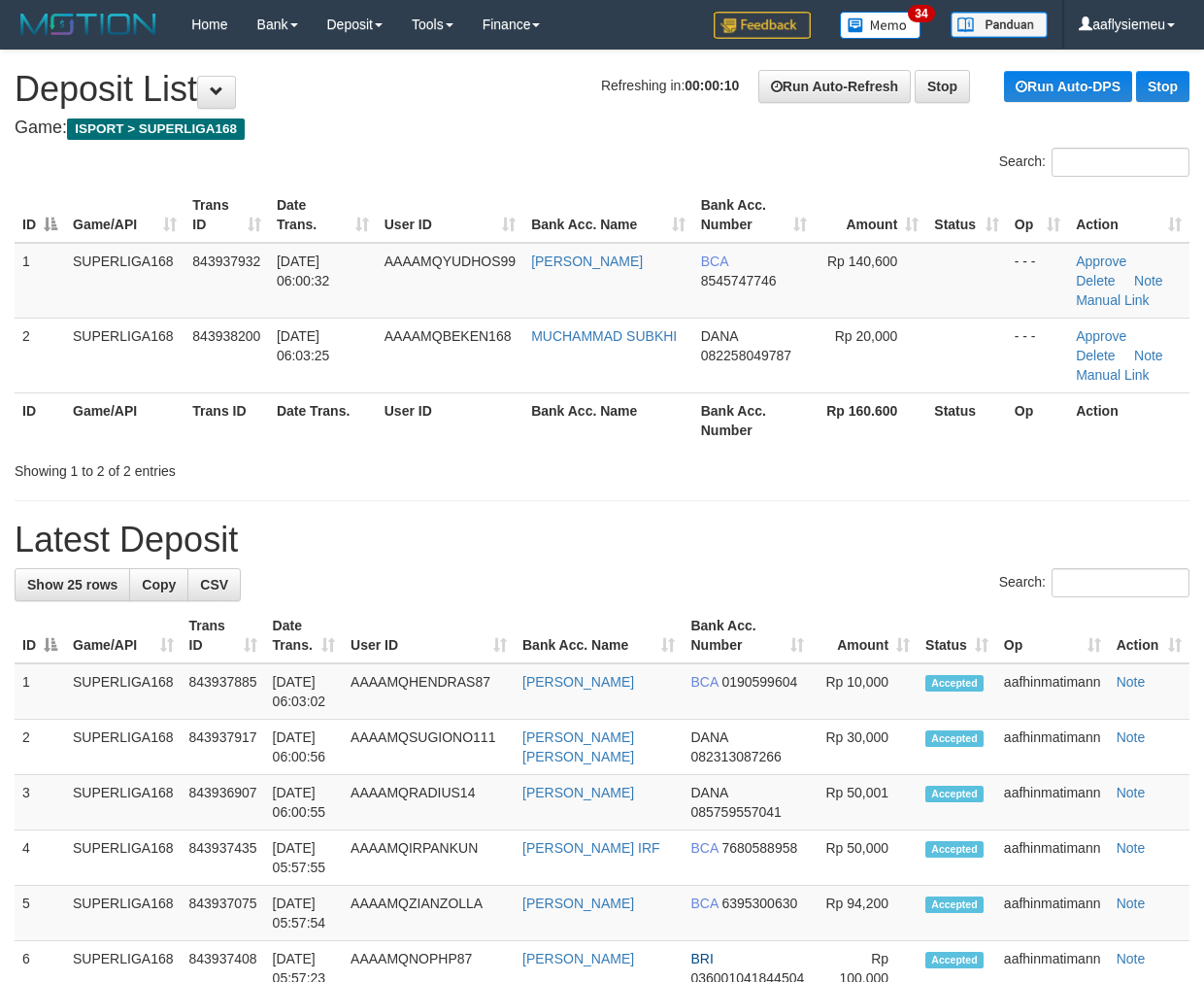 scroll, scrollTop: 0, scrollLeft: 0, axis: both 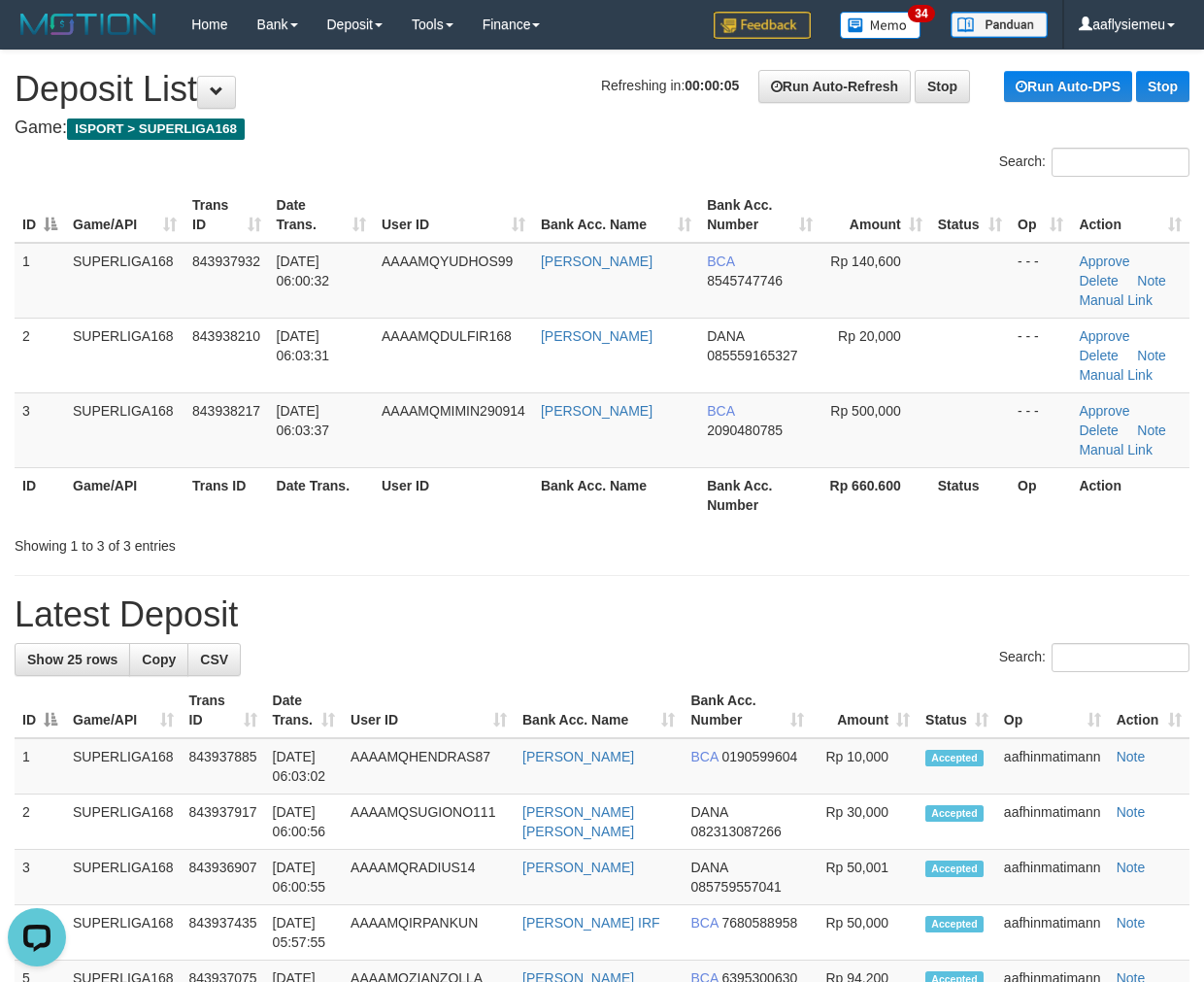 drag, startPoint x: 201, startPoint y: 449, endPoint x: 2, endPoint y: 571, distance: 233.42022 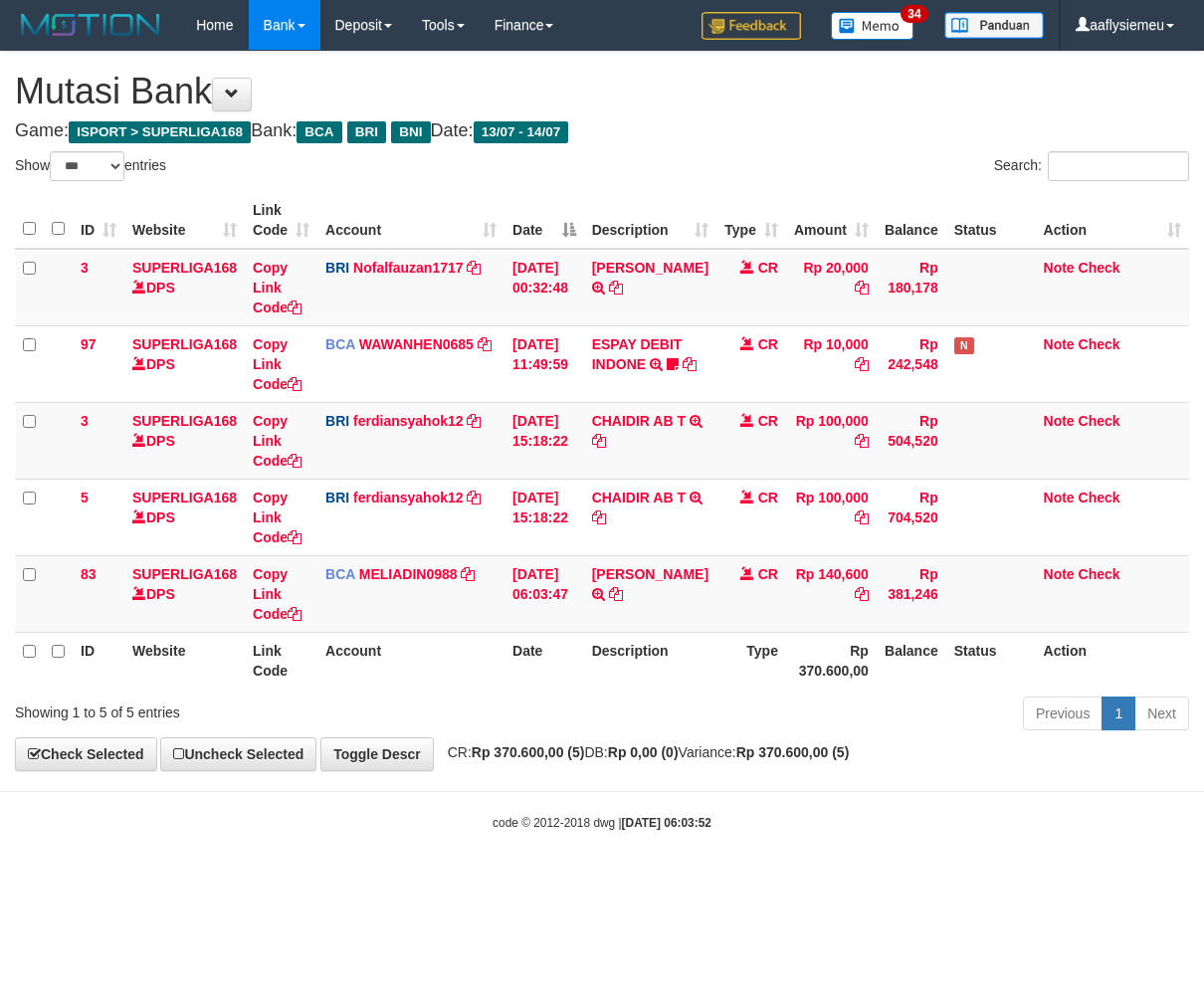 select on "***" 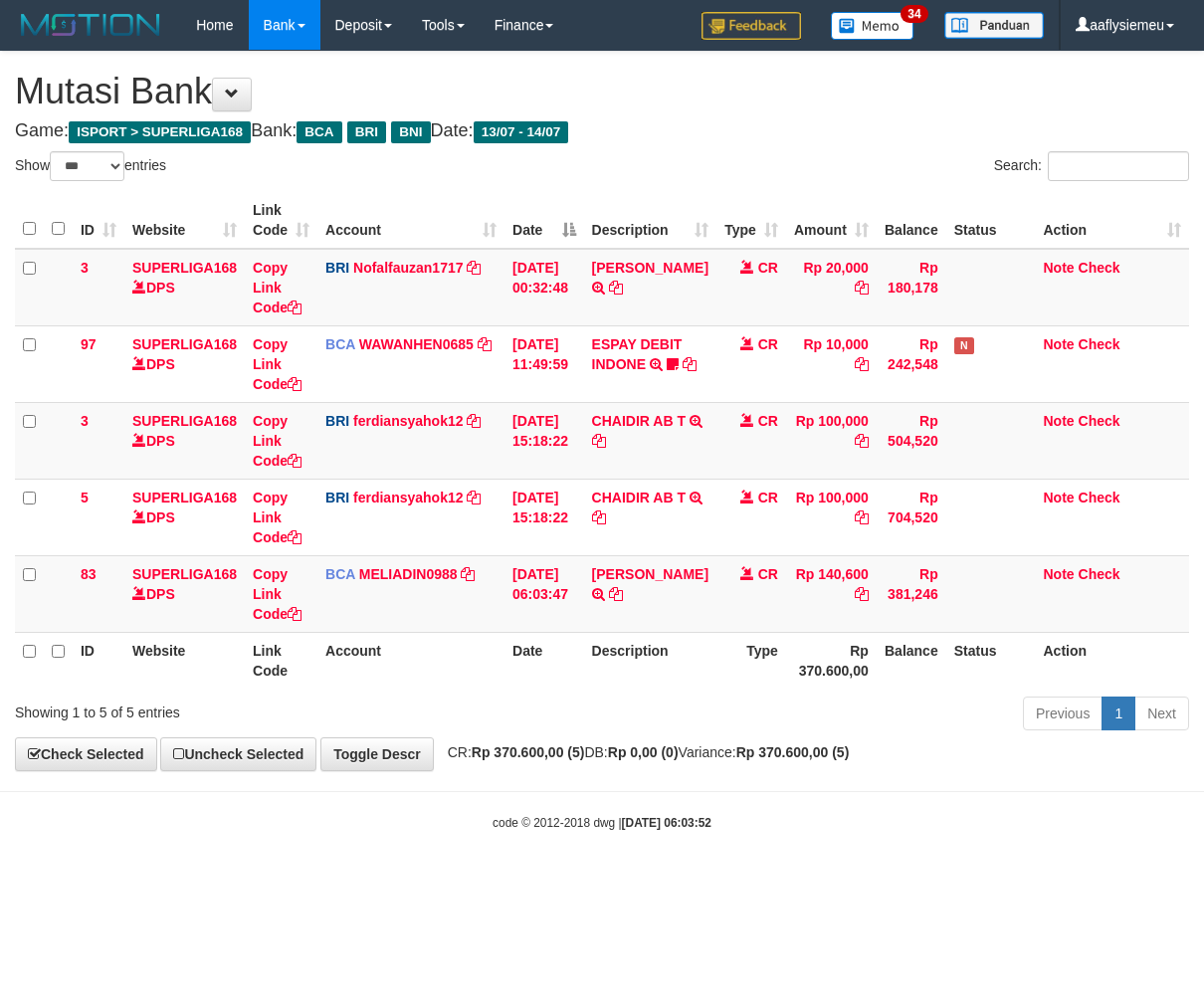 scroll, scrollTop: 0, scrollLeft: 0, axis: both 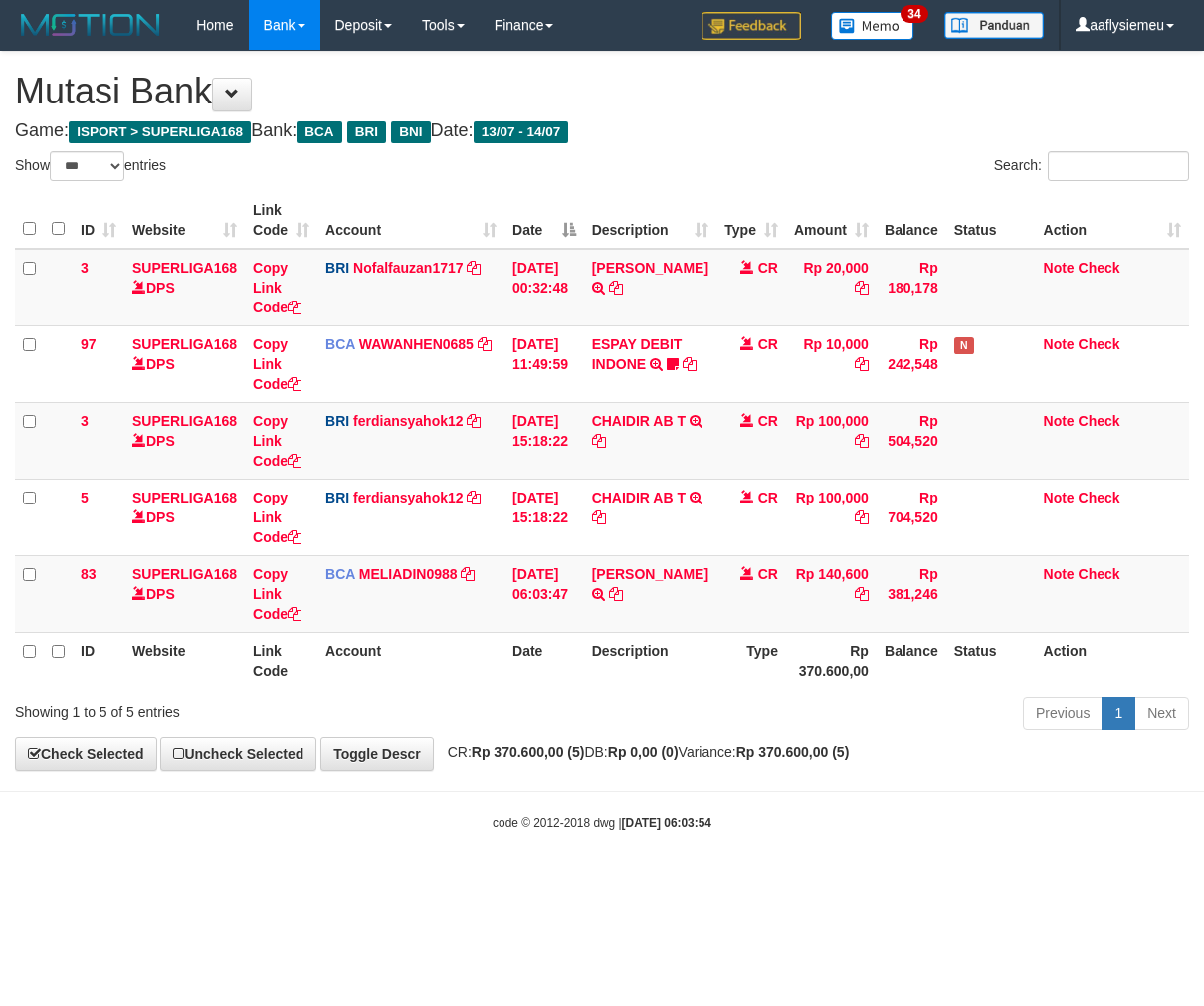 select on "***" 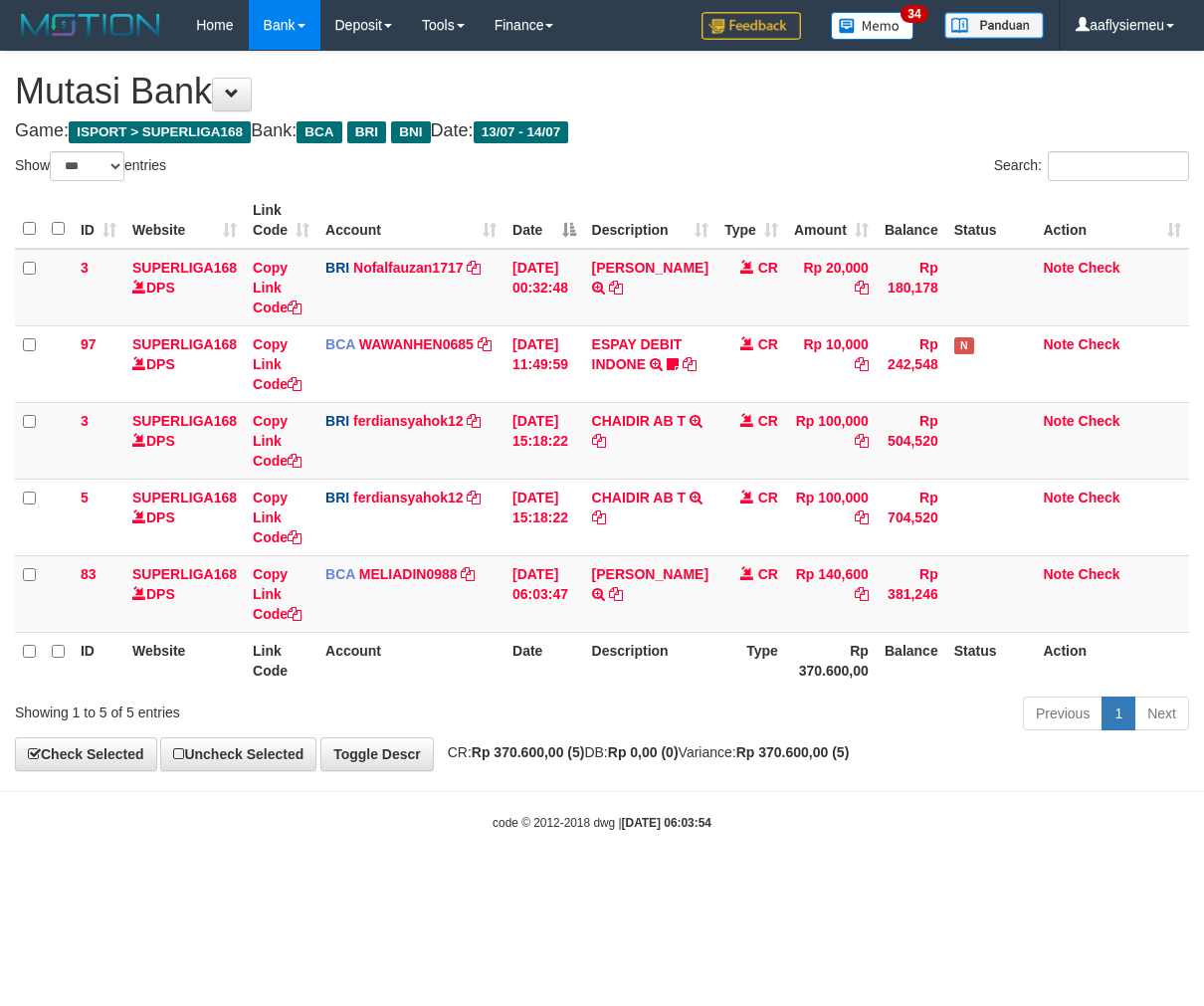 scroll, scrollTop: 0, scrollLeft: 0, axis: both 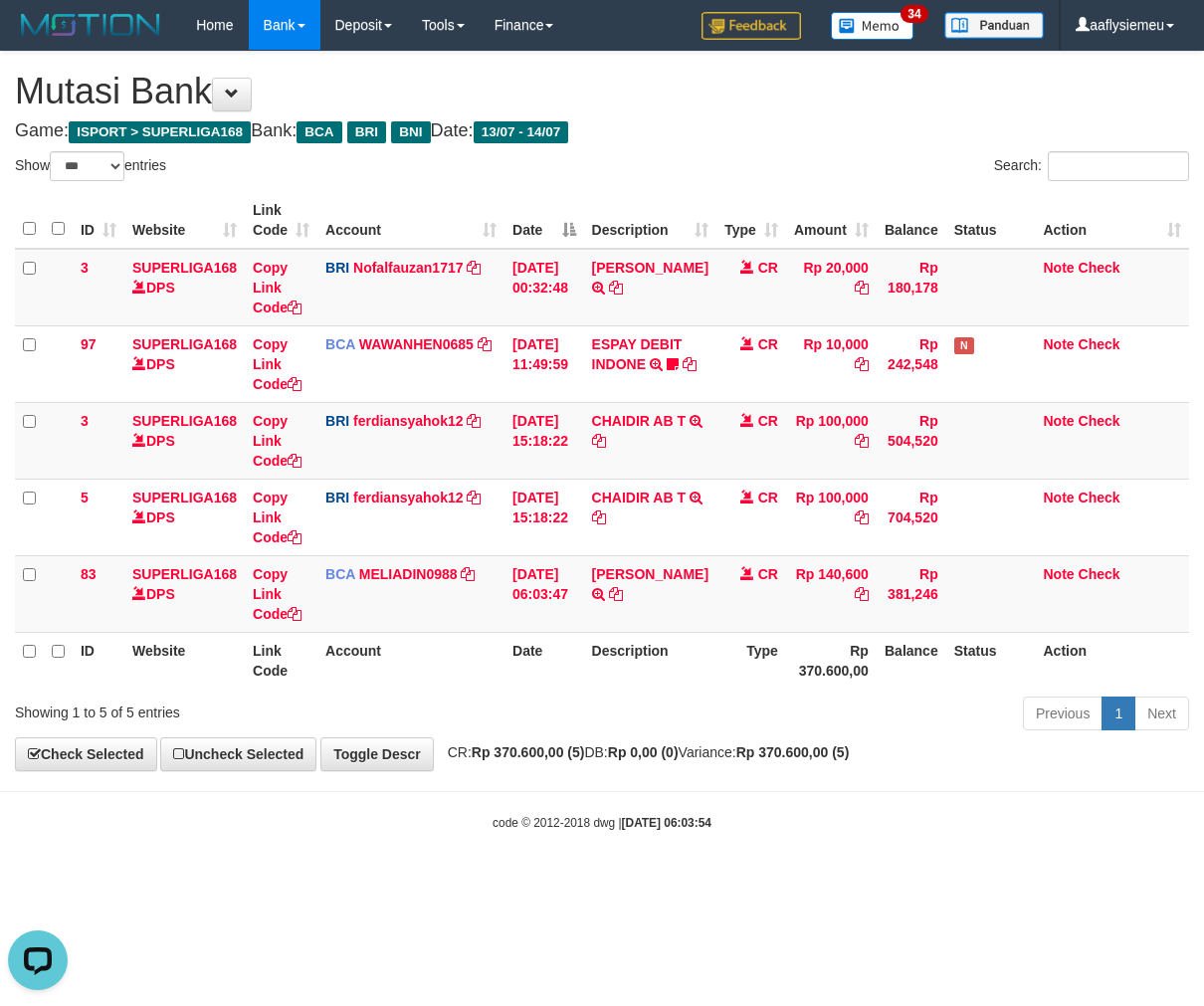 click on "Search:" at bounding box center [903, 168] 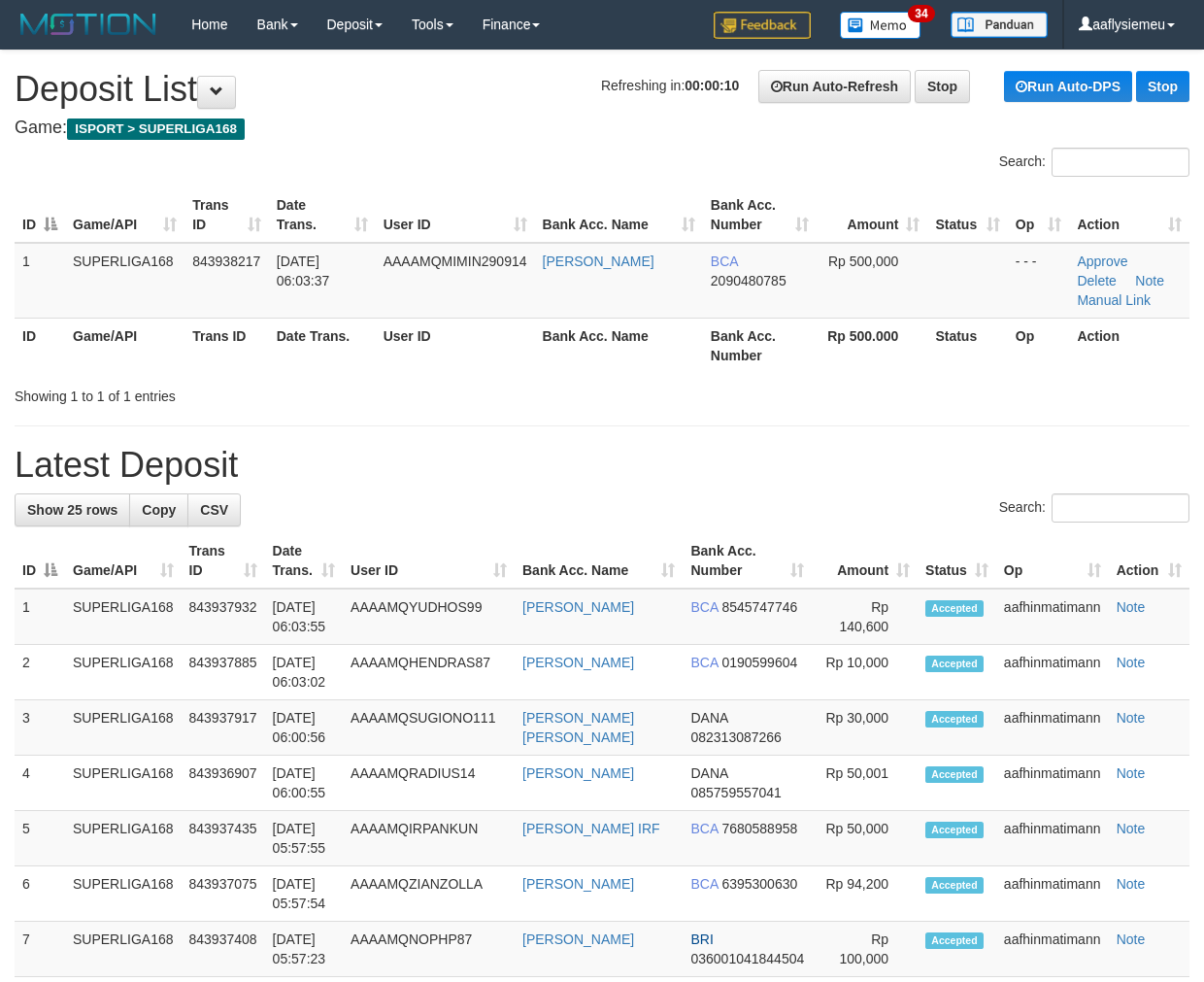 scroll, scrollTop: 0, scrollLeft: 0, axis: both 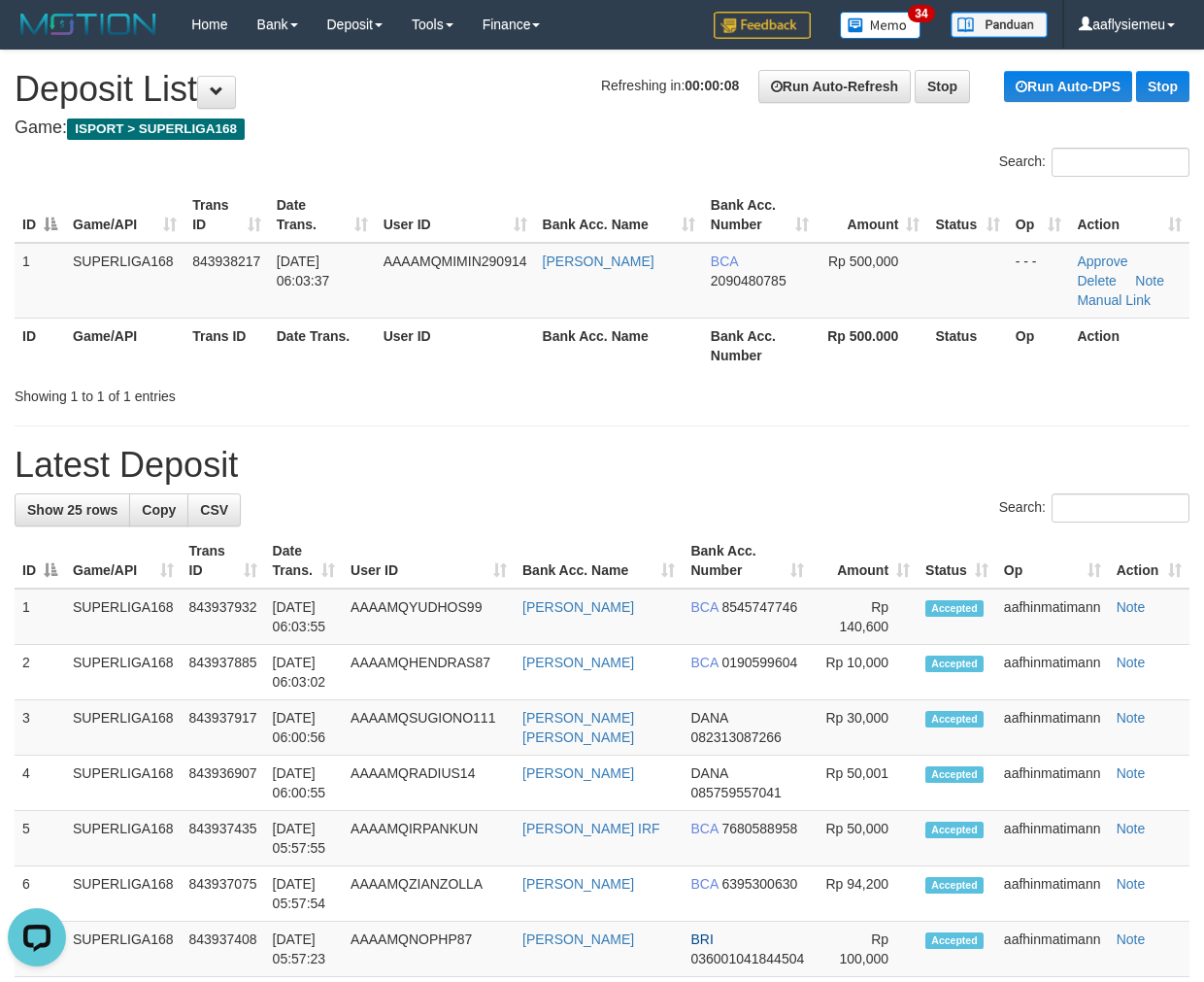 drag, startPoint x: 273, startPoint y: 345, endPoint x: 192, endPoint y: 406, distance: 101.4002 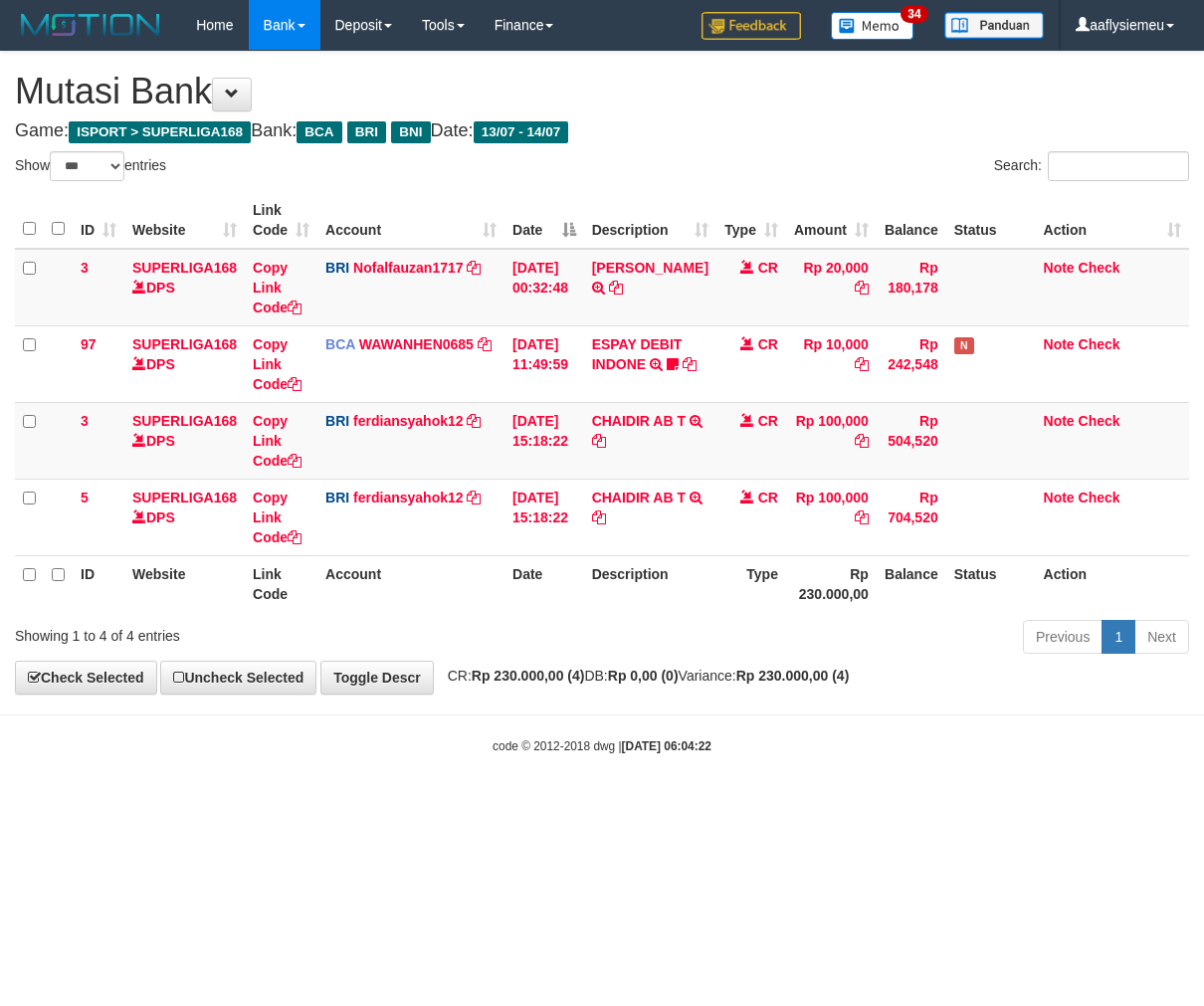 select on "***" 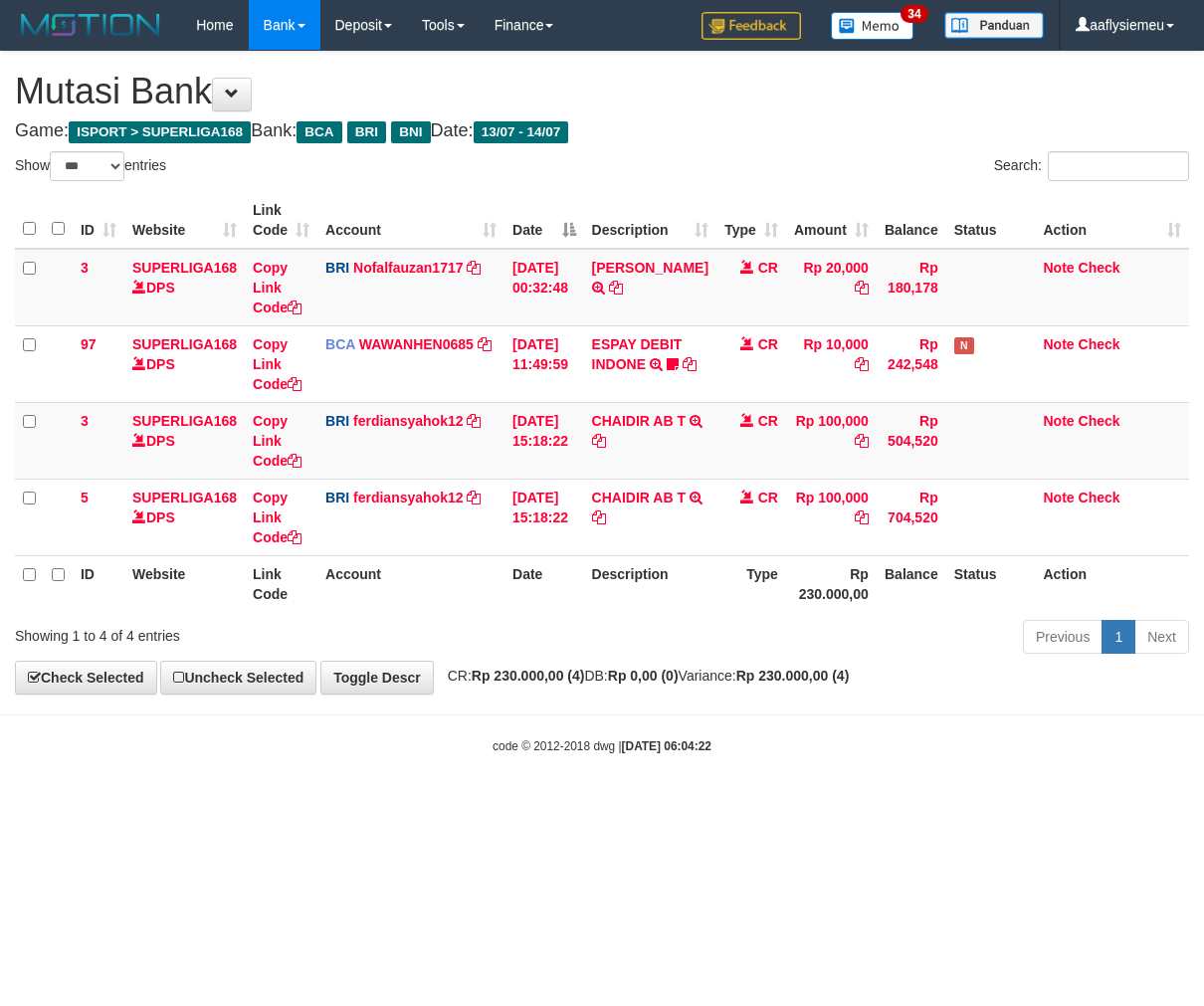 scroll, scrollTop: 0, scrollLeft: 0, axis: both 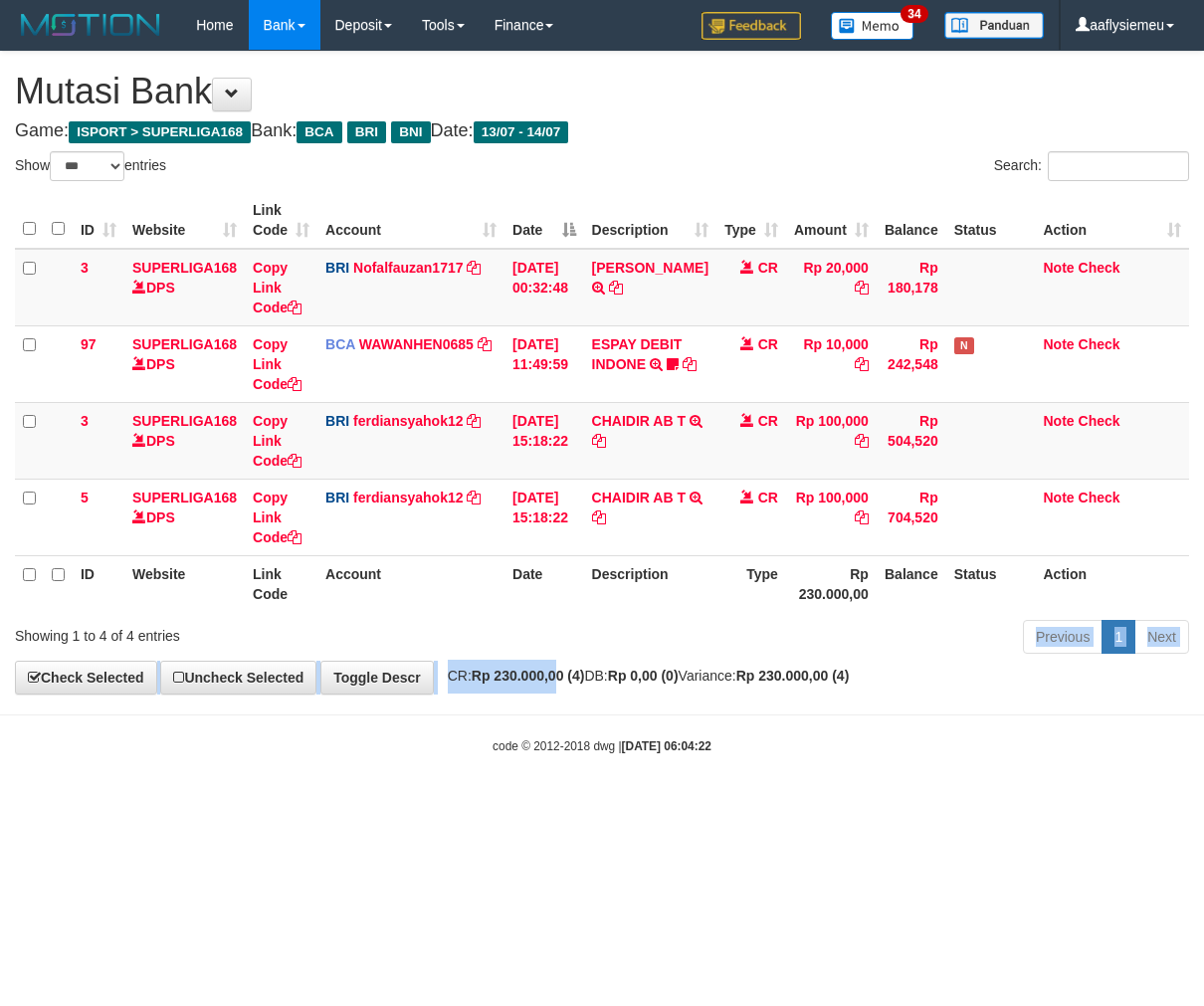 click on "**********" at bounding box center [602, 372] 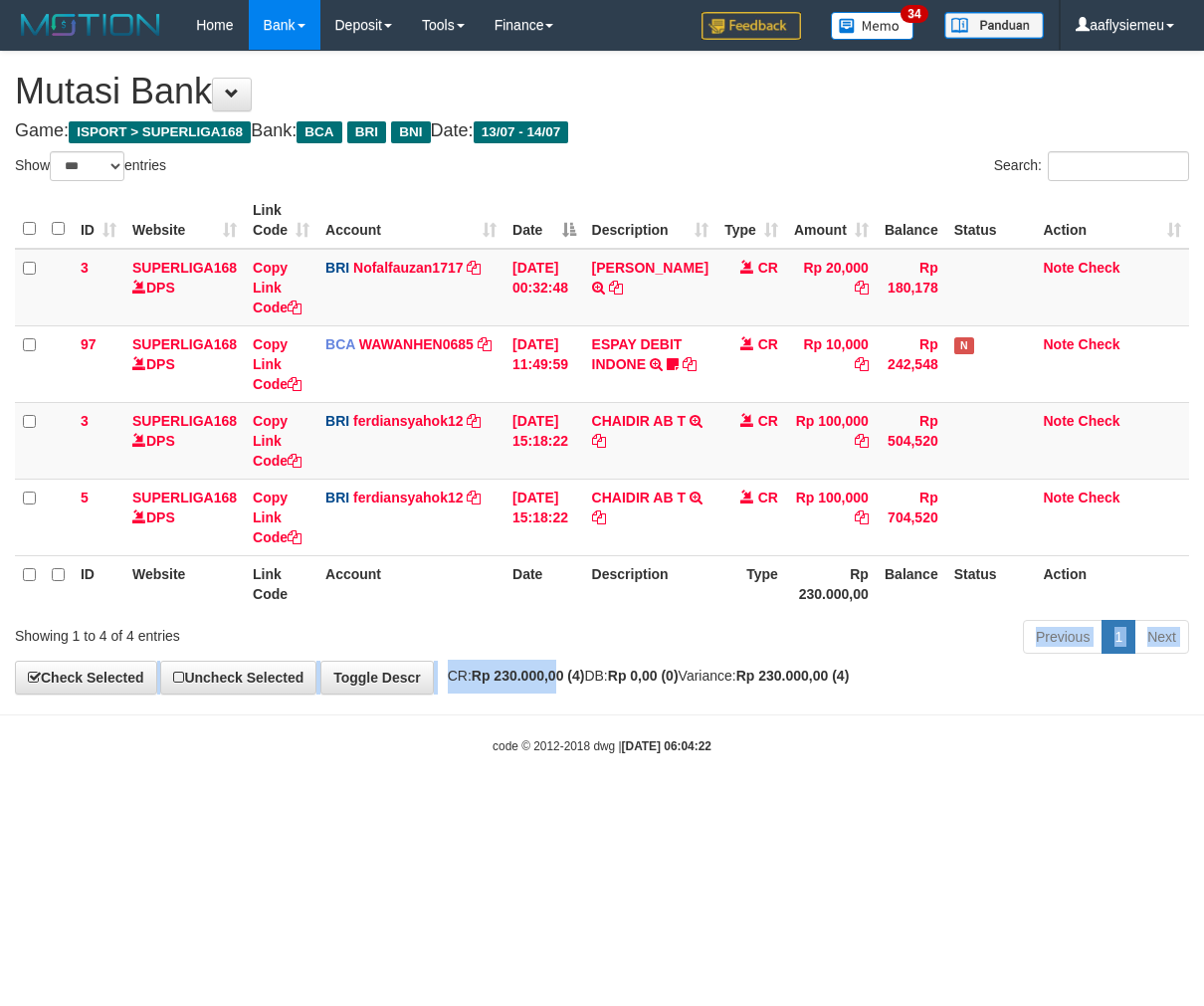 drag, startPoint x: 638, startPoint y: 718, endPoint x: 628, endPoint y: 716, distance: 10.198039 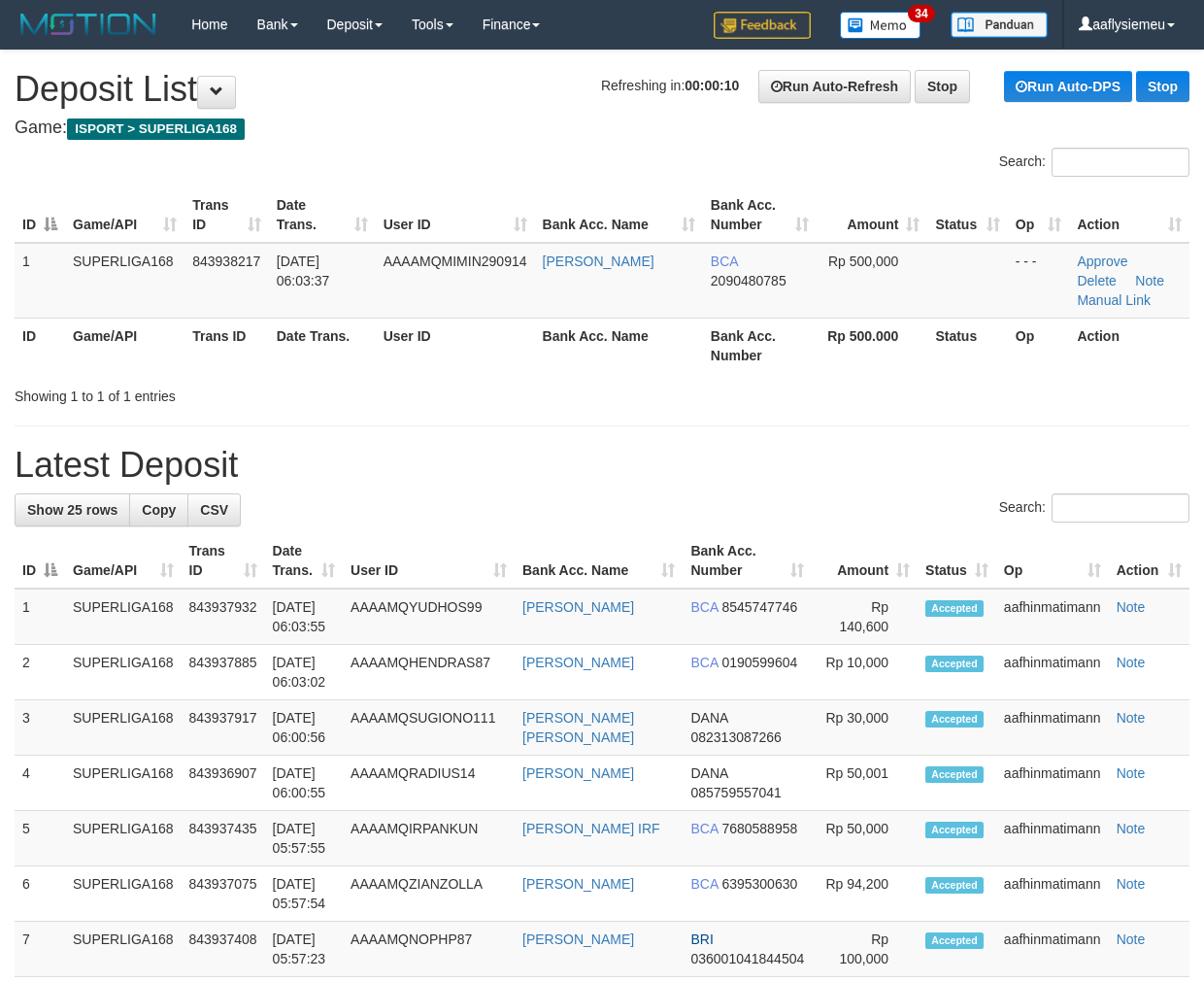 scroll, scrollTop: 0, scrollLeft: 0, axis: both 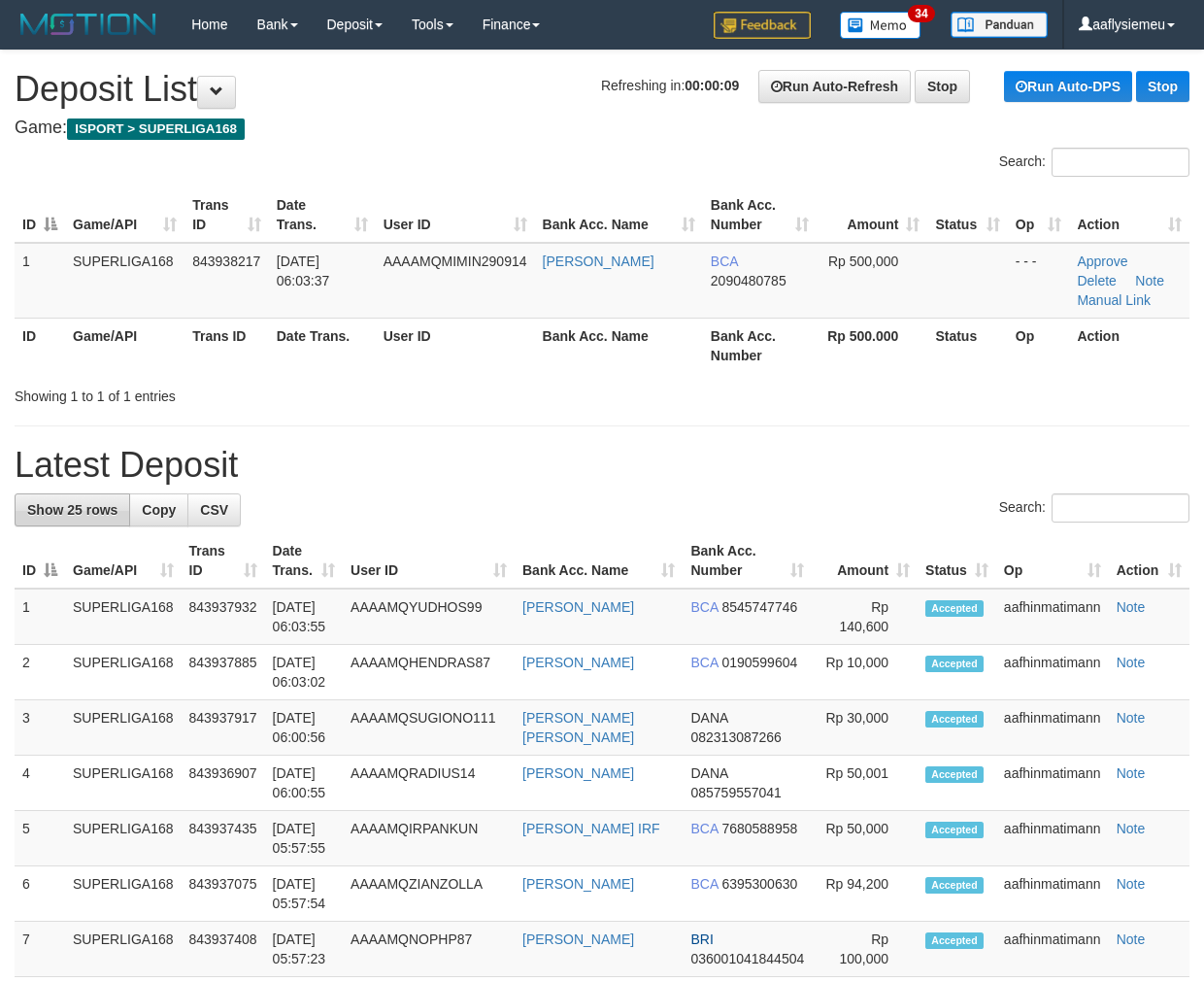 drag, startPoint x: 445, startPoint y: 373, endPoint x: 31, endPoint y: 520, distance: 439.32334 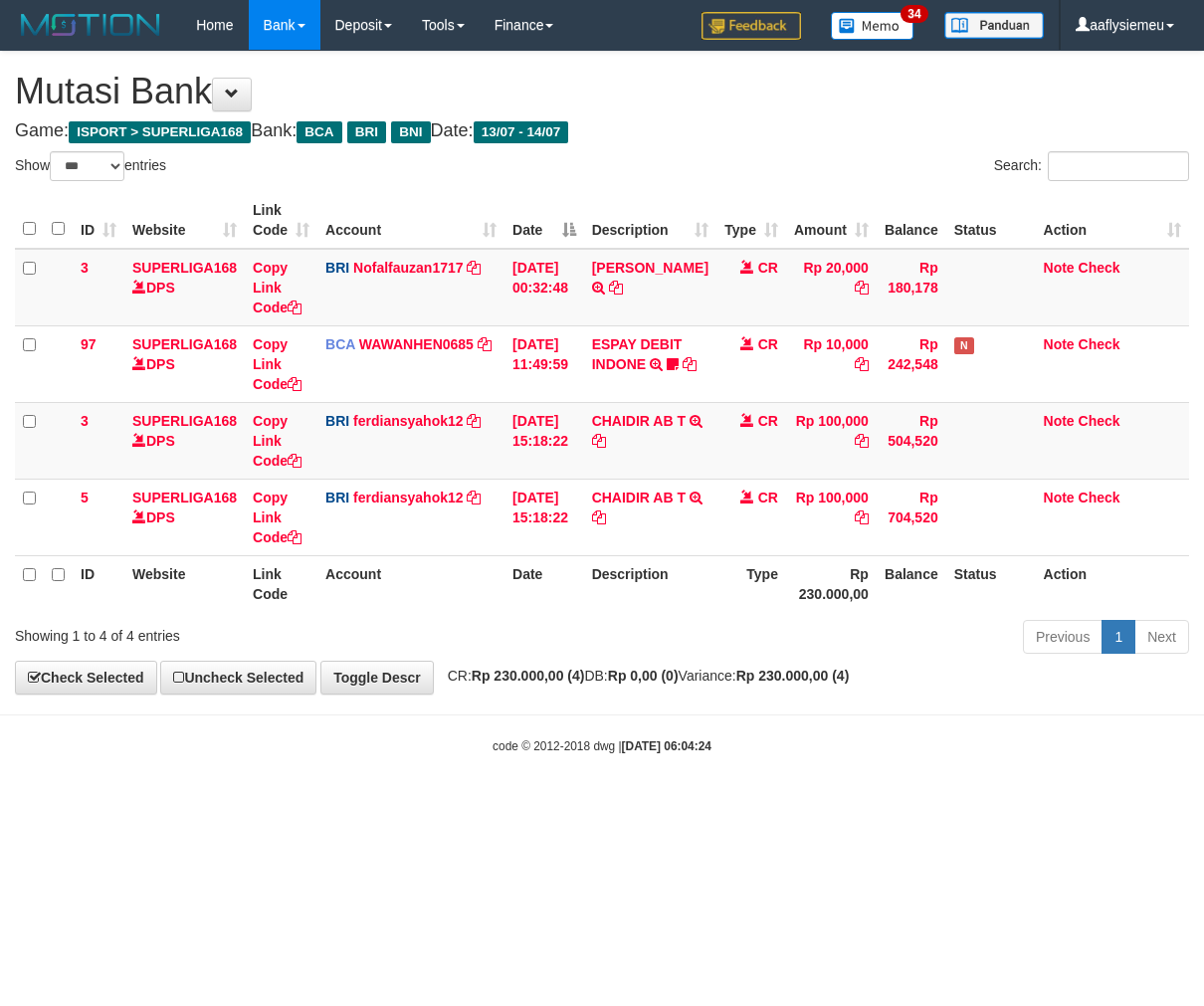 select on "***" 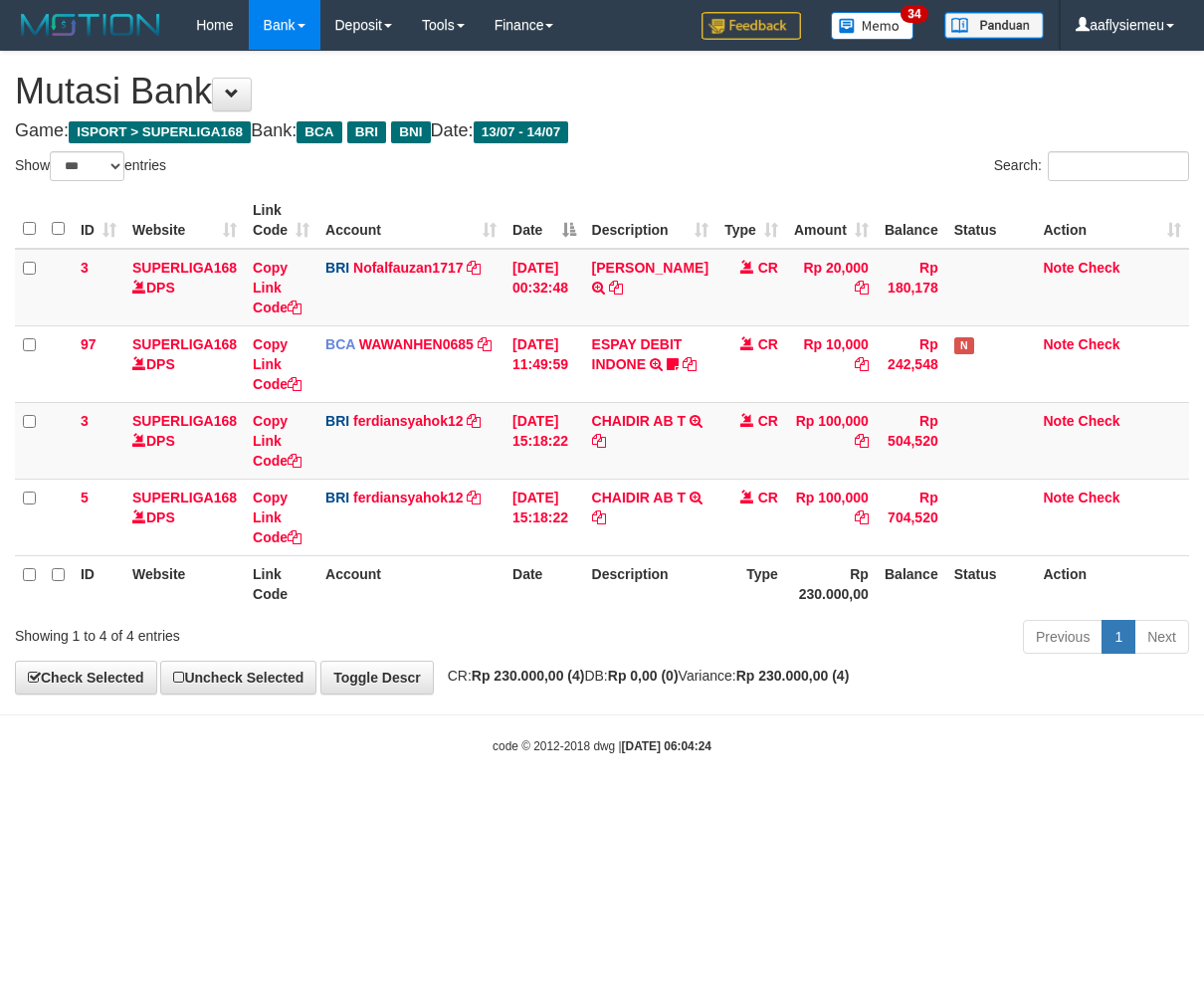scroll, scrollTop: 0, scrollLeft: 0, axis: both 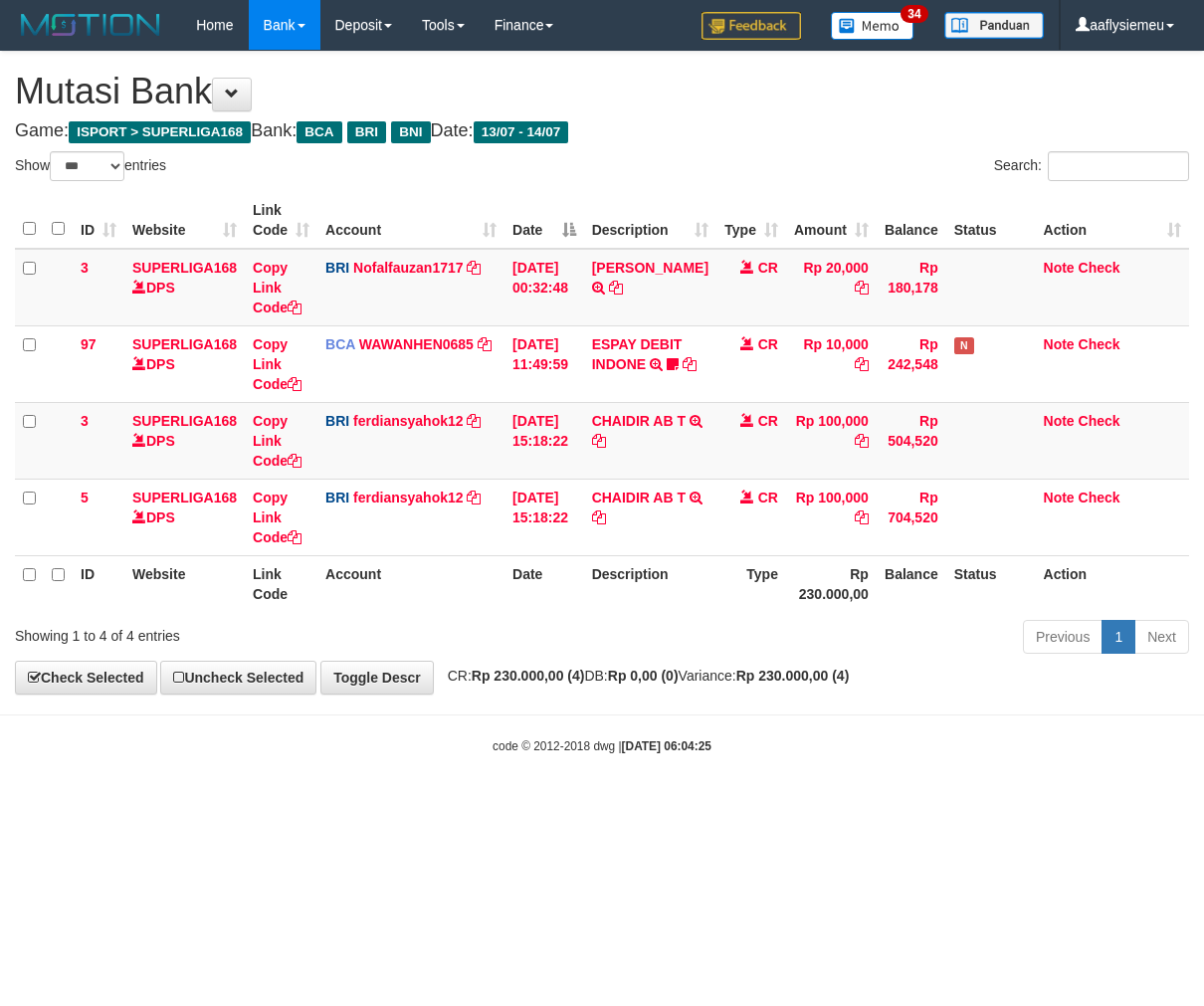 select on "***" 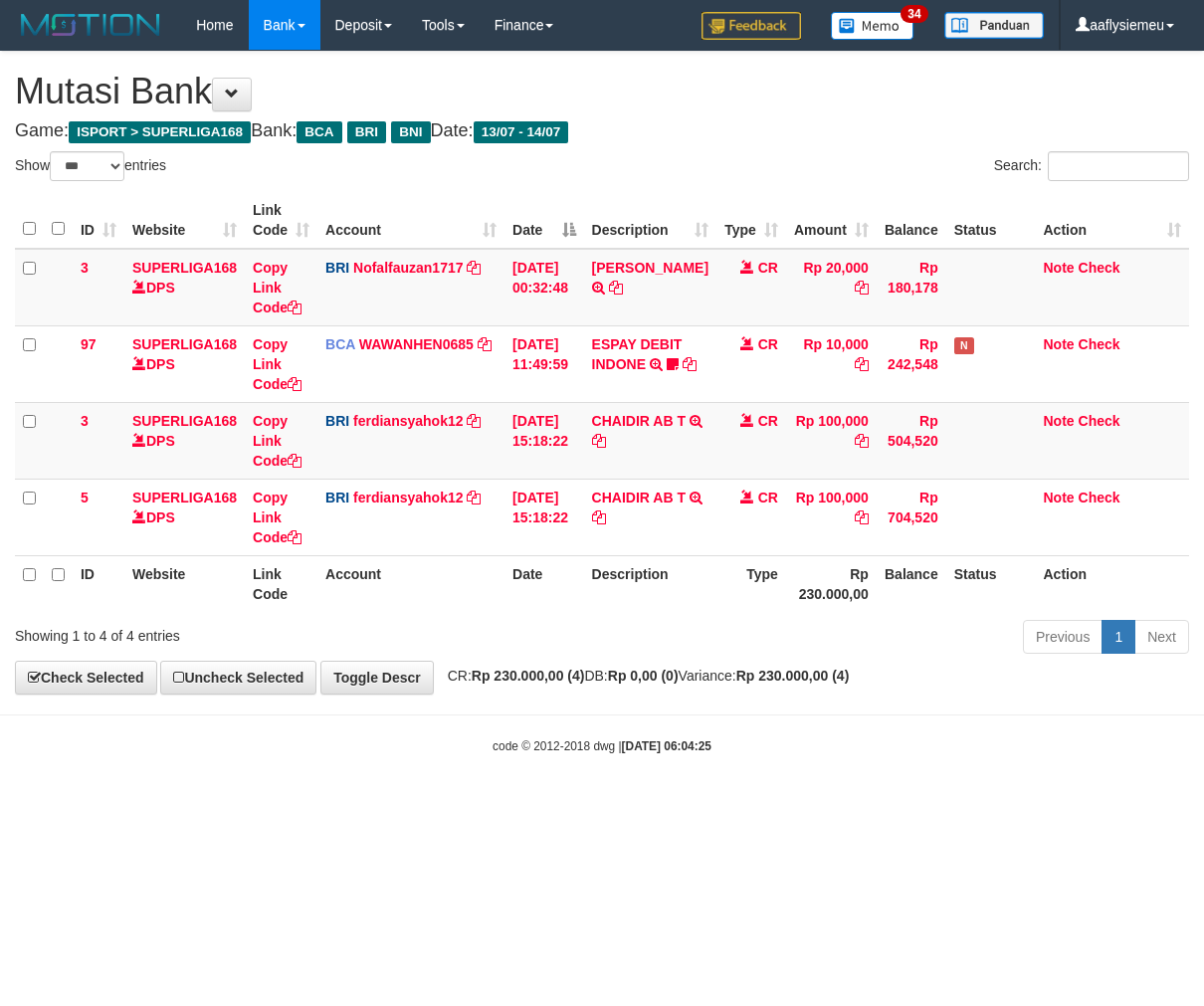 scroll, scrollTop: 0, scrollLeft: 0, axis: both 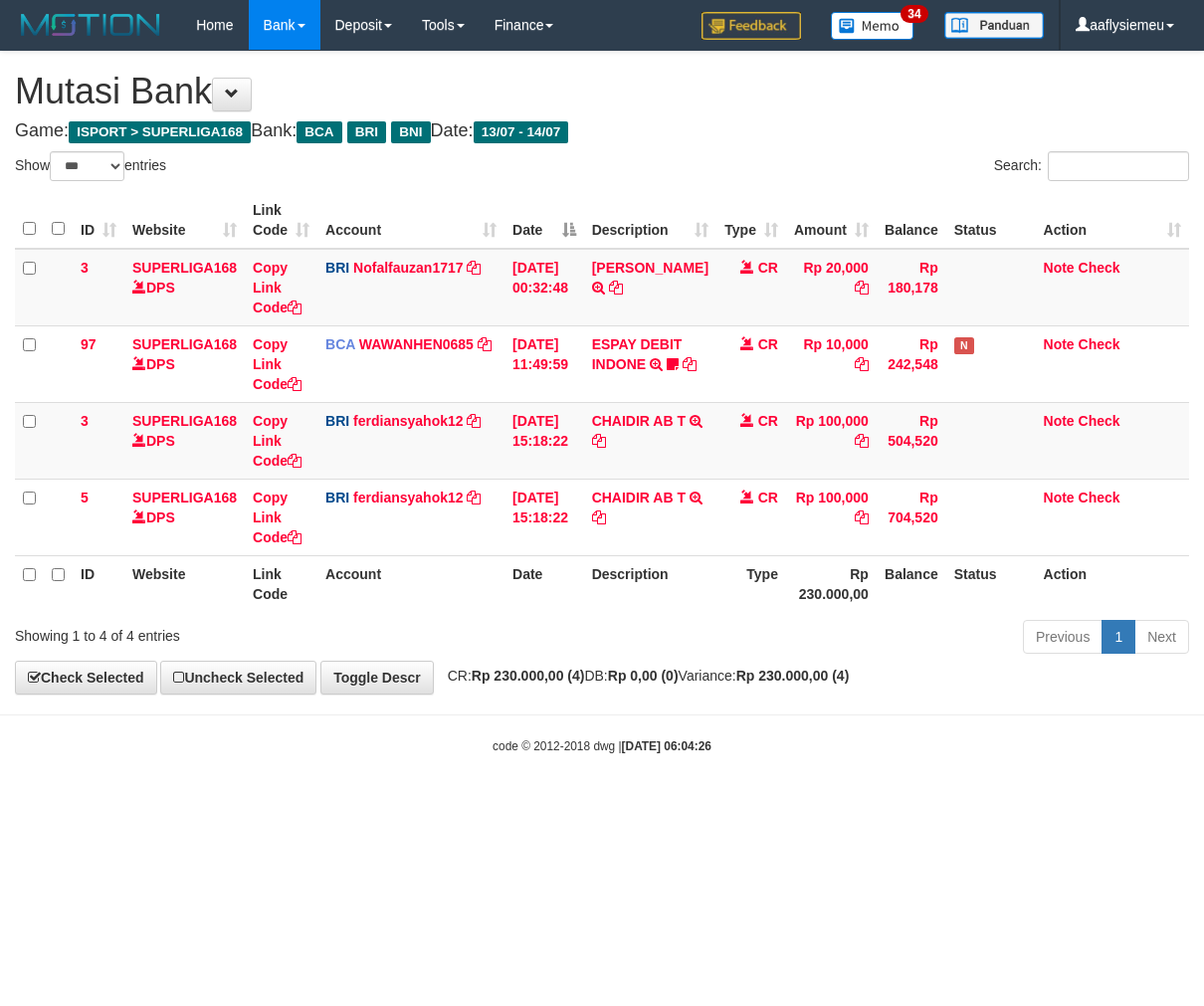 select on "***" 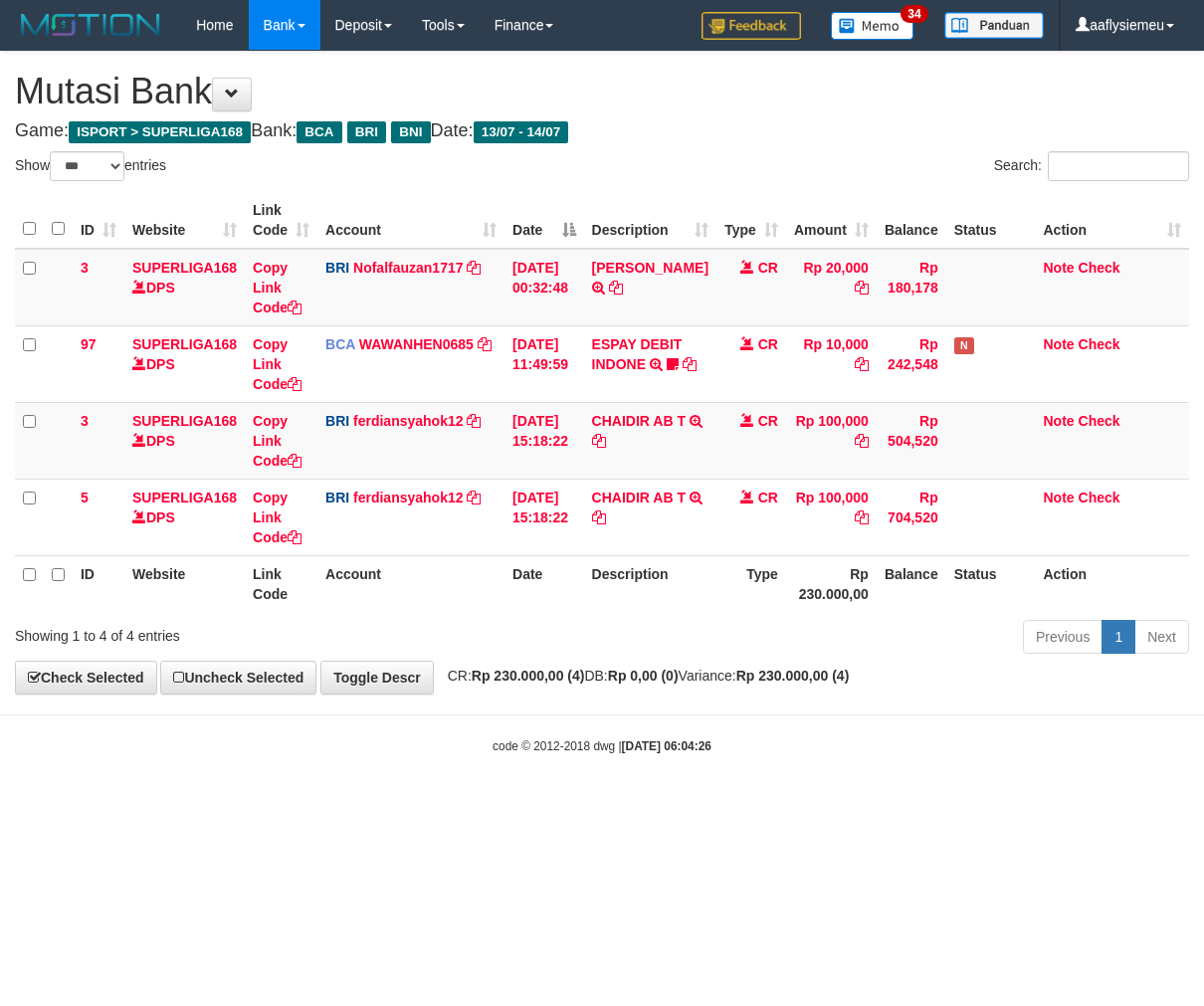 scroll, scrollTop: 0, scrollLeft: 0, axis: both 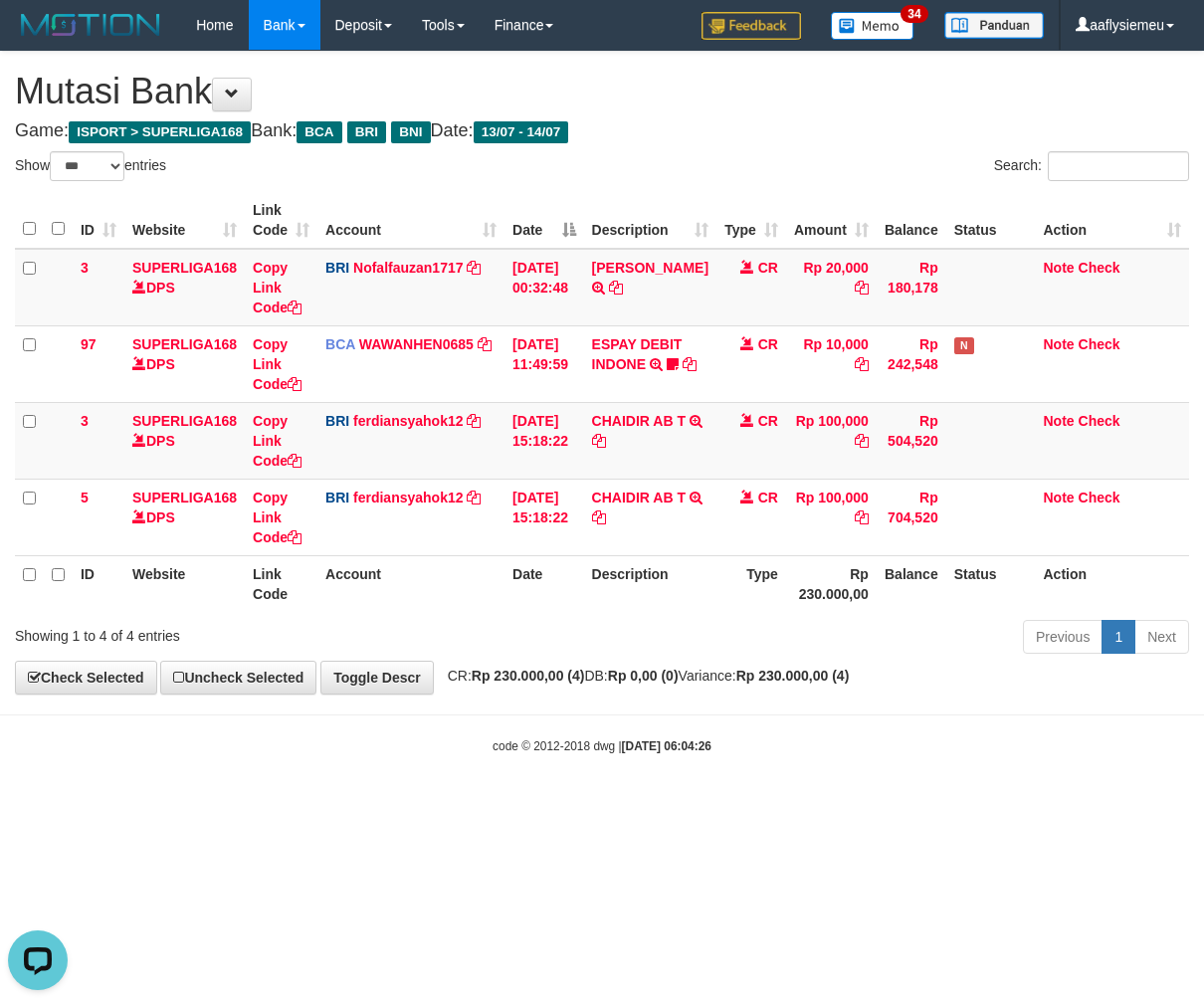 click on "Game:   ISPORT > SUPERLIGA168    		Bank:   BCA   BRI   BNI    		Date:  13/07 - 14/07" at bounding box center [602, 131] 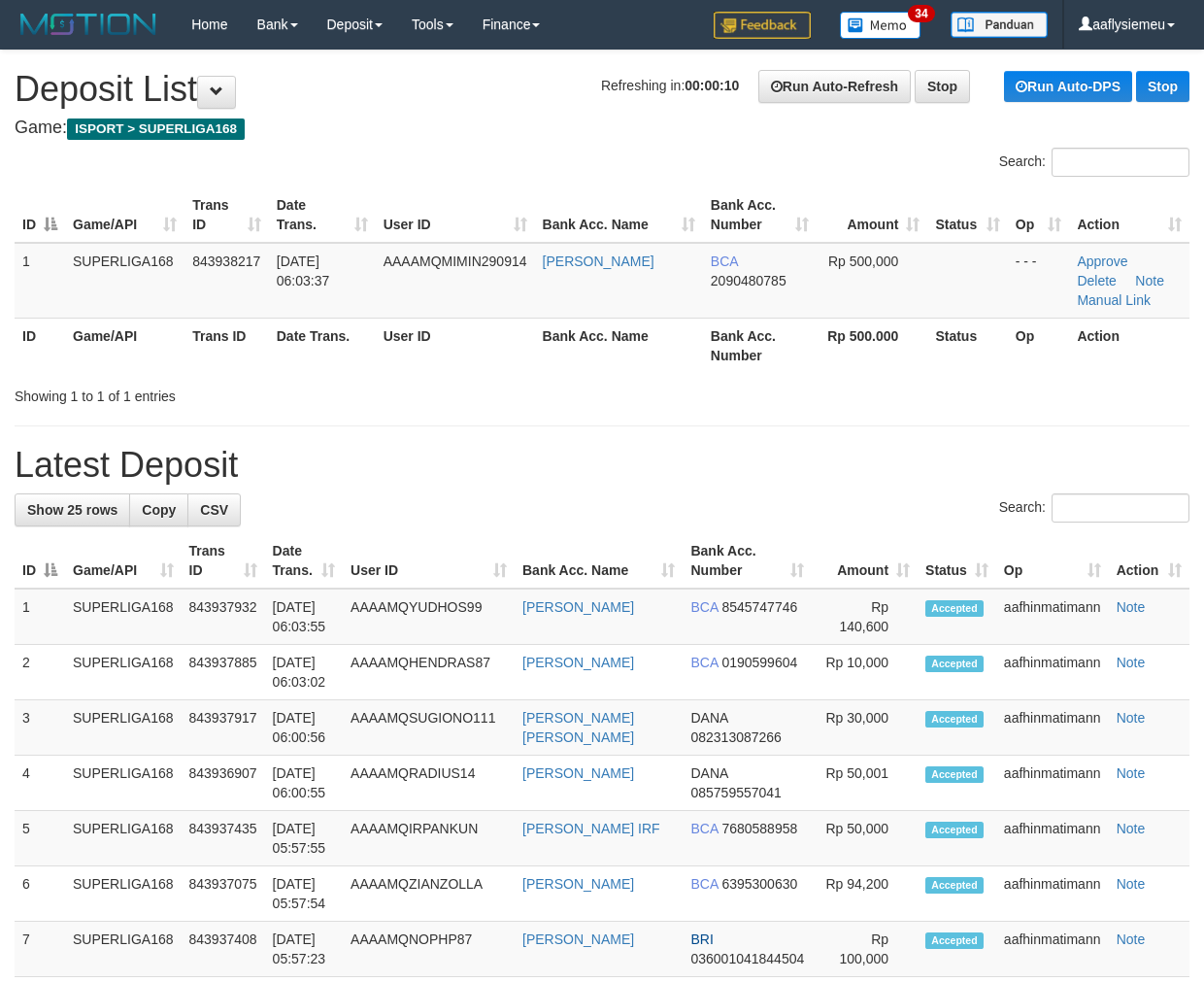 scroll, scrollTop: 0, scrollLeft: 0, axis: both 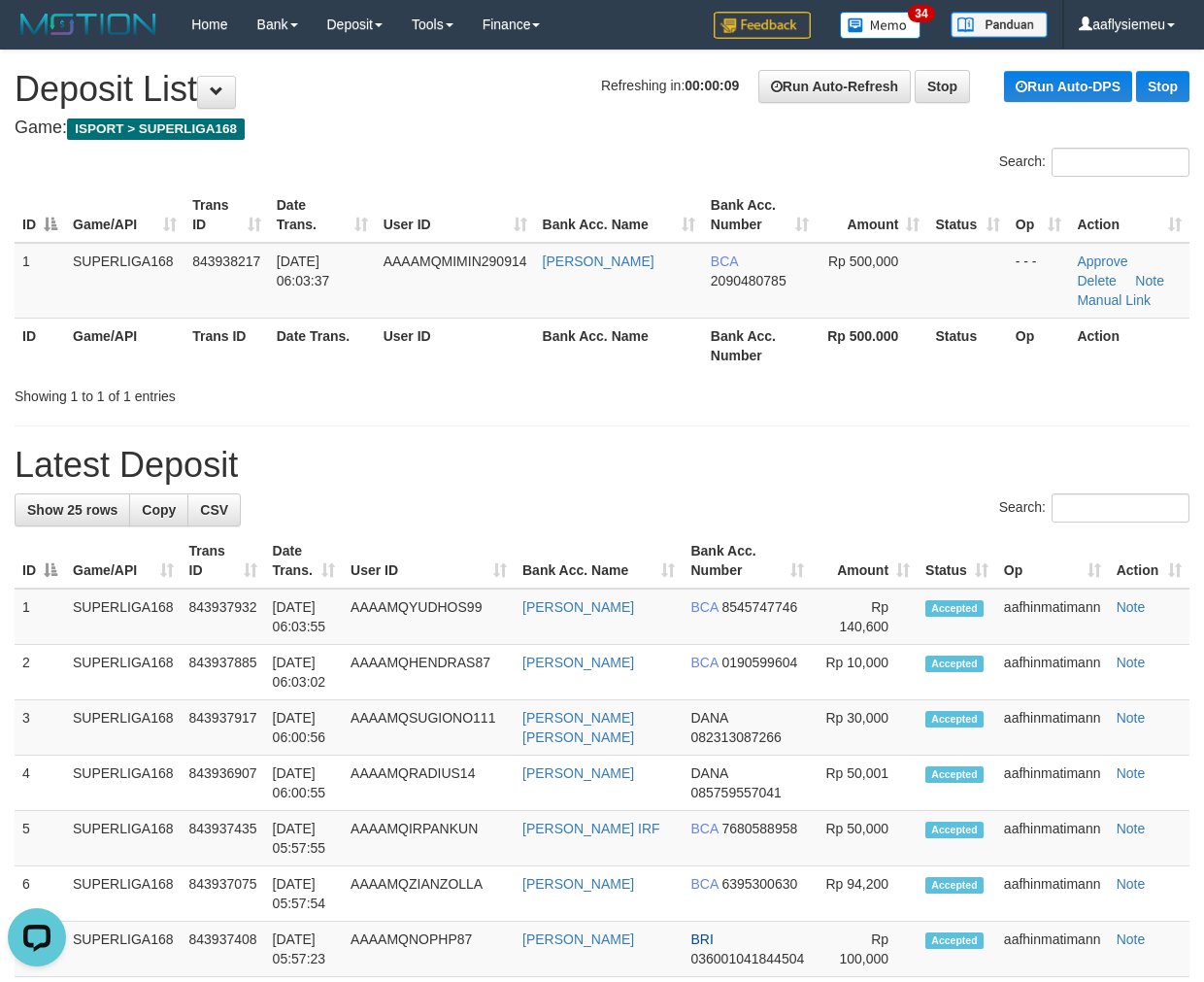 click on "Trans ID" at bounding box center [226, 345] 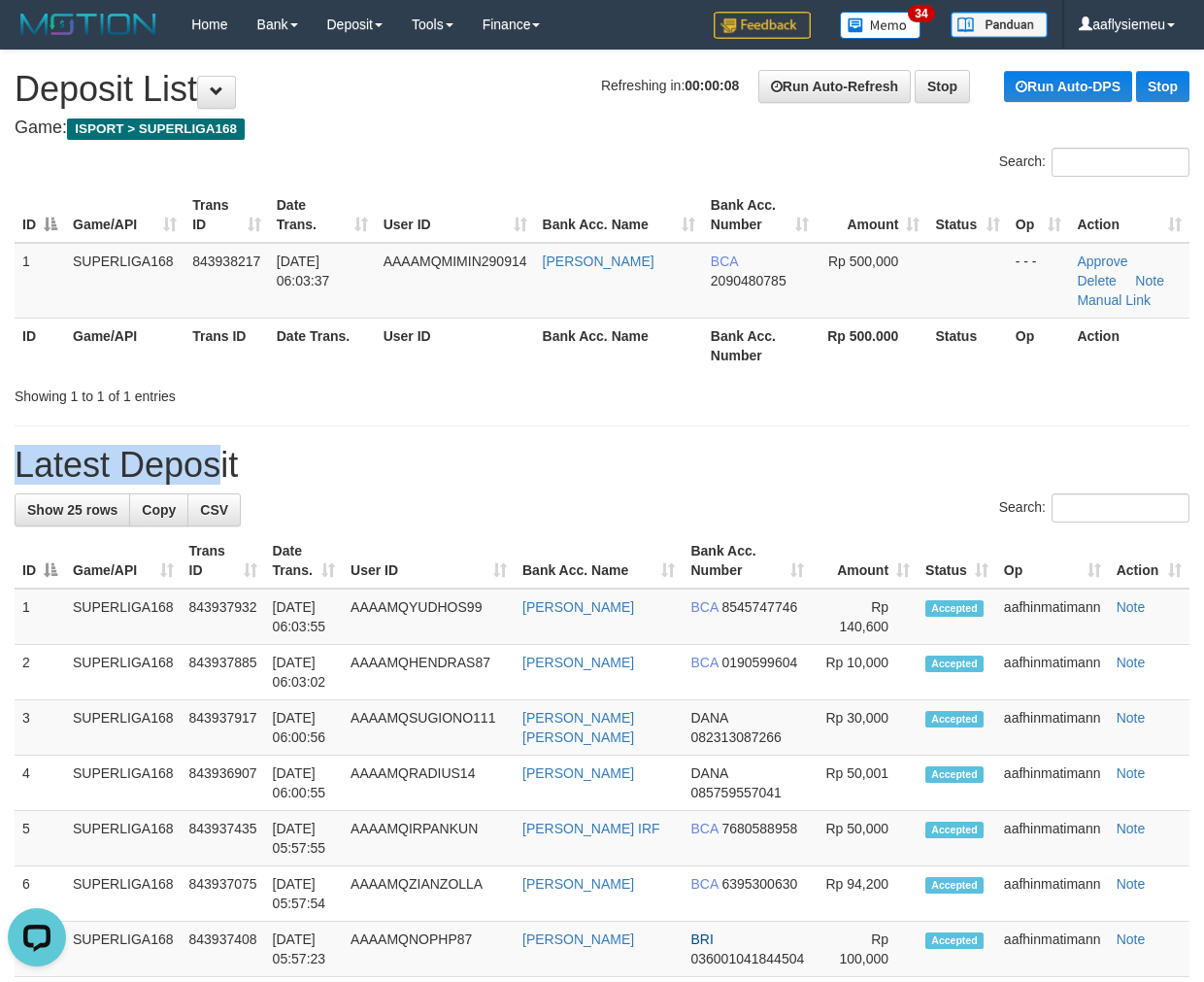 click on "**********" at bounding box center (602, 1076) 